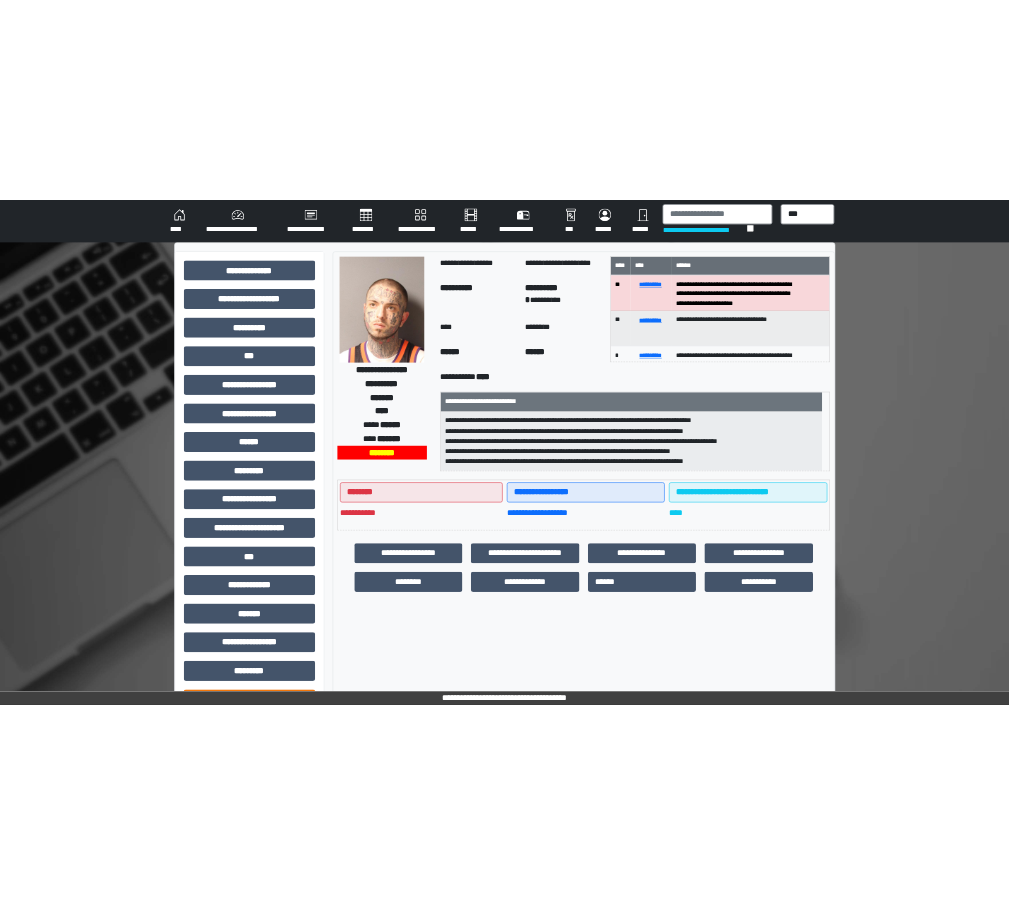 scroll, scrollTop: 0, scrollLeft: 0, axis: both 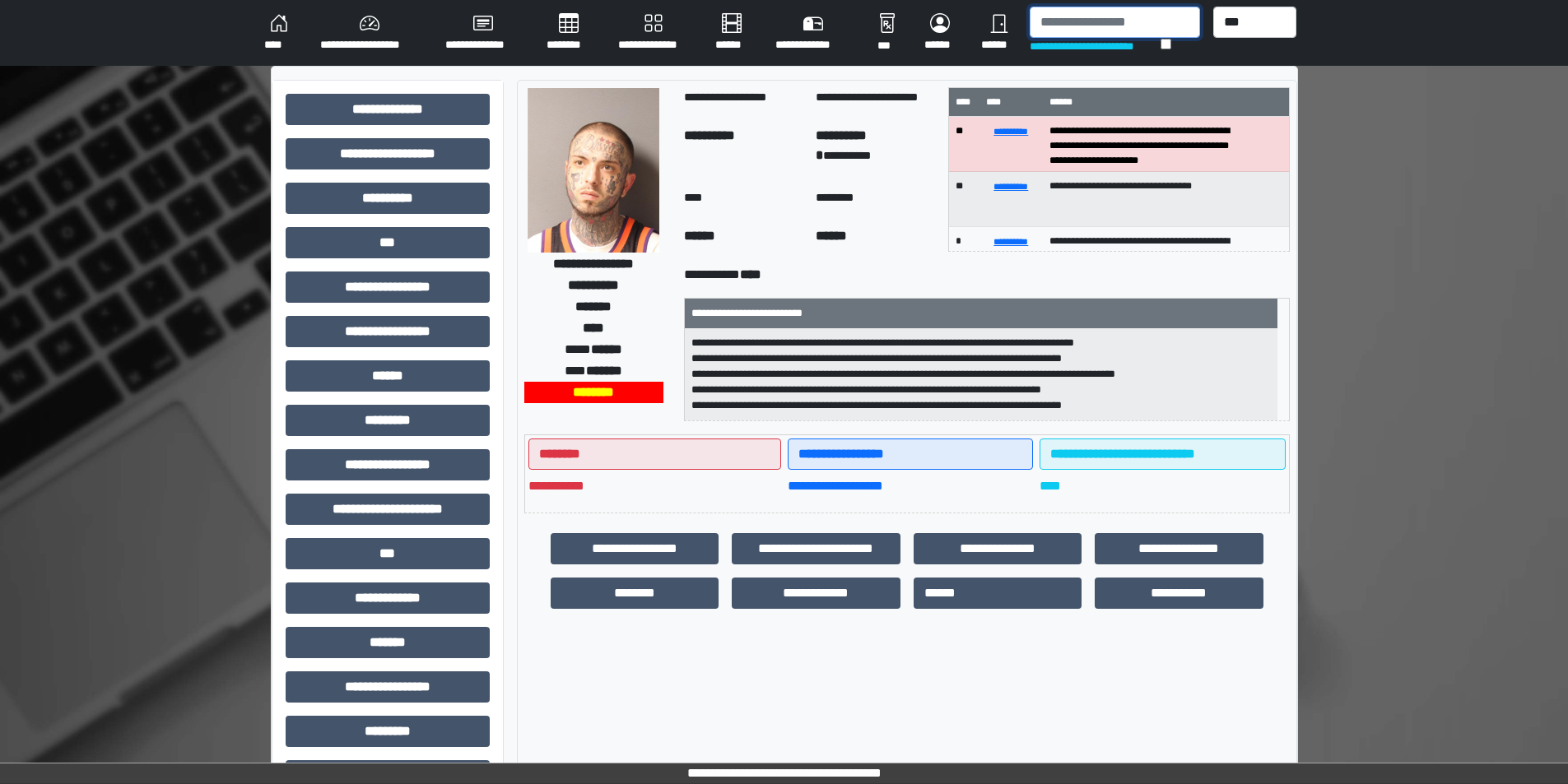 click at bounding box center [1114, 22] 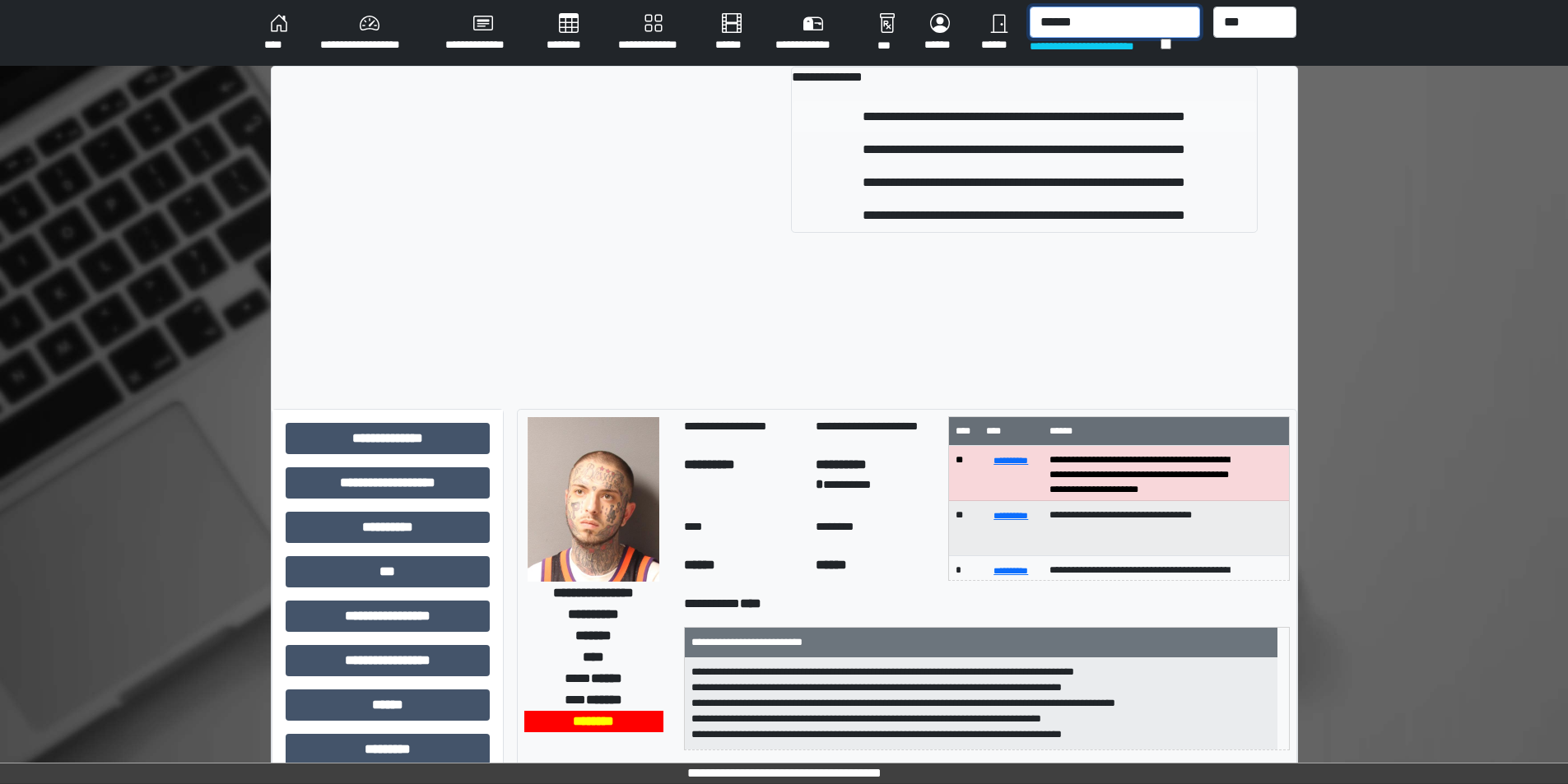 type on "******" 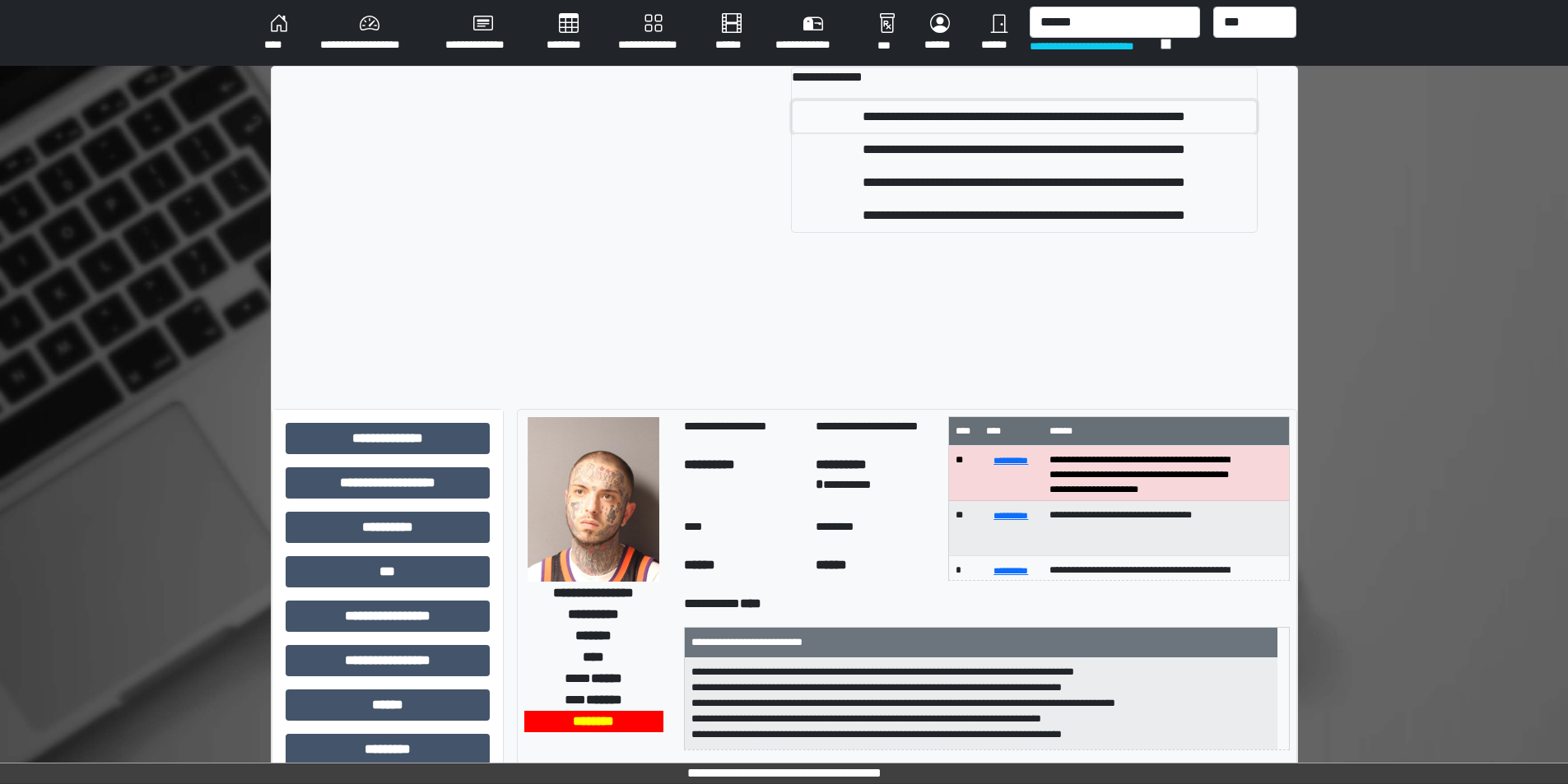 click on "**********" at bounding box center [1024, 117] 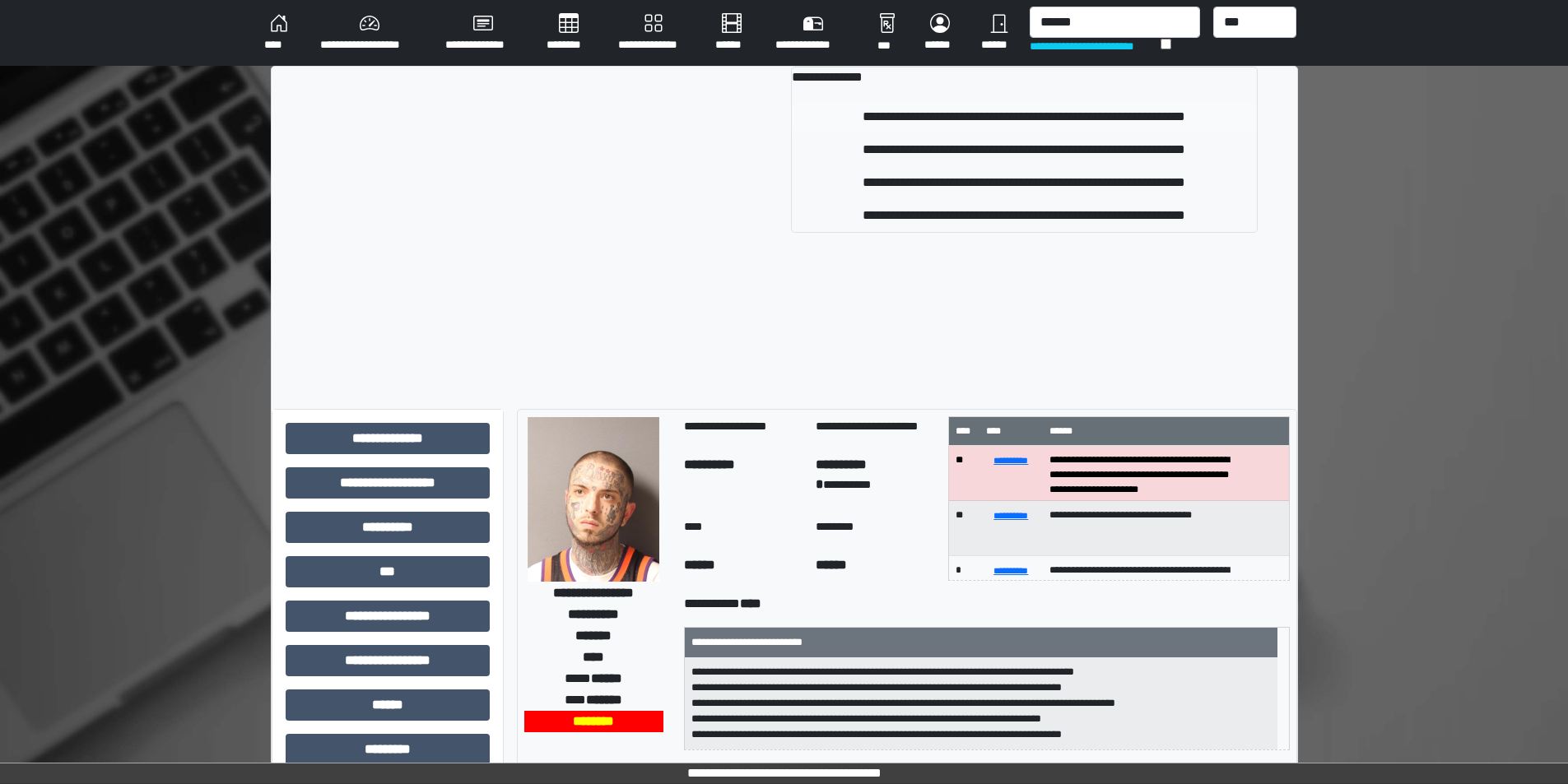 type 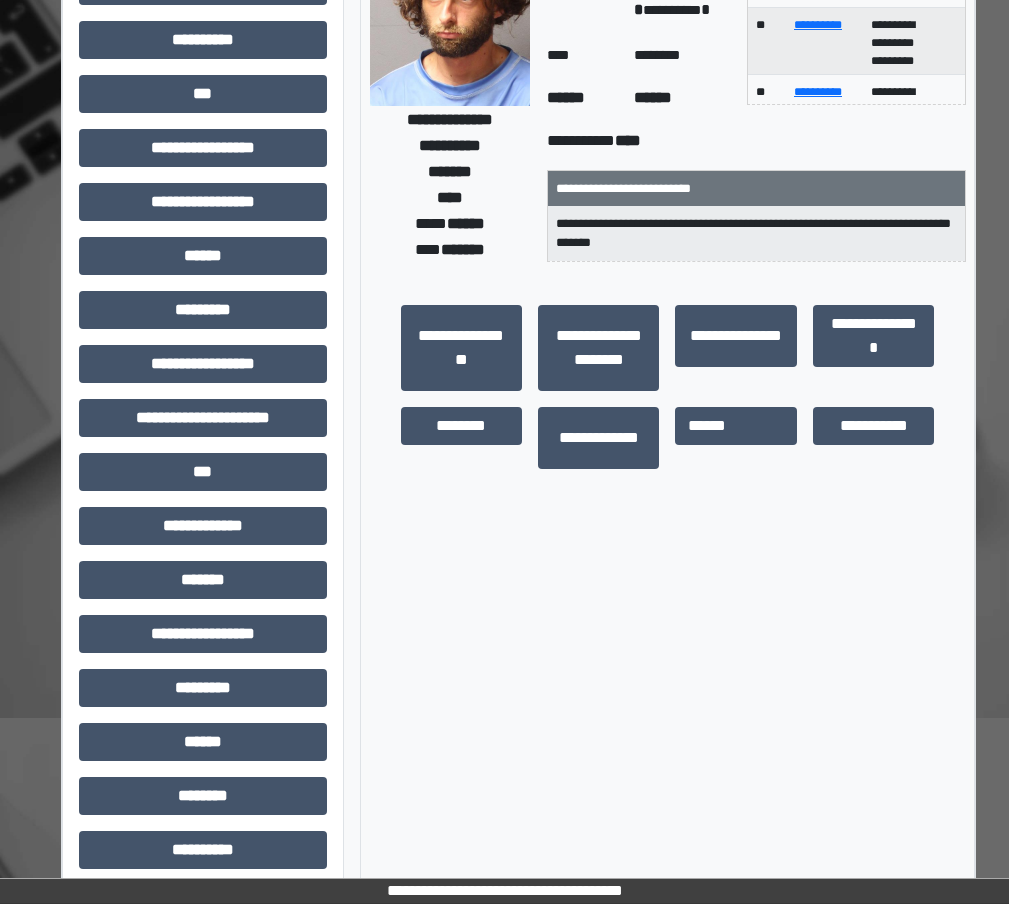 scroll, scrollTop: 270, scrollLeft: 0, axis: vertical 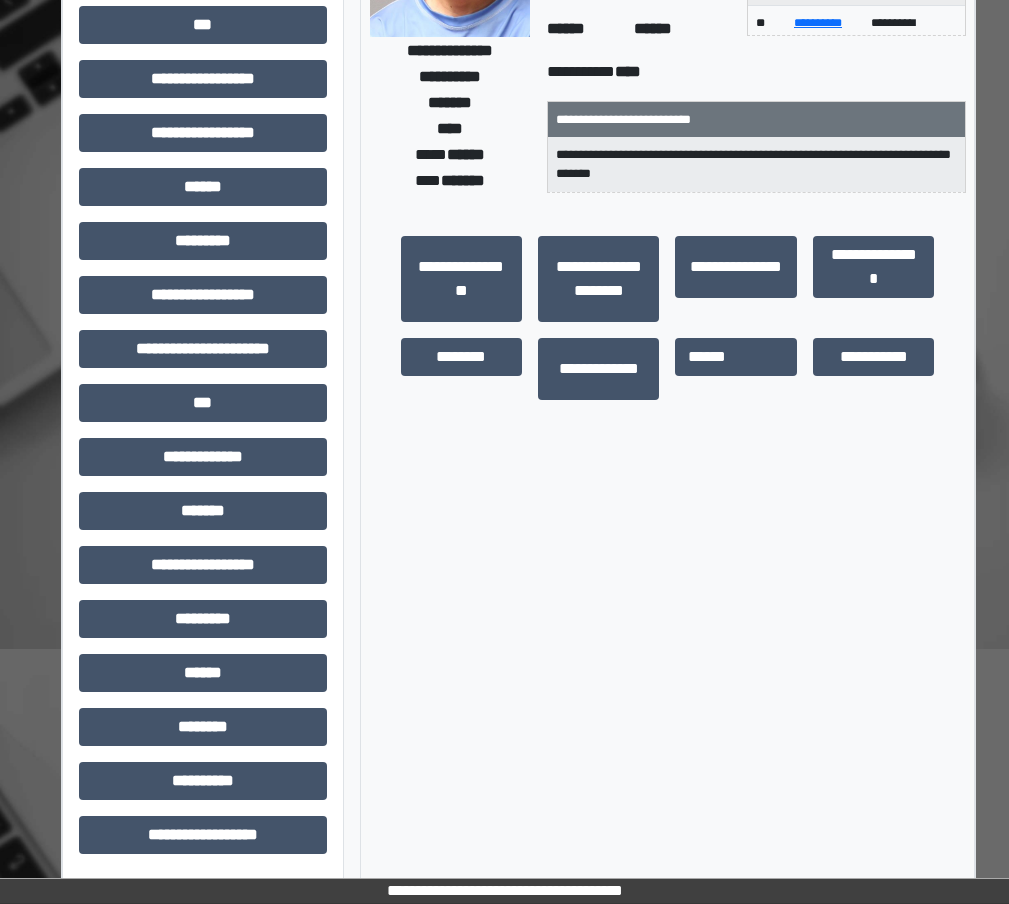 drag, startPoint x: 516, startPoint y: 463, endPoint x: 620, endPoint y: 551, distance: 136.23509 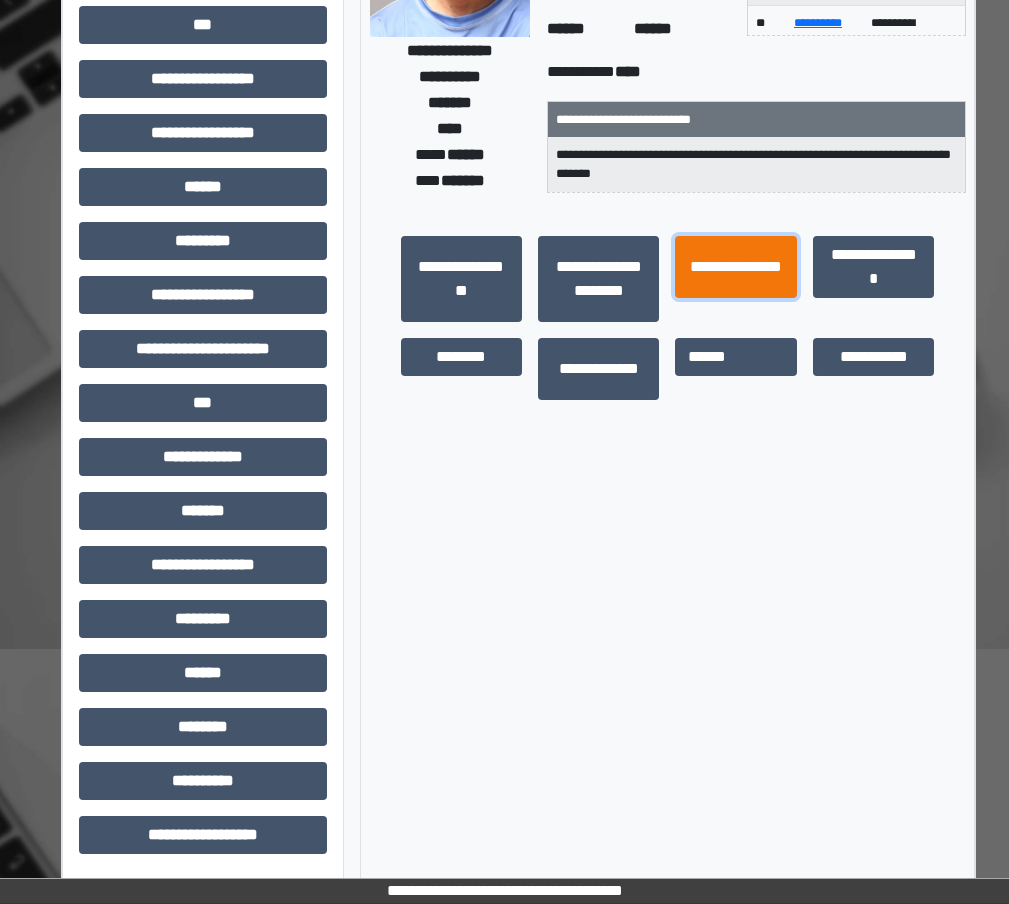 click on "**********" at bounding box center (735, 267) 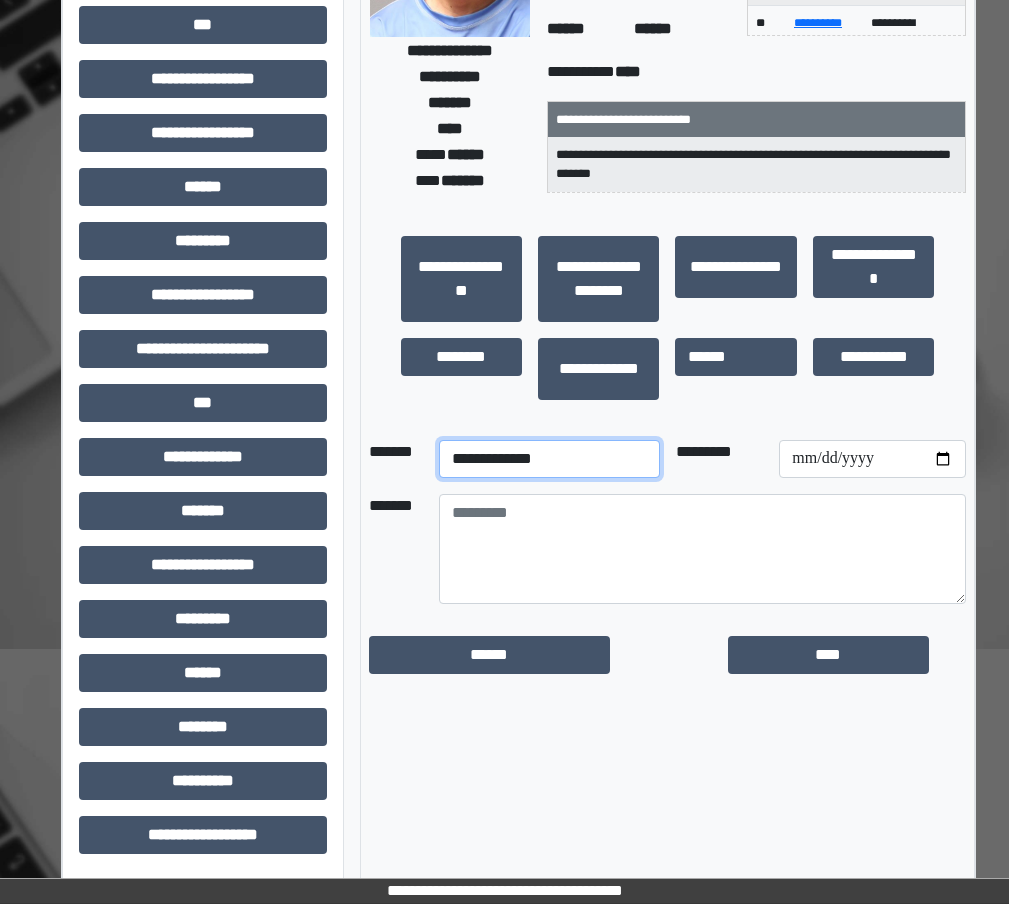 click on "**********" at bounding box center [549, 459] 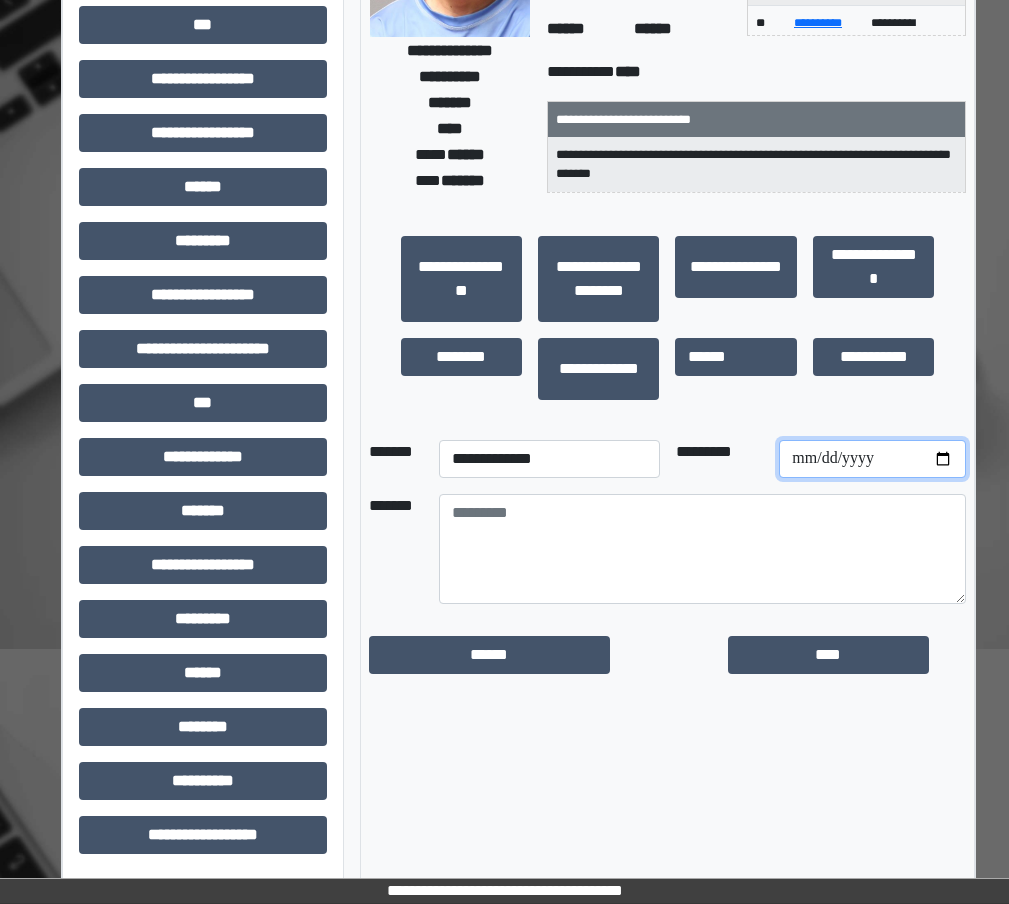 click at bounding box center (872, 459) 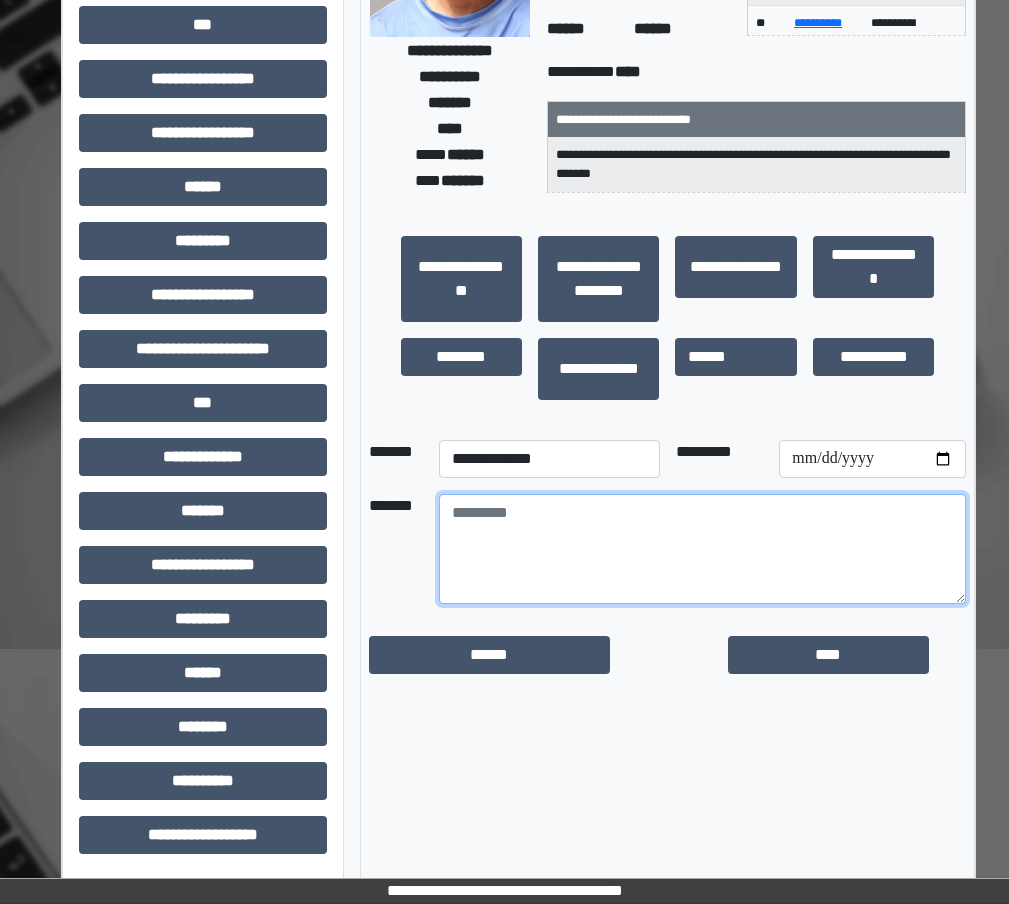 click at bounding box center [703, 549] 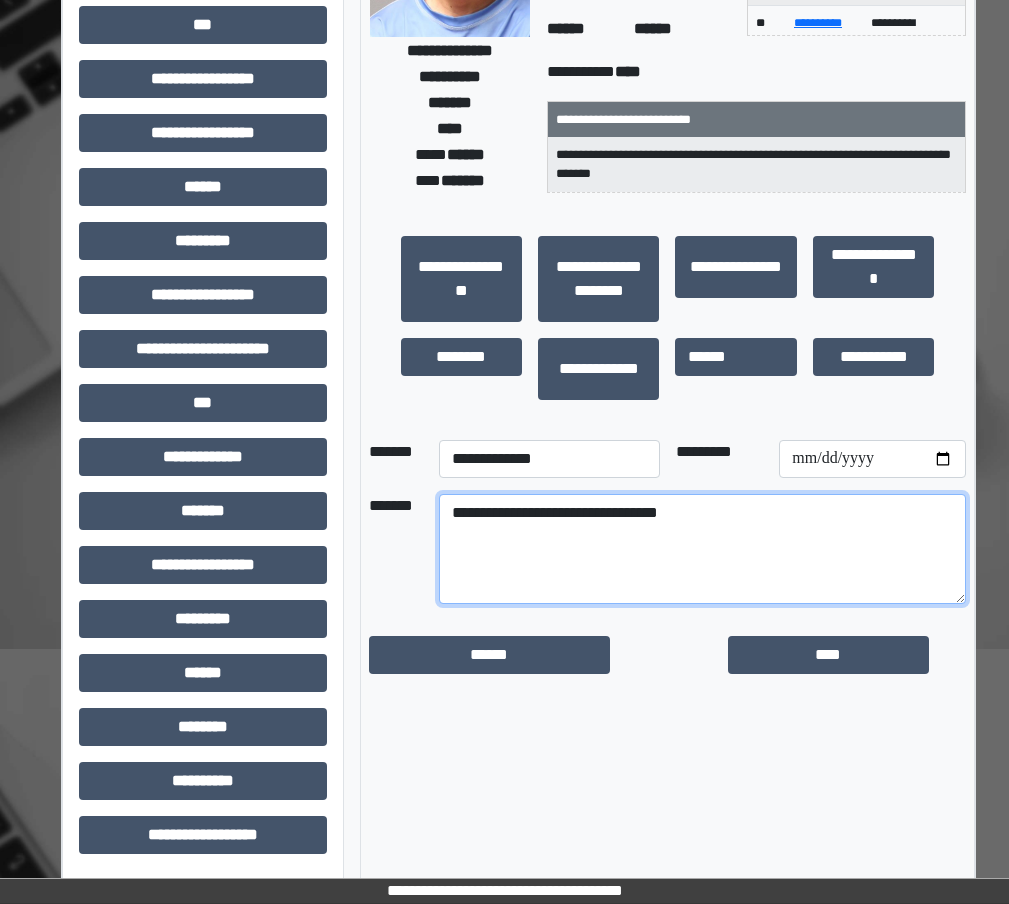 paste on "**********" 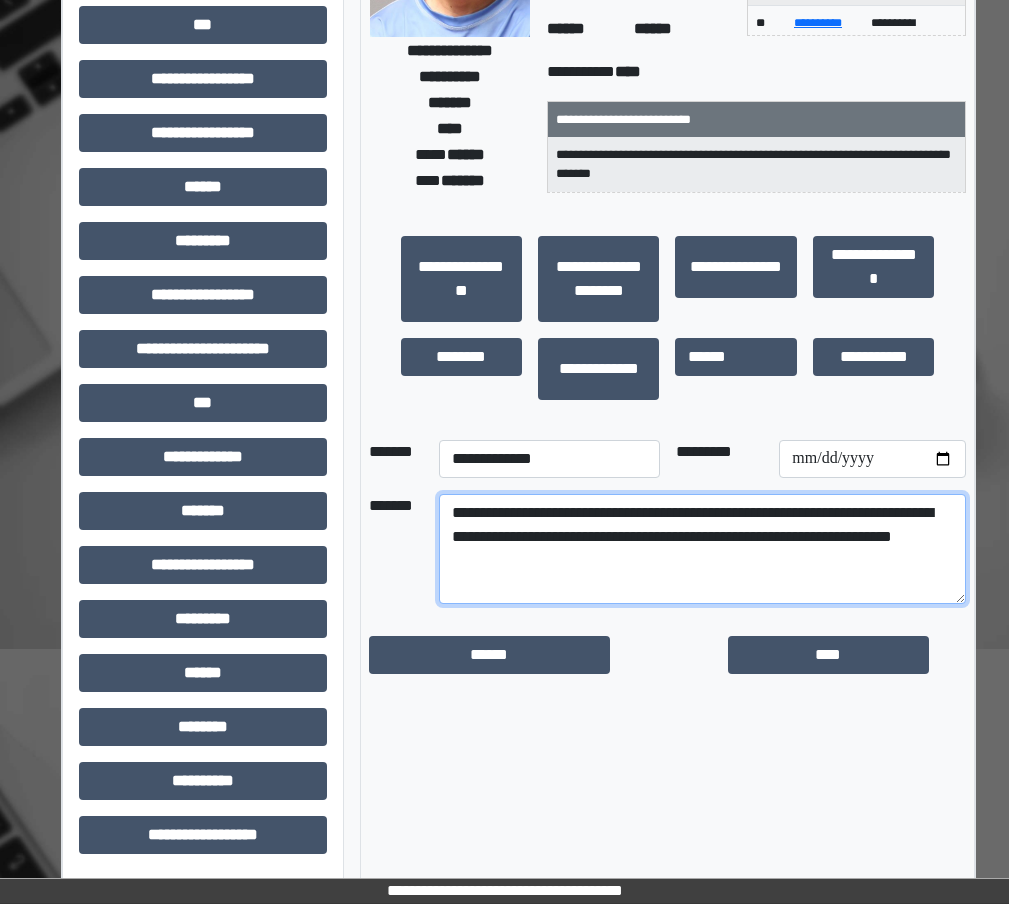 drag, startPoint x: 725, startPoint y: 522, endPoint x: 574, endPoint y: 536, distance: 151.64761 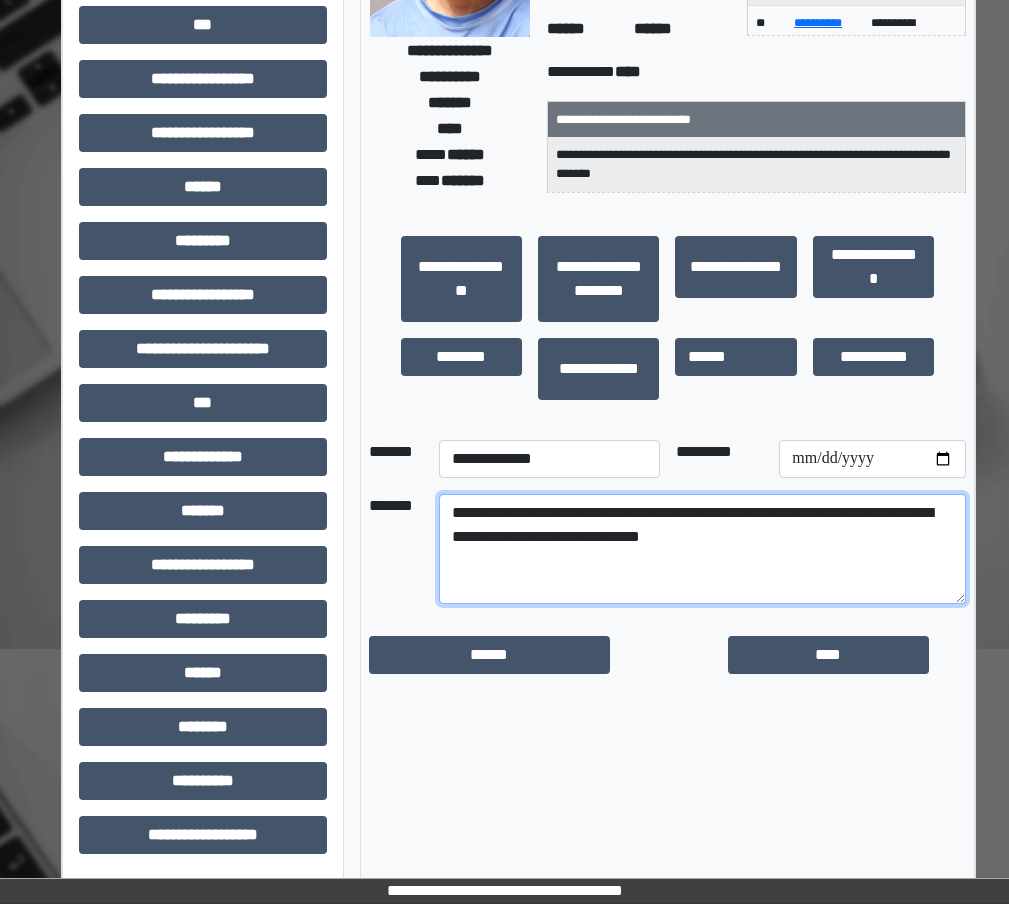 click on "**********" at bounding box center [703, 549] 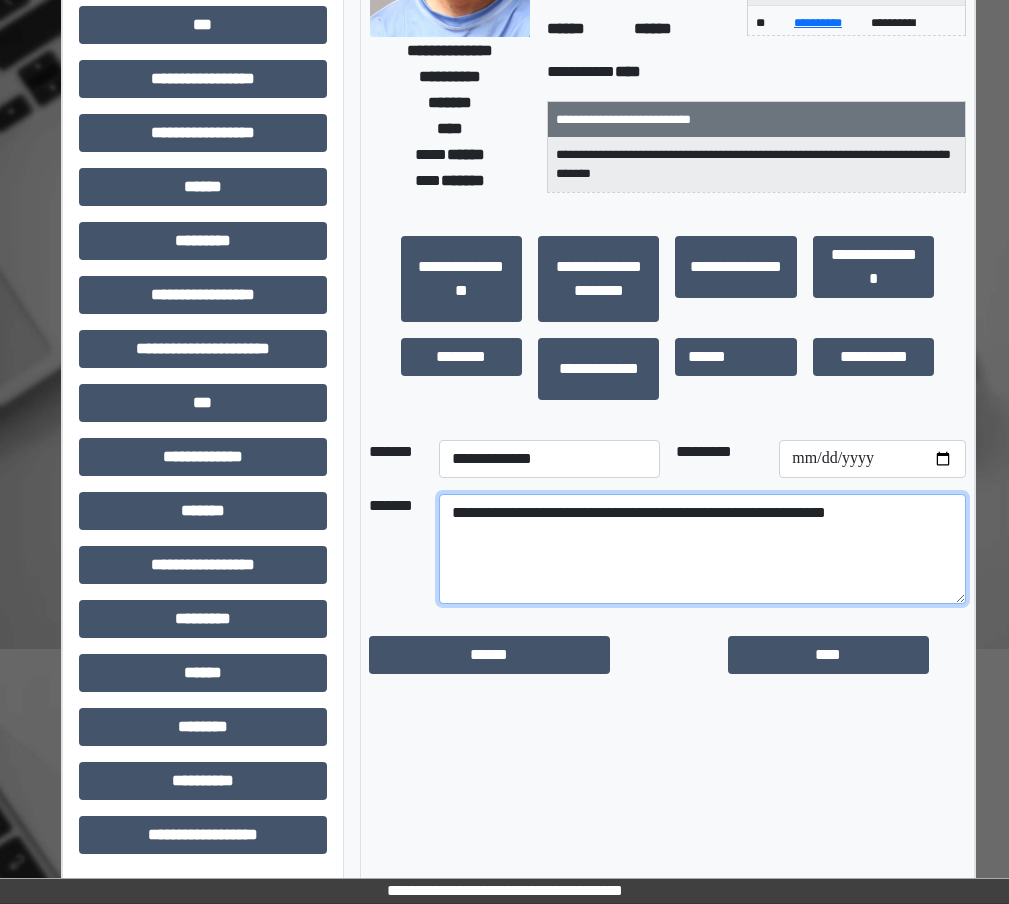 click on "**********" at bounding box center (703, 549) 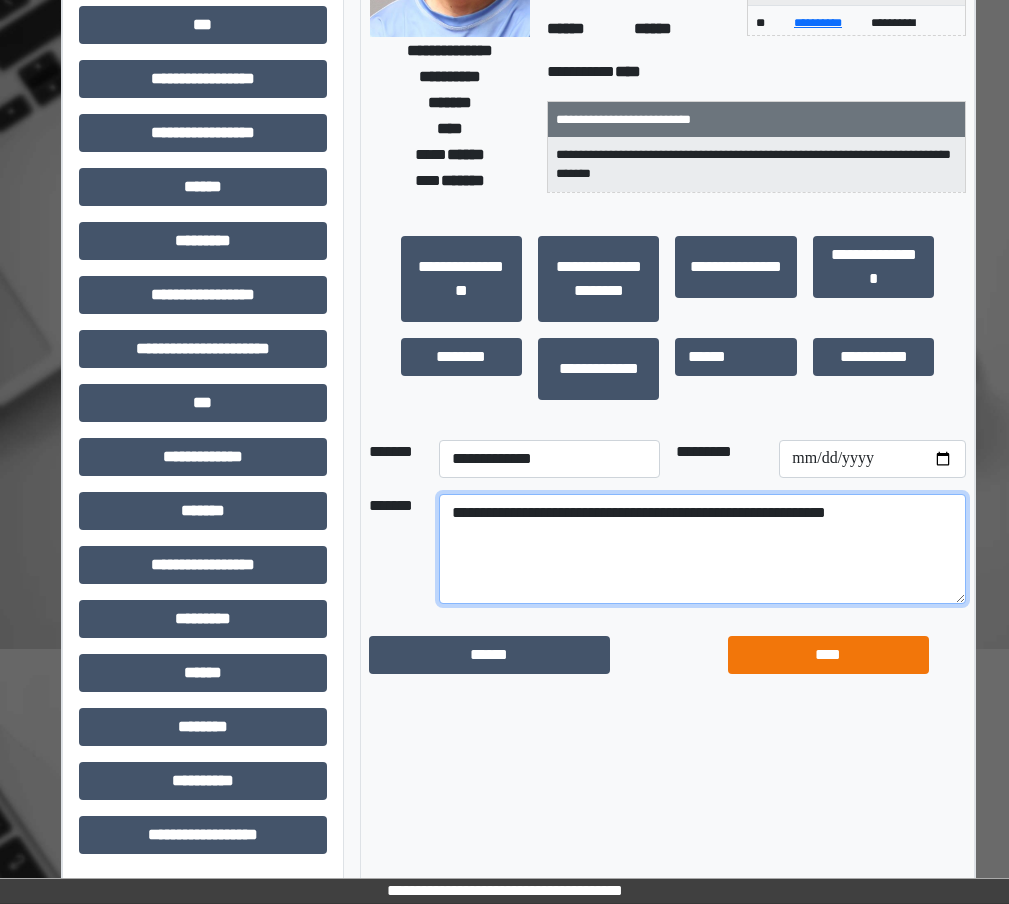 type on "**********" 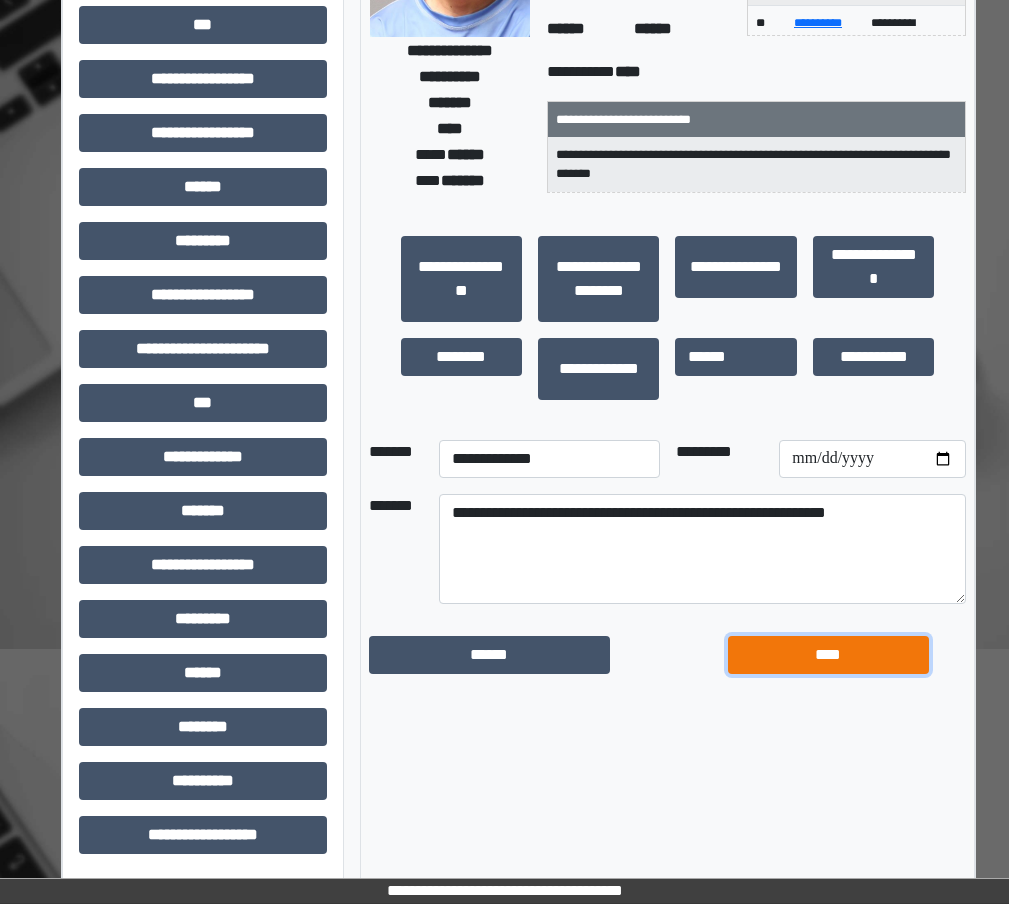 click on "****" at bounding box center [828, 655] 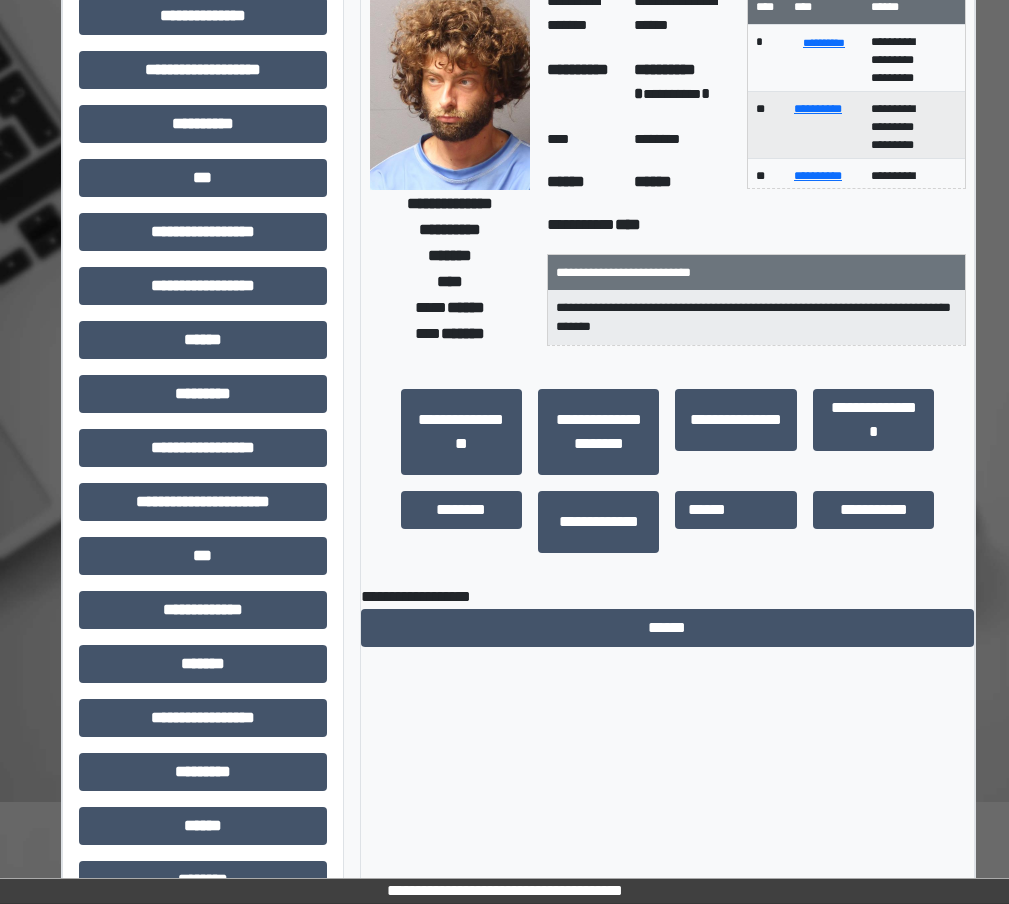 scroll, scrollTop: 0, scrollLeft: 0, axis: both 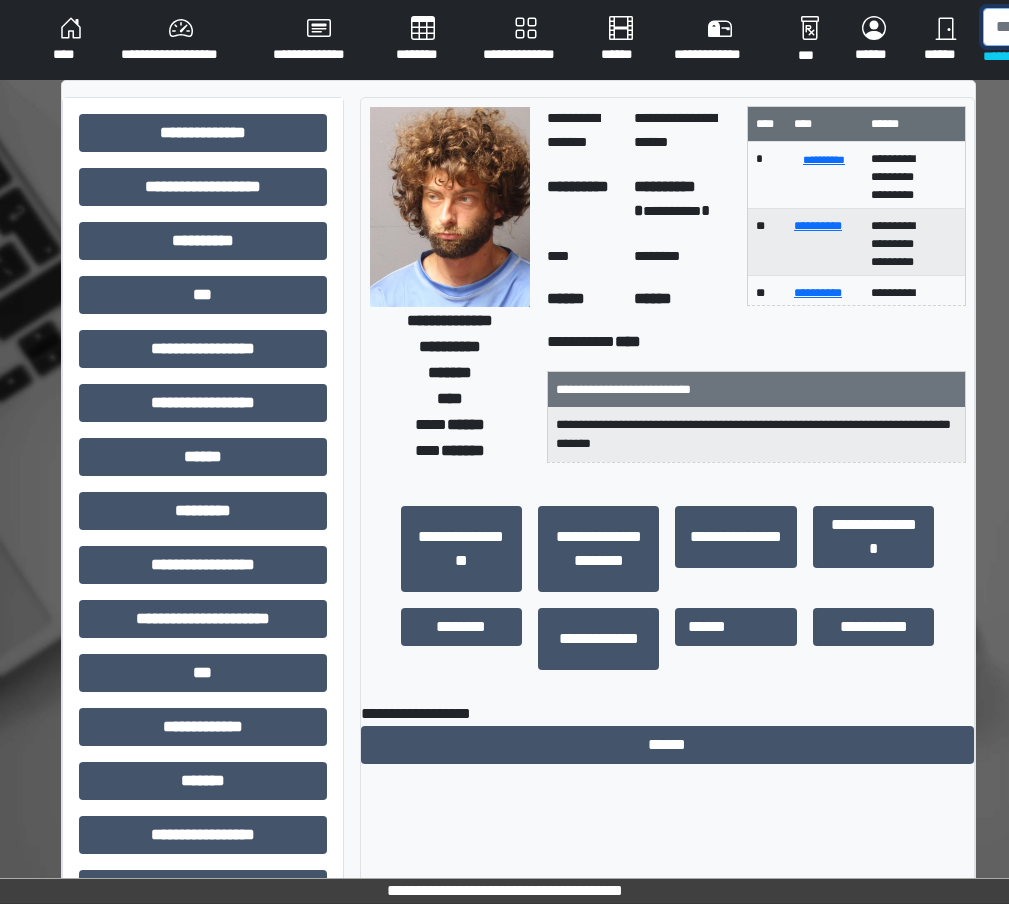 click at bounding box center [1086, 27] 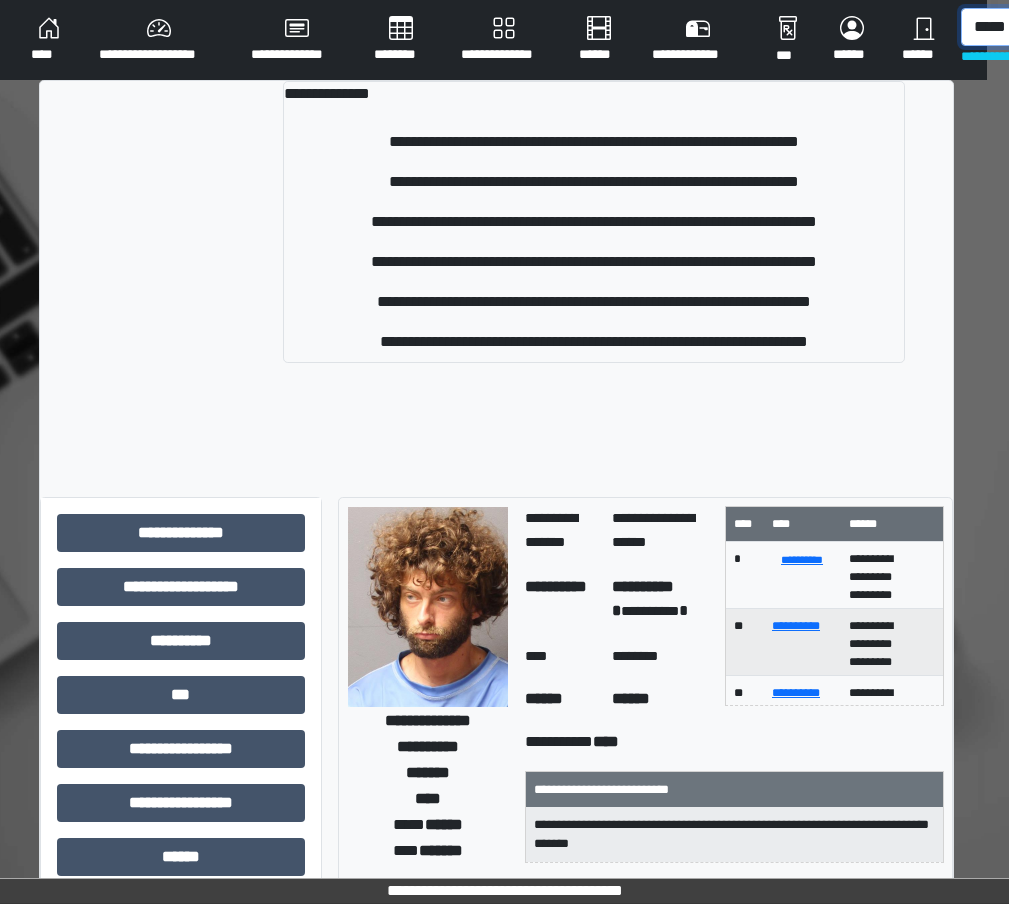 scroll, scrollTop: 0, scrollLeft: 27, axis: horizontal 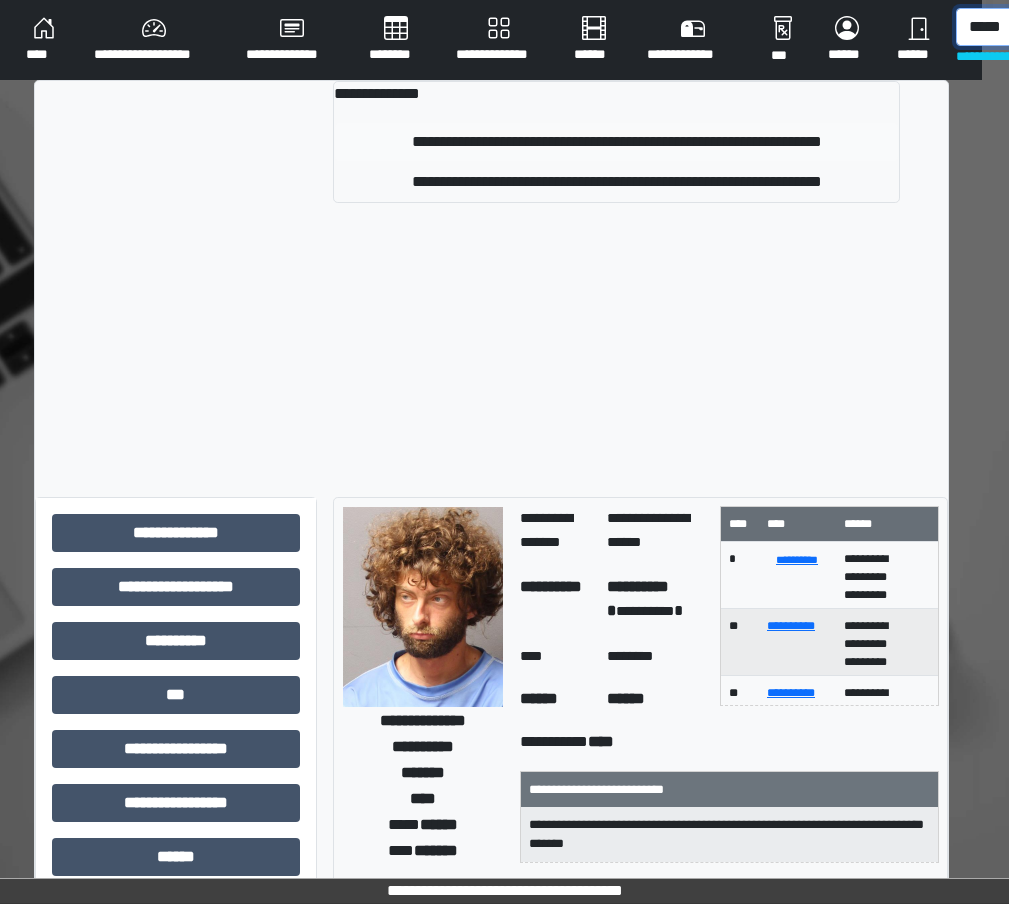 type on "*****" 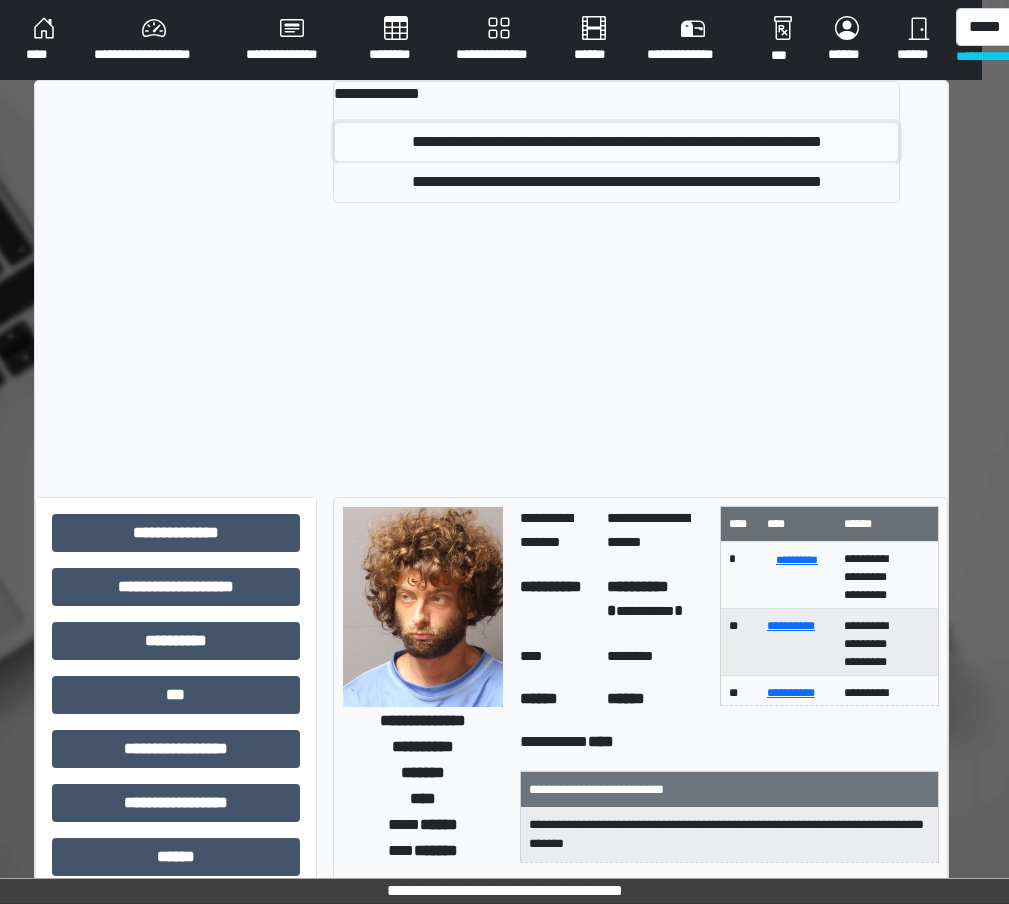 click on "**********" at bounding box center (617, 142) 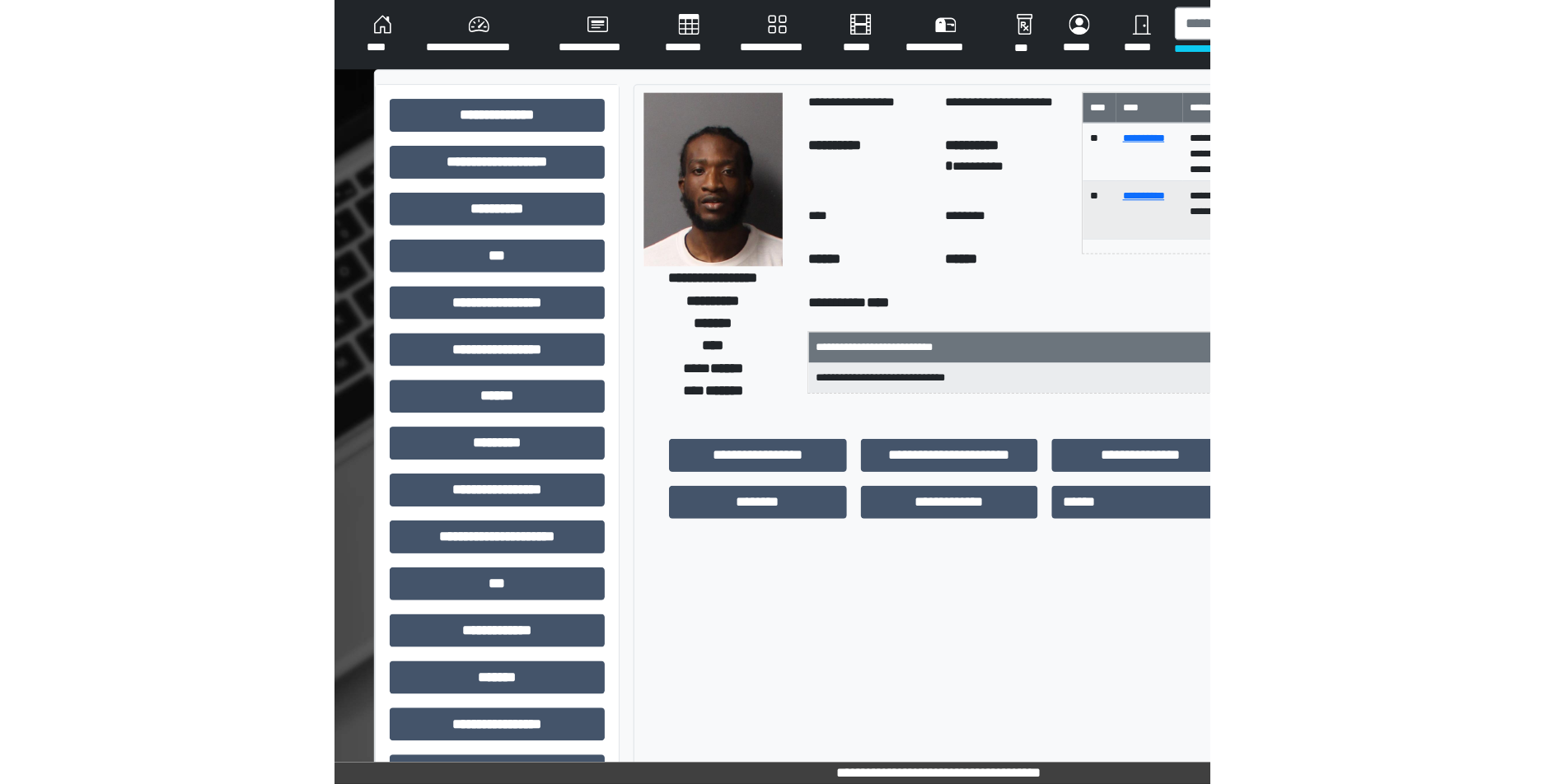 scroll, scrollTop: 0, scrollLeft: 0, axis: both 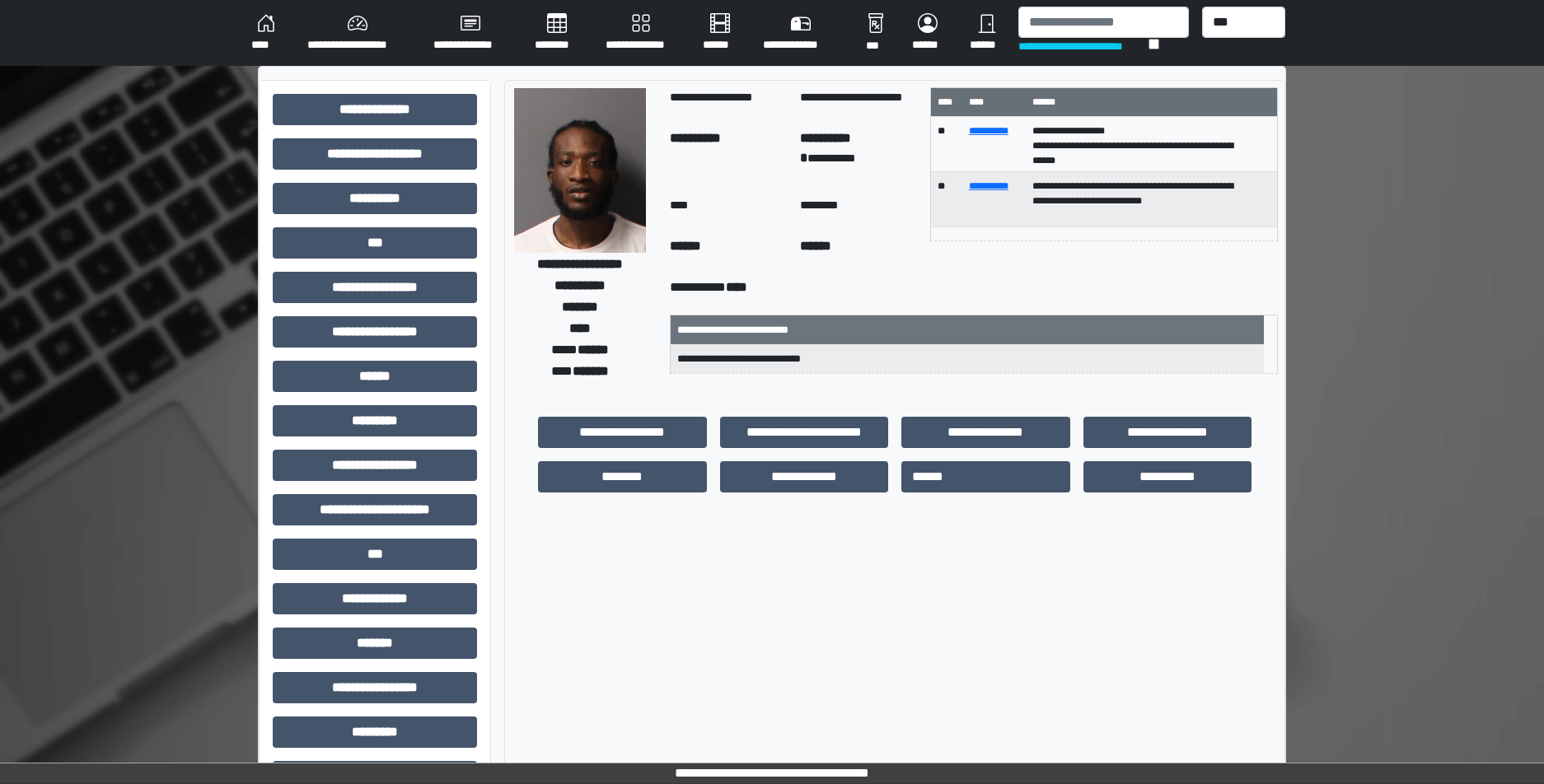 click on "**********" at bounding box center [772, 33] 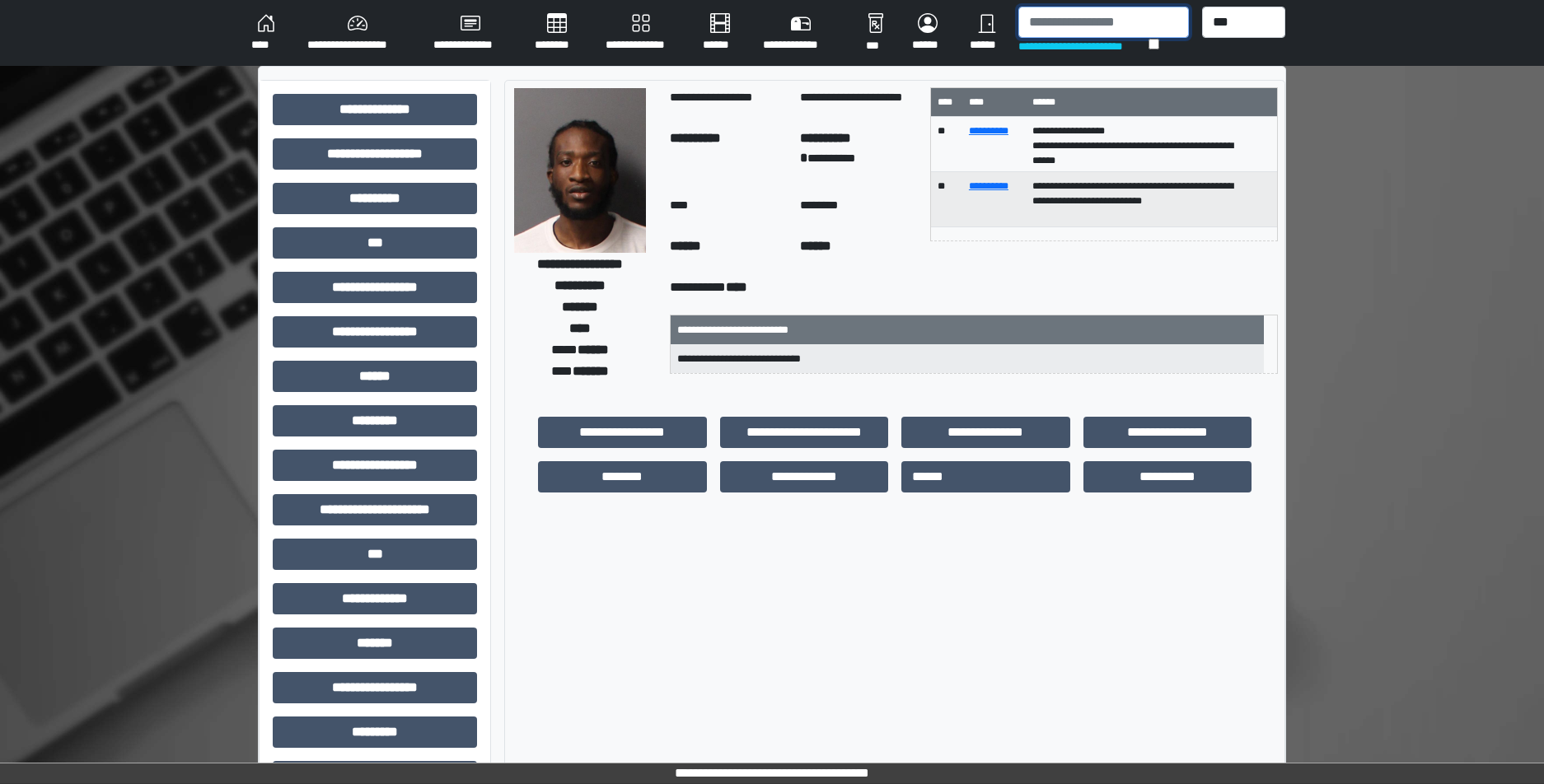 click at bounding box center [1103, 22] 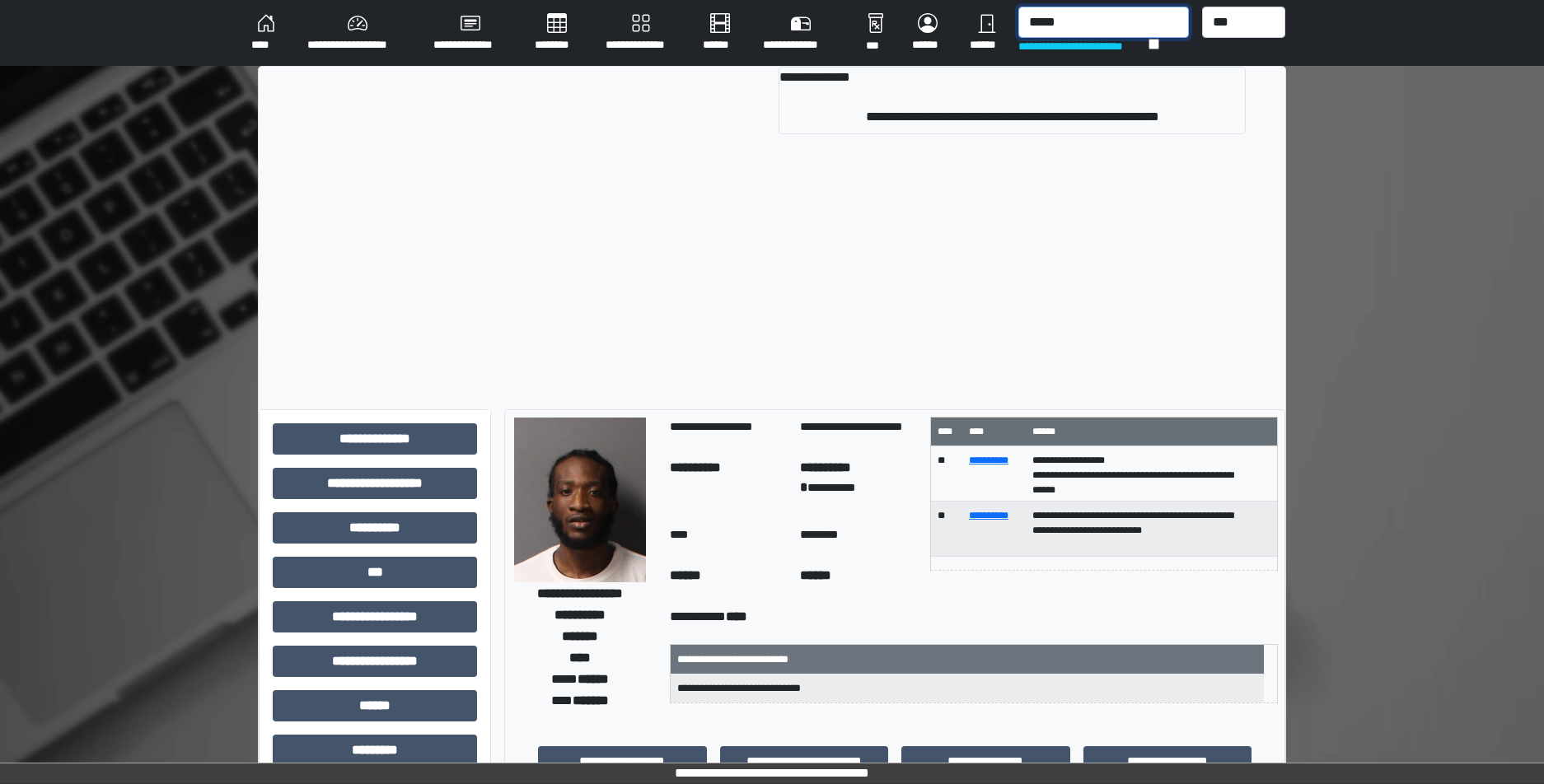 type on "****" 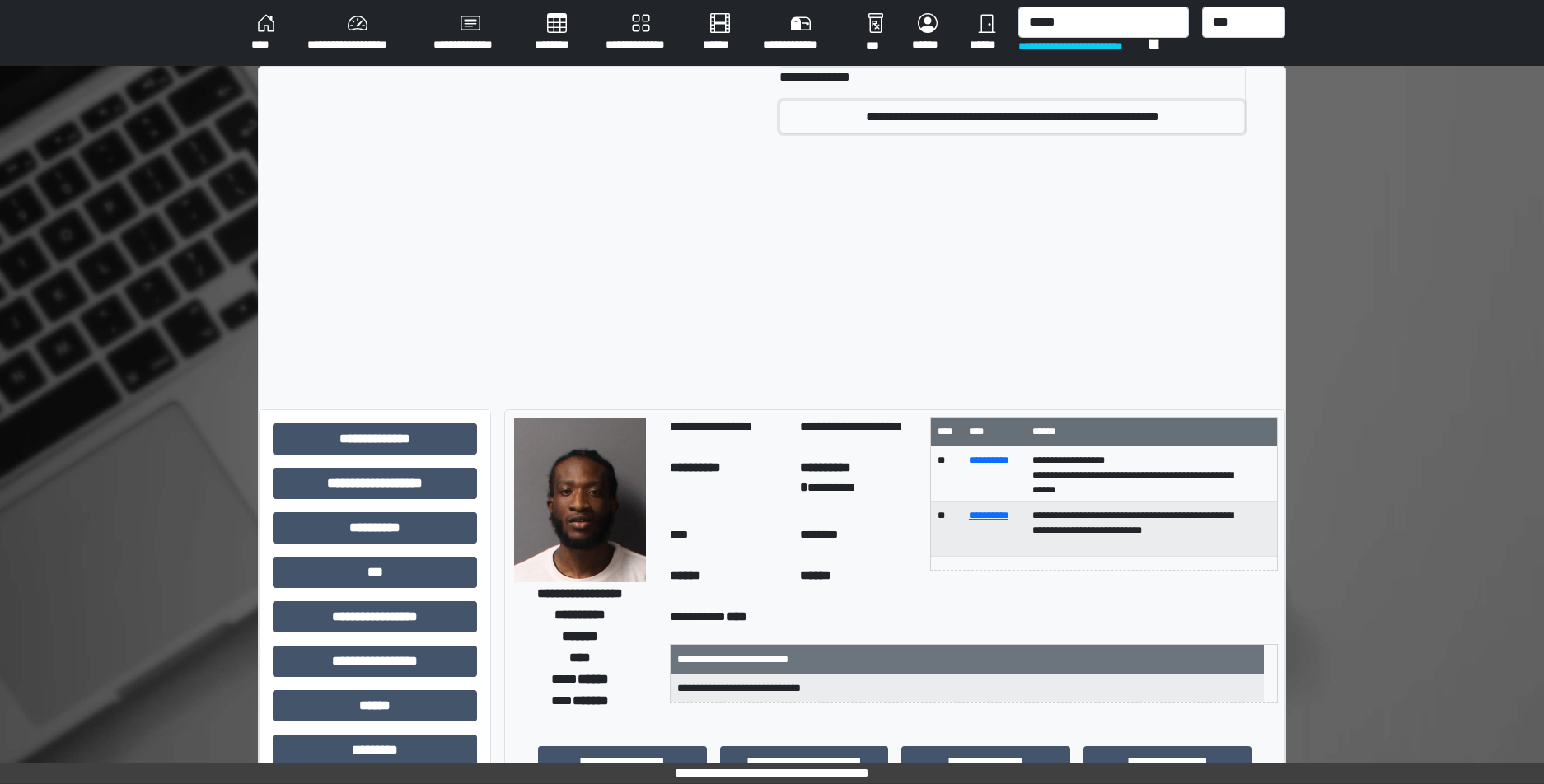 click on "**********" at bounding box center (1012, 117) 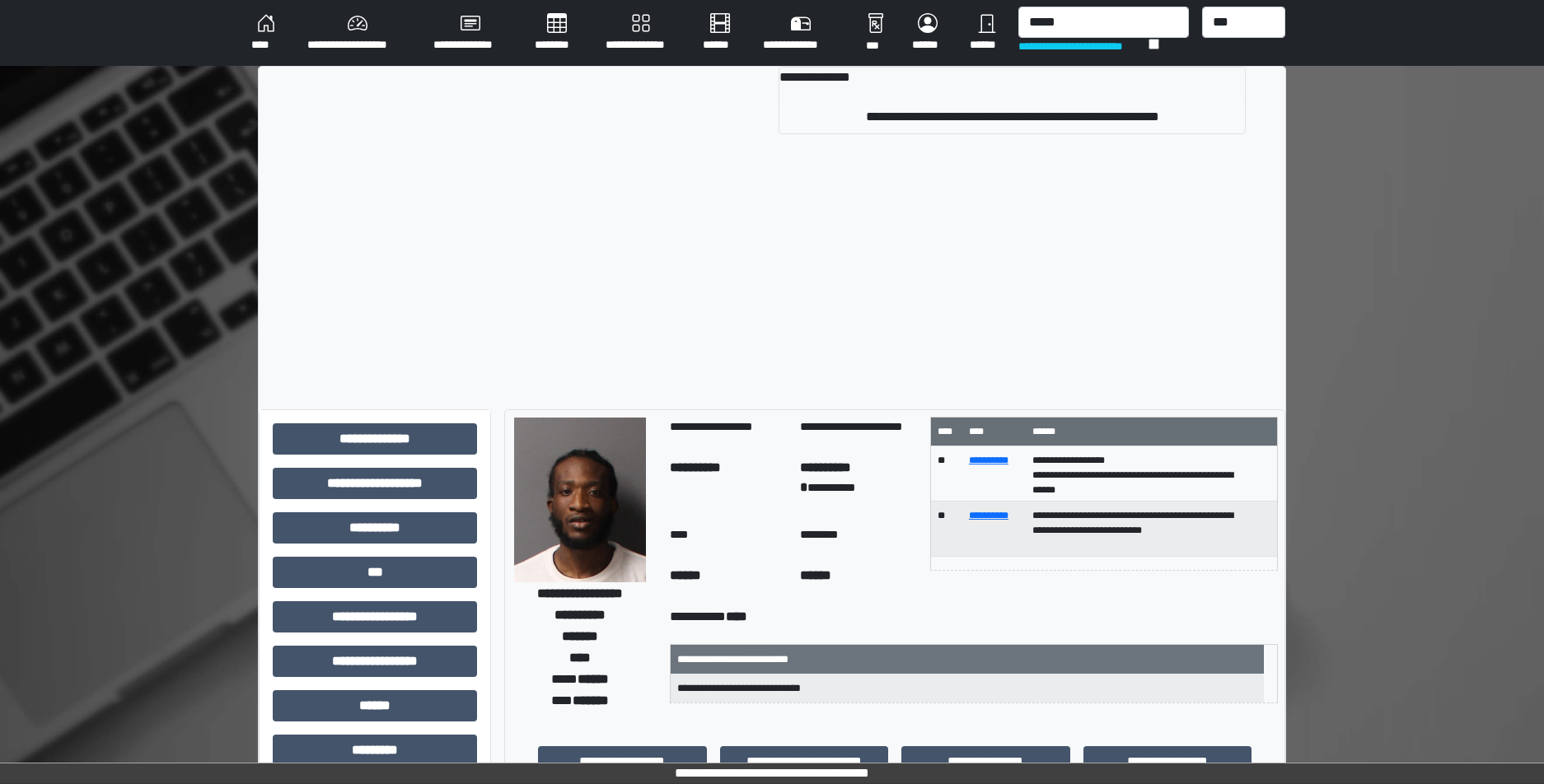type 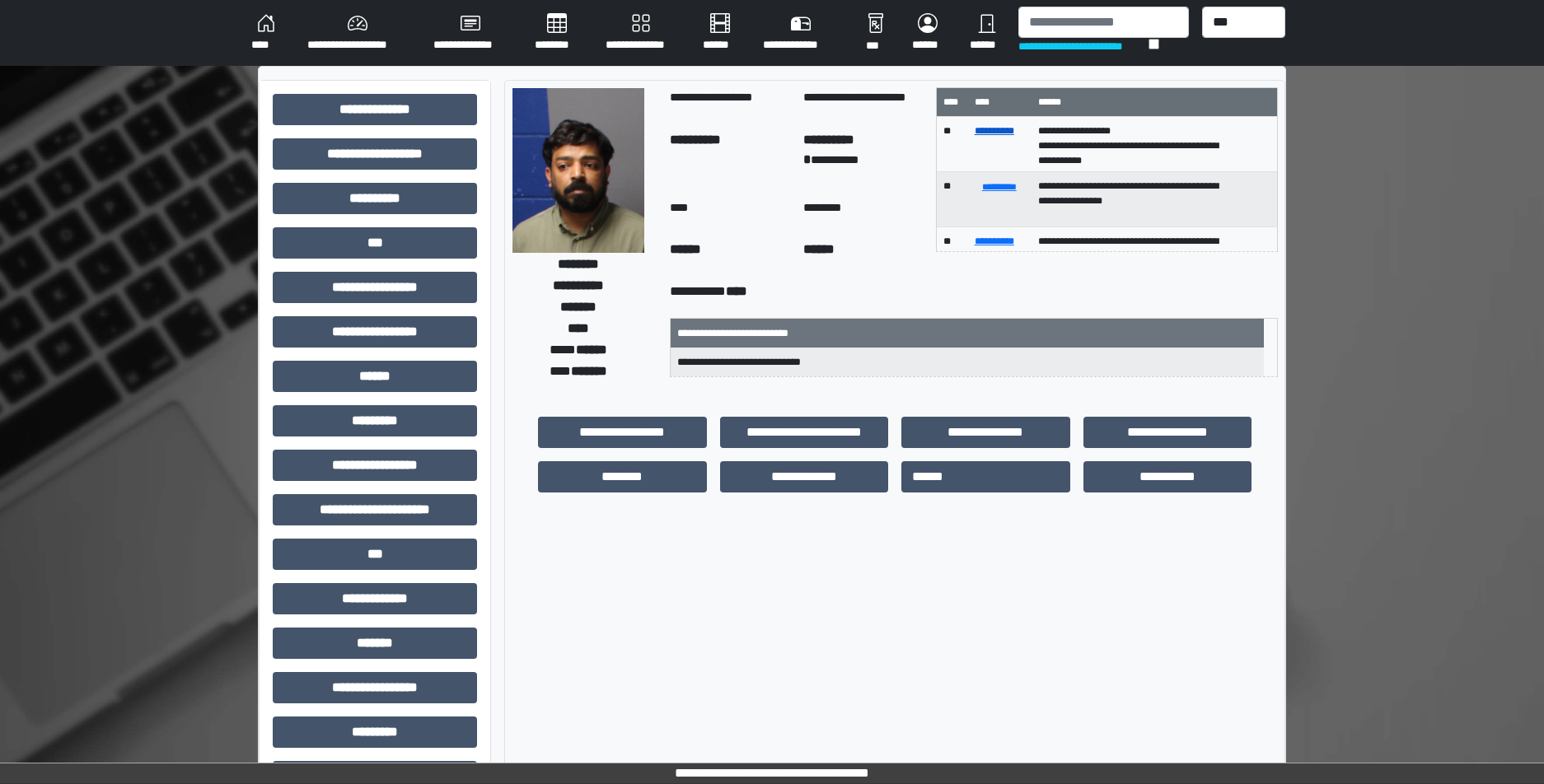 click on "**********" at bounding box center [994, 131] 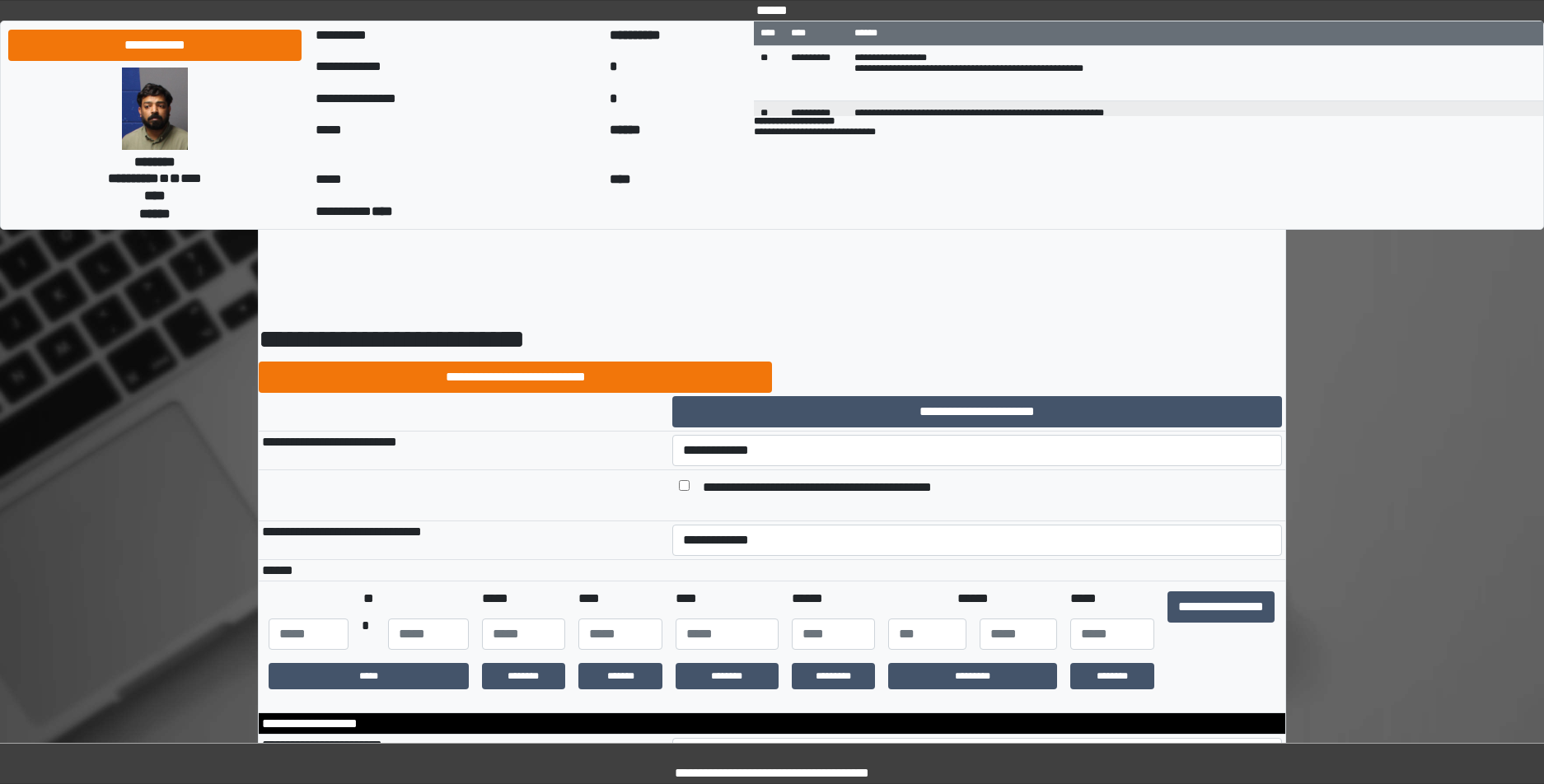 scroll, scrollTop: 0, scrollLeft: 0, axis: both 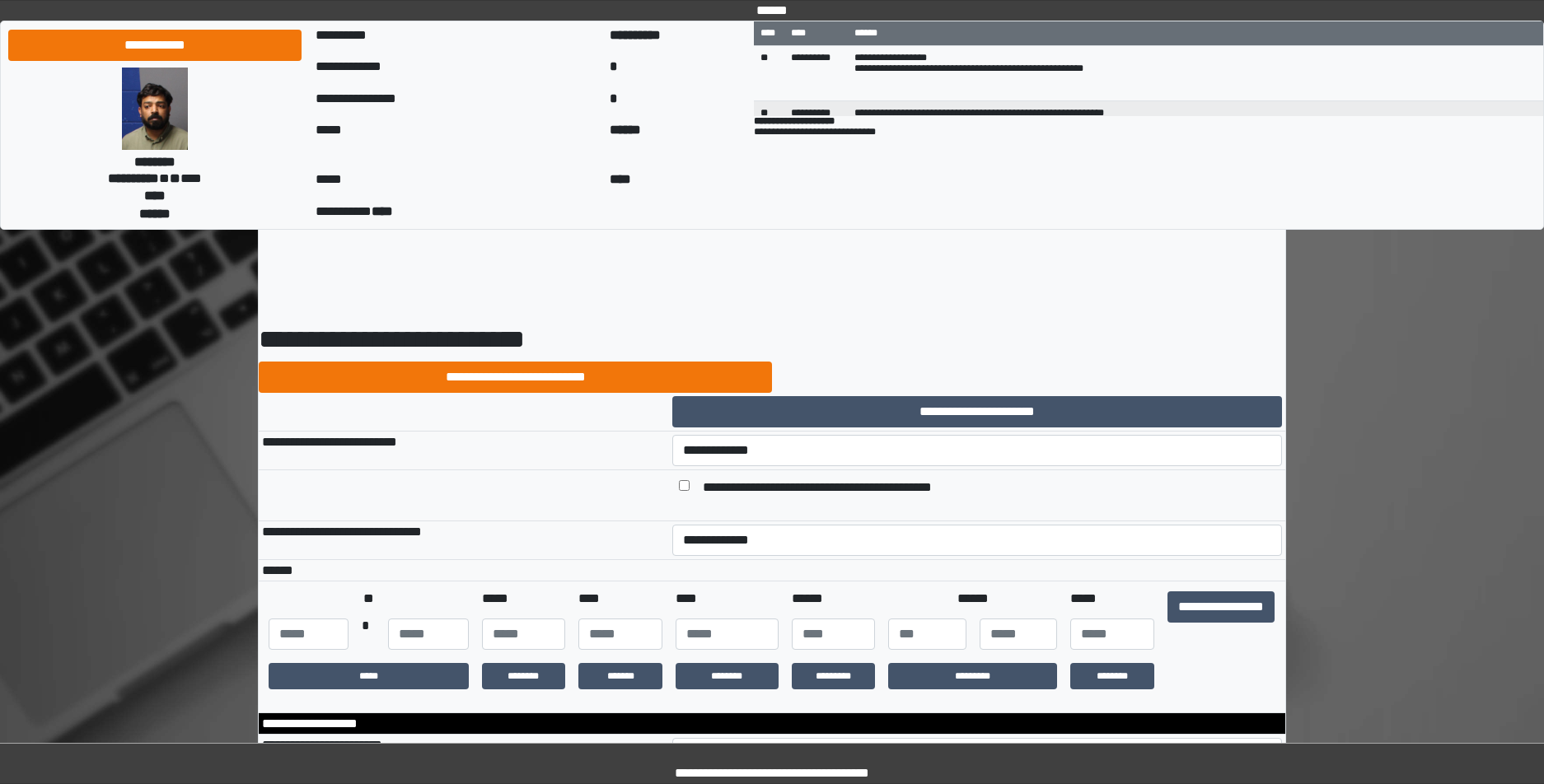 click on "**********" at bounding box center [977, 496] 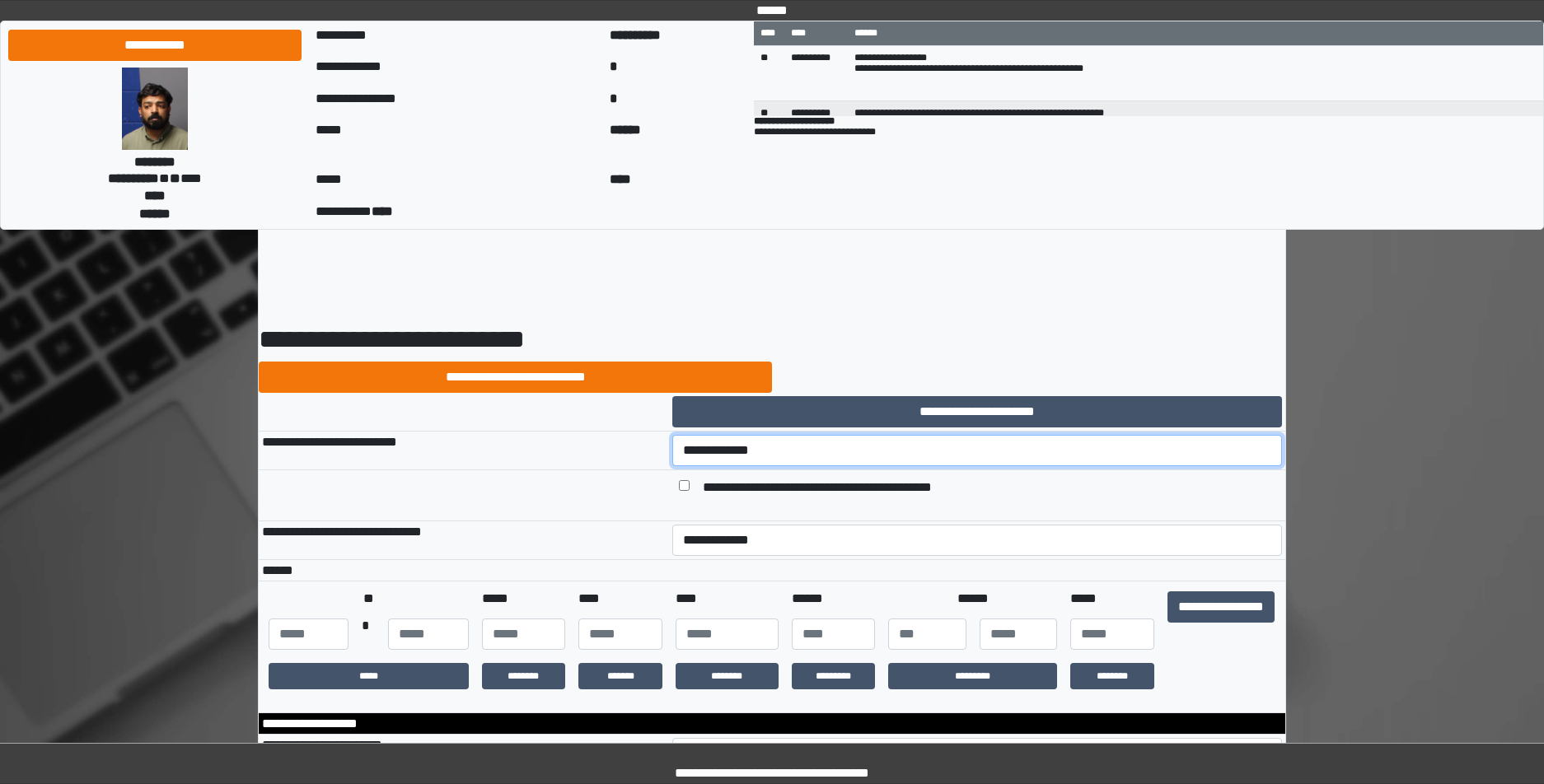 click on "**********" at bounding box center [977, 450] 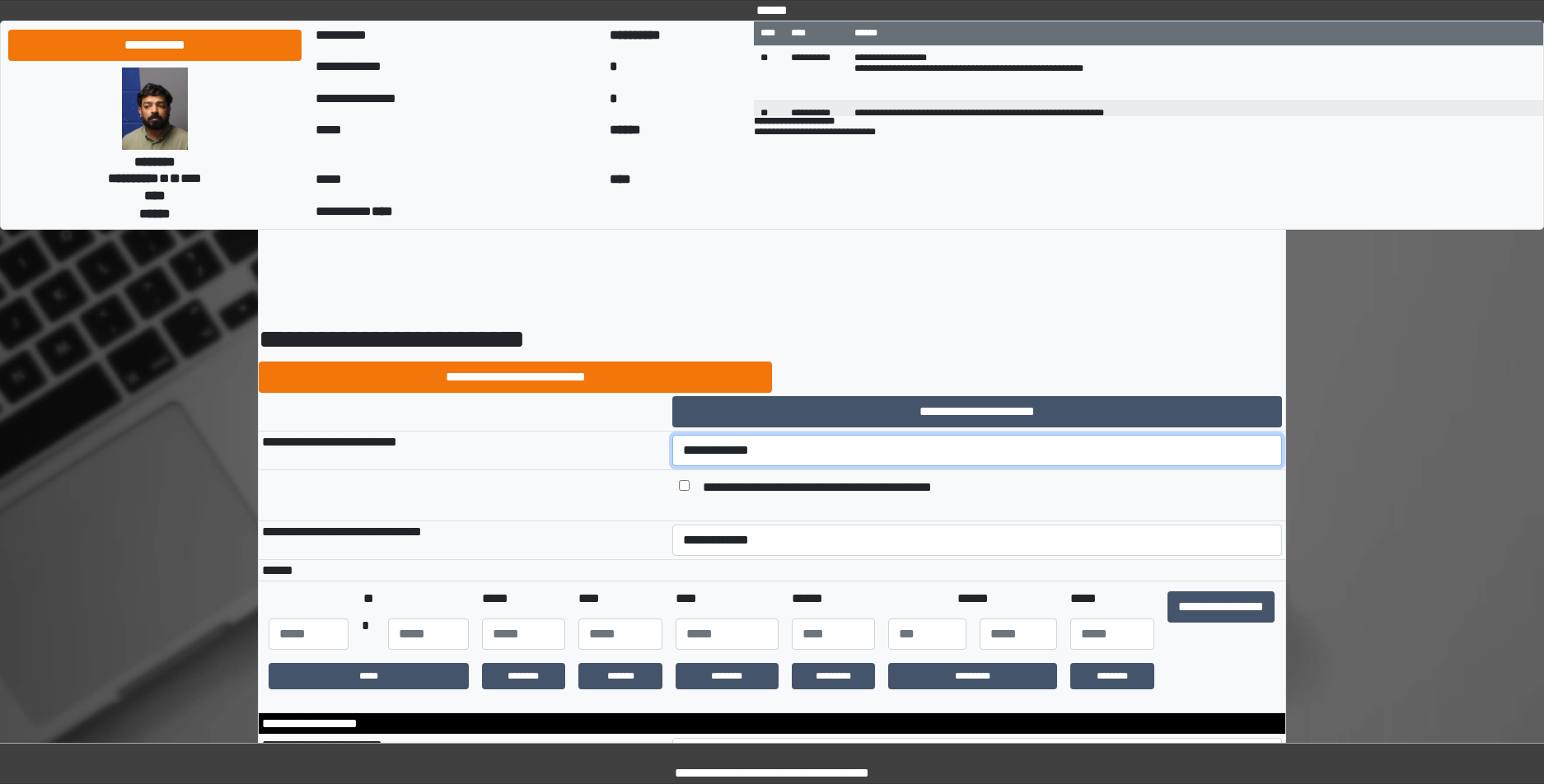 select on "*" 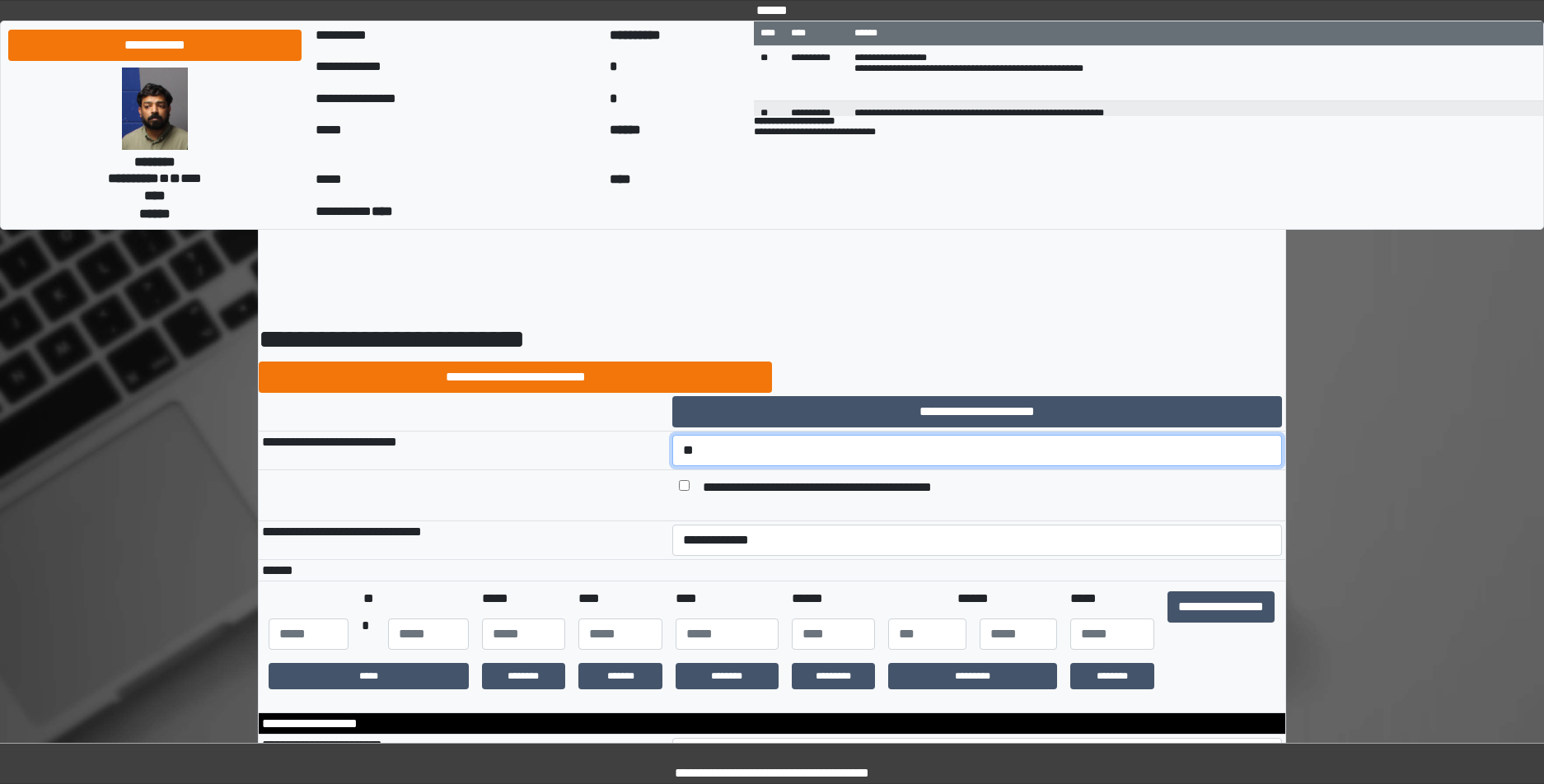 click on "**********" at bounding box center [977, 450] 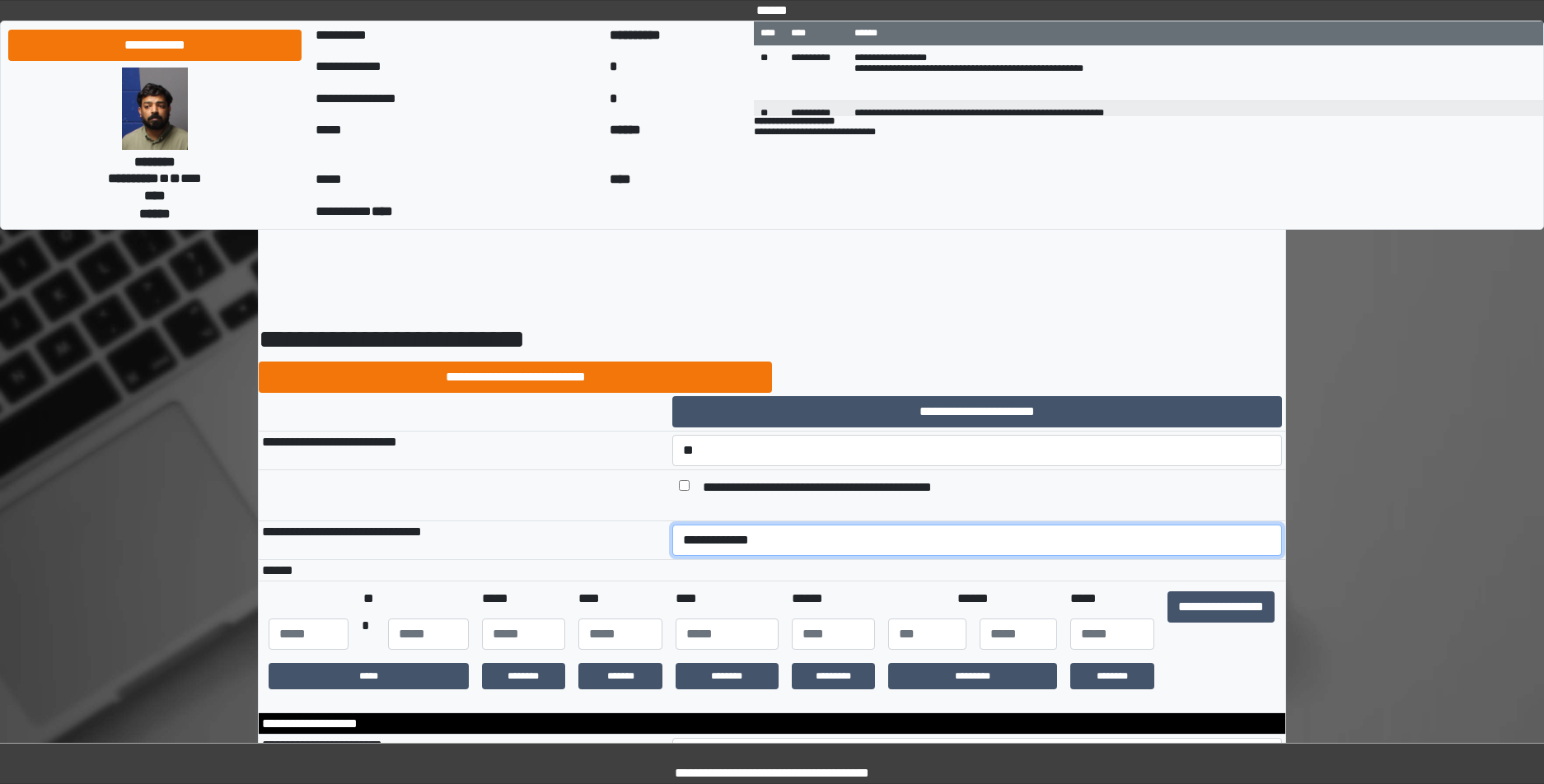 select on "*" 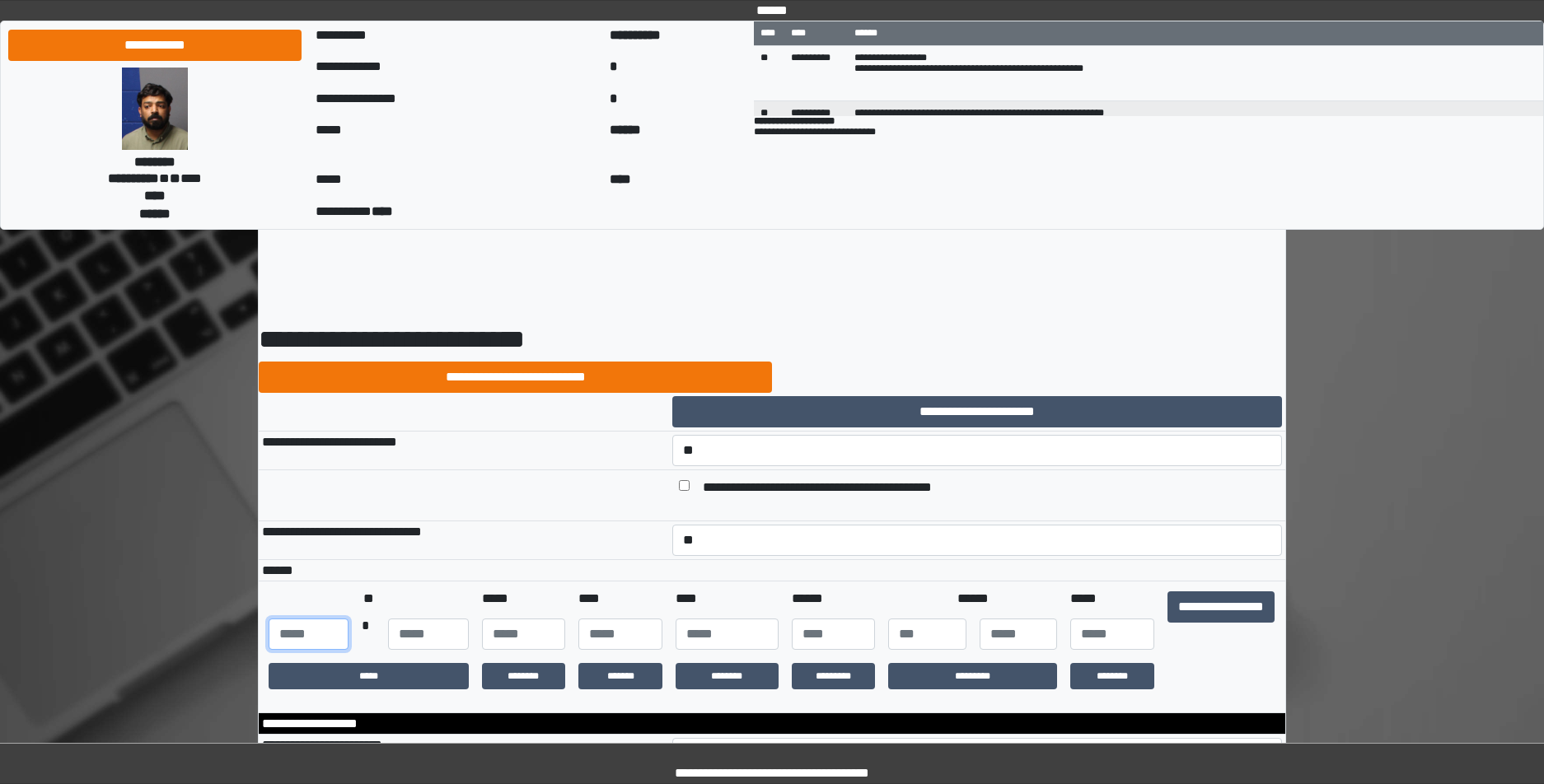 click at bounding box center [308, 634] 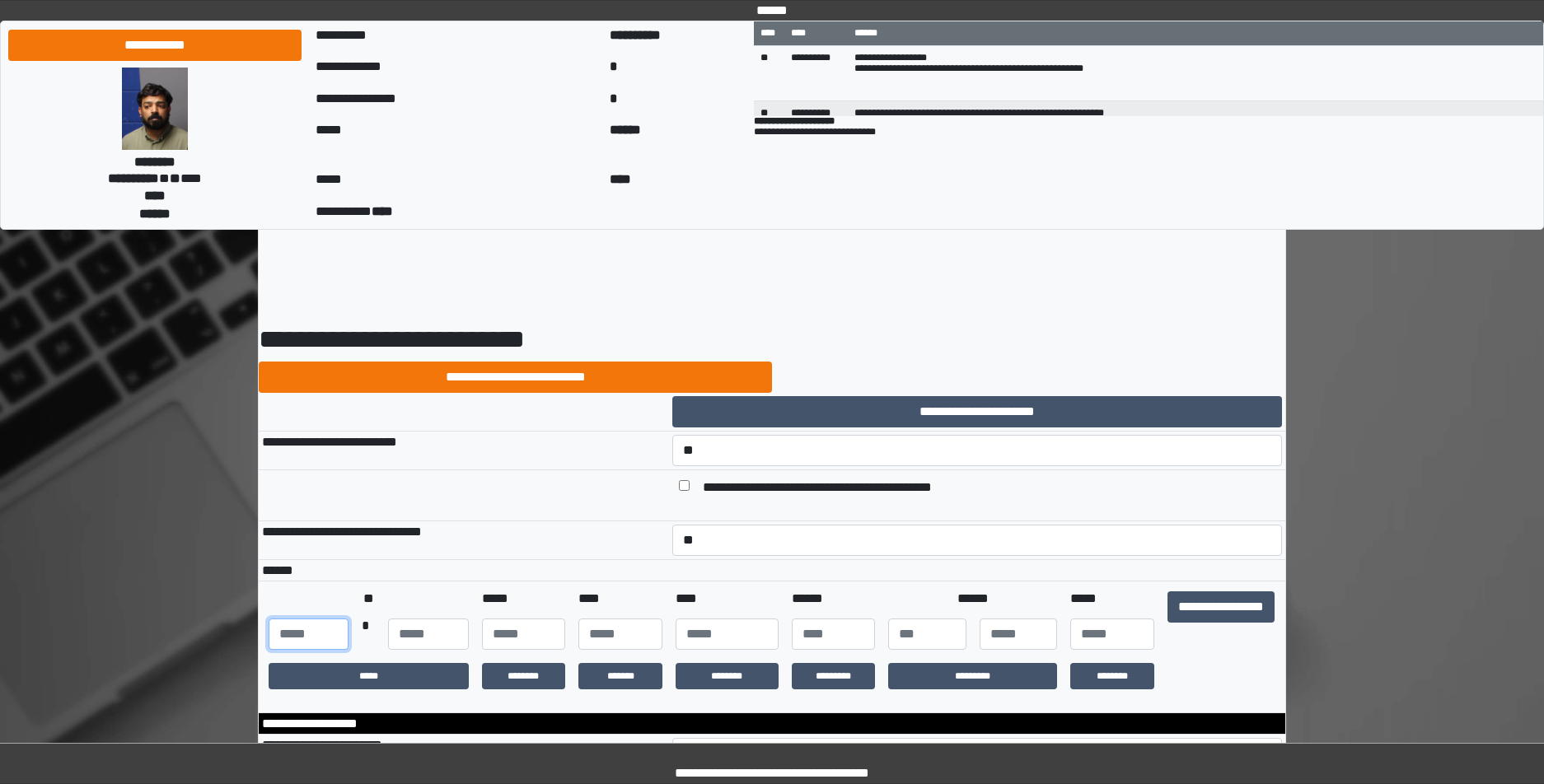 drag, startPoint x: 311, startPoint y: 636, endPoint x: 186, endPoint y: 581, distance: 136.565 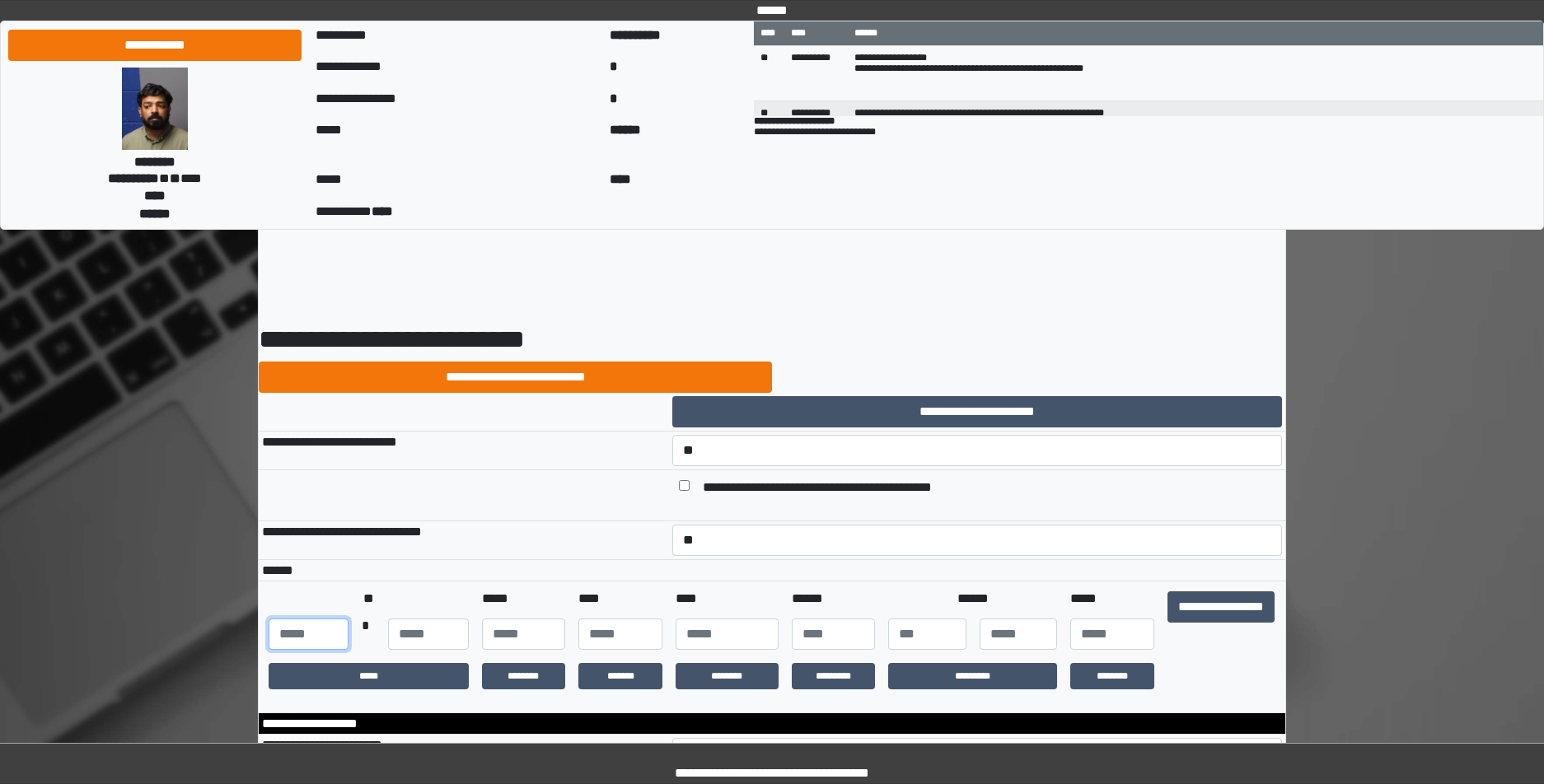 type on "***" 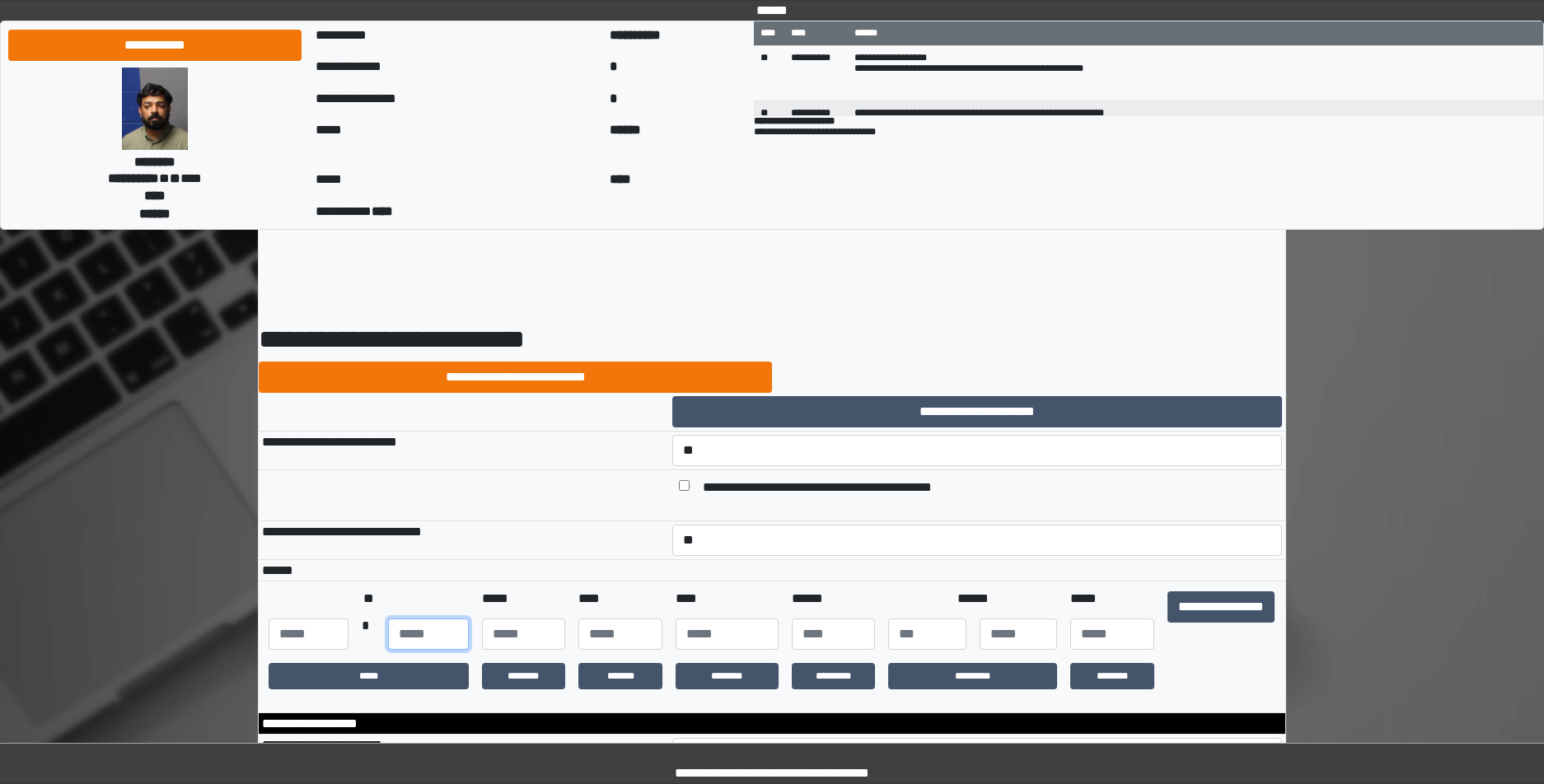 type on "**" 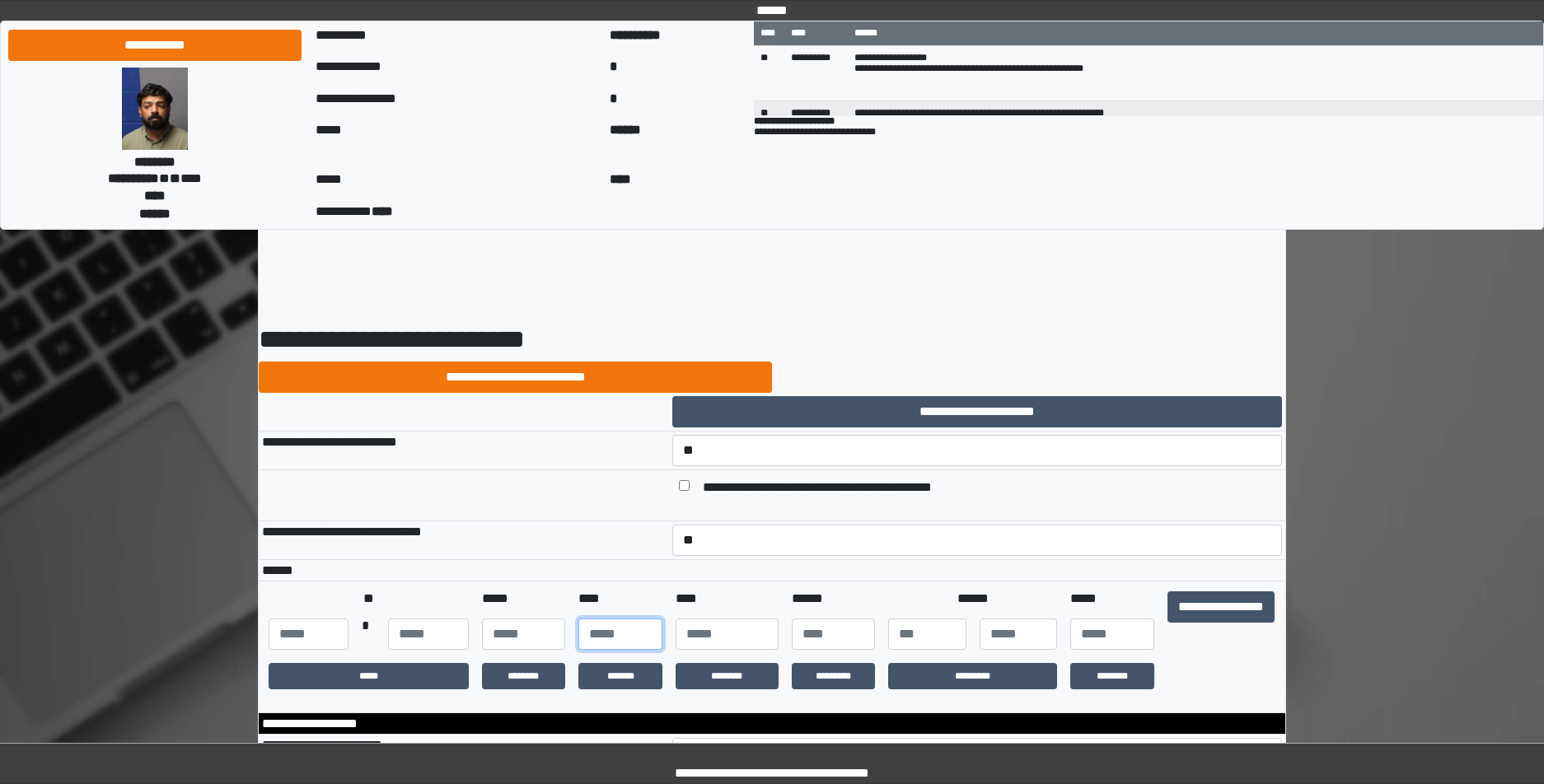 type on "*" 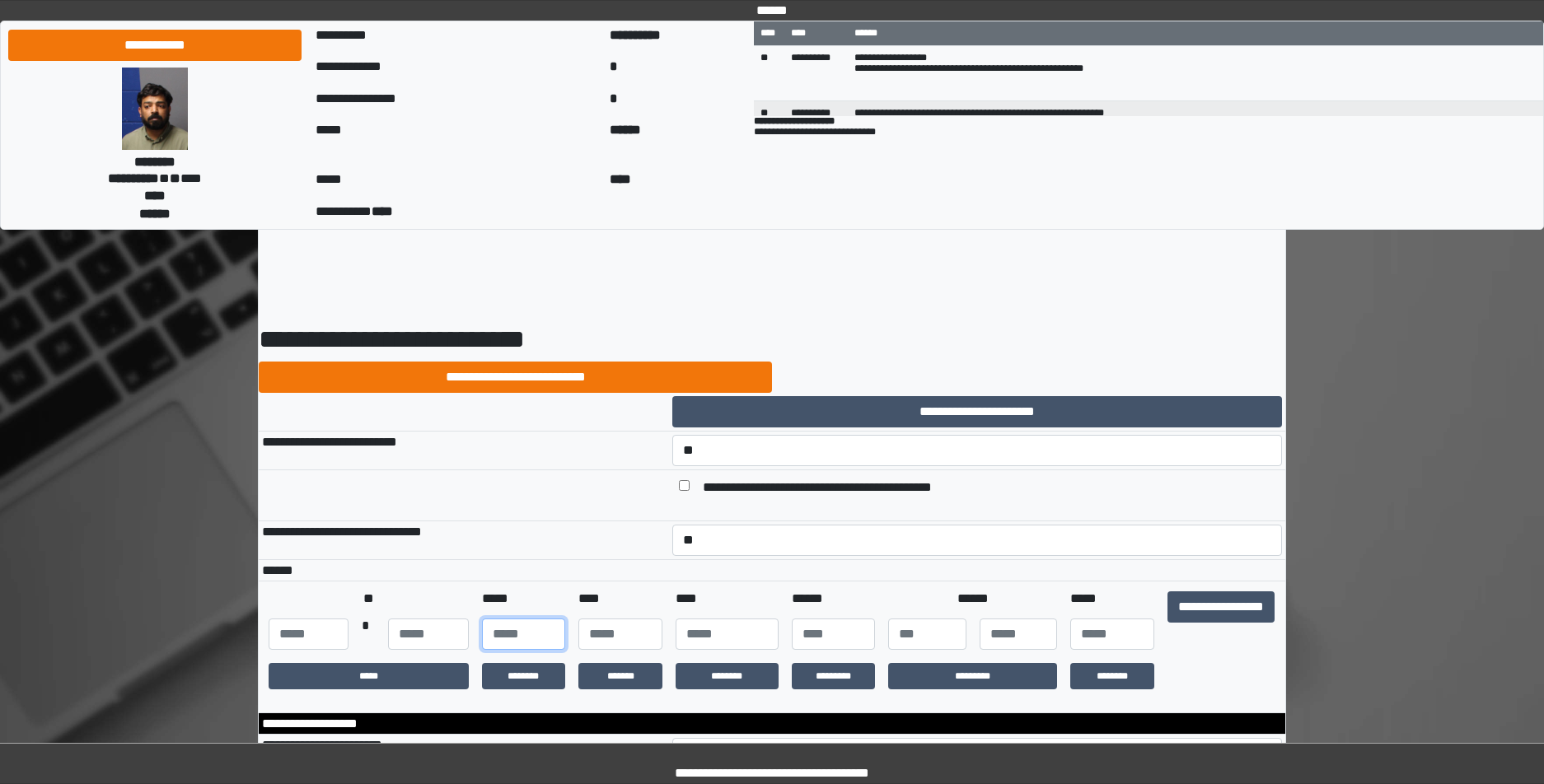 click at bounding box center [524, 634] 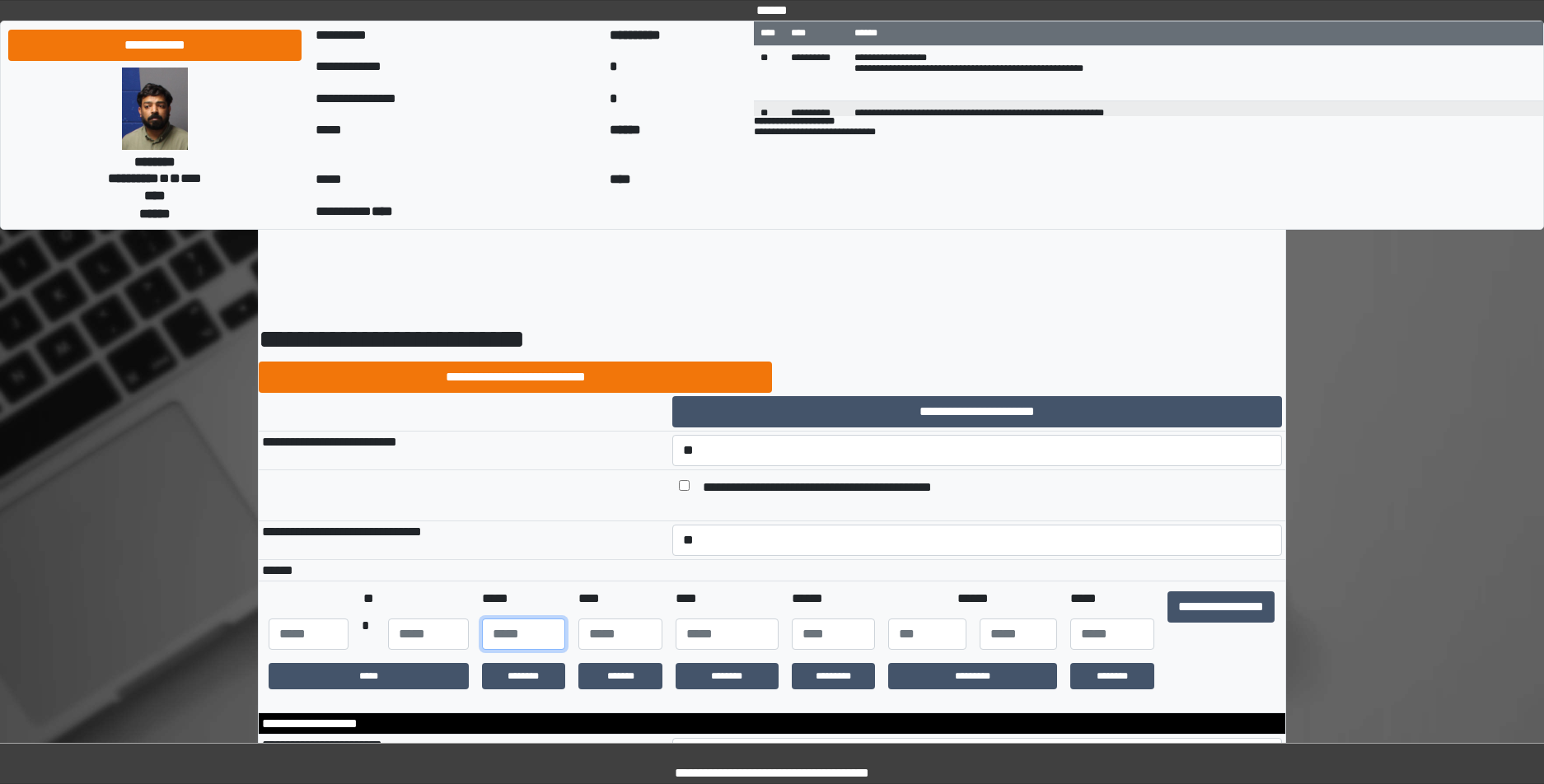 type on "**" 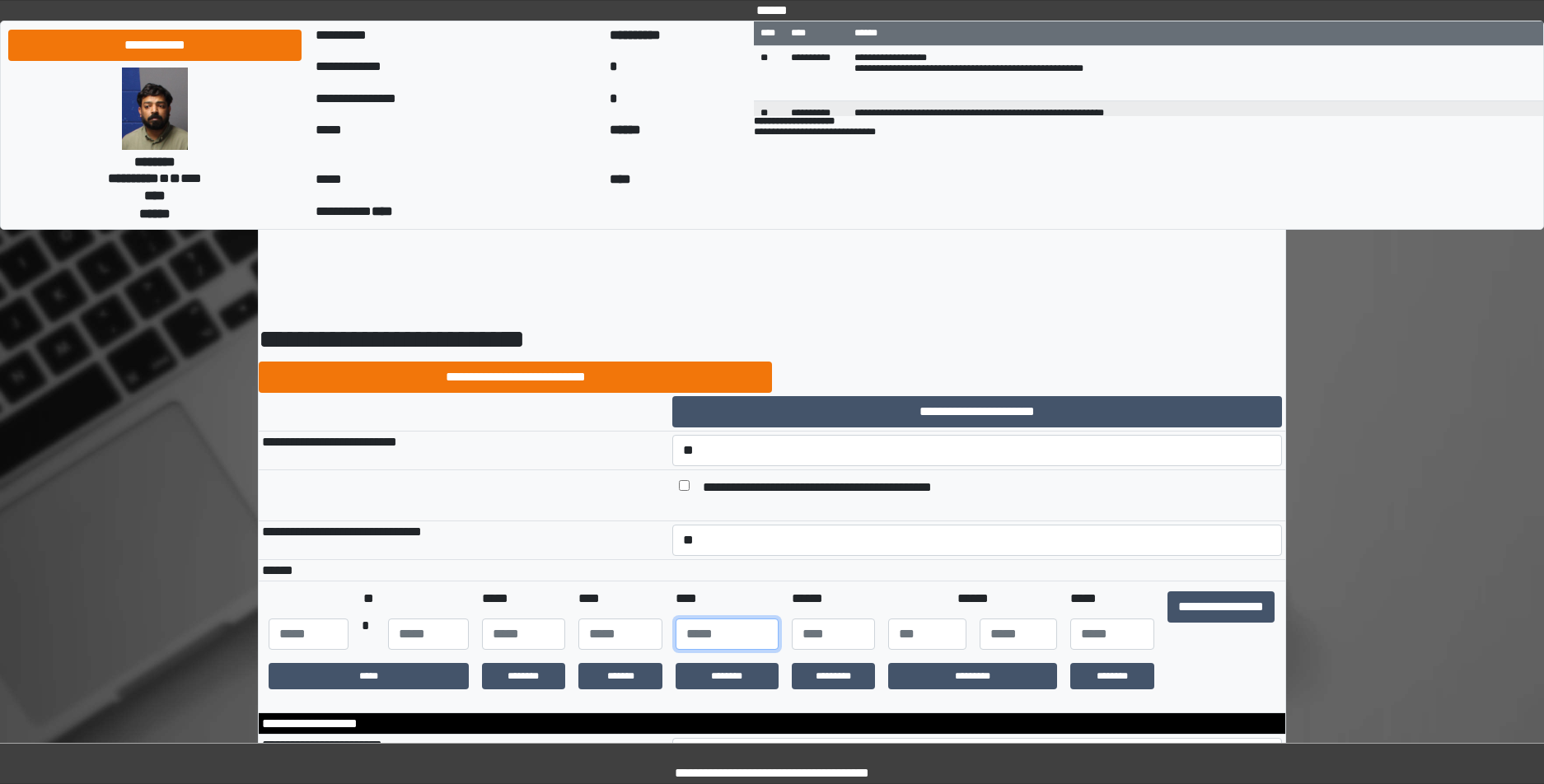 click at bounding box center [727, 634] 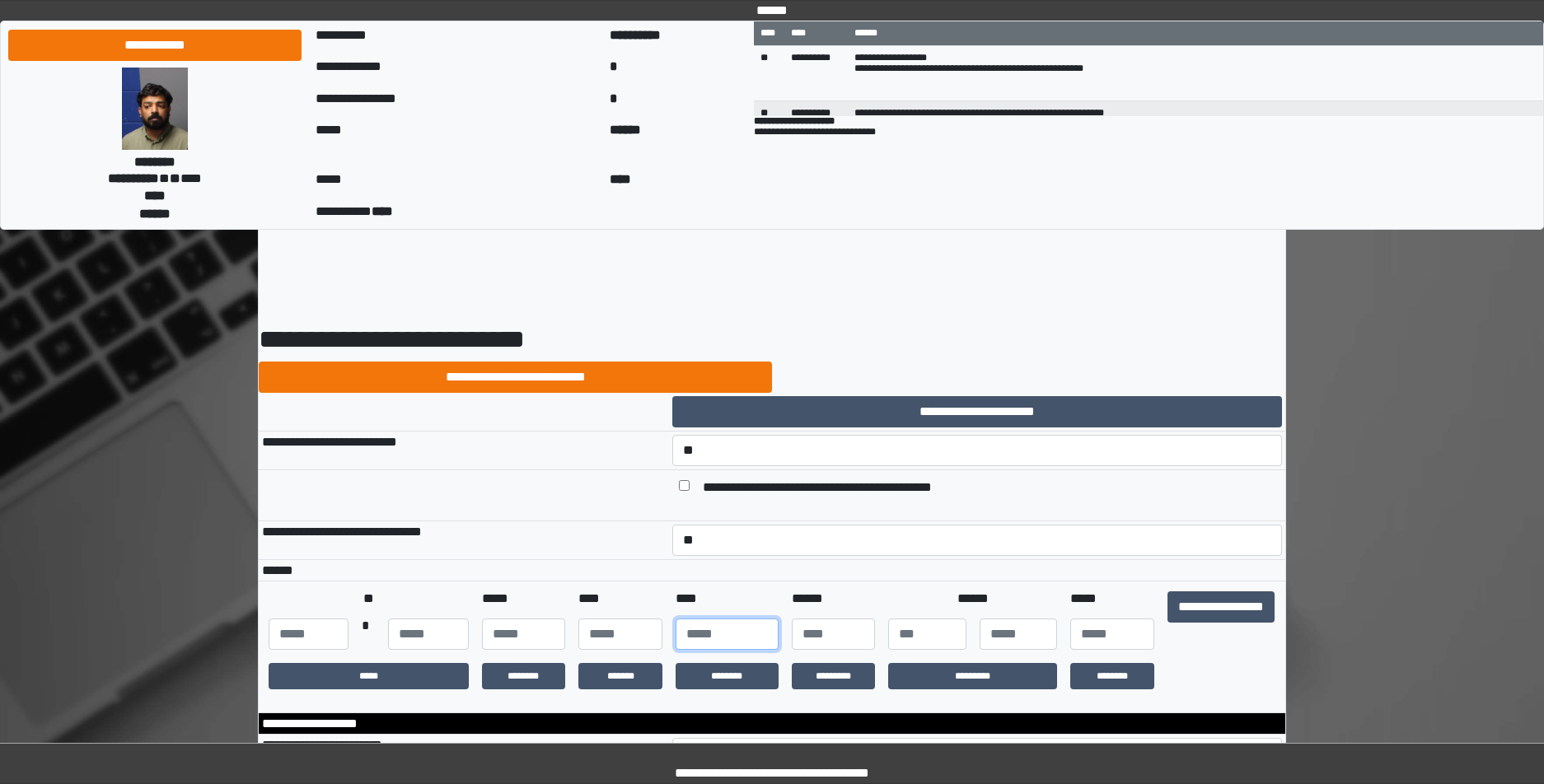 click on "****" at bounding box center [772, 8249] 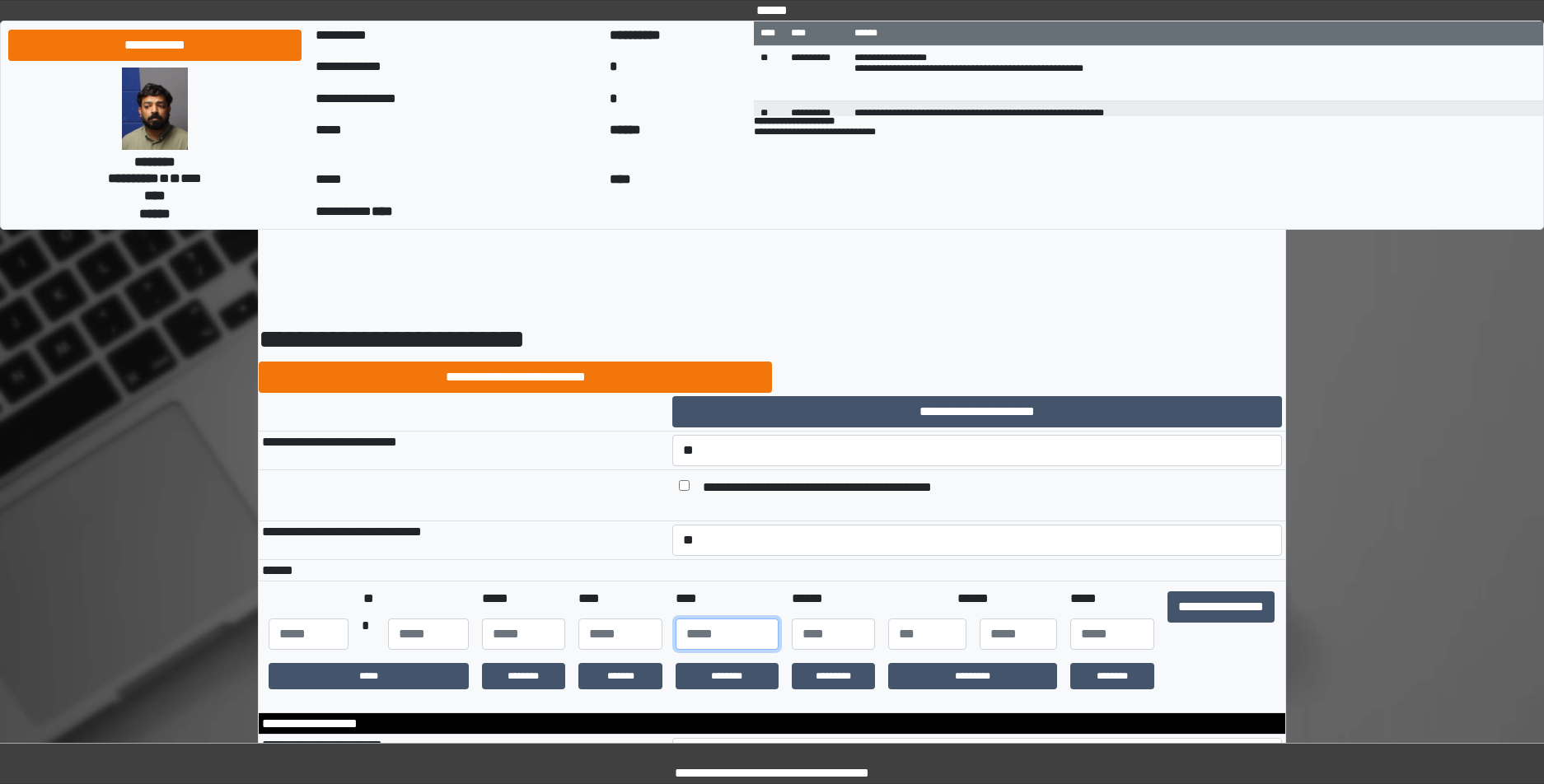 click on "**" at bounding box center [727, 634] 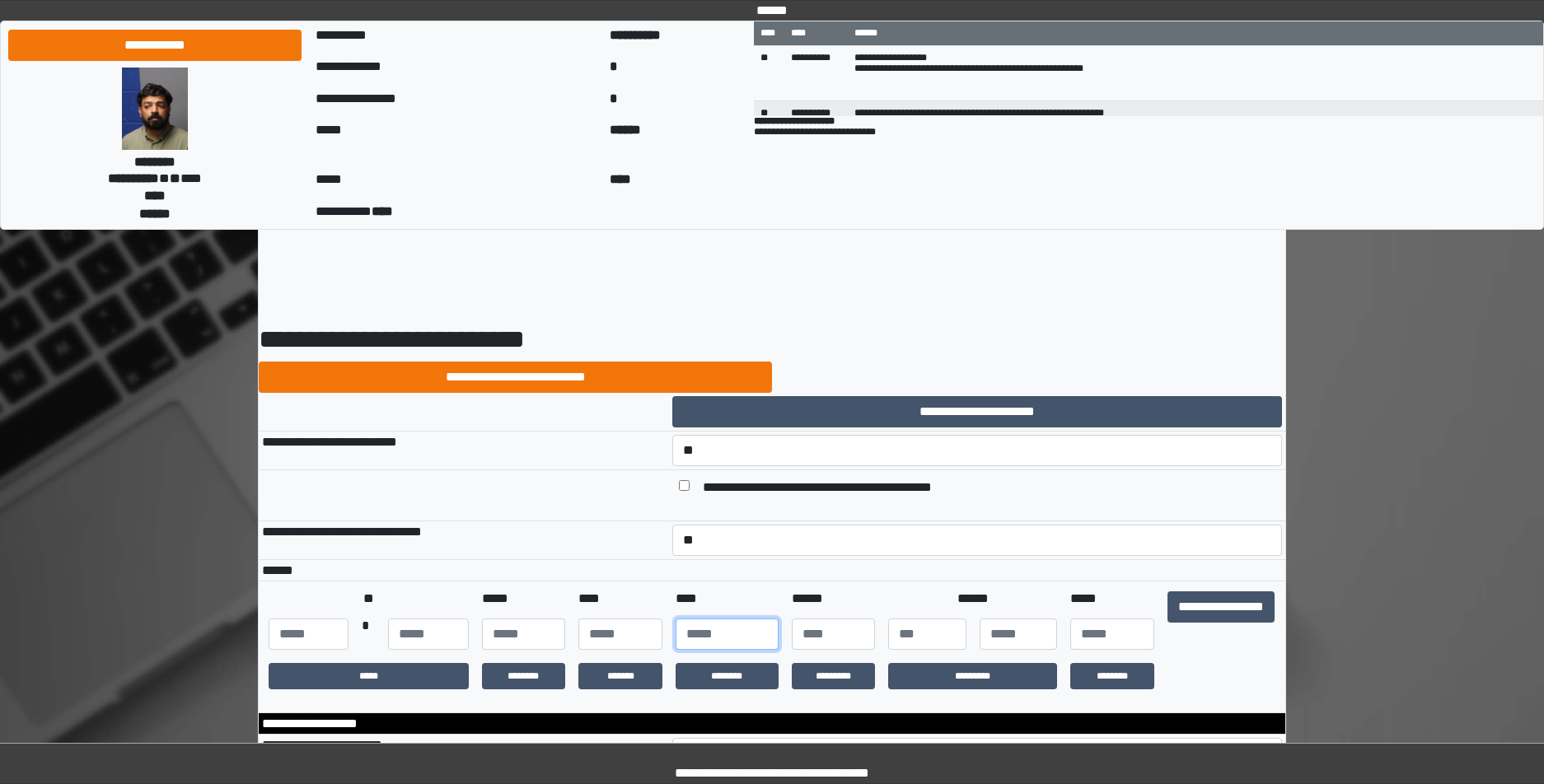 type on "****" 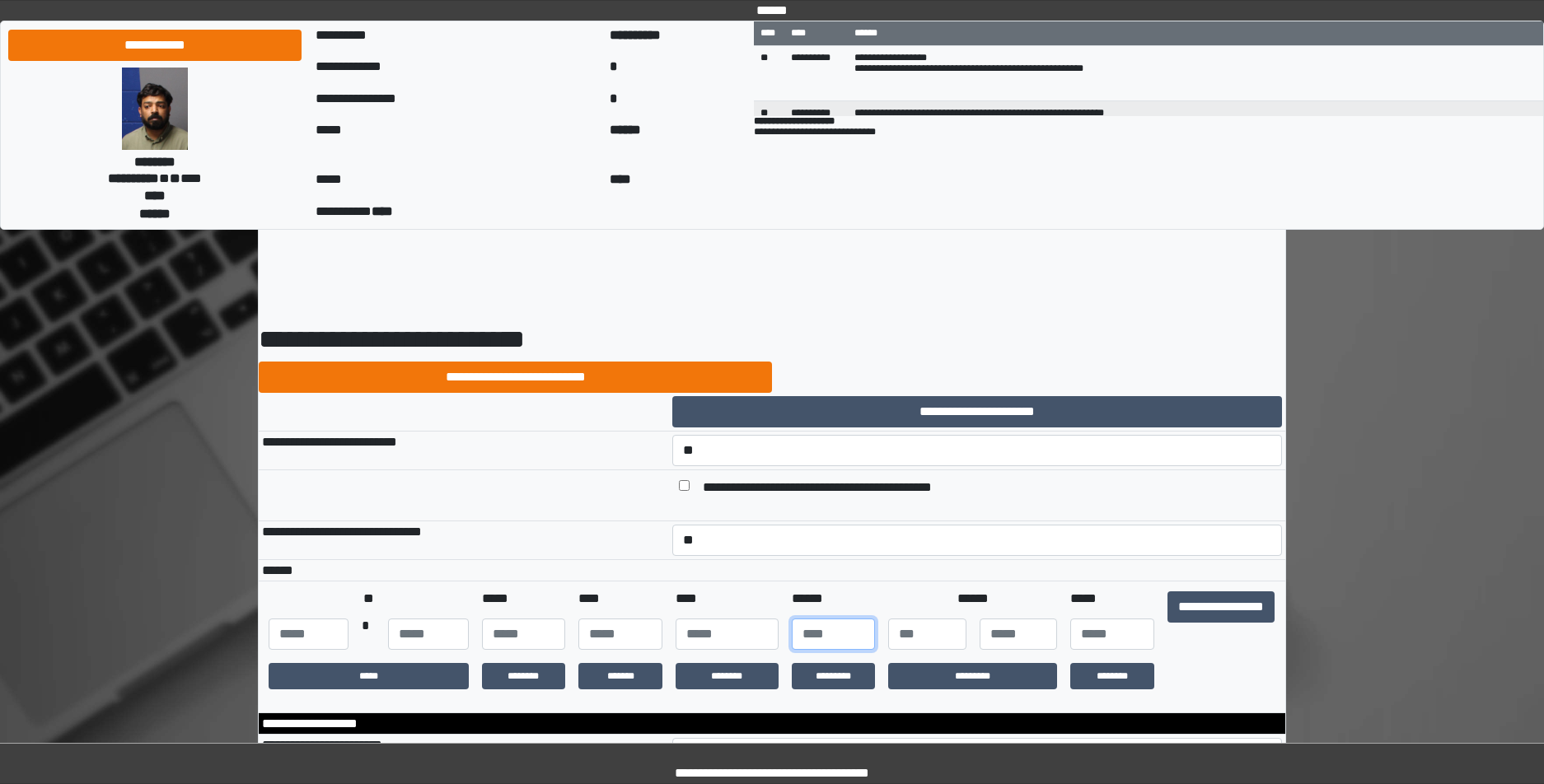 type on "***" 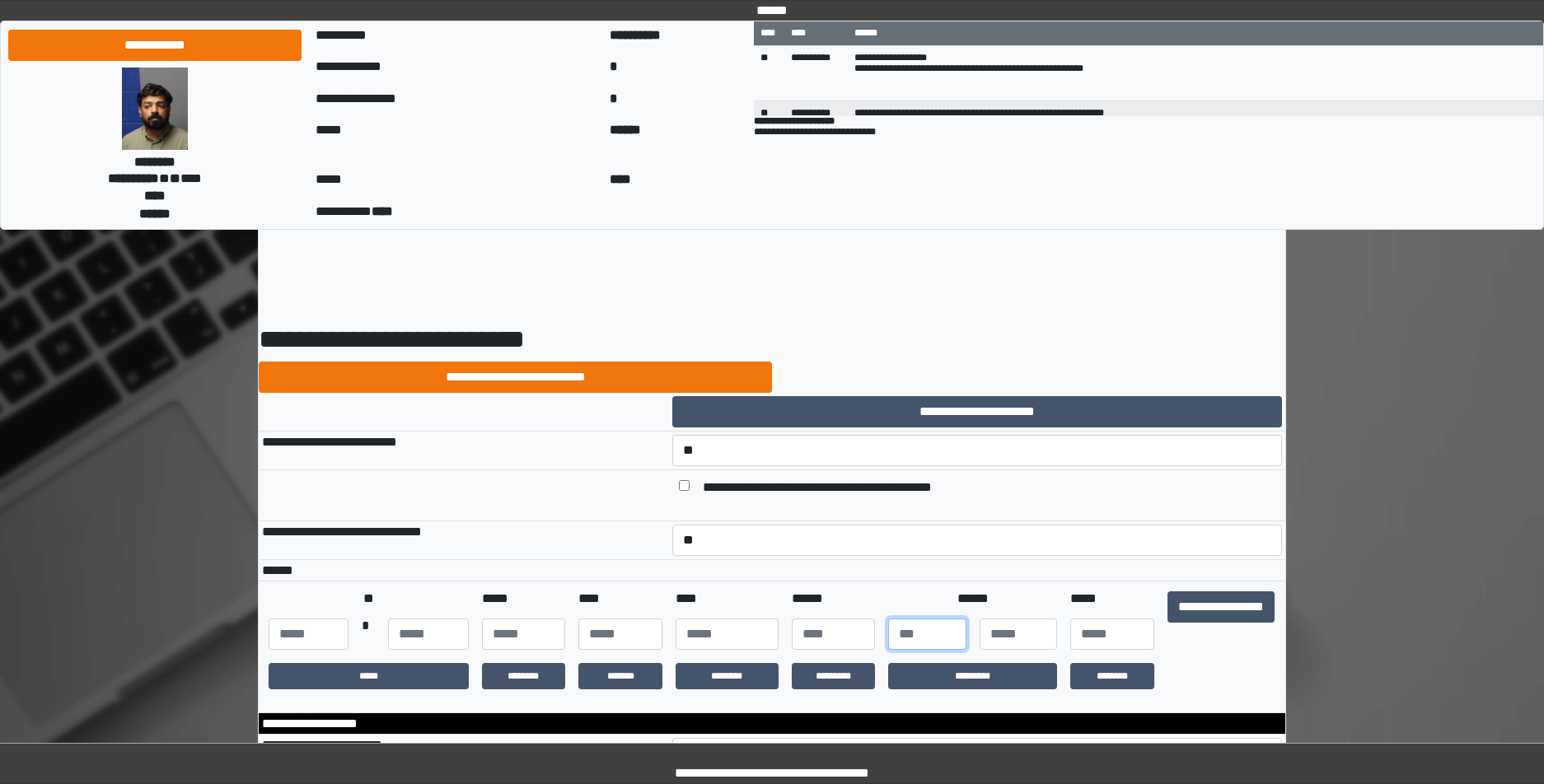 type on "*" 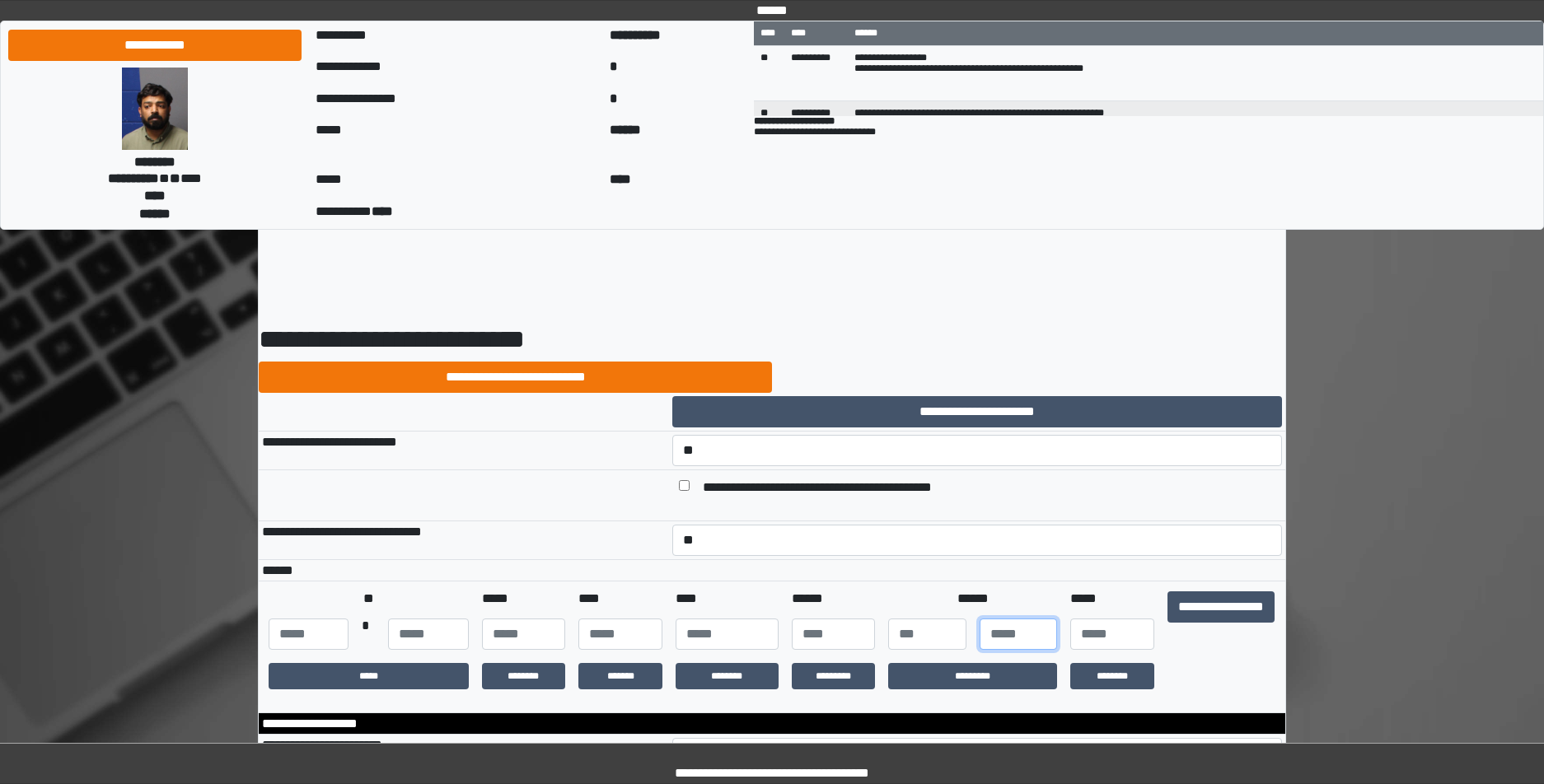 type on "*" 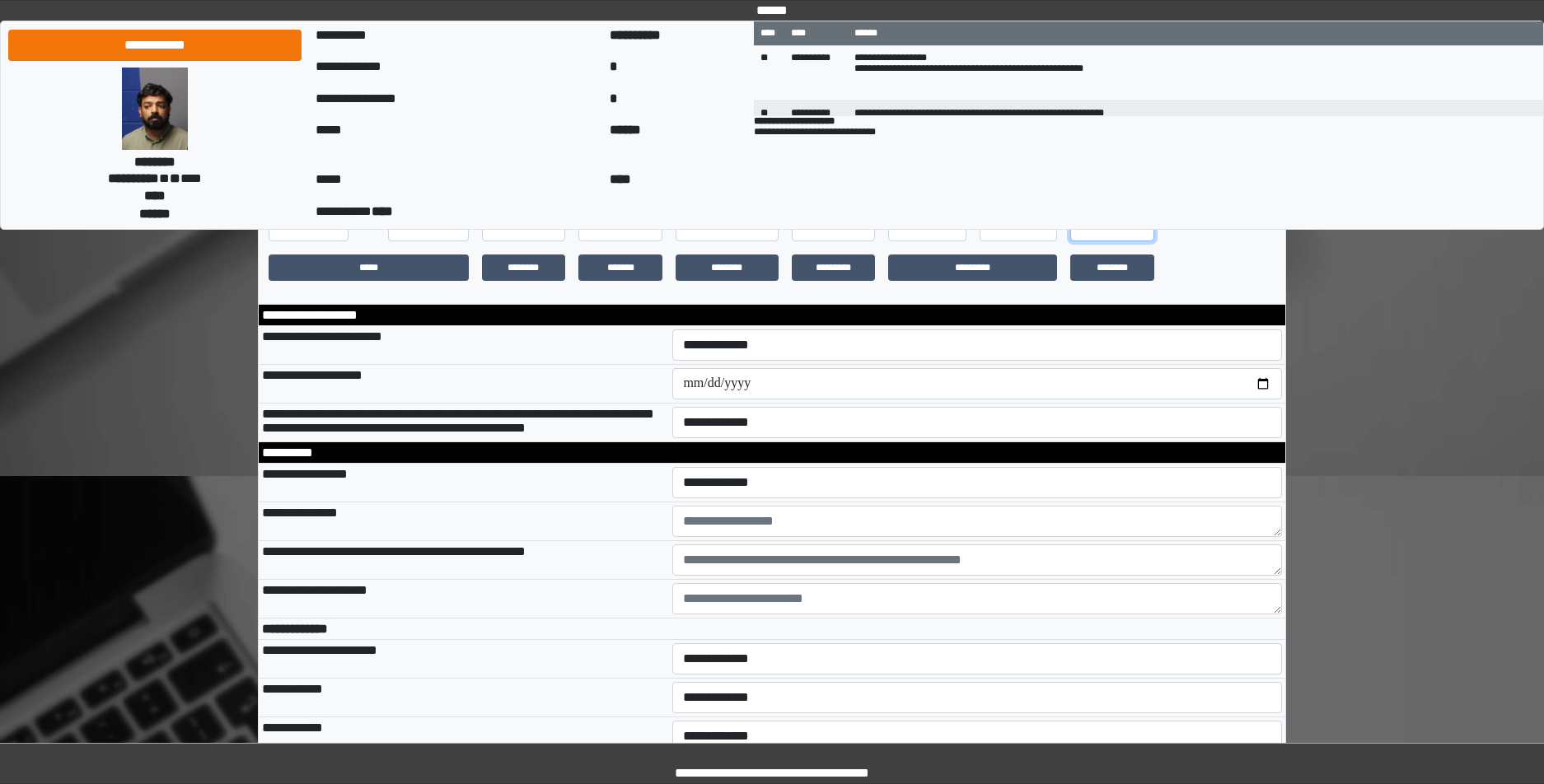 scroll, scrollTop: 412, scrollLeft: 0, axis: vertical 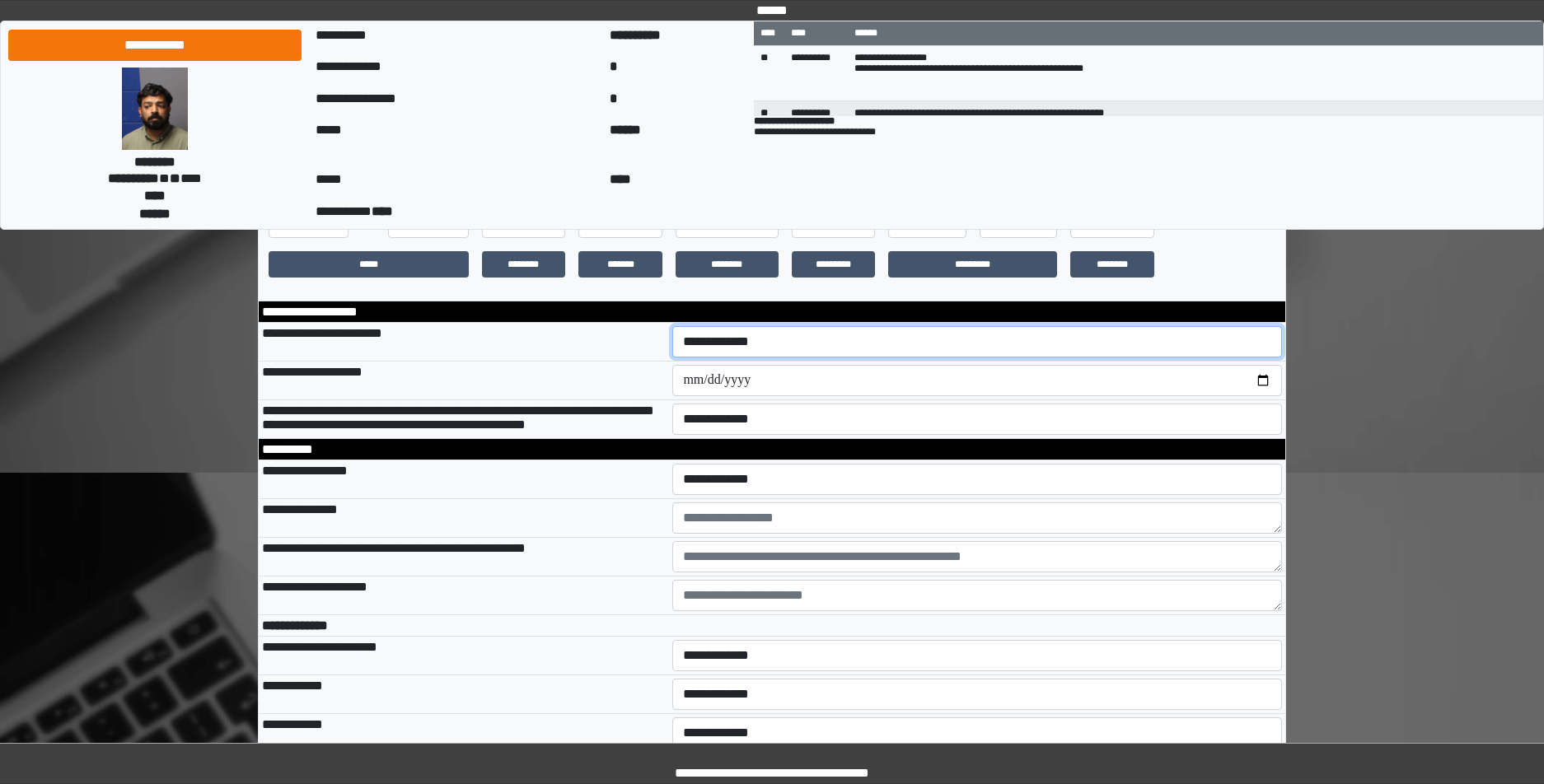 click on "**********" at bounding box center [977, 342] 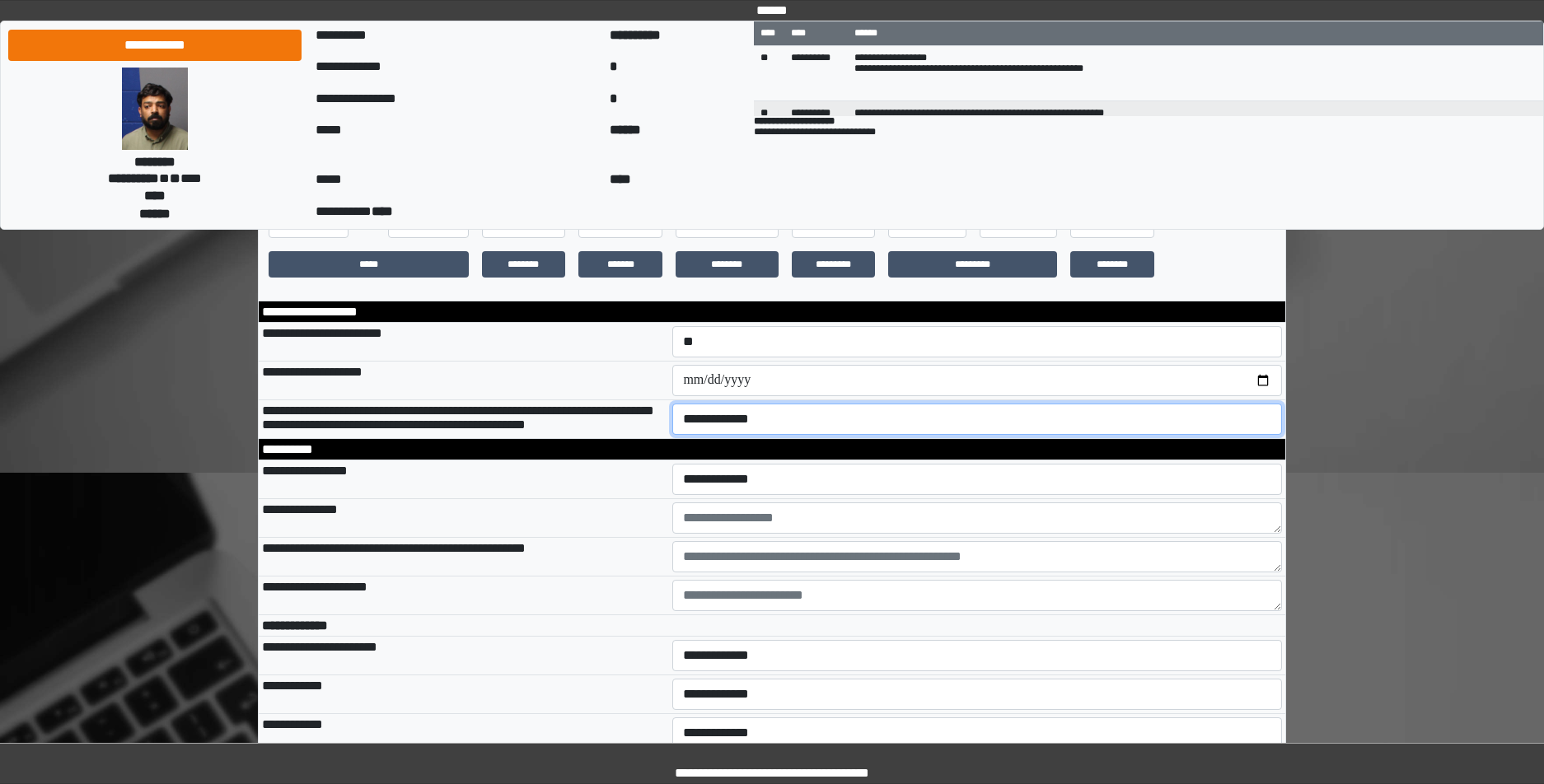 click on "**********" at bounding box center (977, 419) 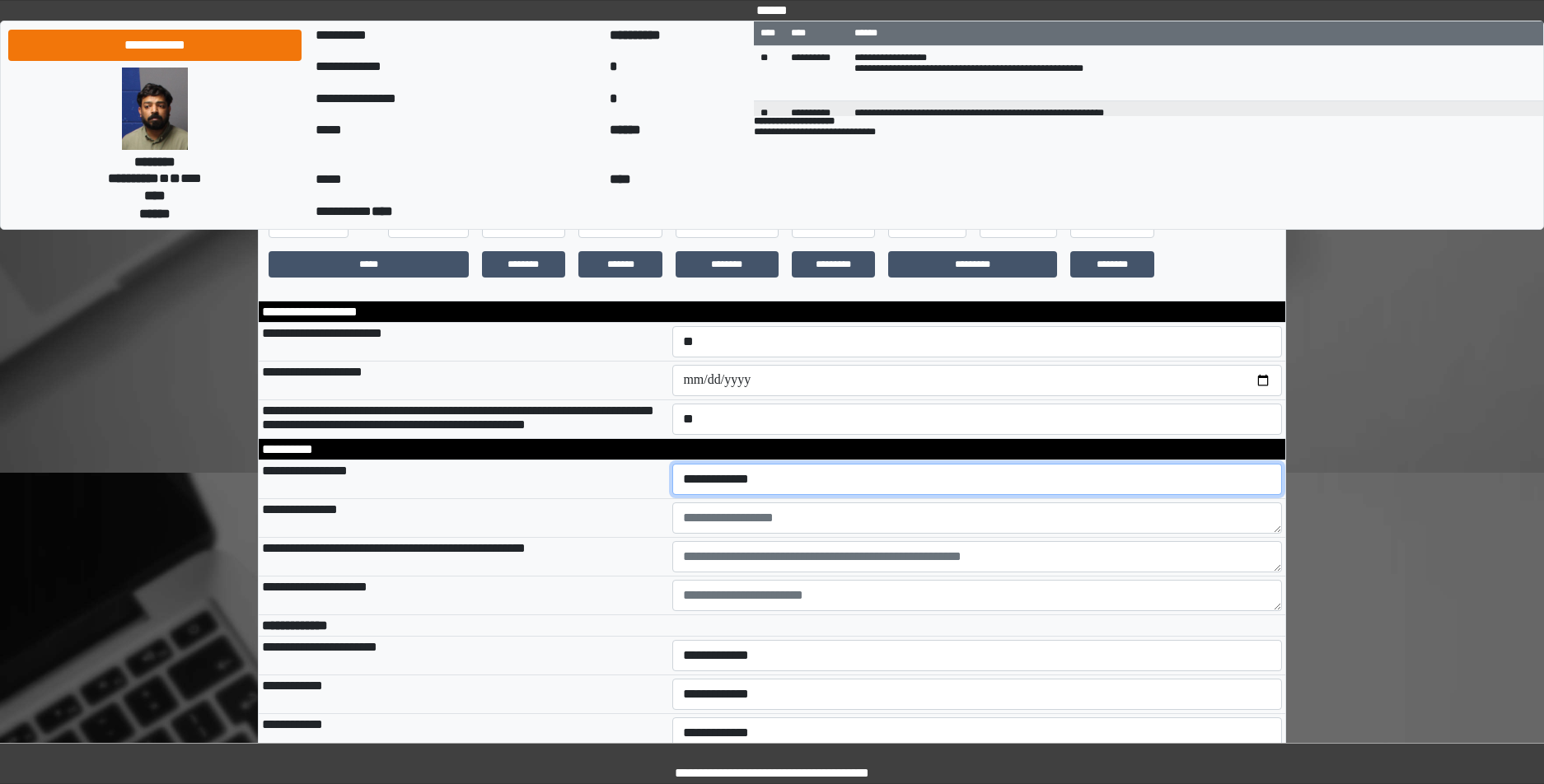 click on "**********" at bounding box center [977, 479] 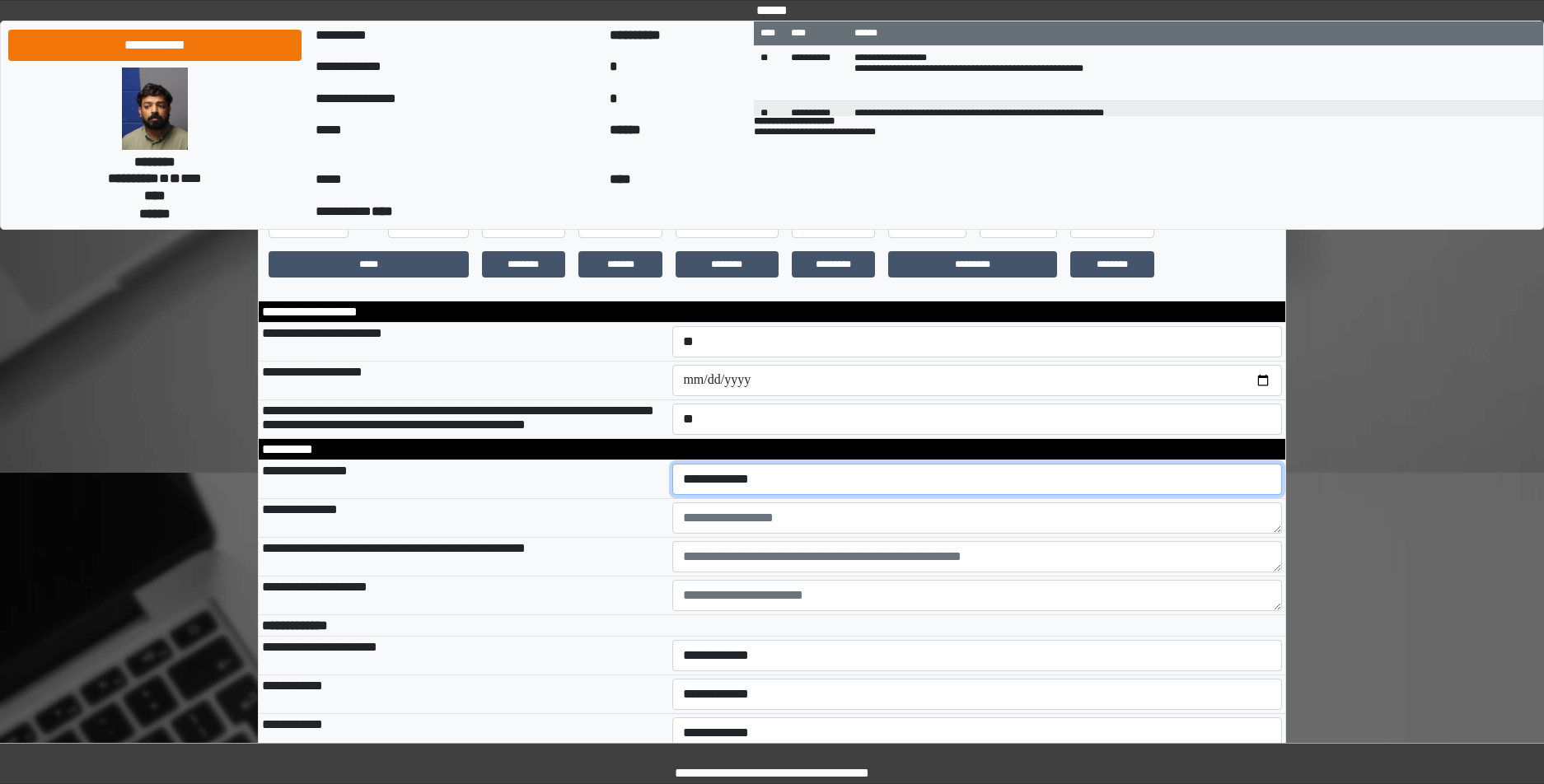 select on "***" 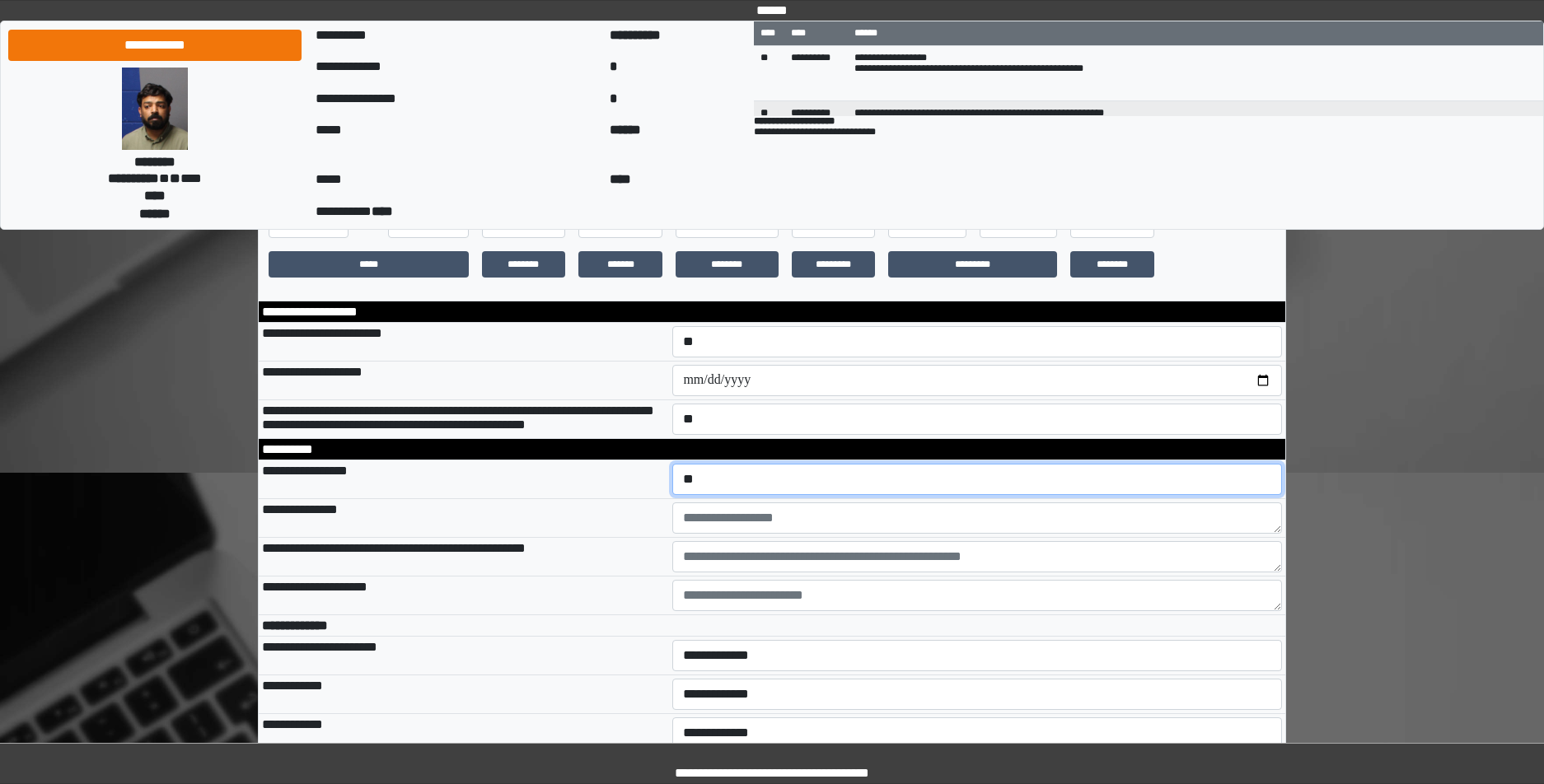 click on "**********" at bounding box center [977, 479] 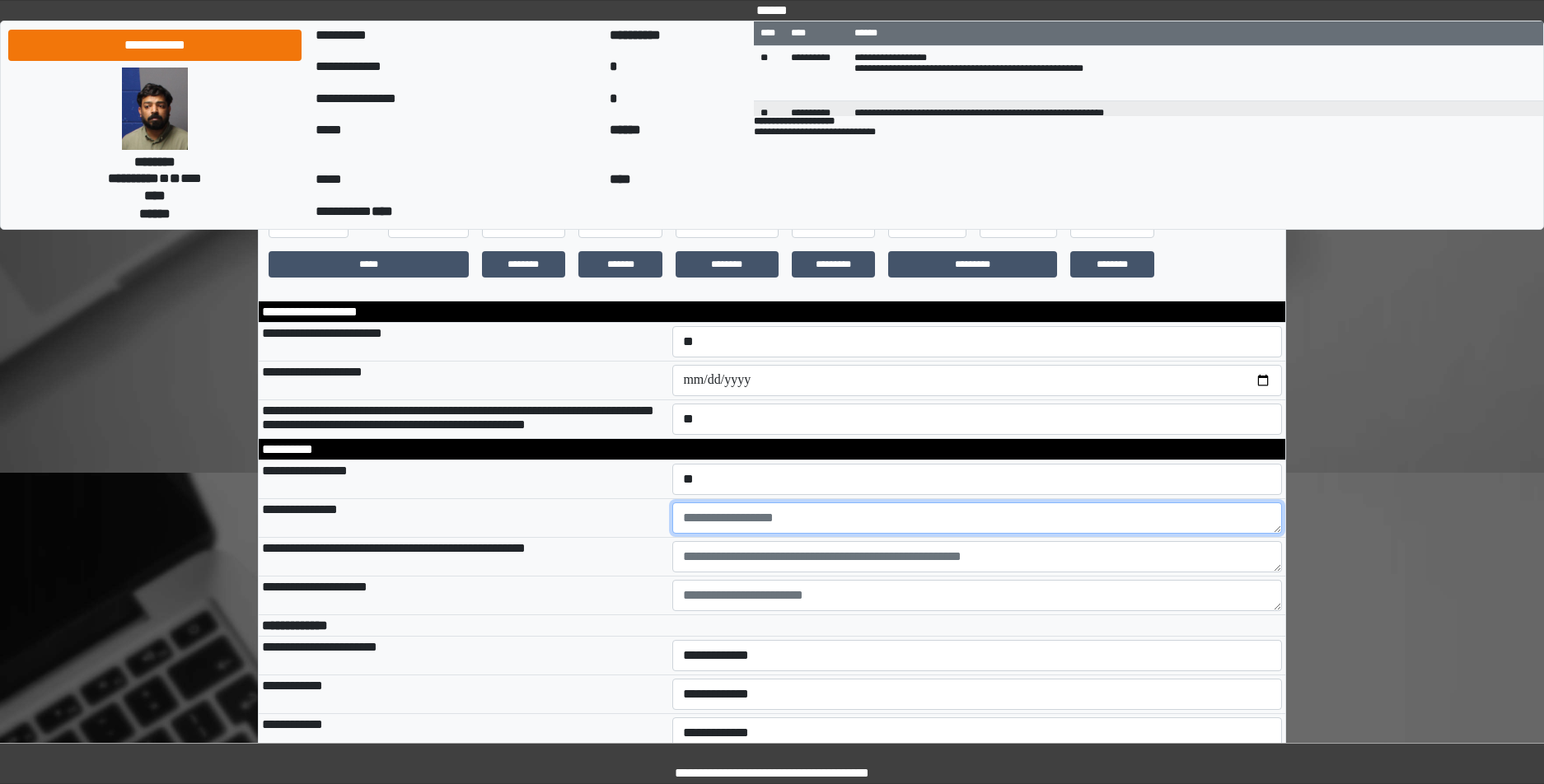 click at bounding box center [977, 518] 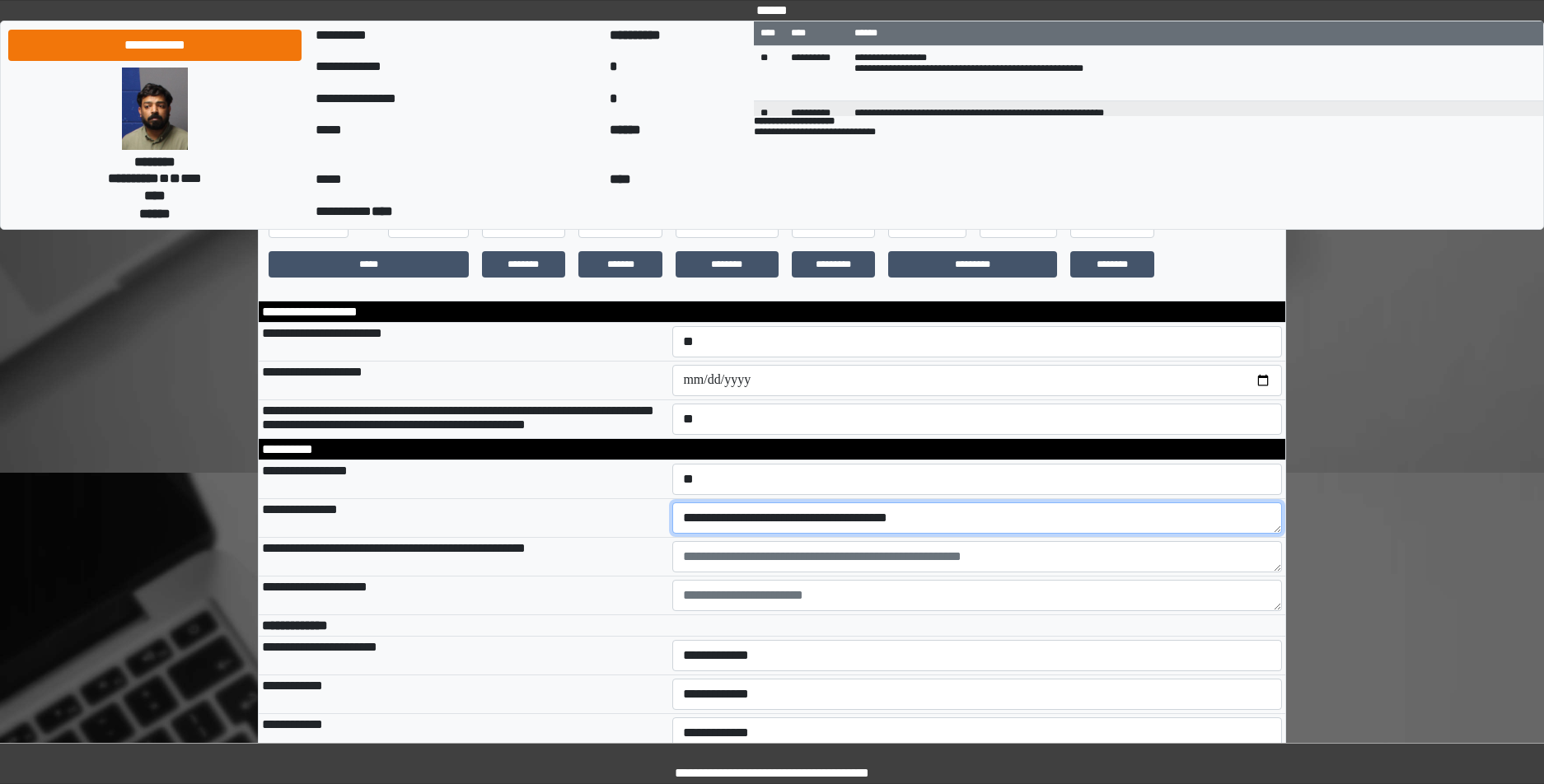 type on "**********" 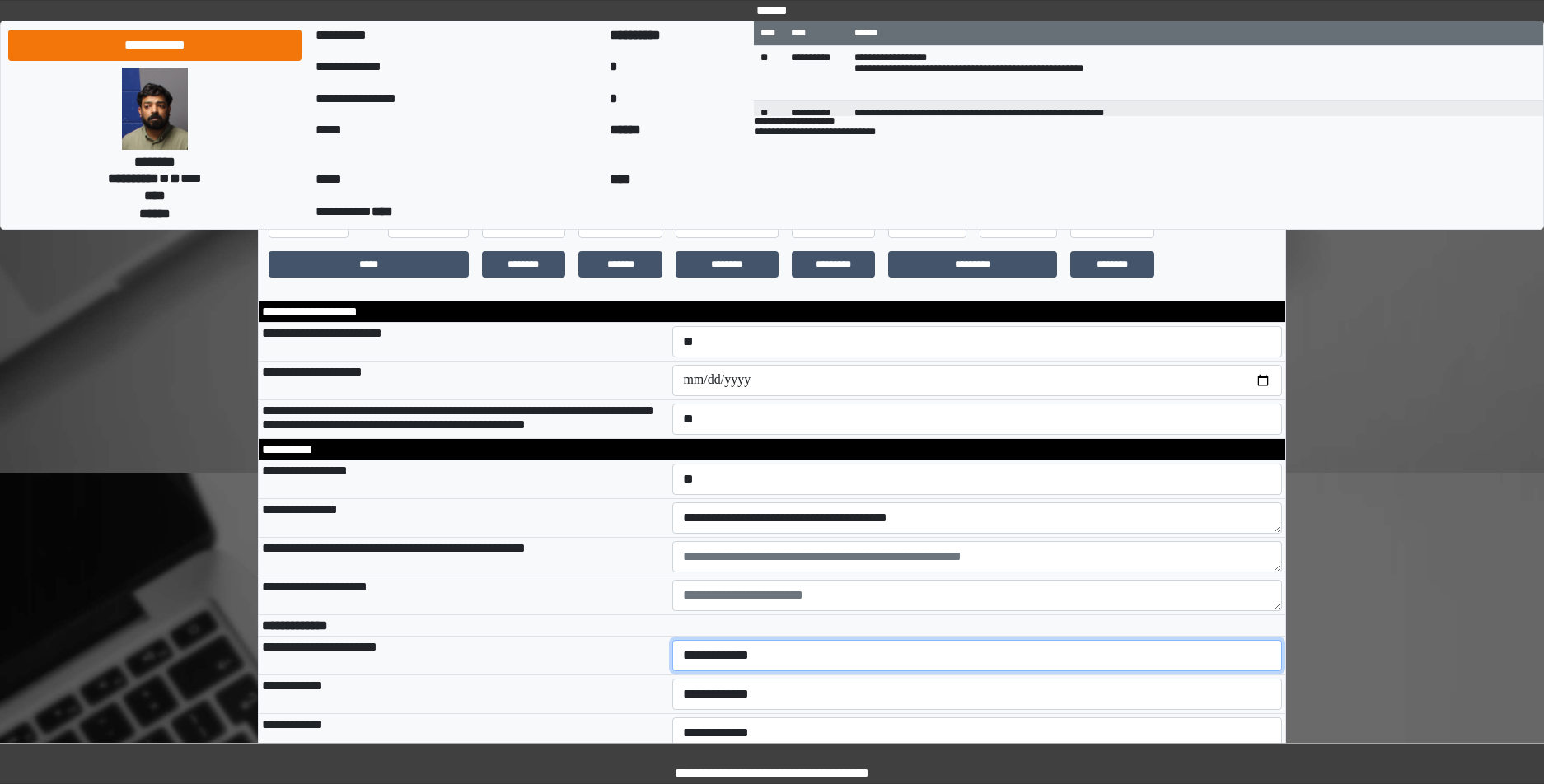 select on "*" 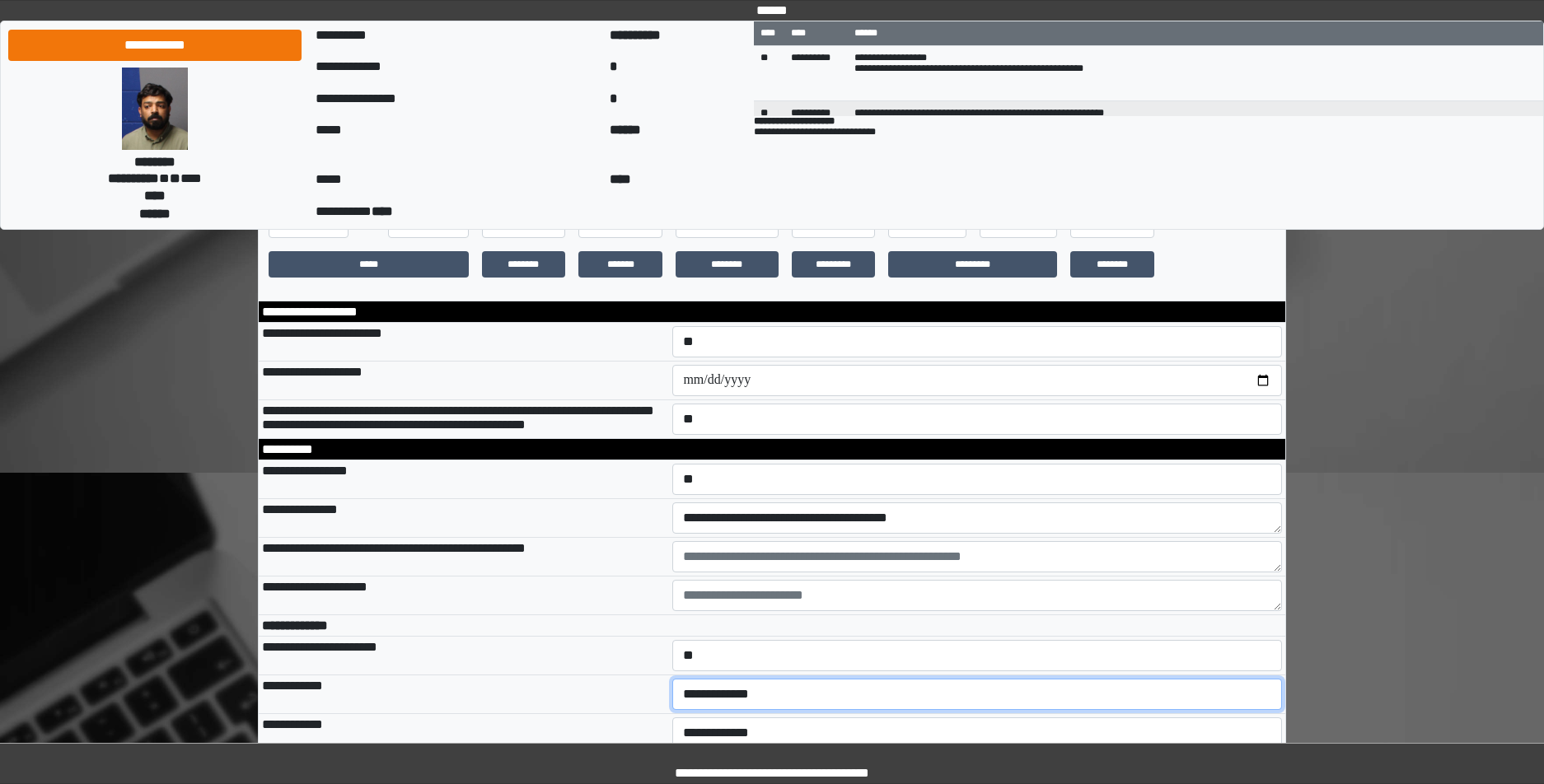 select on "*" 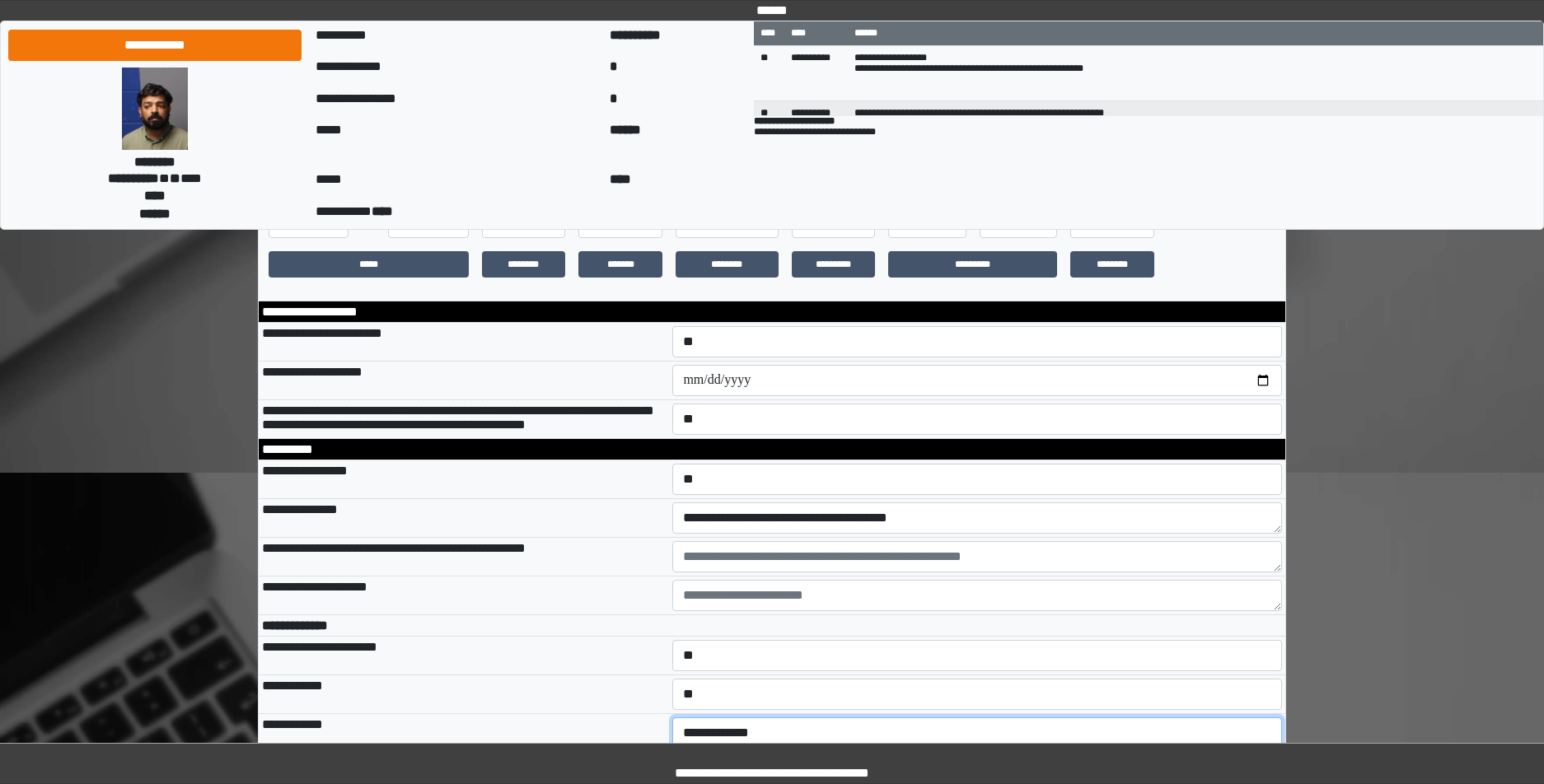 select on "*" 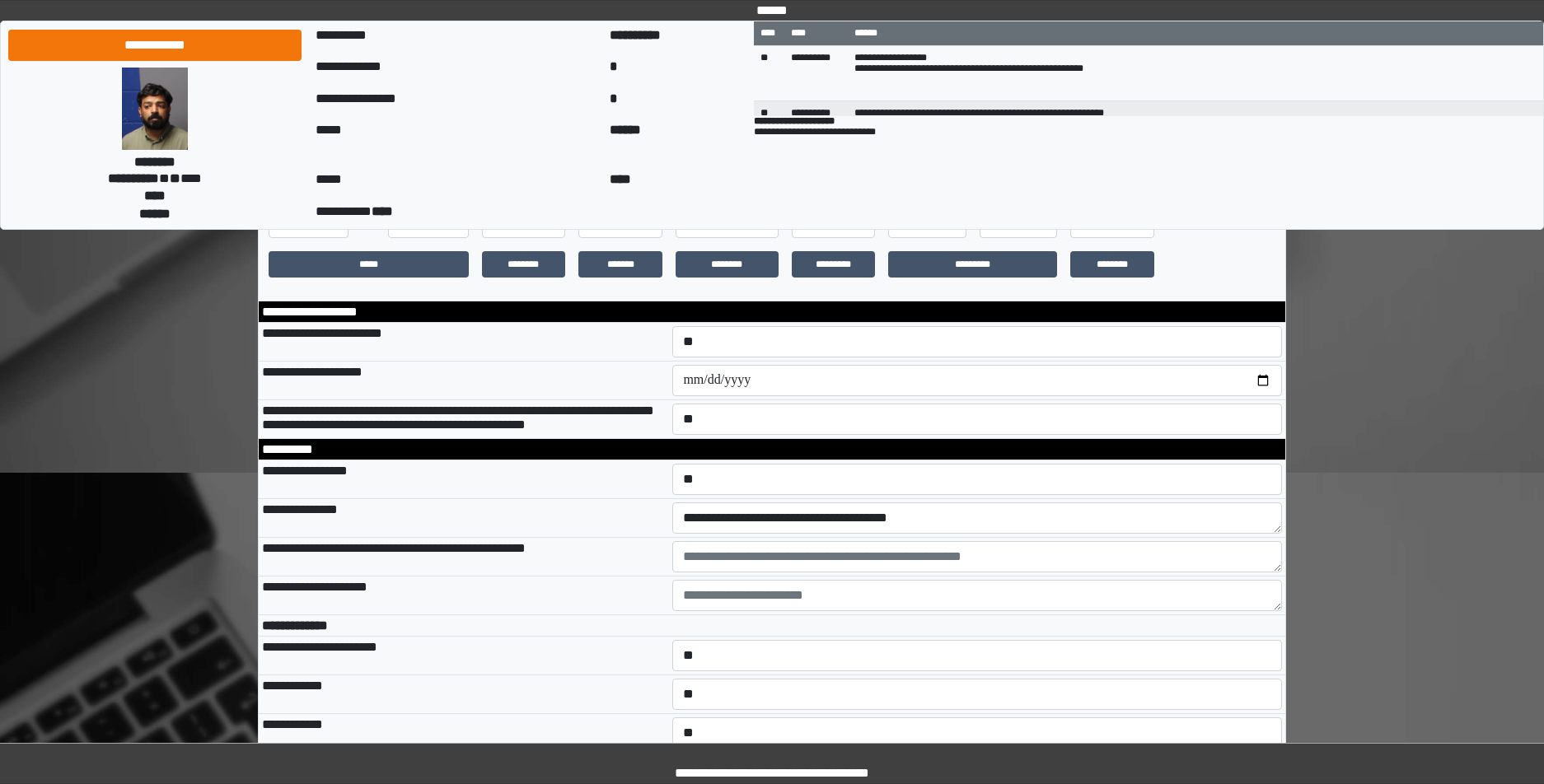 select on "*" 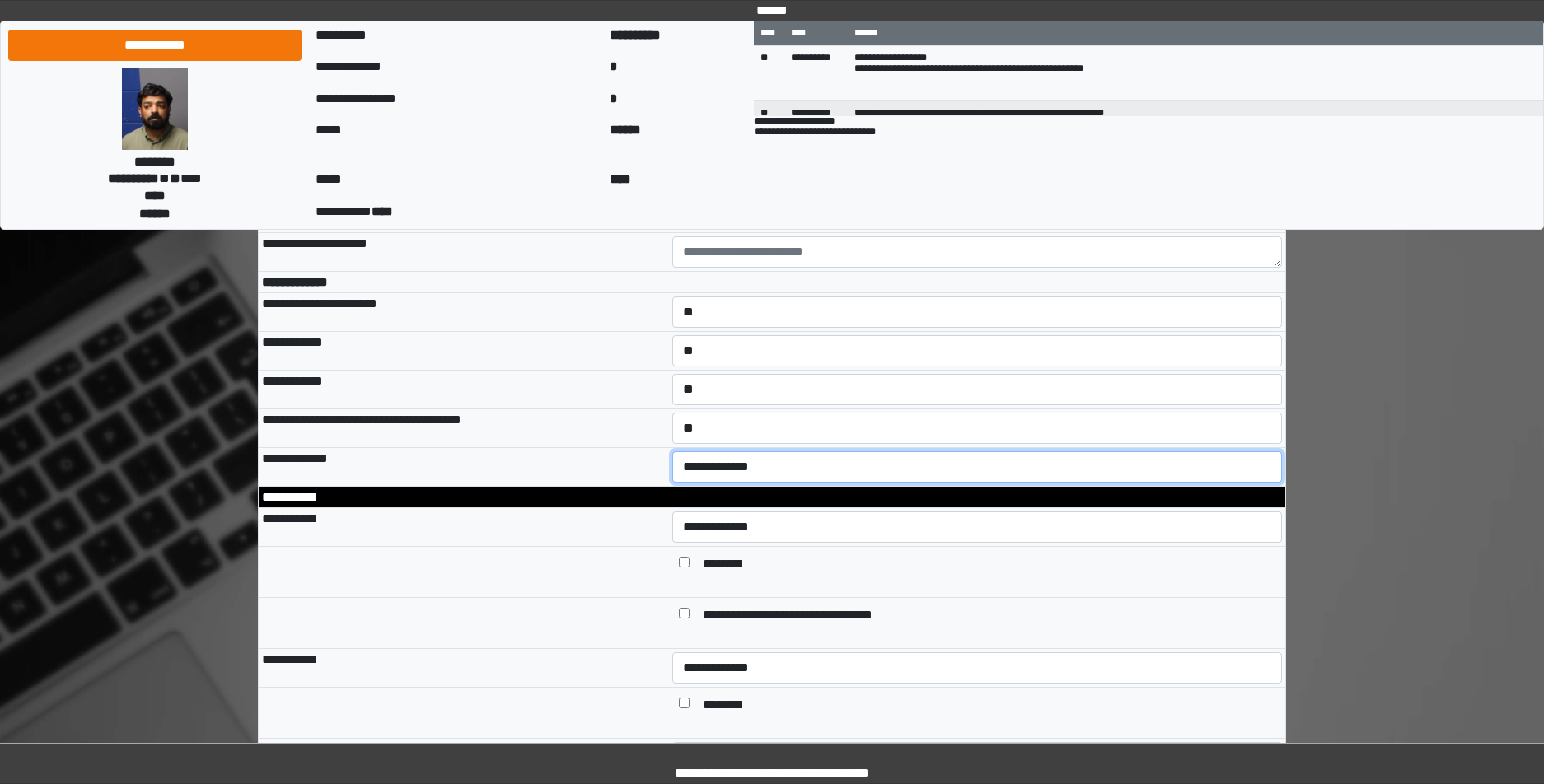scroll, scrollTop: 850, scrollLeft: 0, axis: vertical 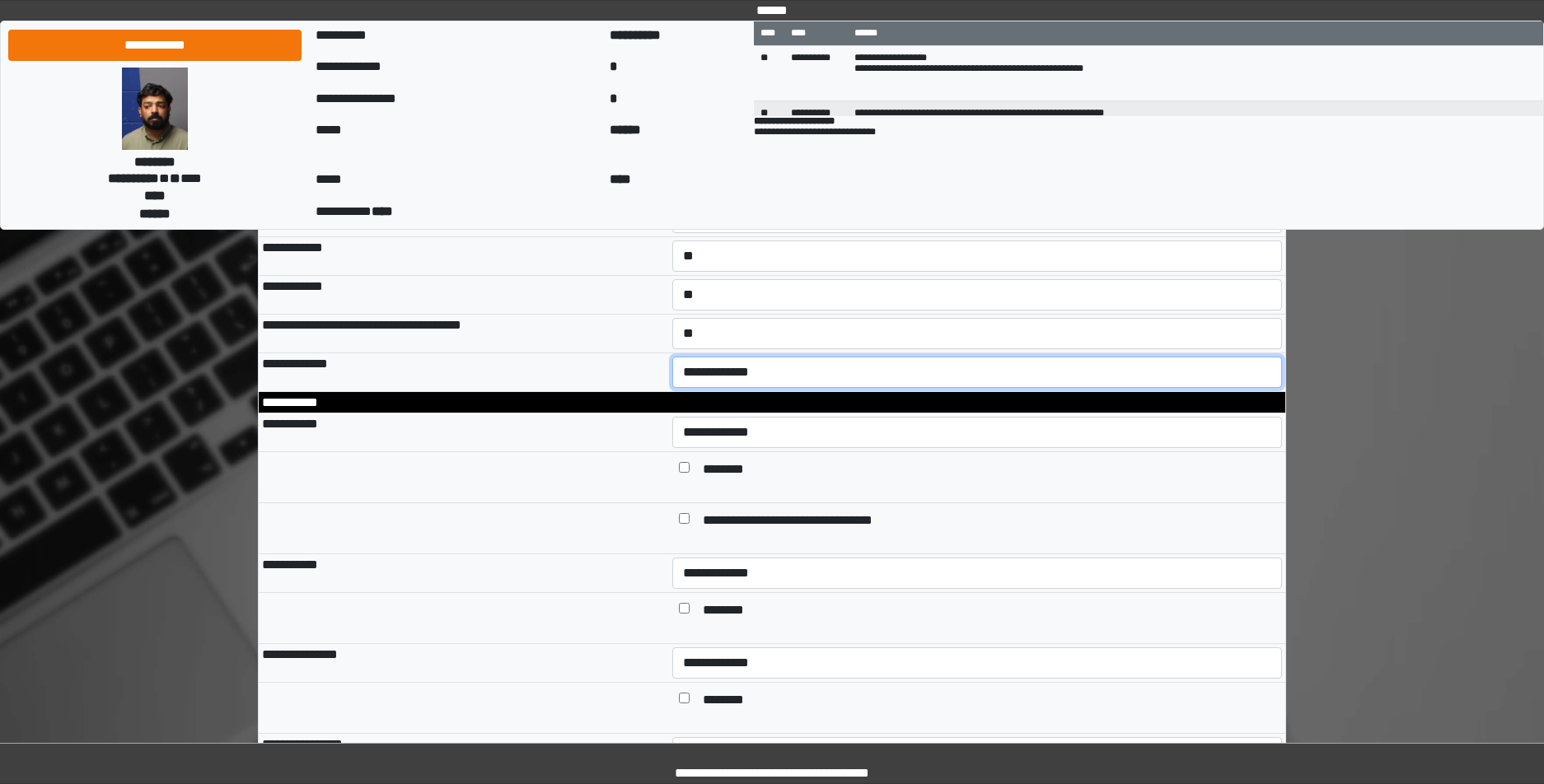 select on "*" 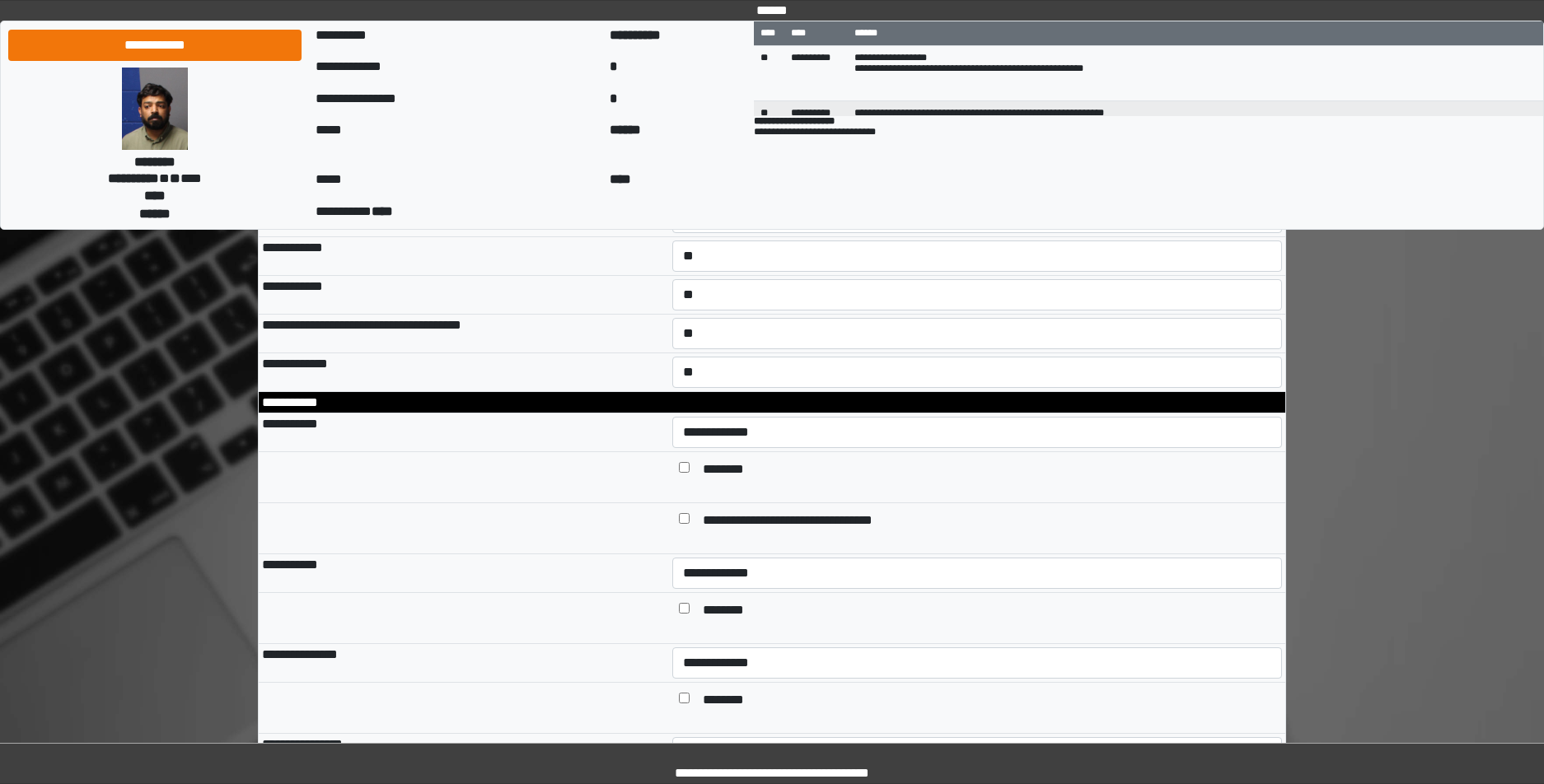 click on "********" at bounding box center (989, 470) 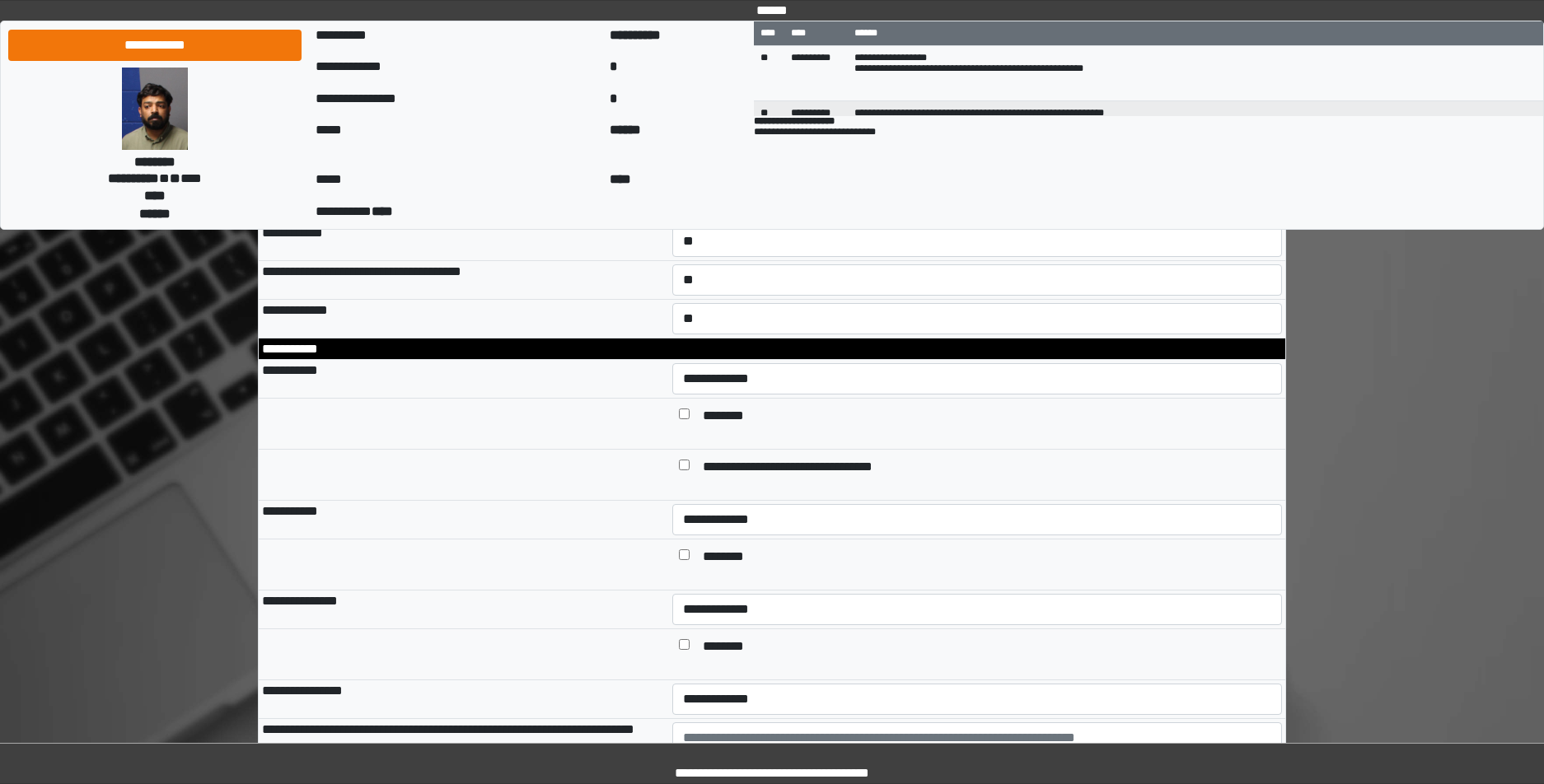 scroll, scrollTop: 932, scrollLeft: 0, axis: vertical 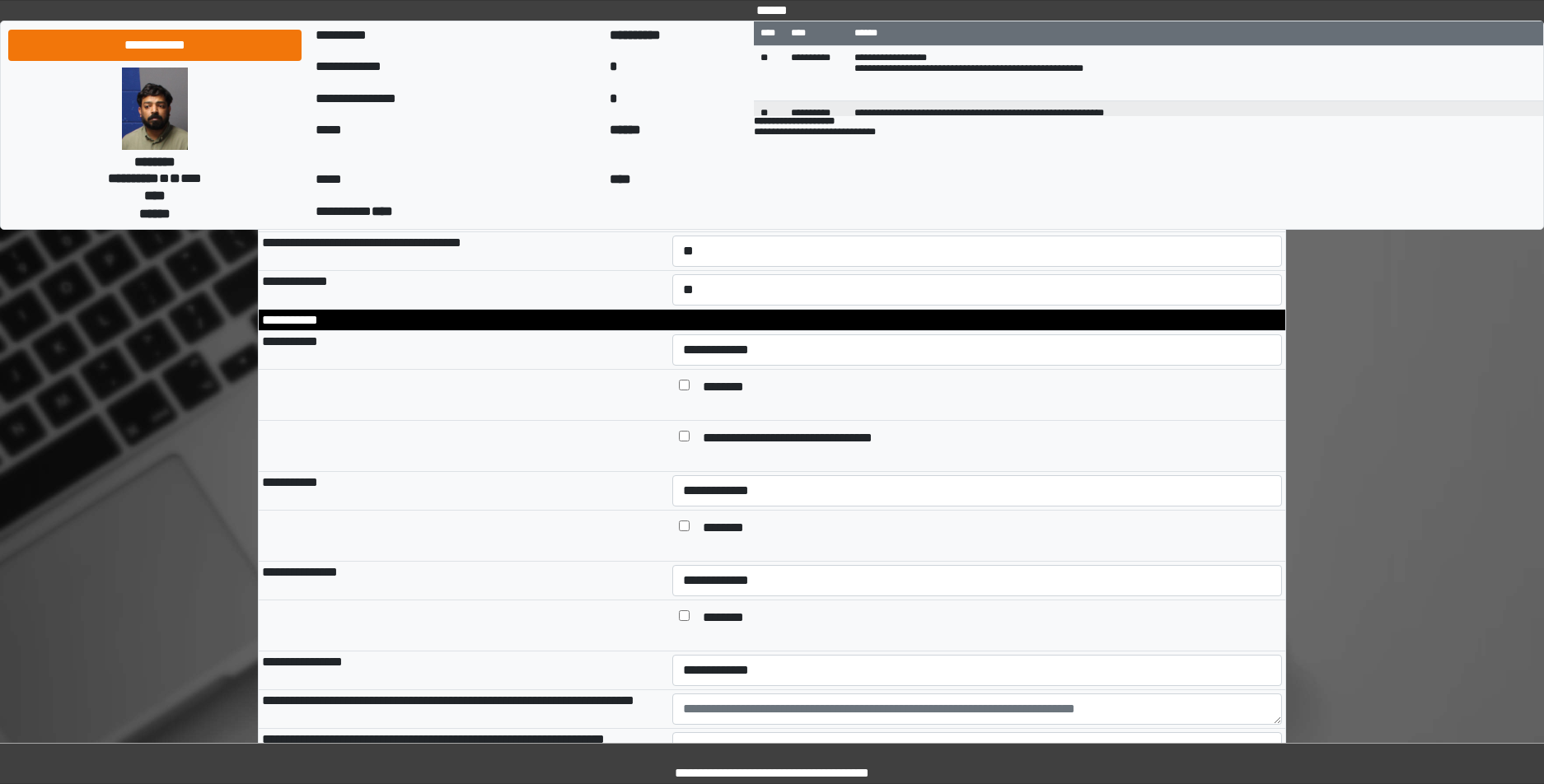 click on "********" at bounding box center [730, 618] 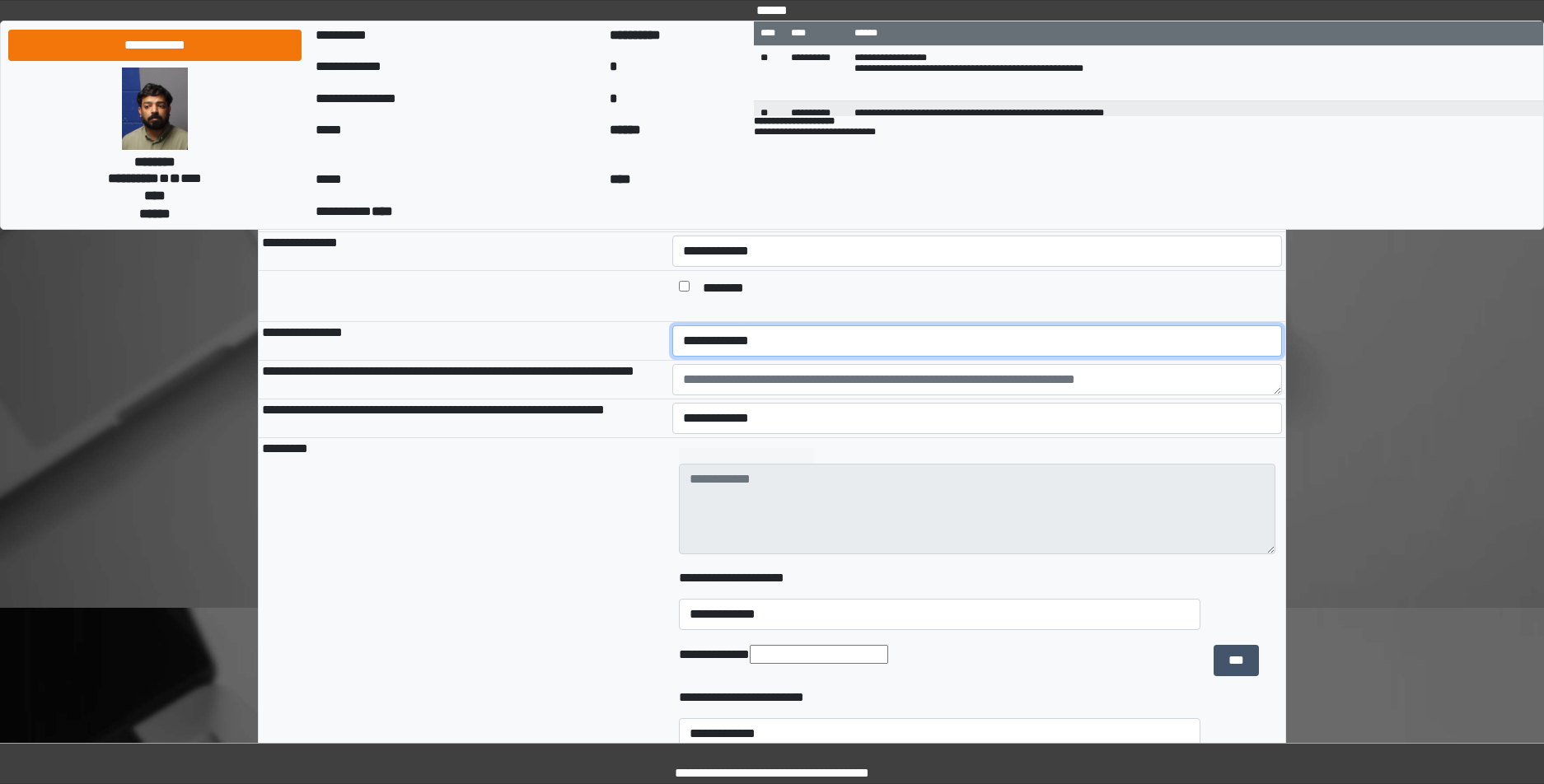 click on "**********" at bounding box center (977, 341) 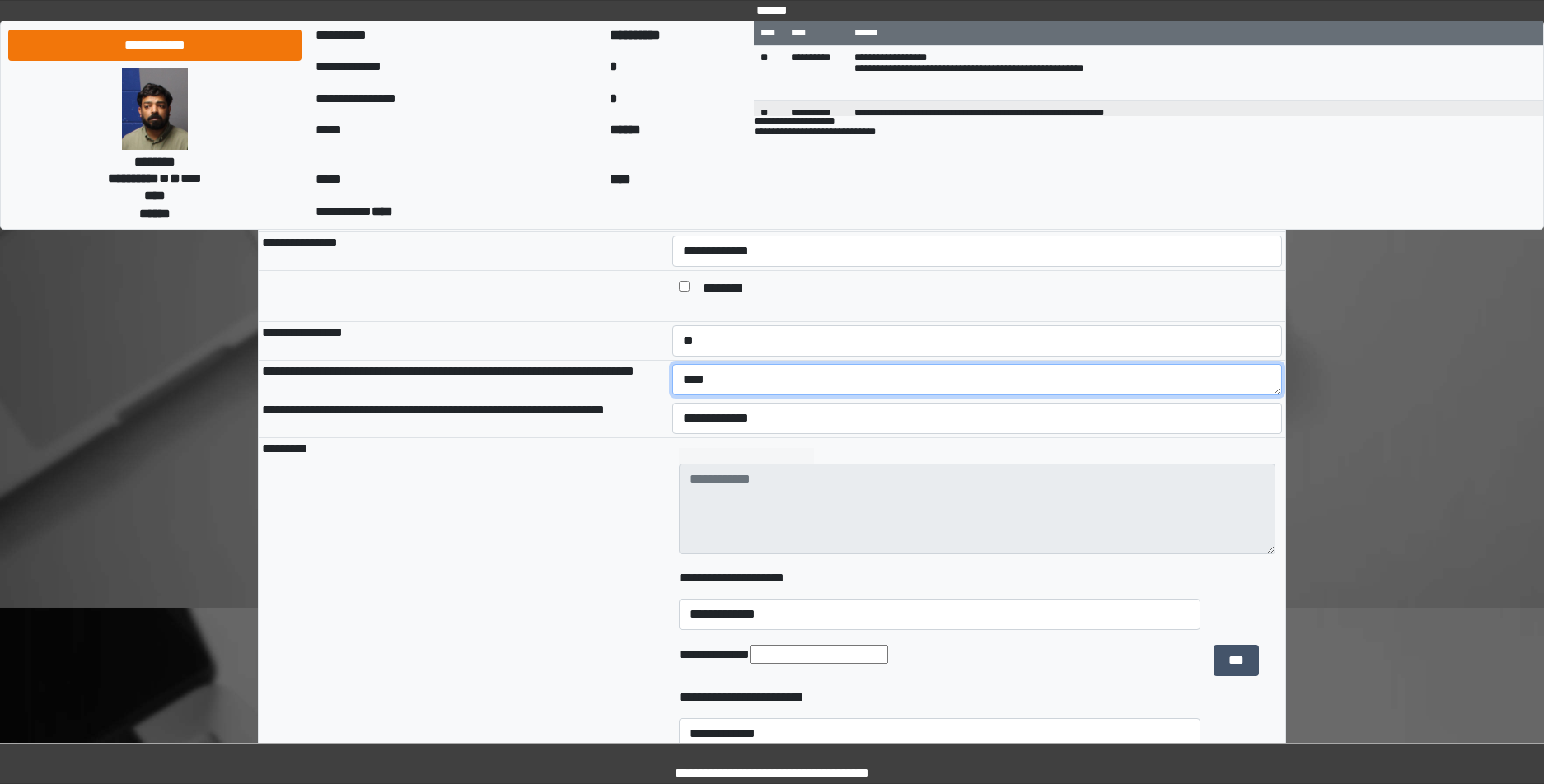 type on "****" 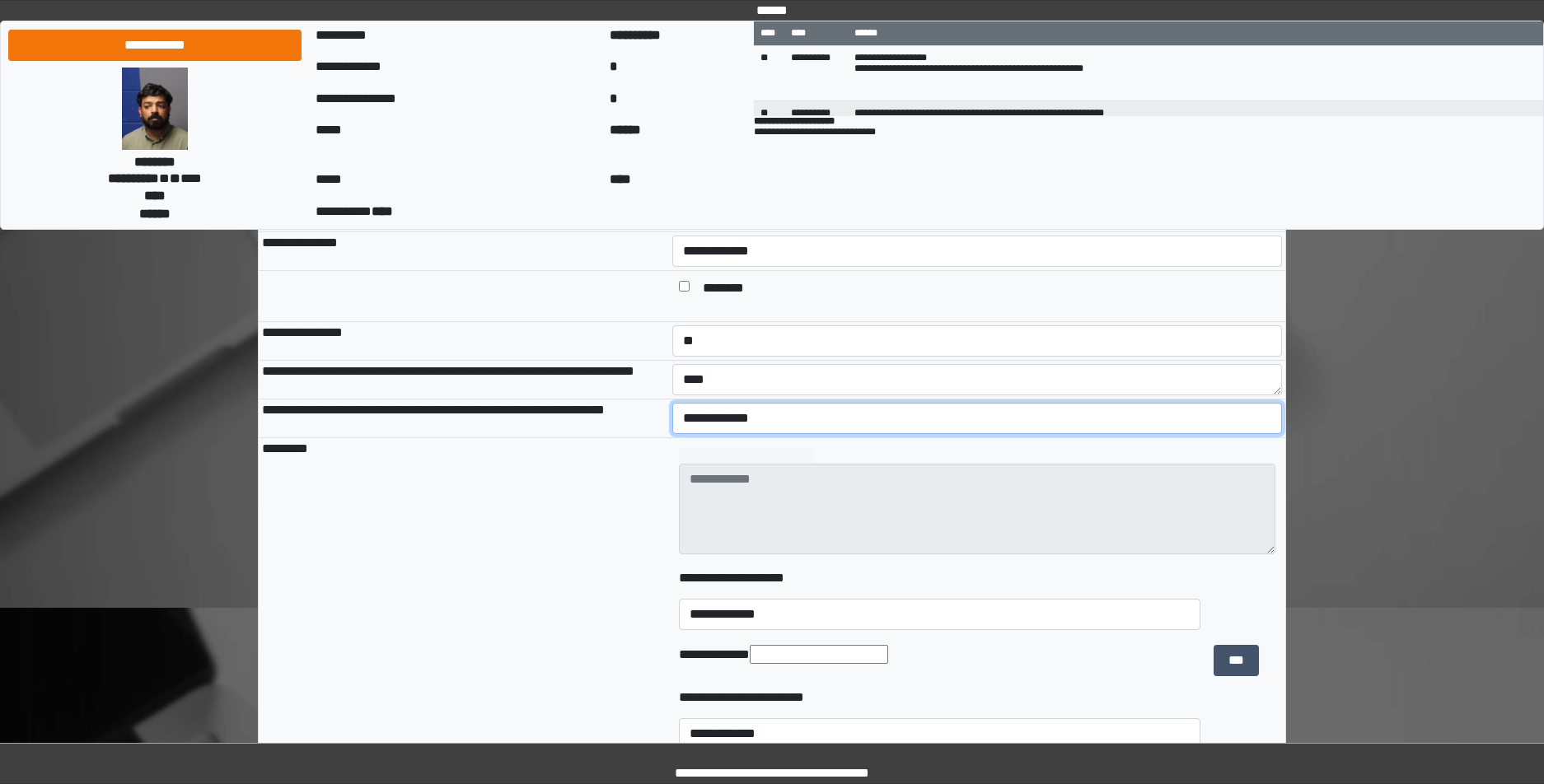 select on "*" 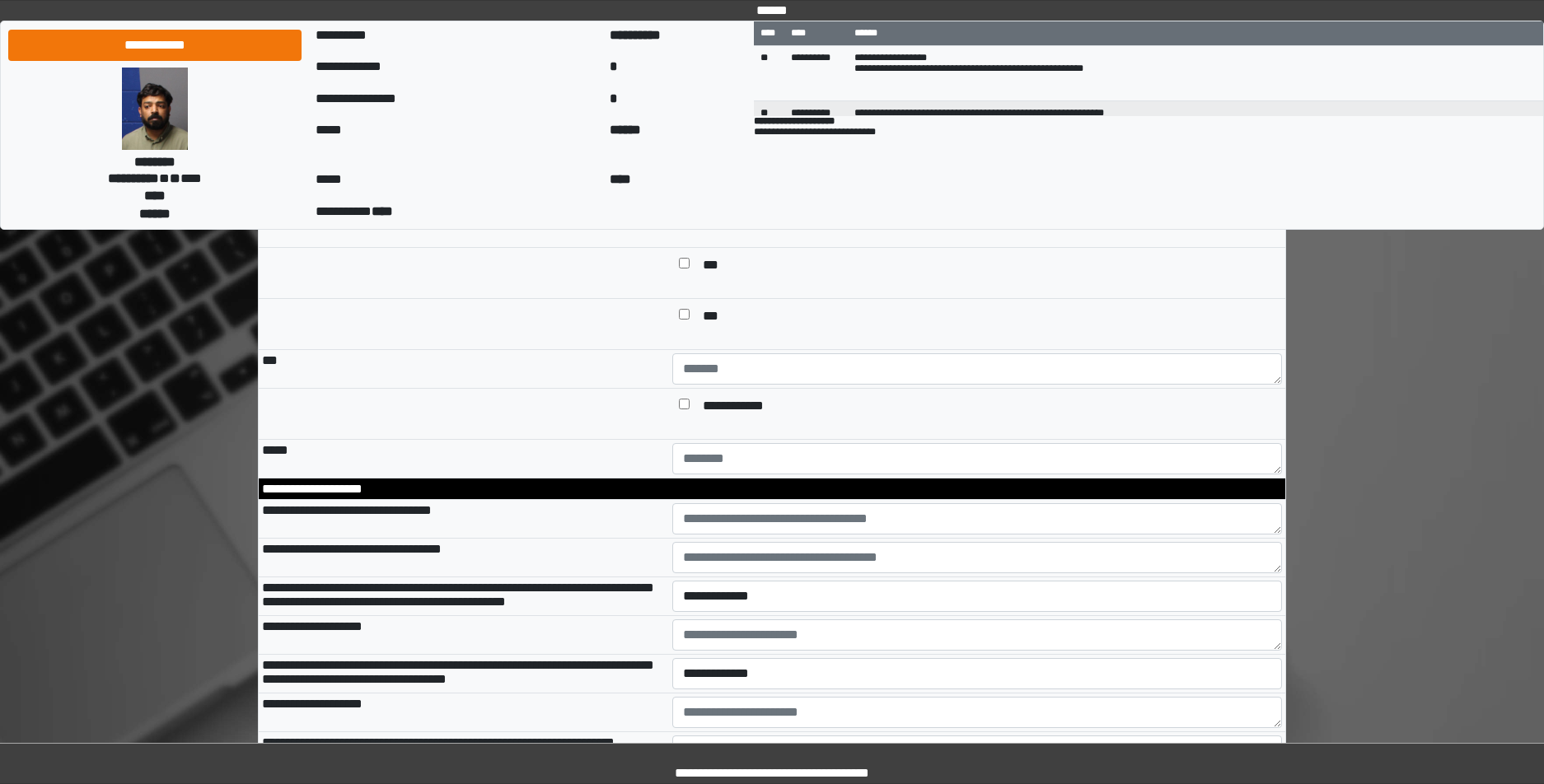 scroll, scrollTop: 1920, scrollLeft: 0, axis: vertical 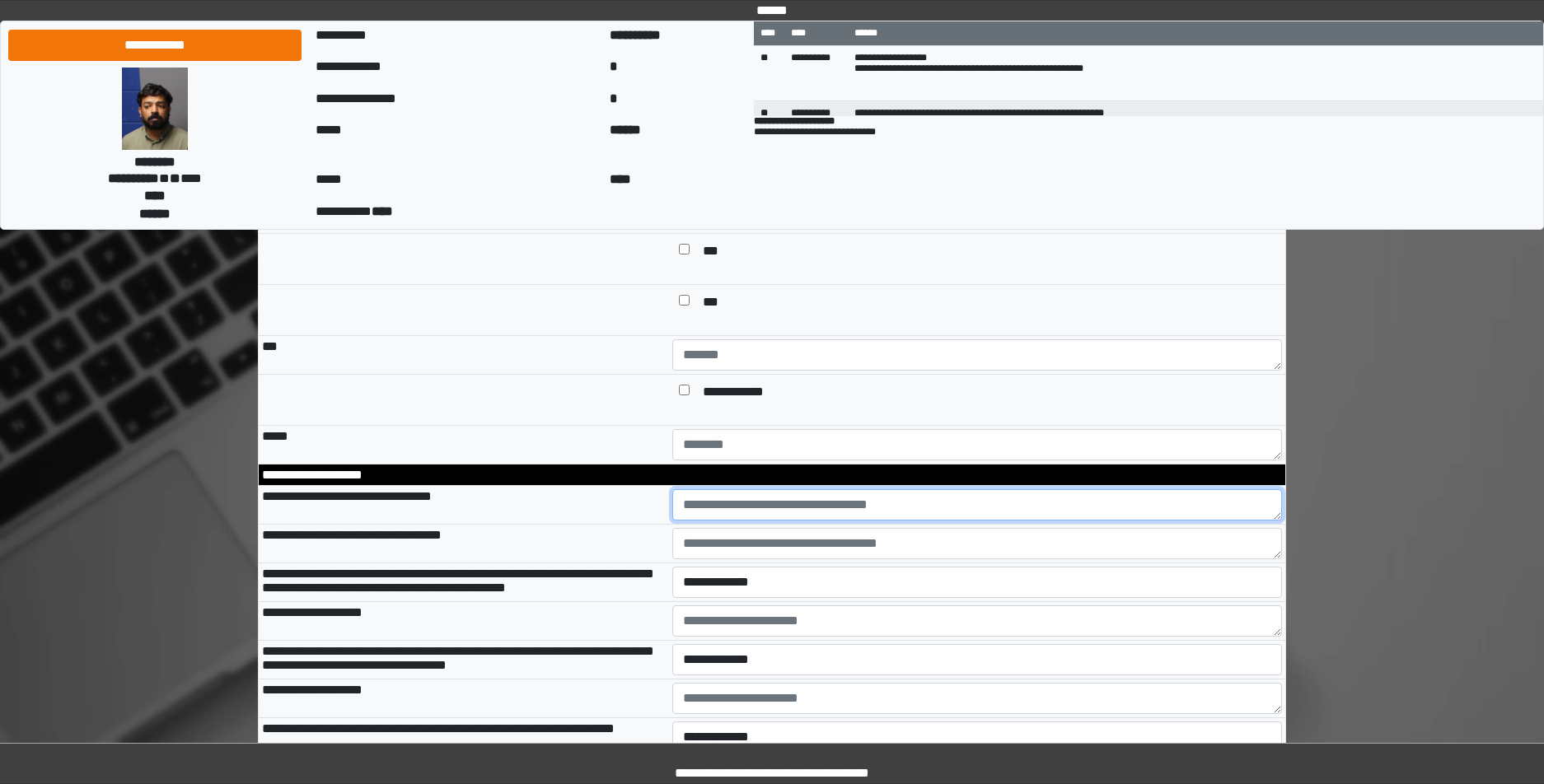 click at bounding box center (977, 505) 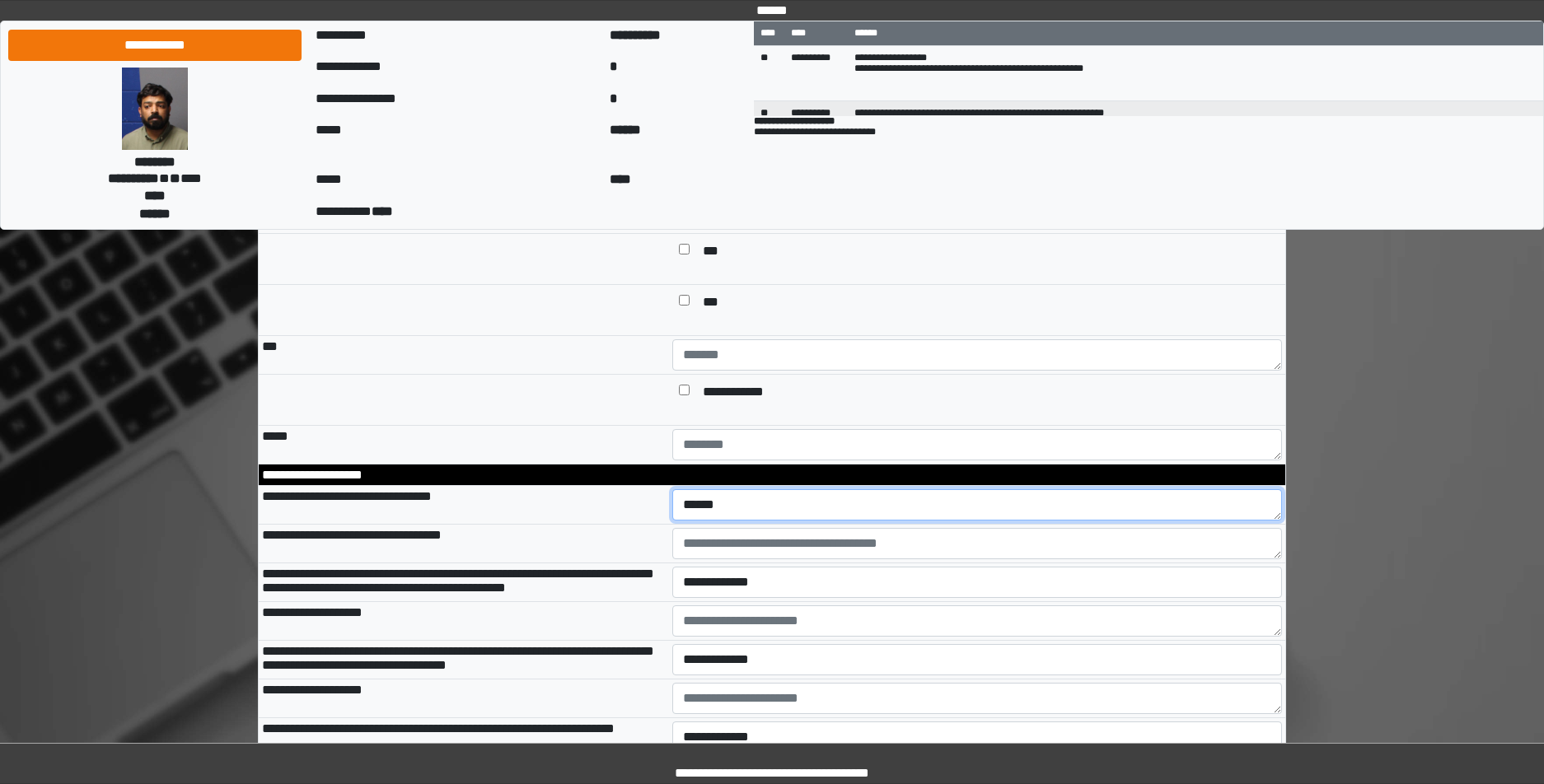 type on "******" 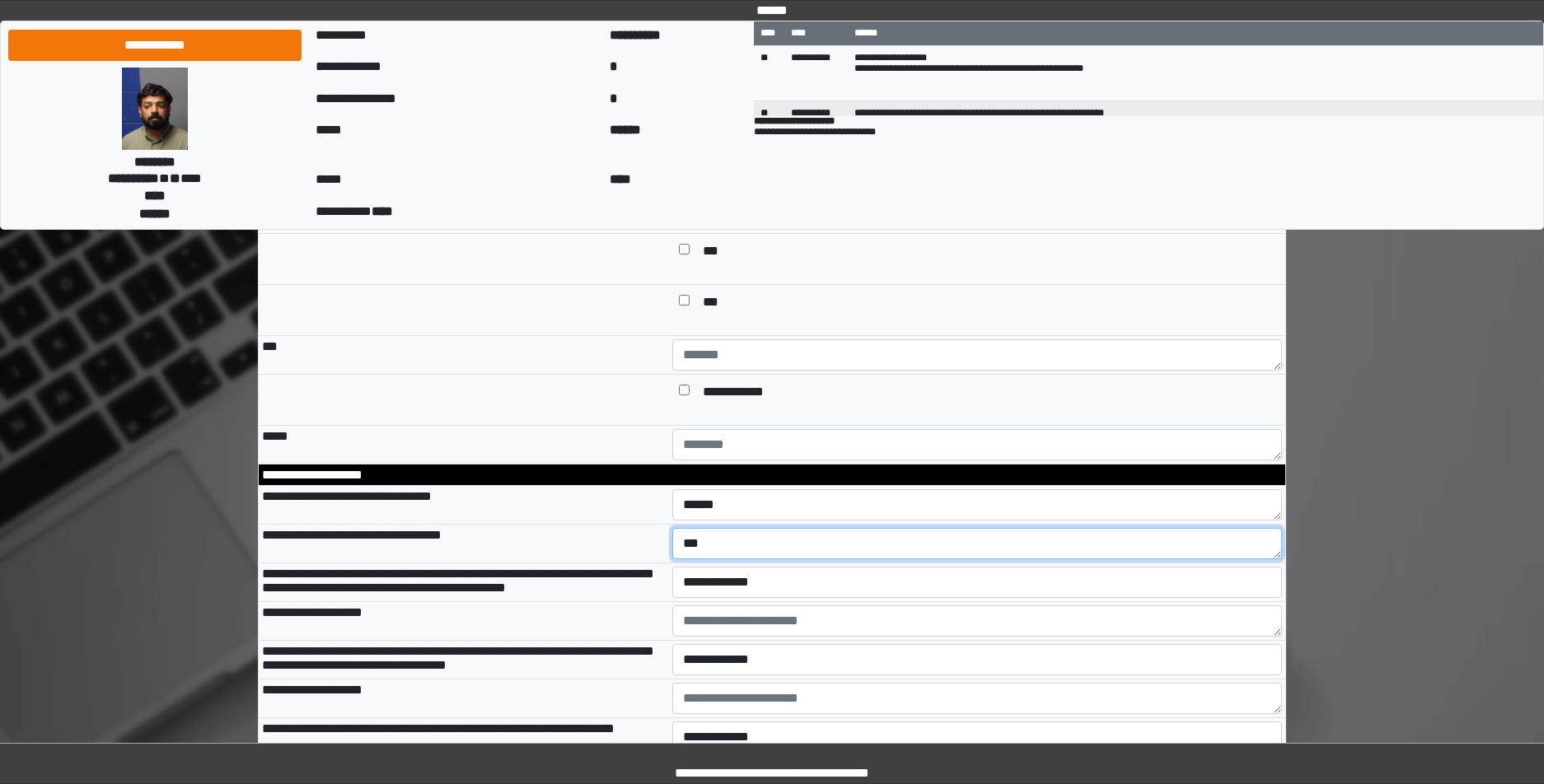 type on "***" 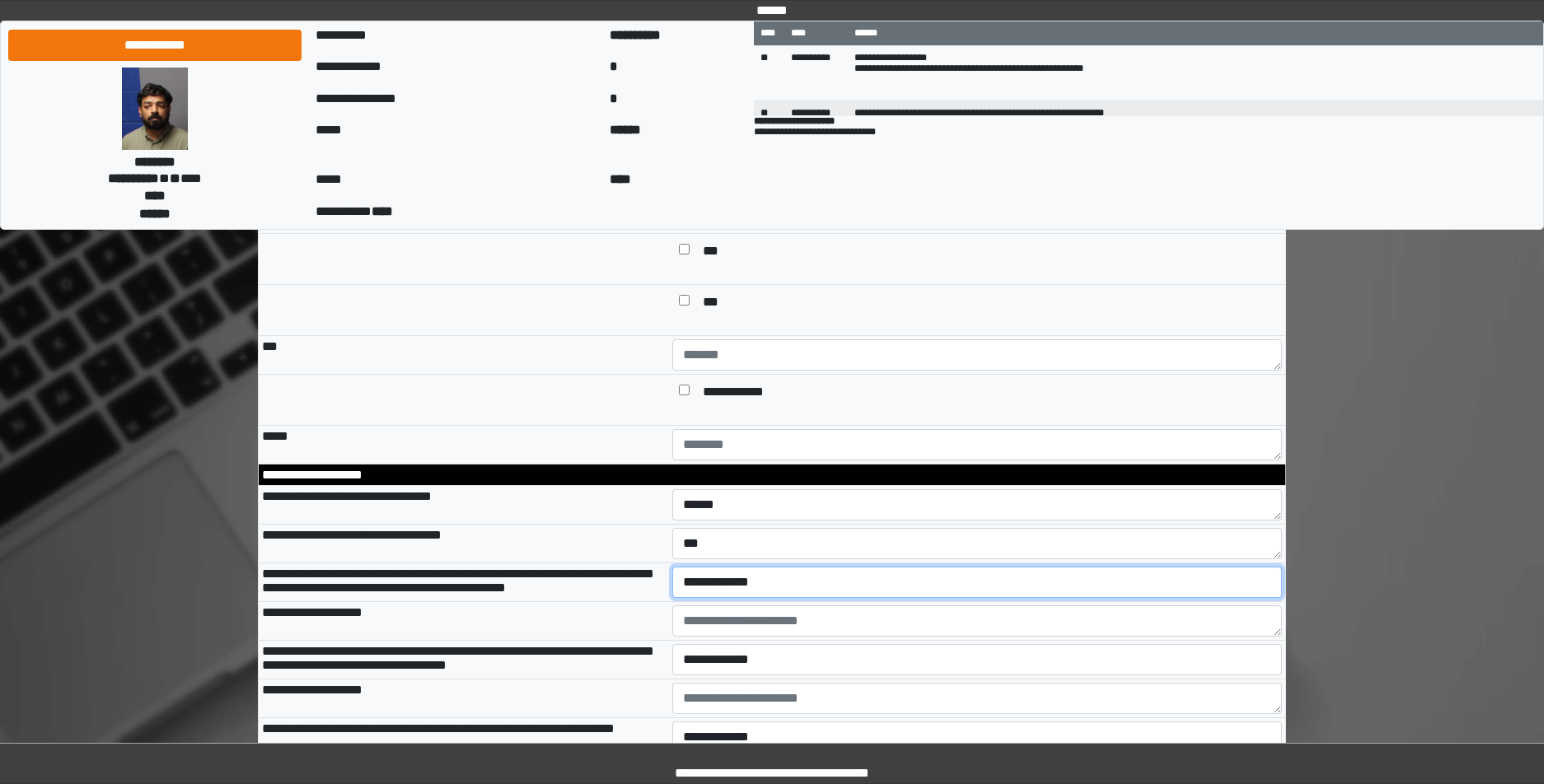 select on "*" 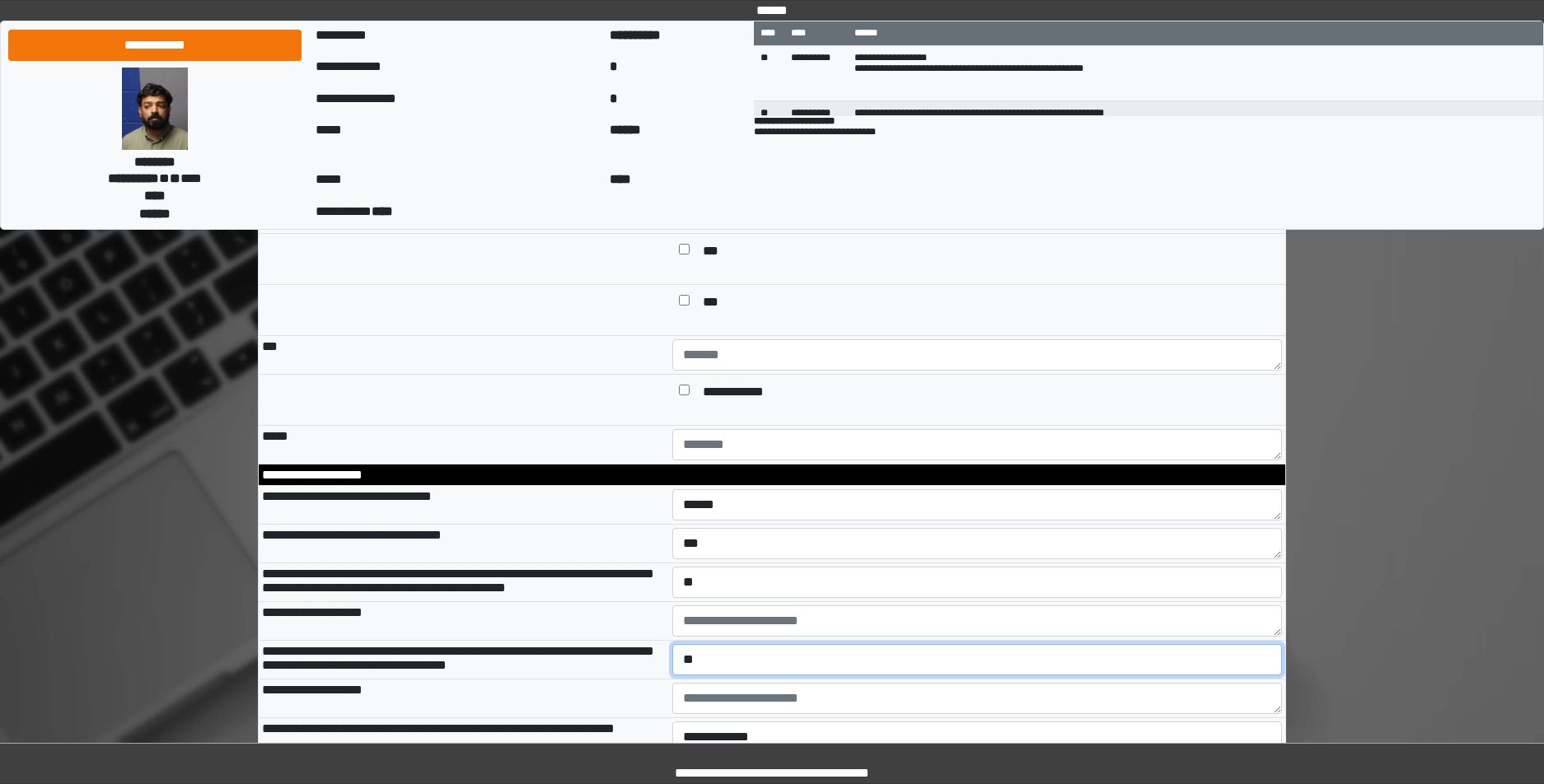 select on "*" 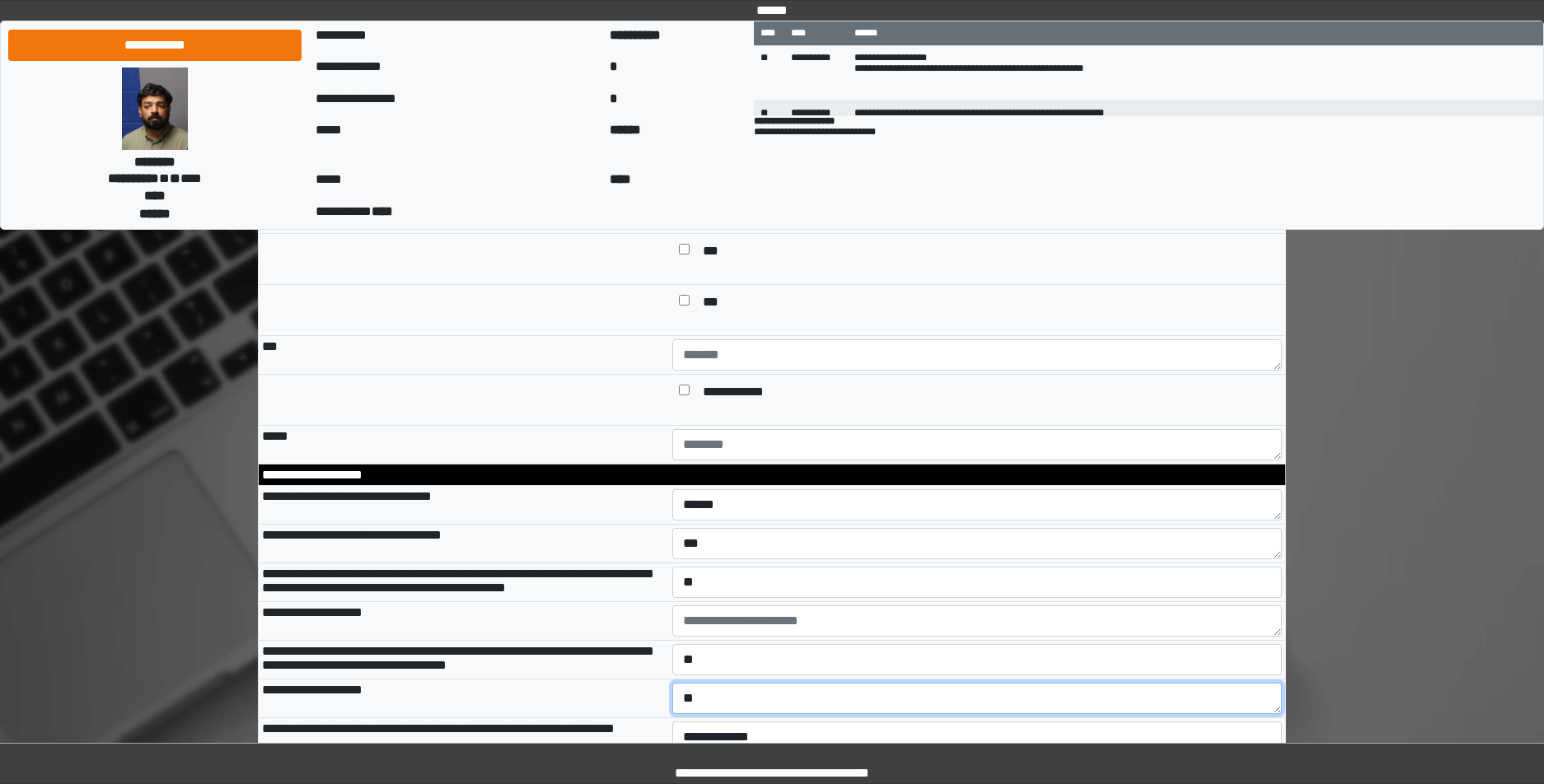 type on "*" 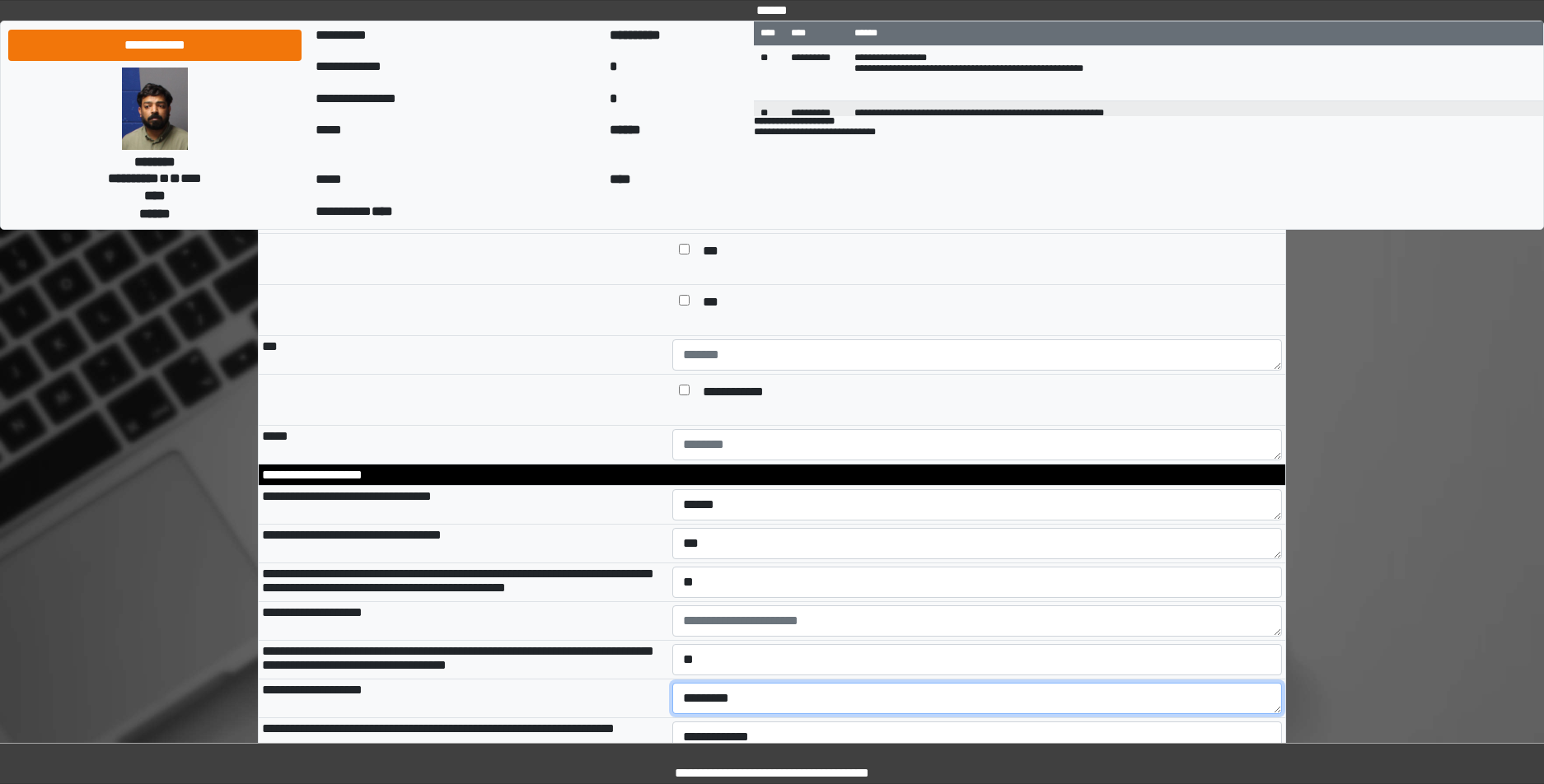 scroll, scrollTop: 2415, scrollLeft: 0, axis: vertical 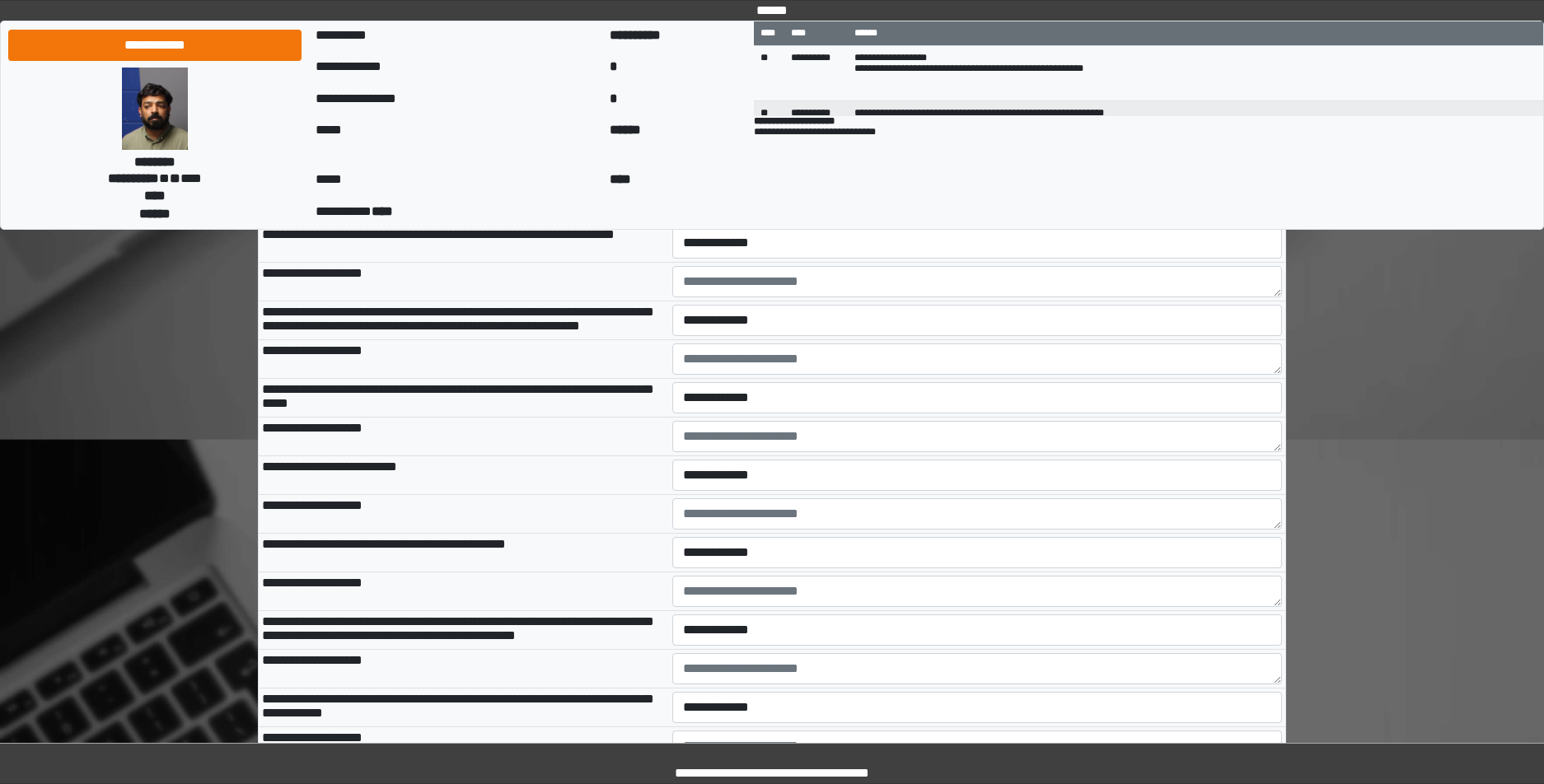 type on "*" 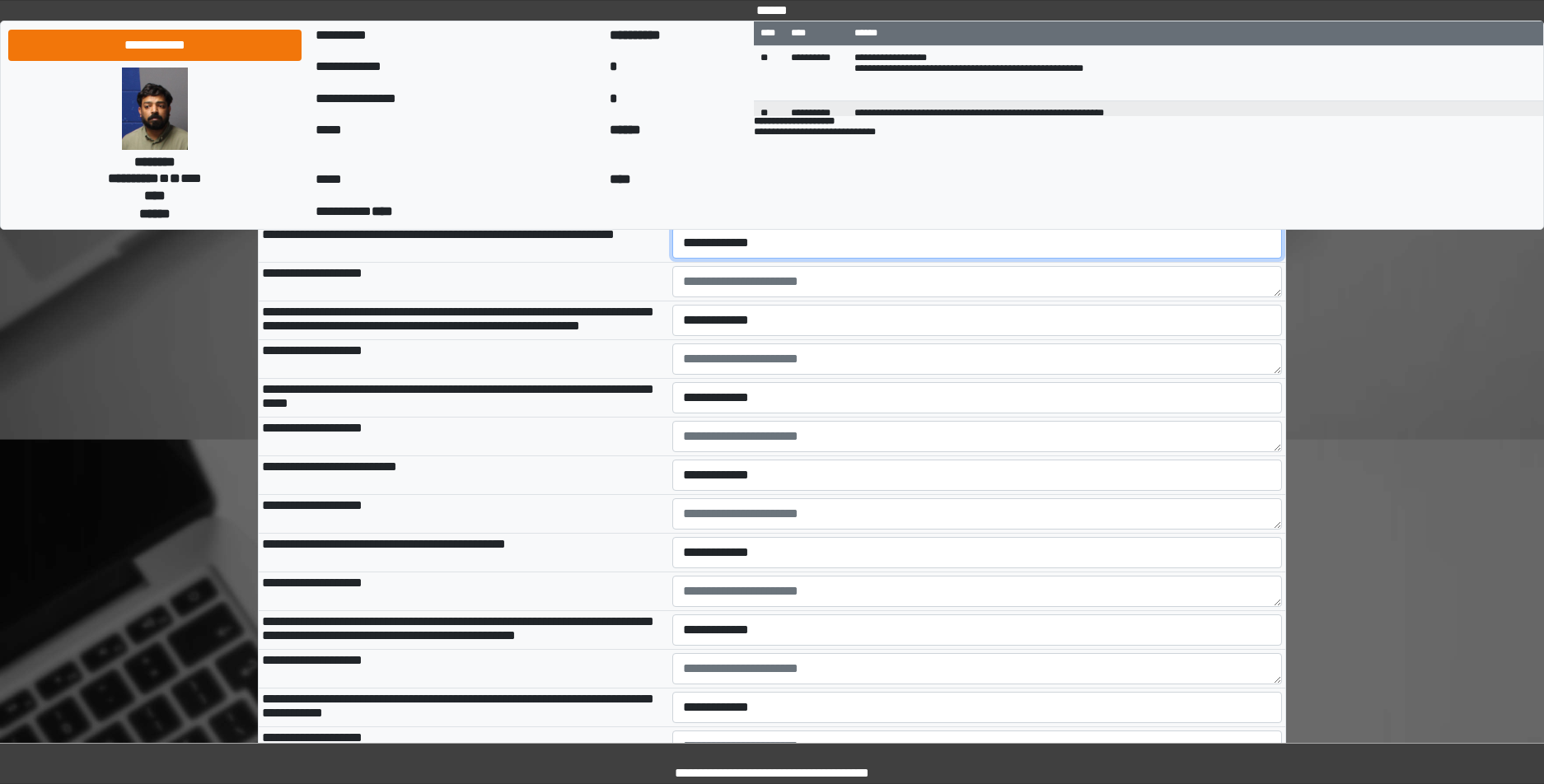 select on "*" 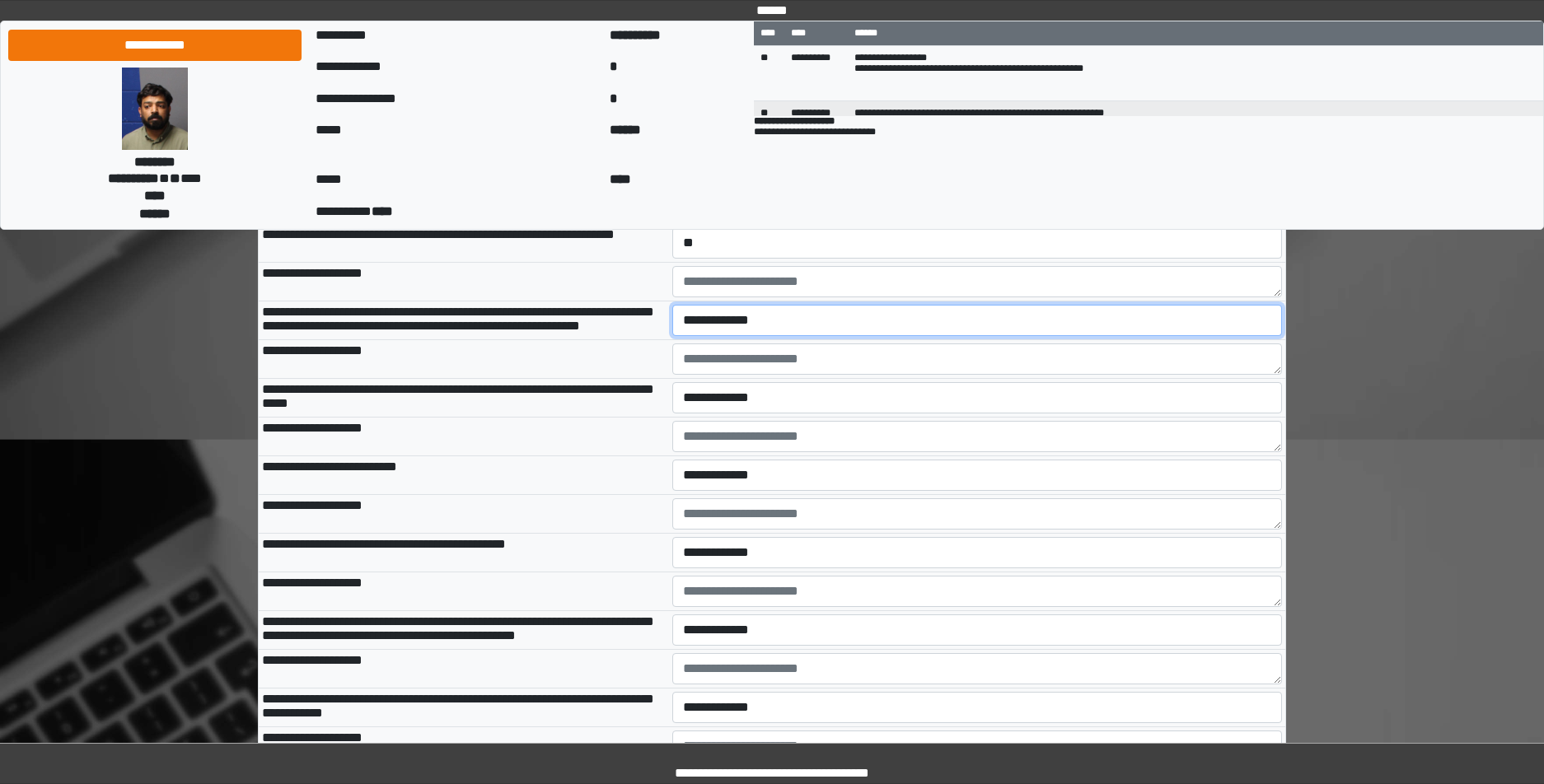 select on "*" 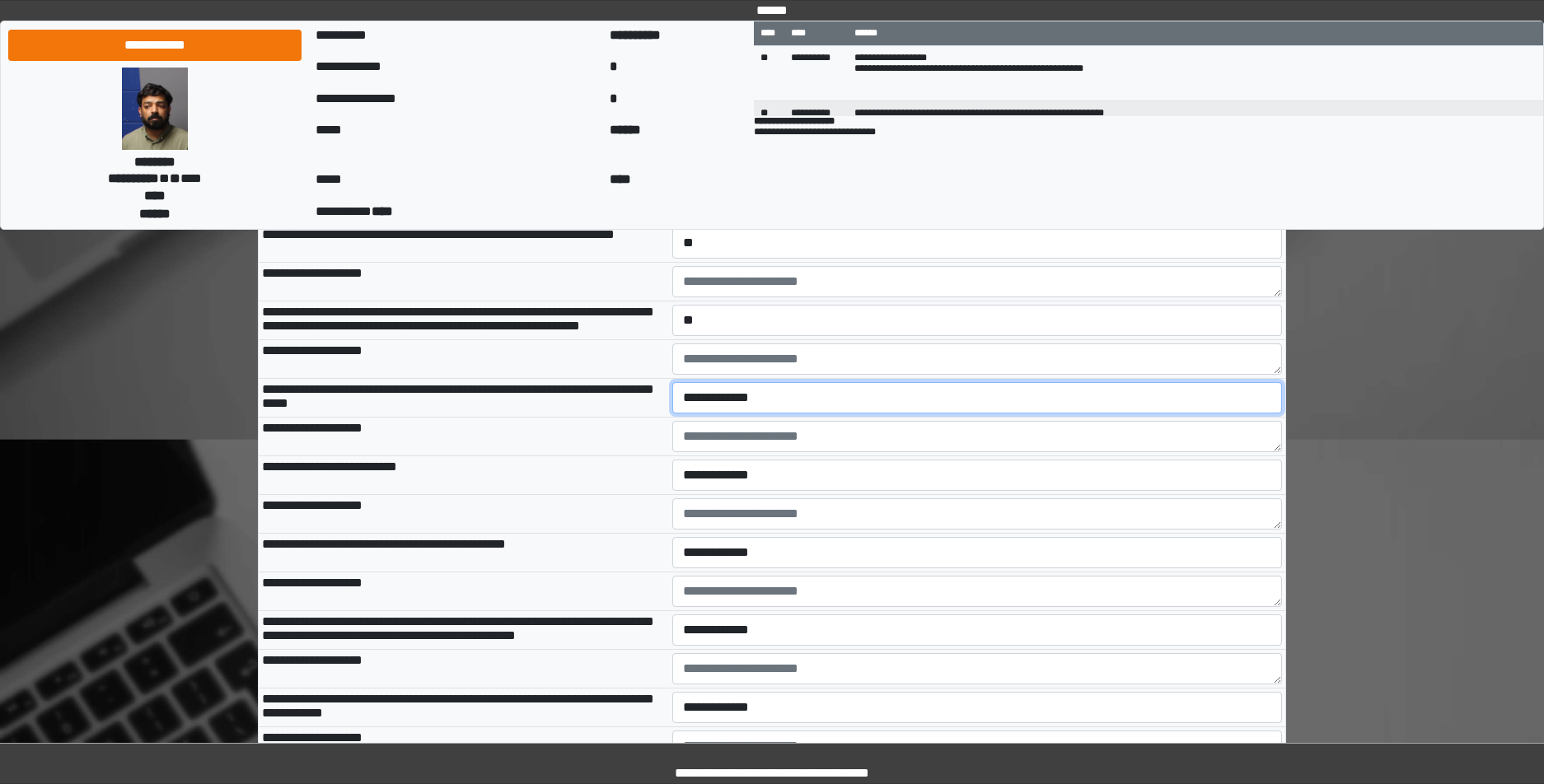 select on "*" 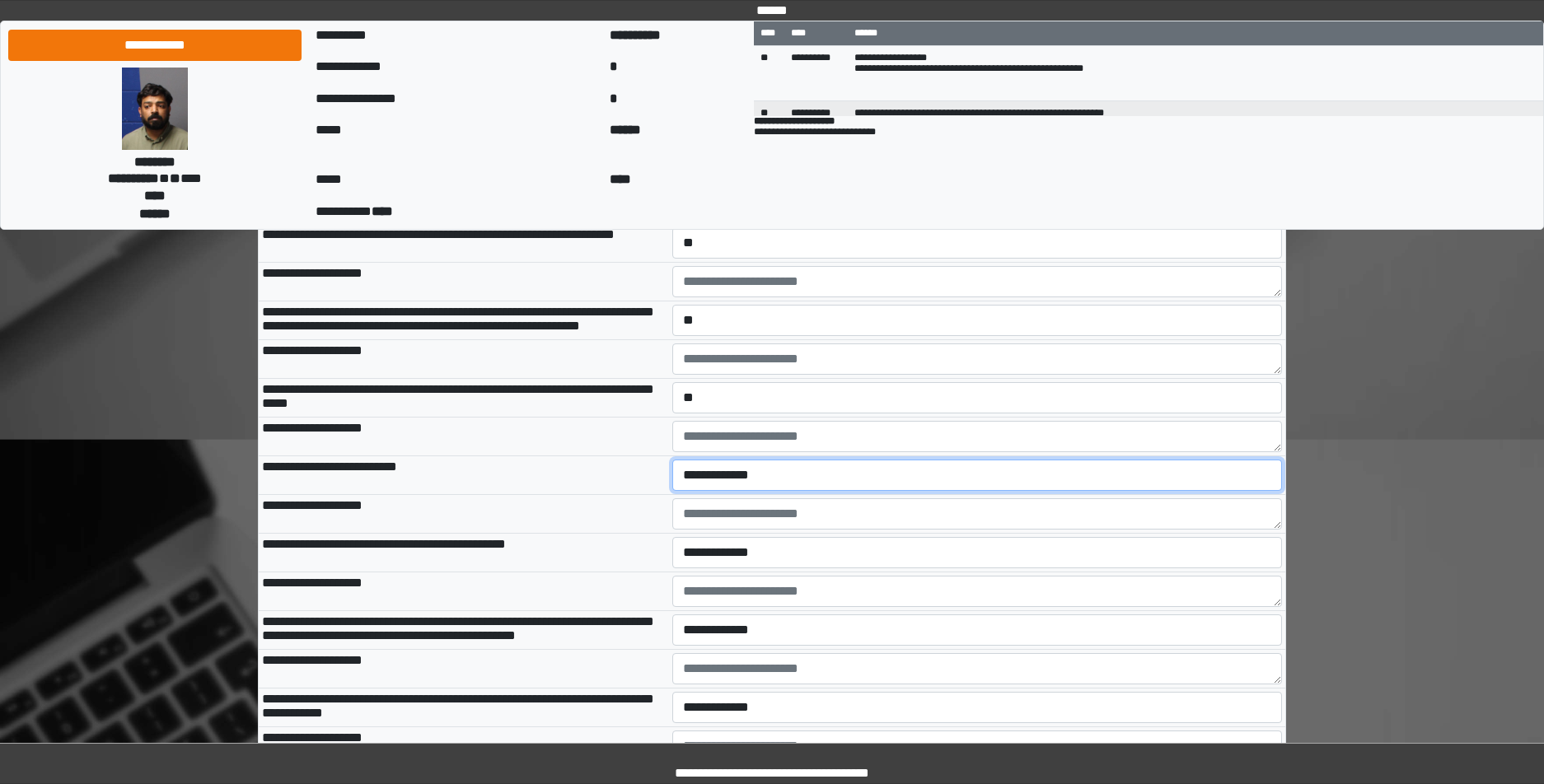 select on "*" 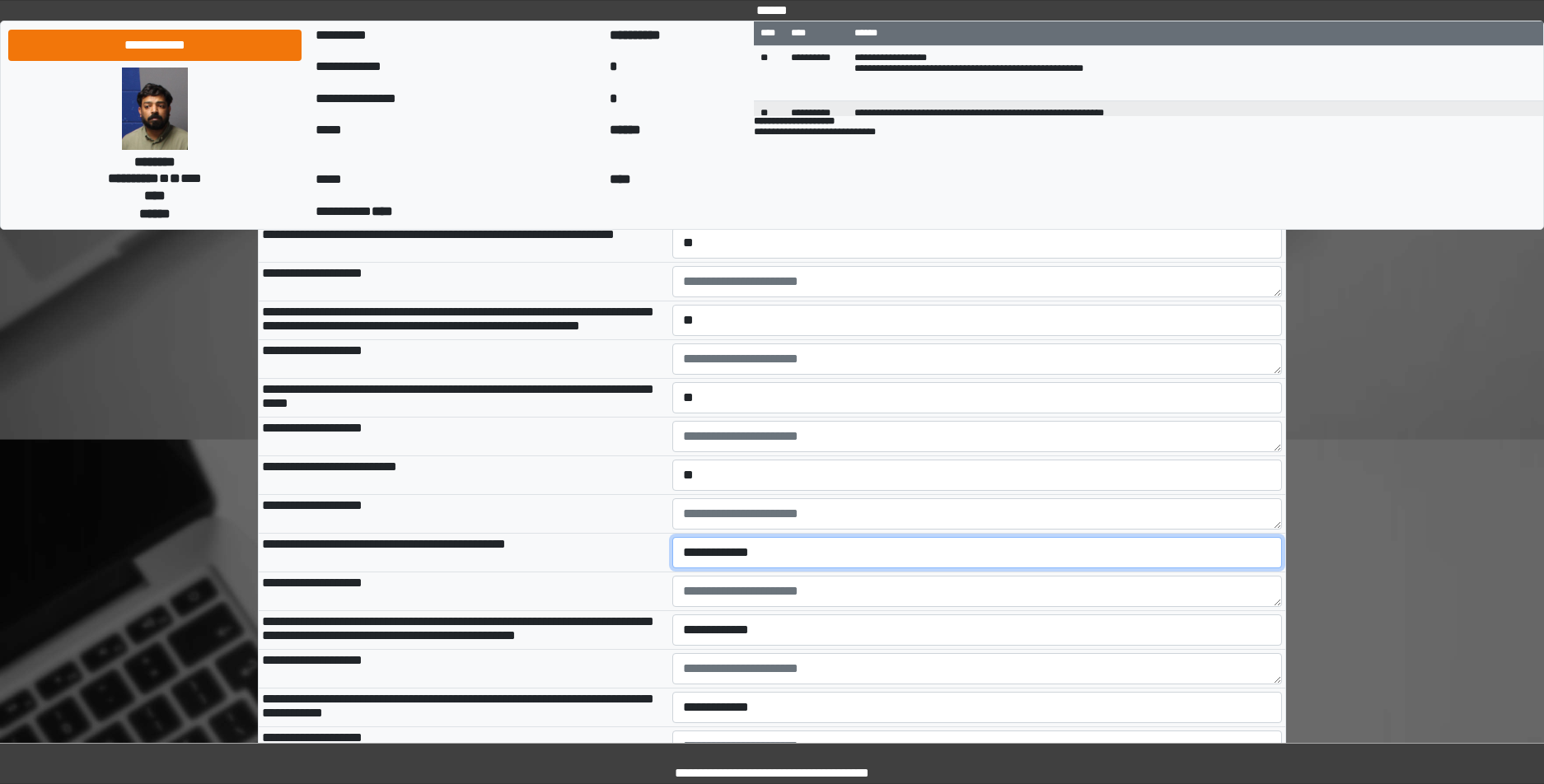 select on "*" 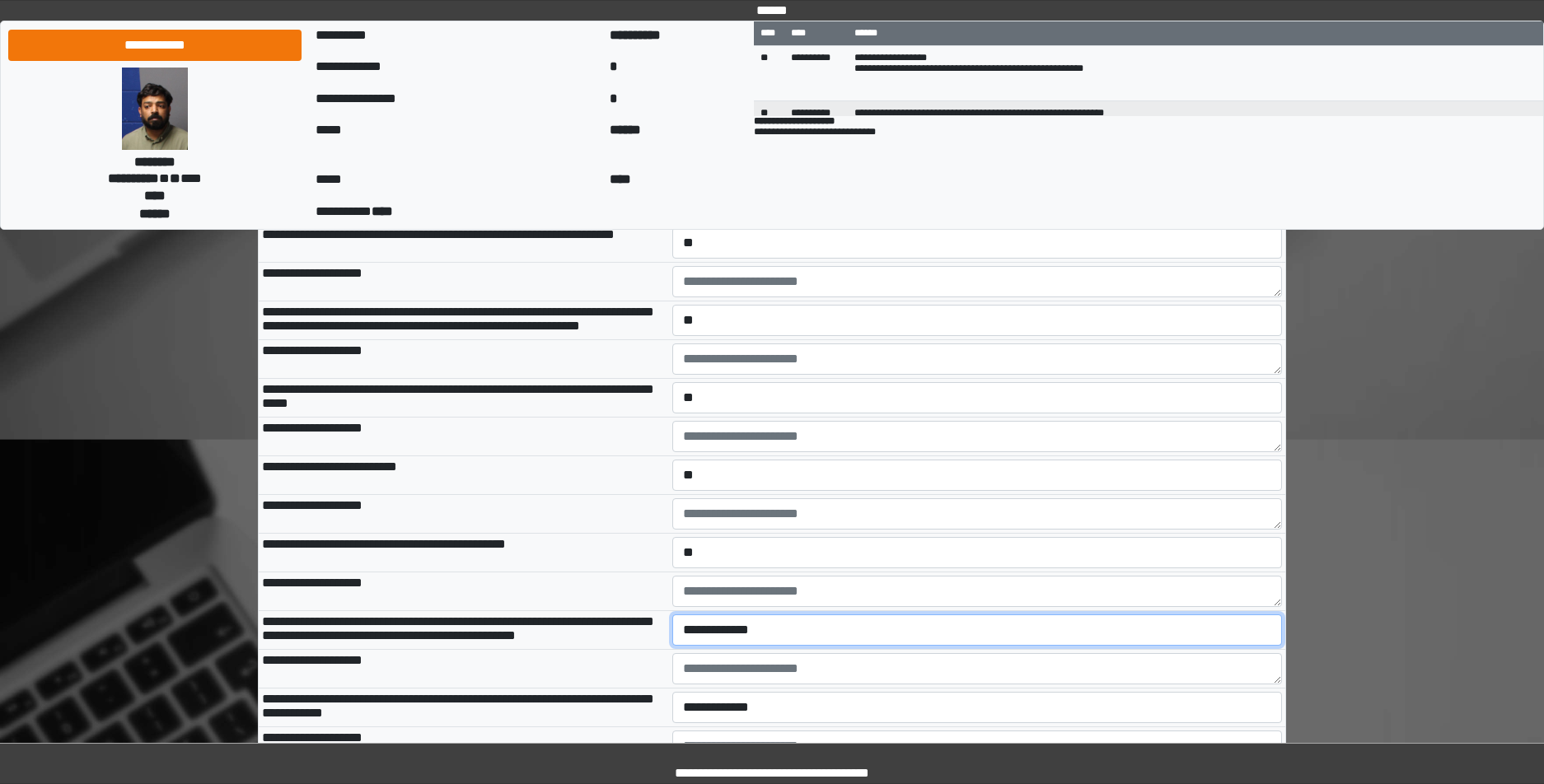 select on "*" 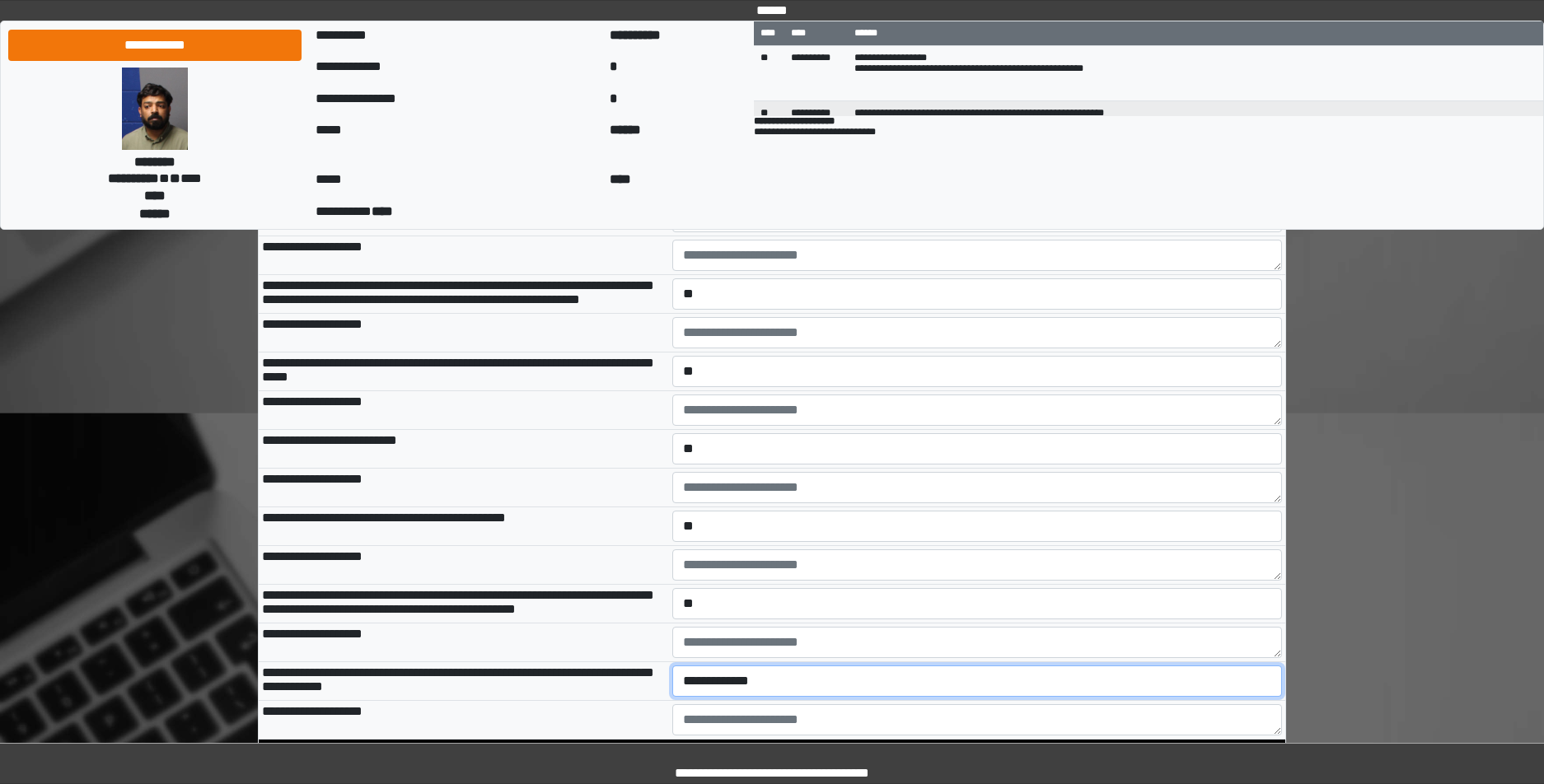 select on "*" 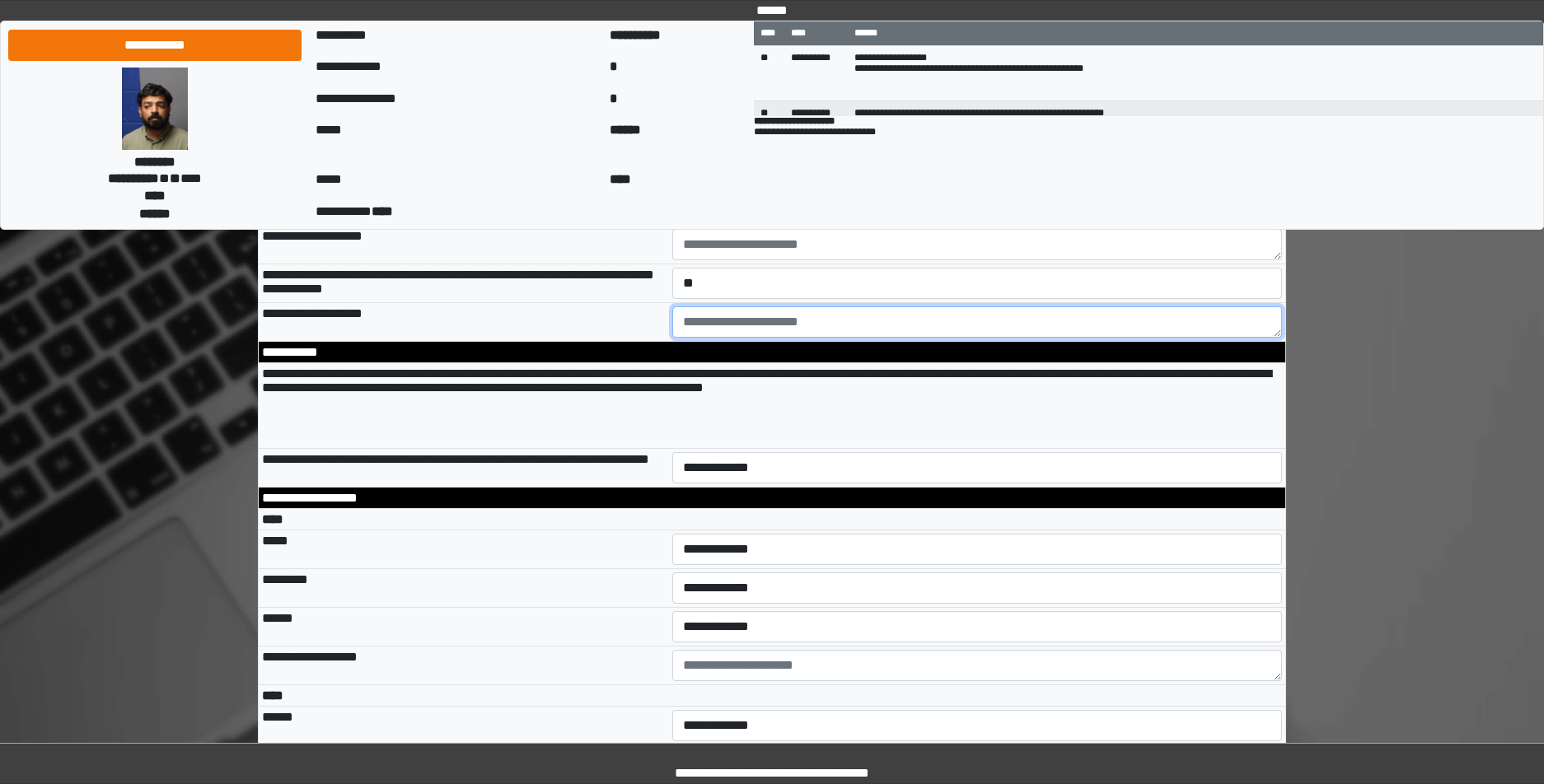 scroll, scrollTop: 2859, scrollLeft: 0, axis: vertical 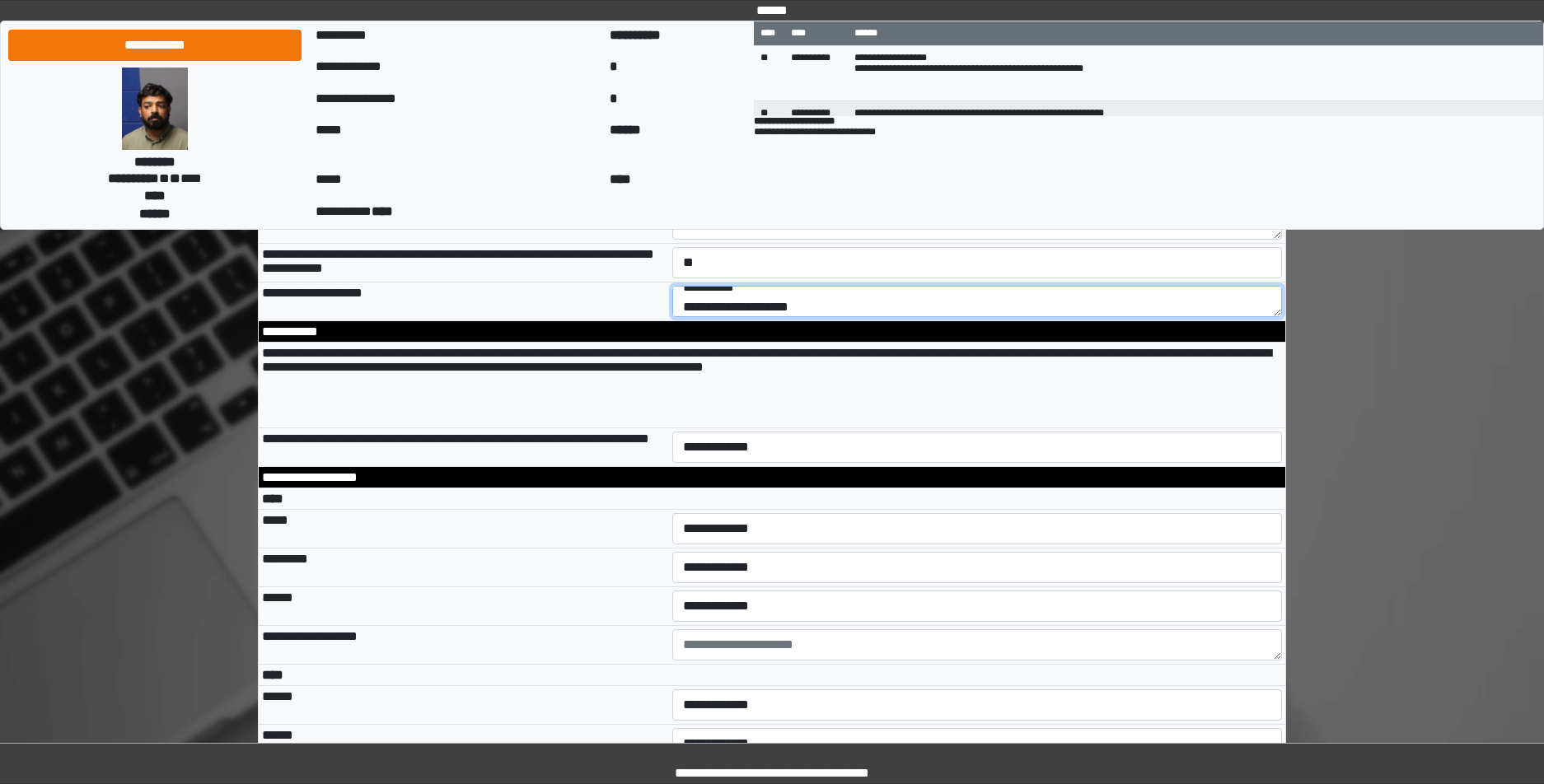 type on "**********" 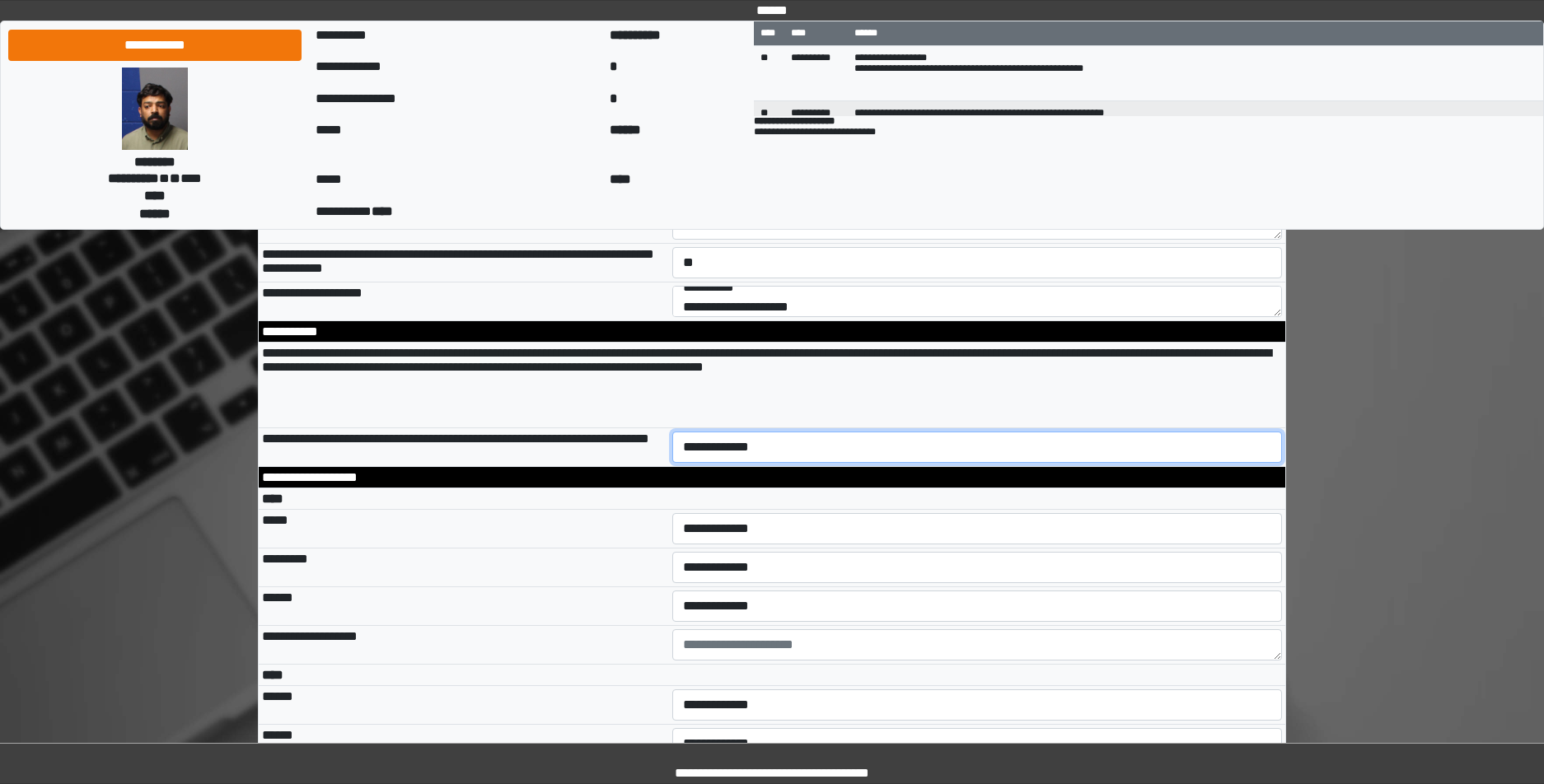 select on "*" 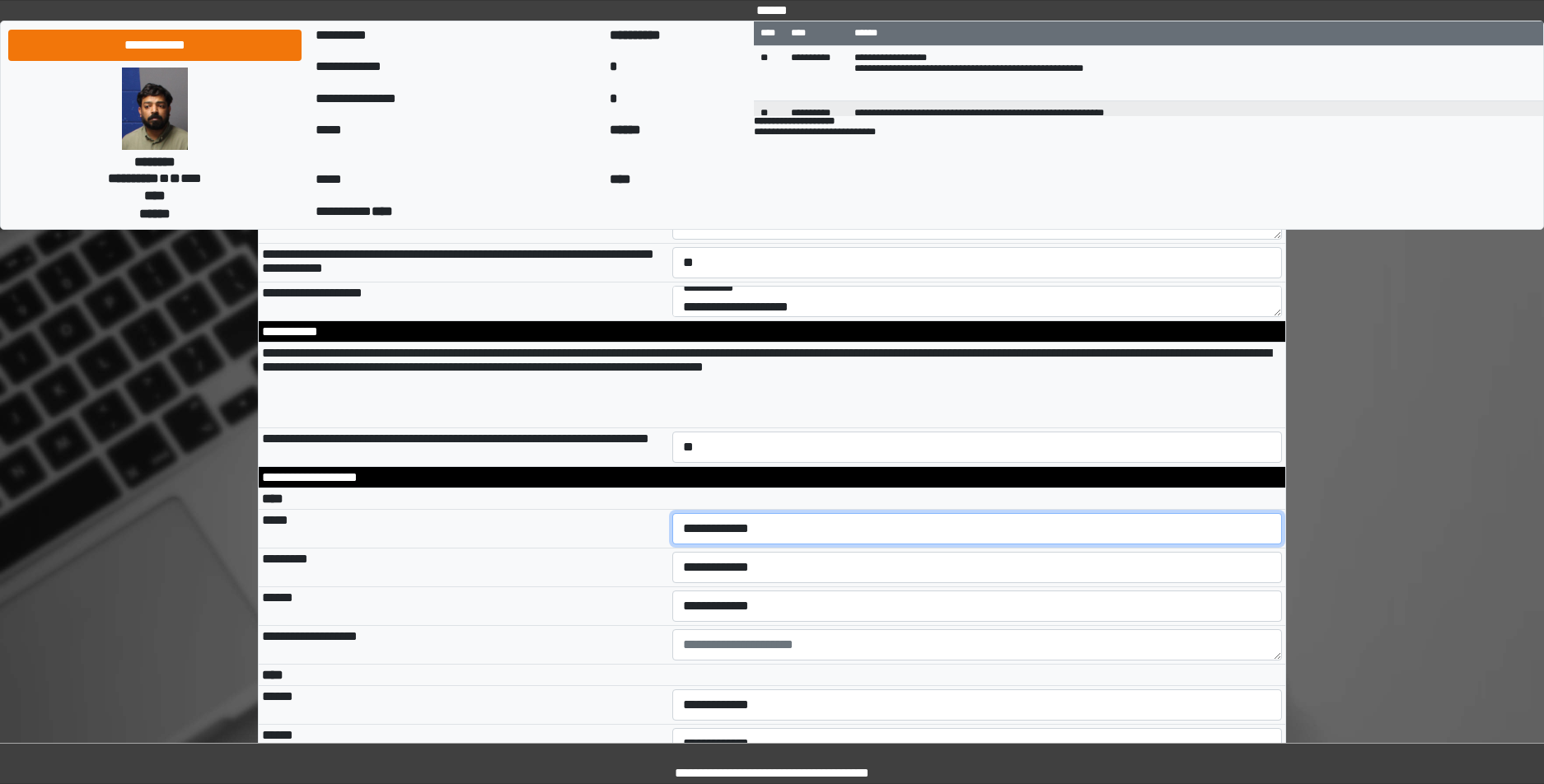 select on "***" 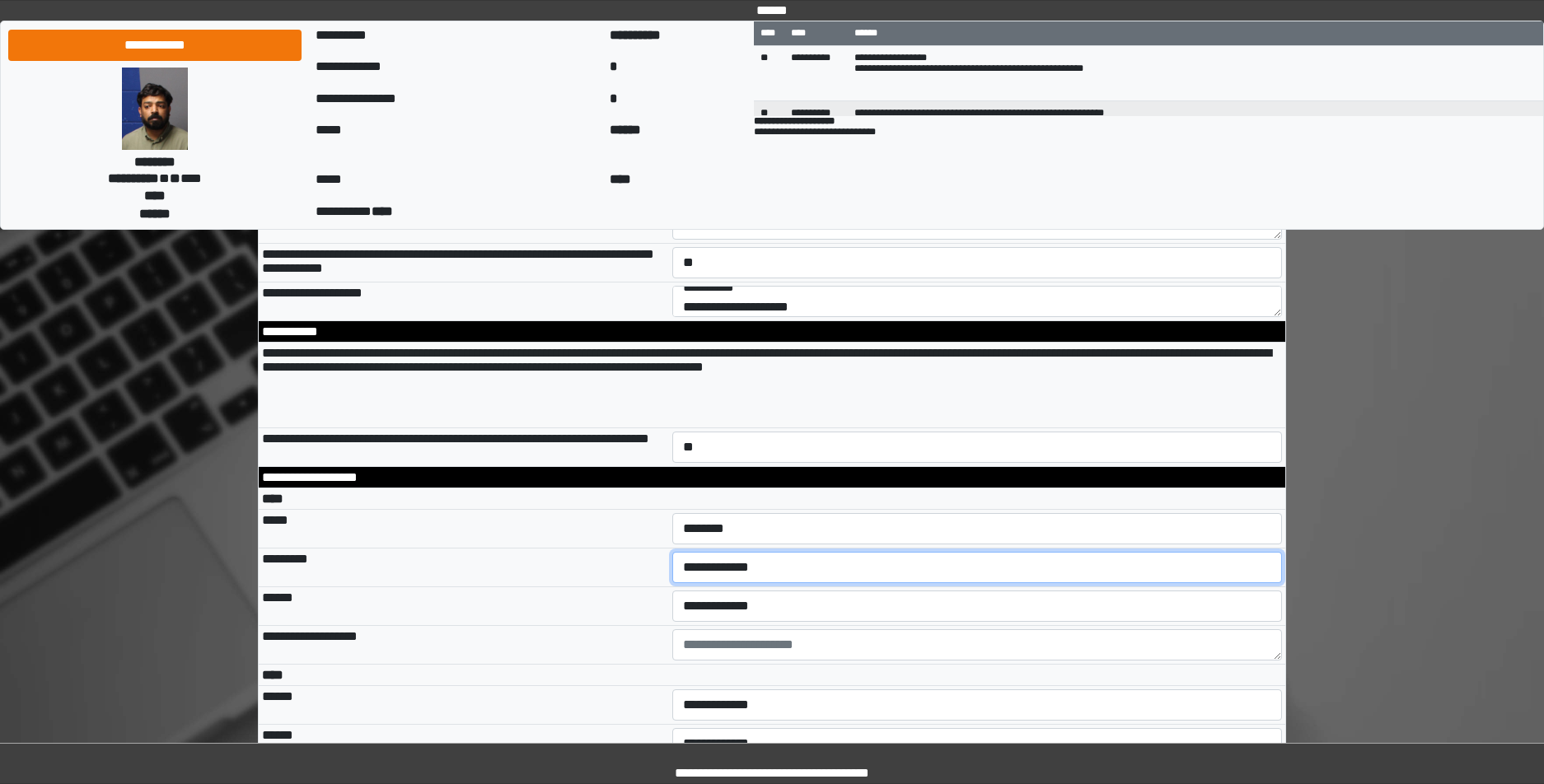 select on "***" 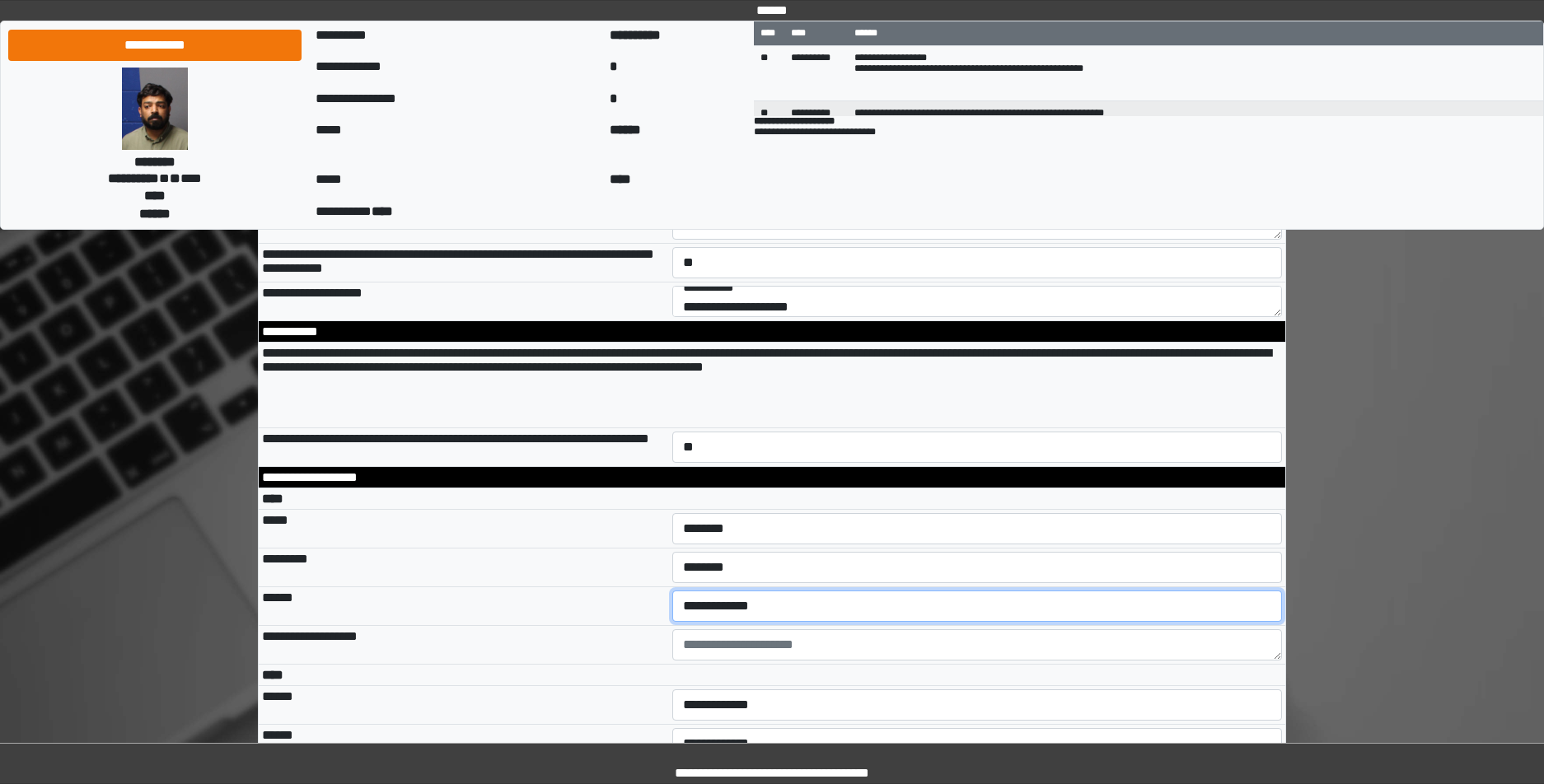 select on "***" 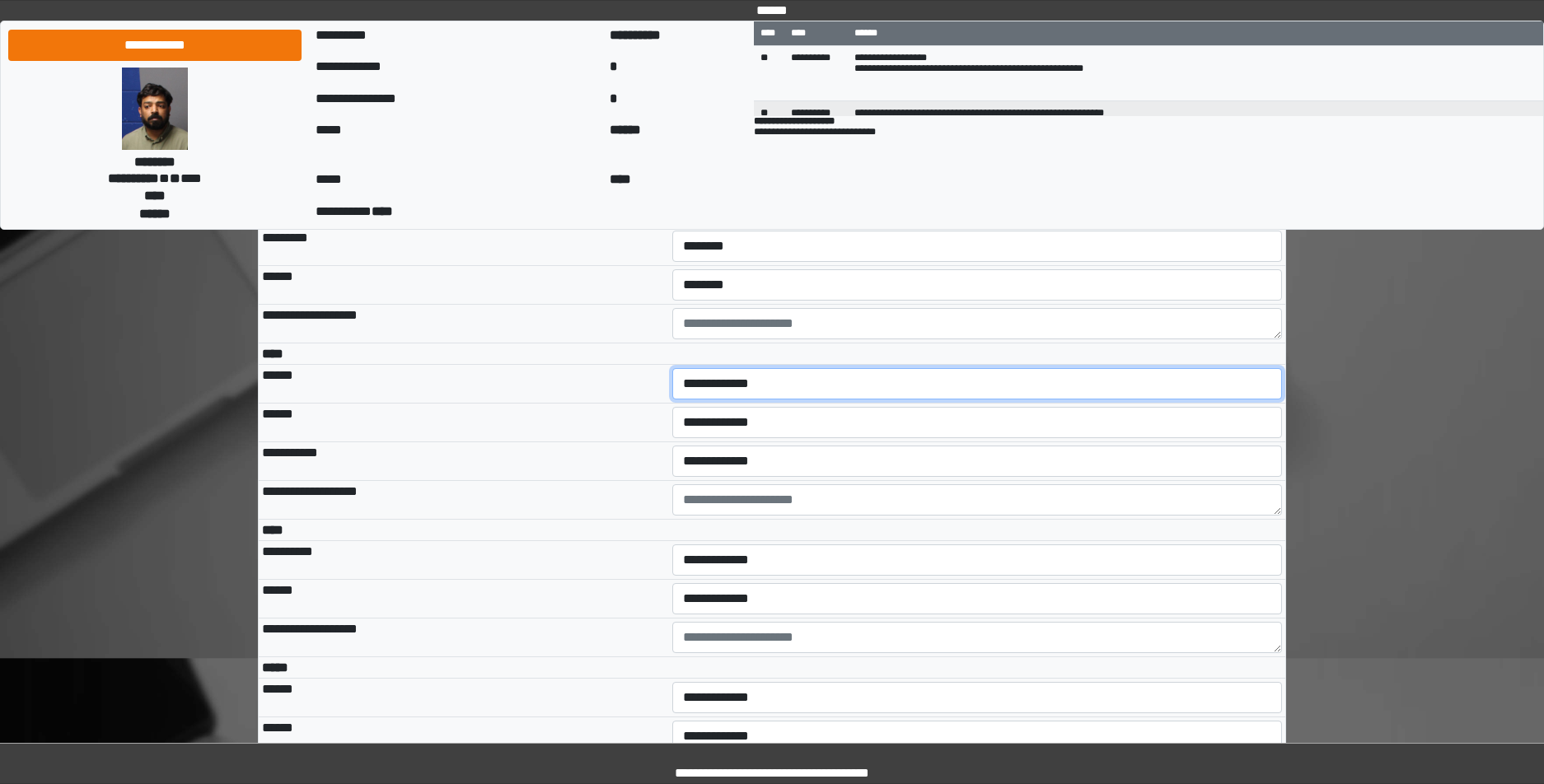 scroll, scrollTop: 3279, scrollLeft: 0, axis: vertical 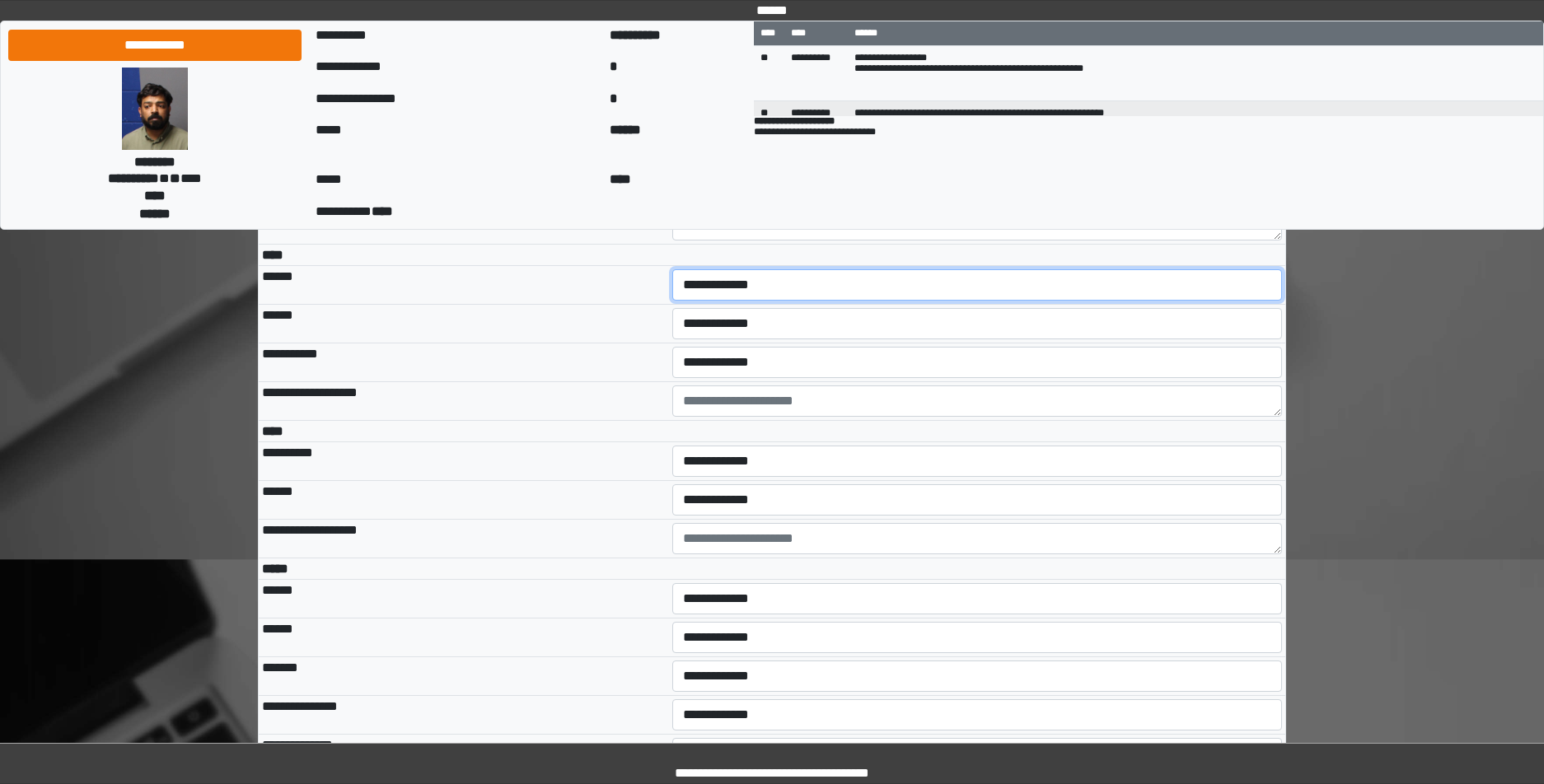 select on "***" 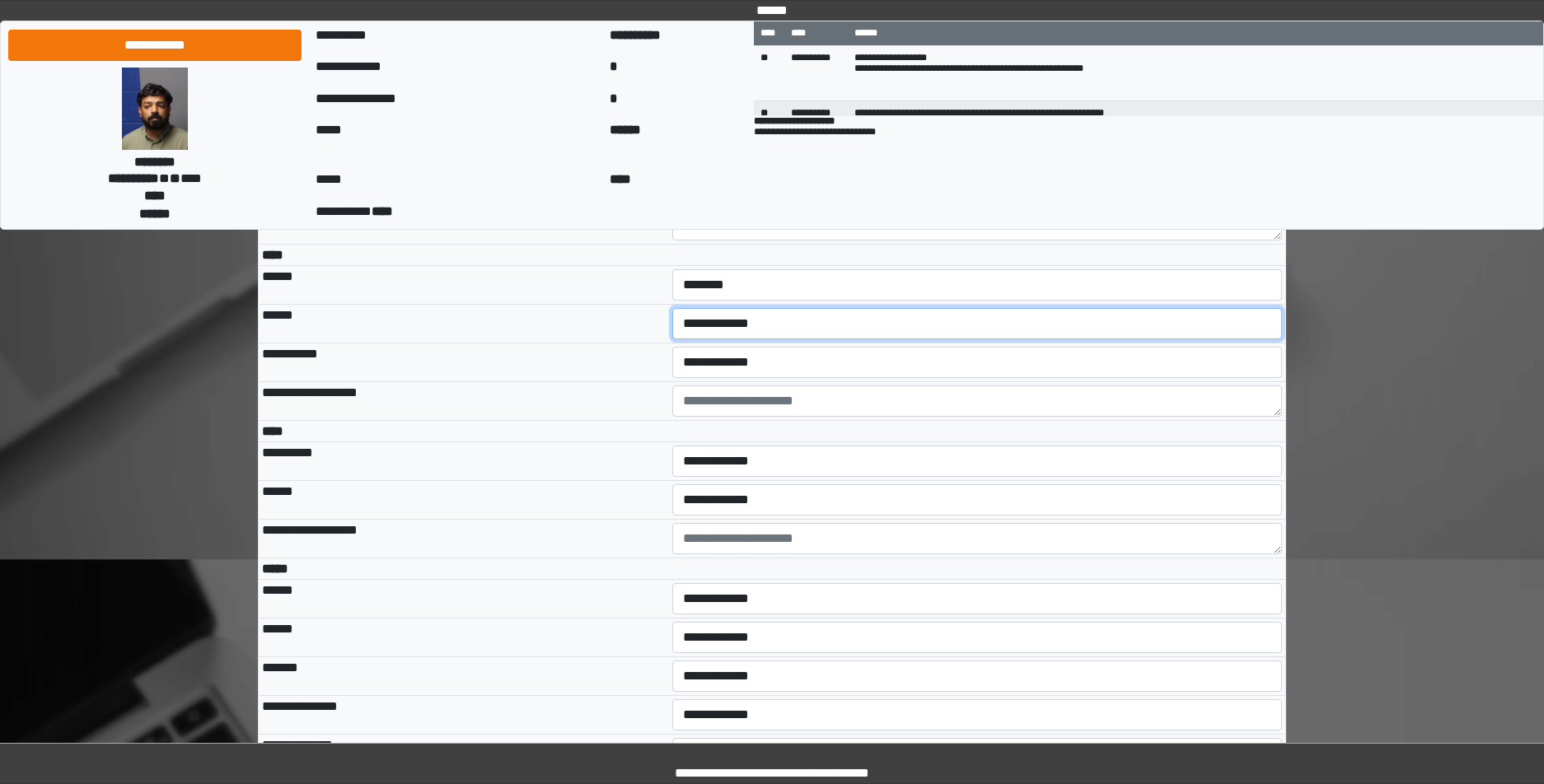 select on "***" 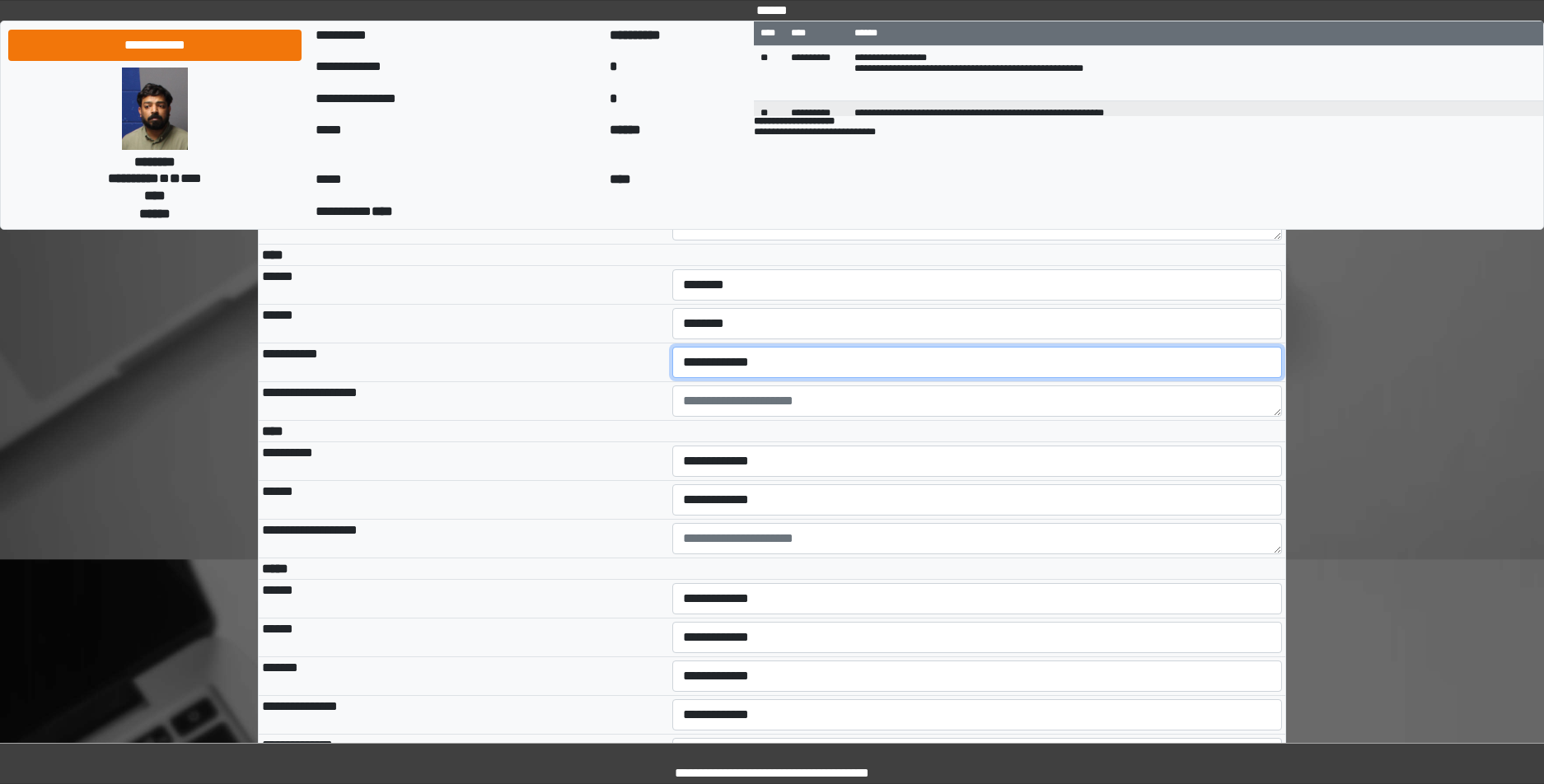 select on "***" 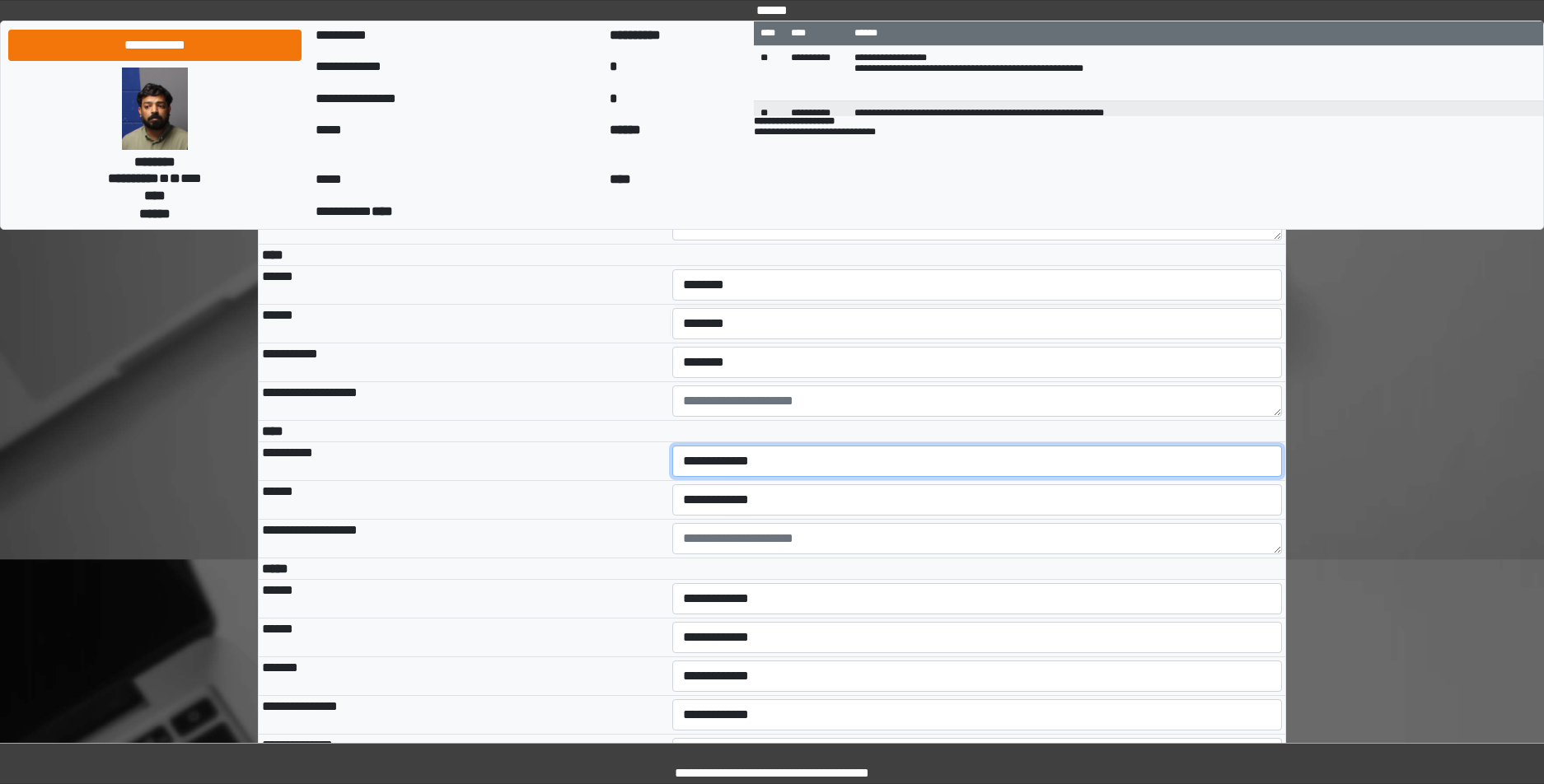 select on "***" 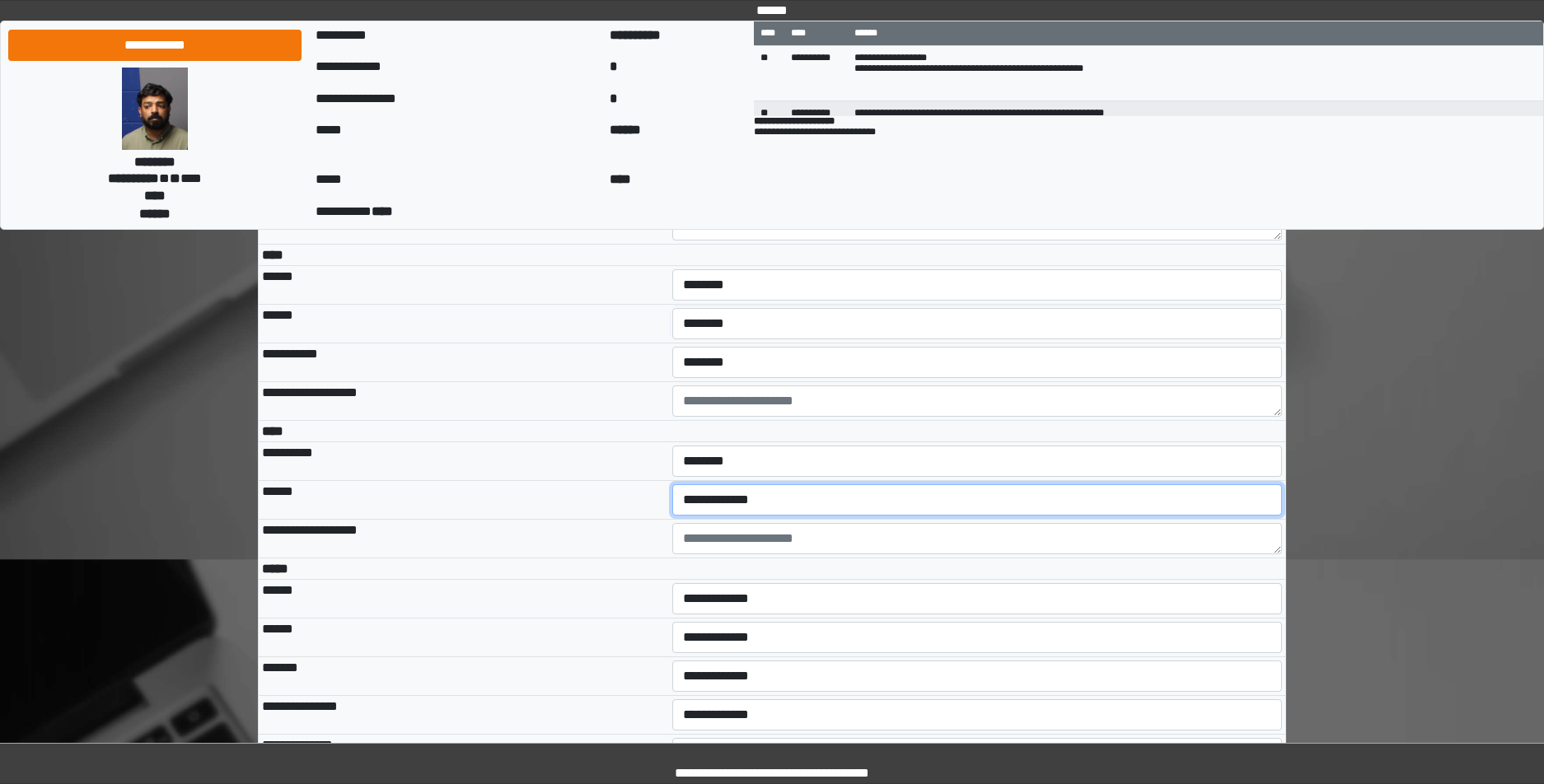 select on "***" 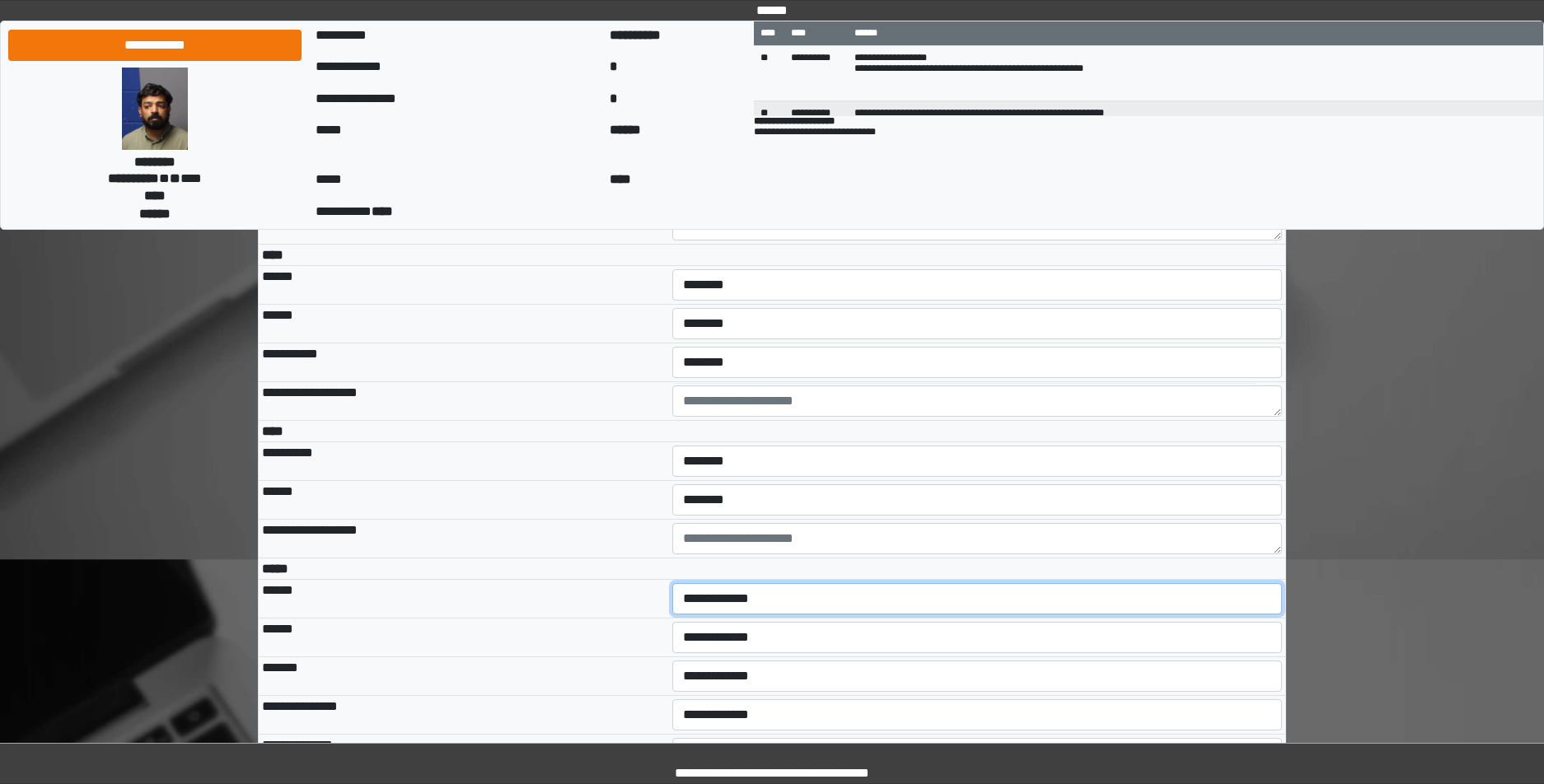 select on "***" 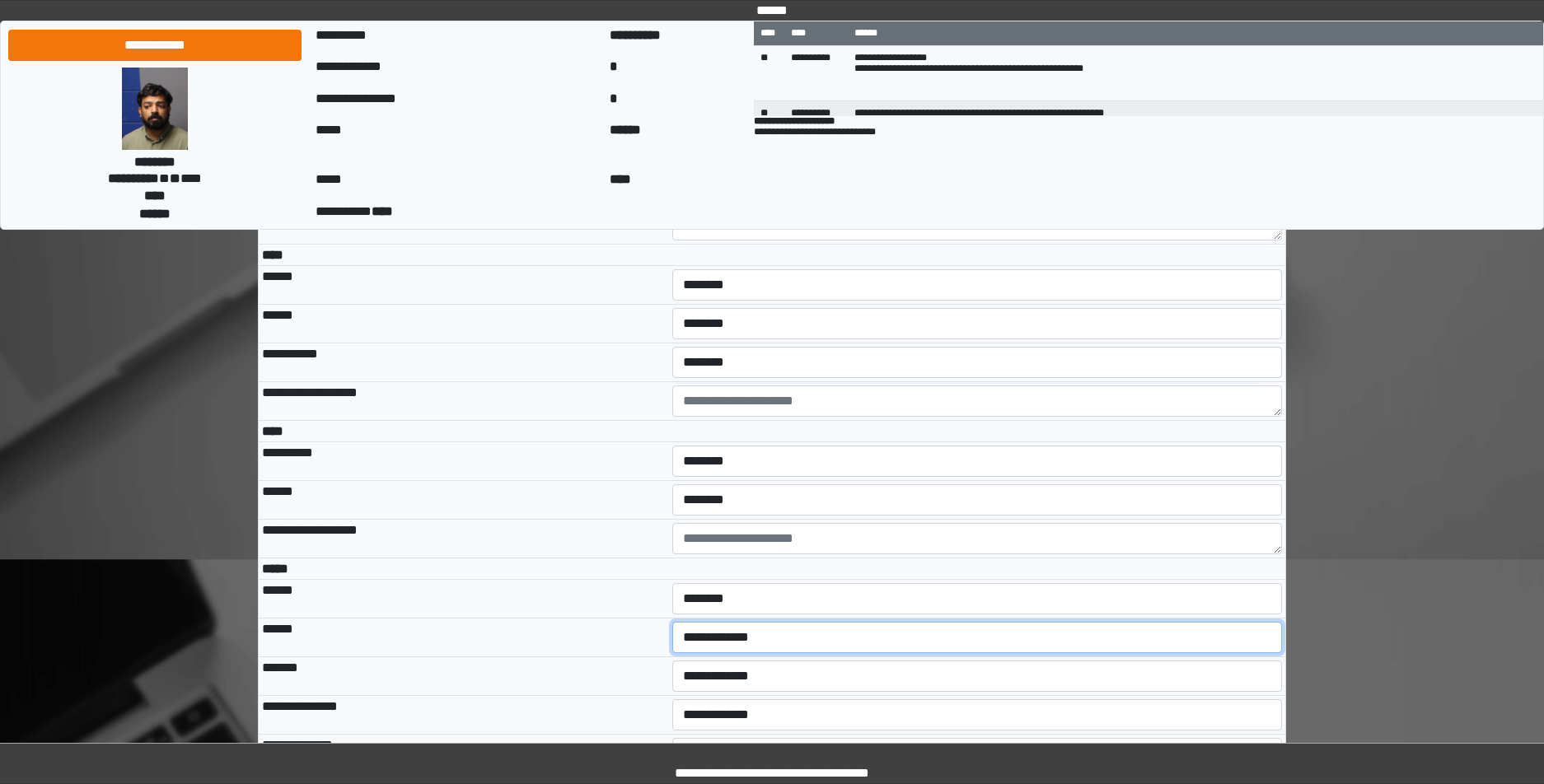 select on "***" 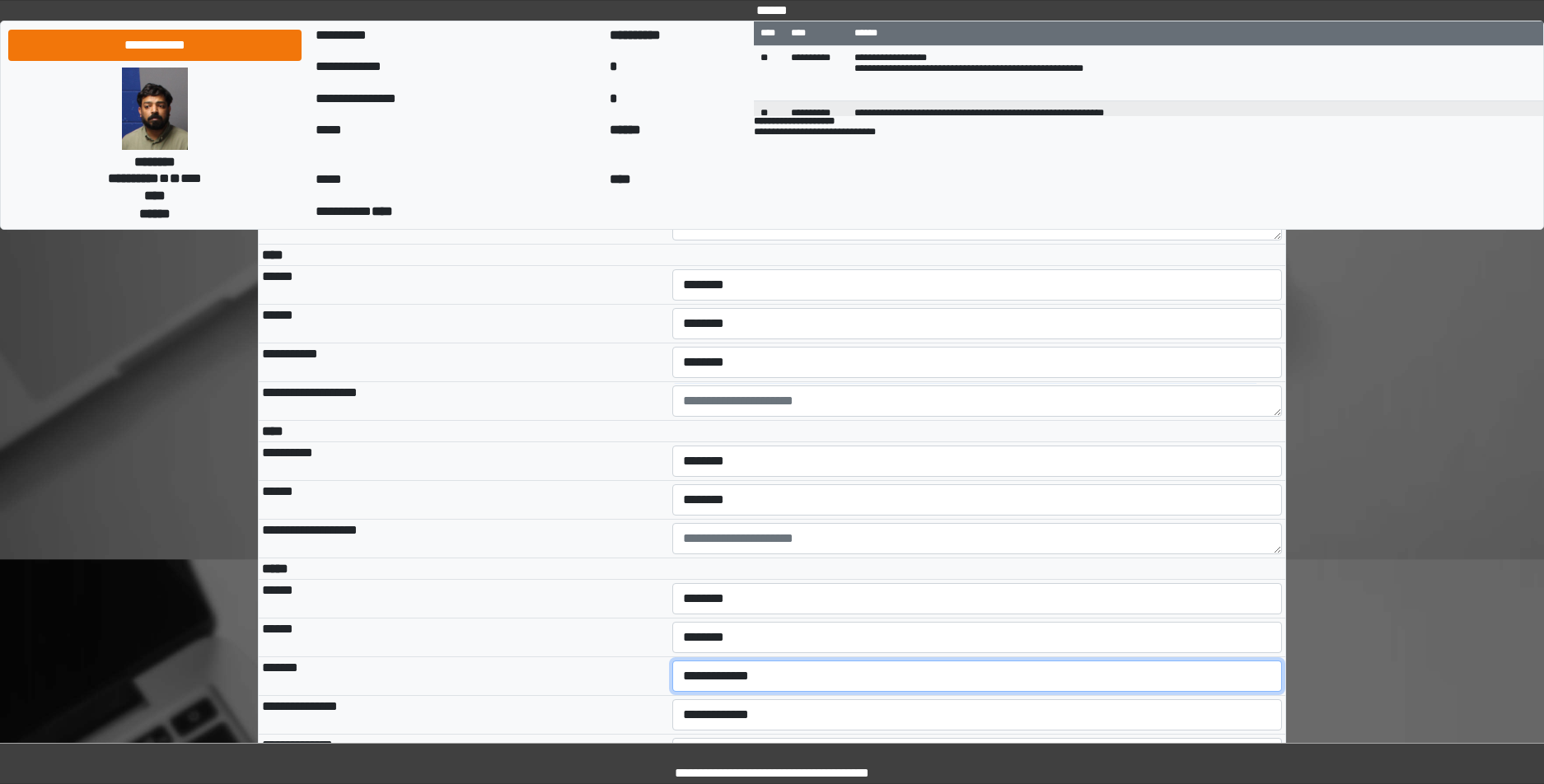 select on "***" 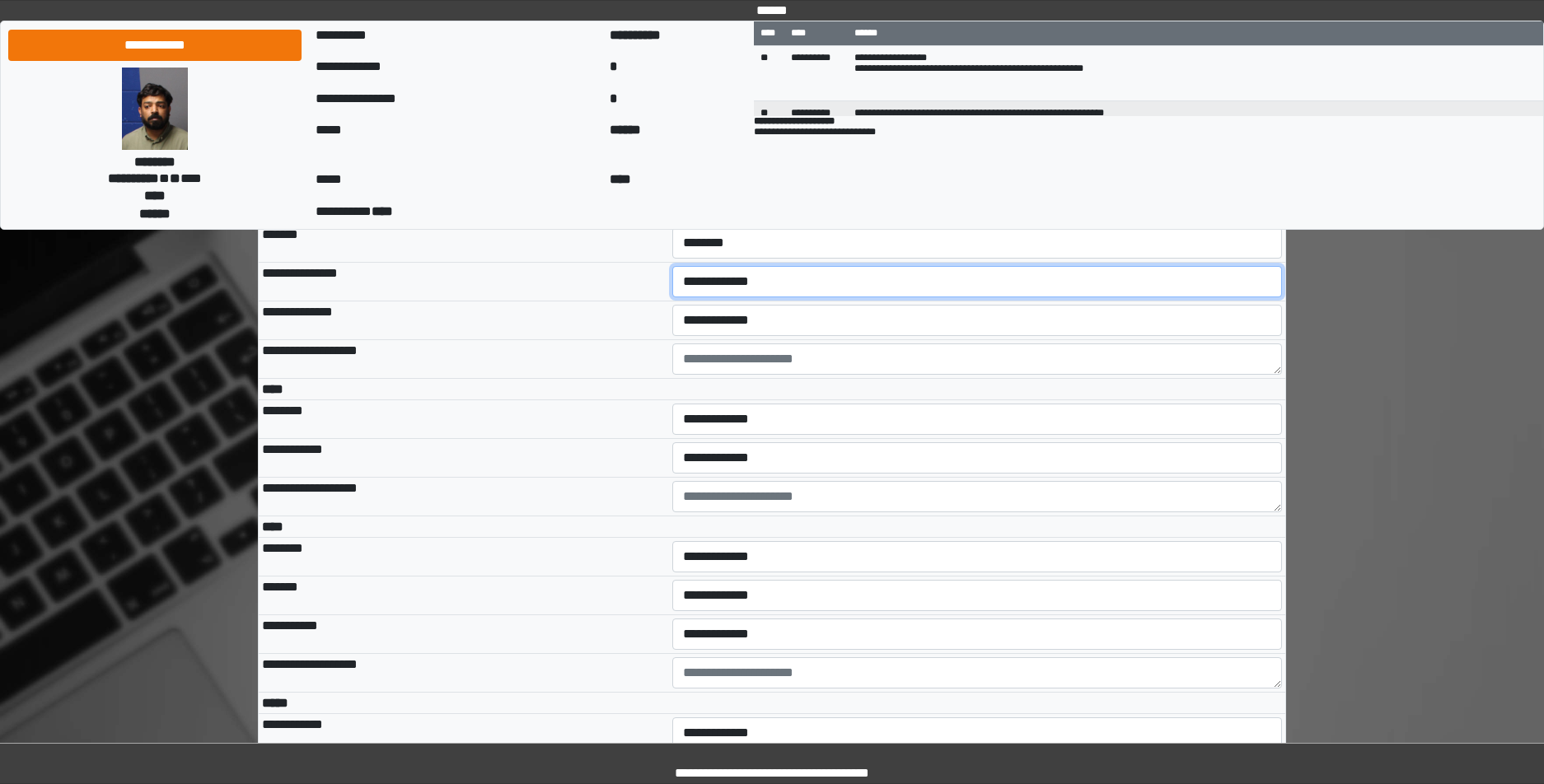 scroll, scrollTop: 3716, scrollLeft: 0, axis: vertical 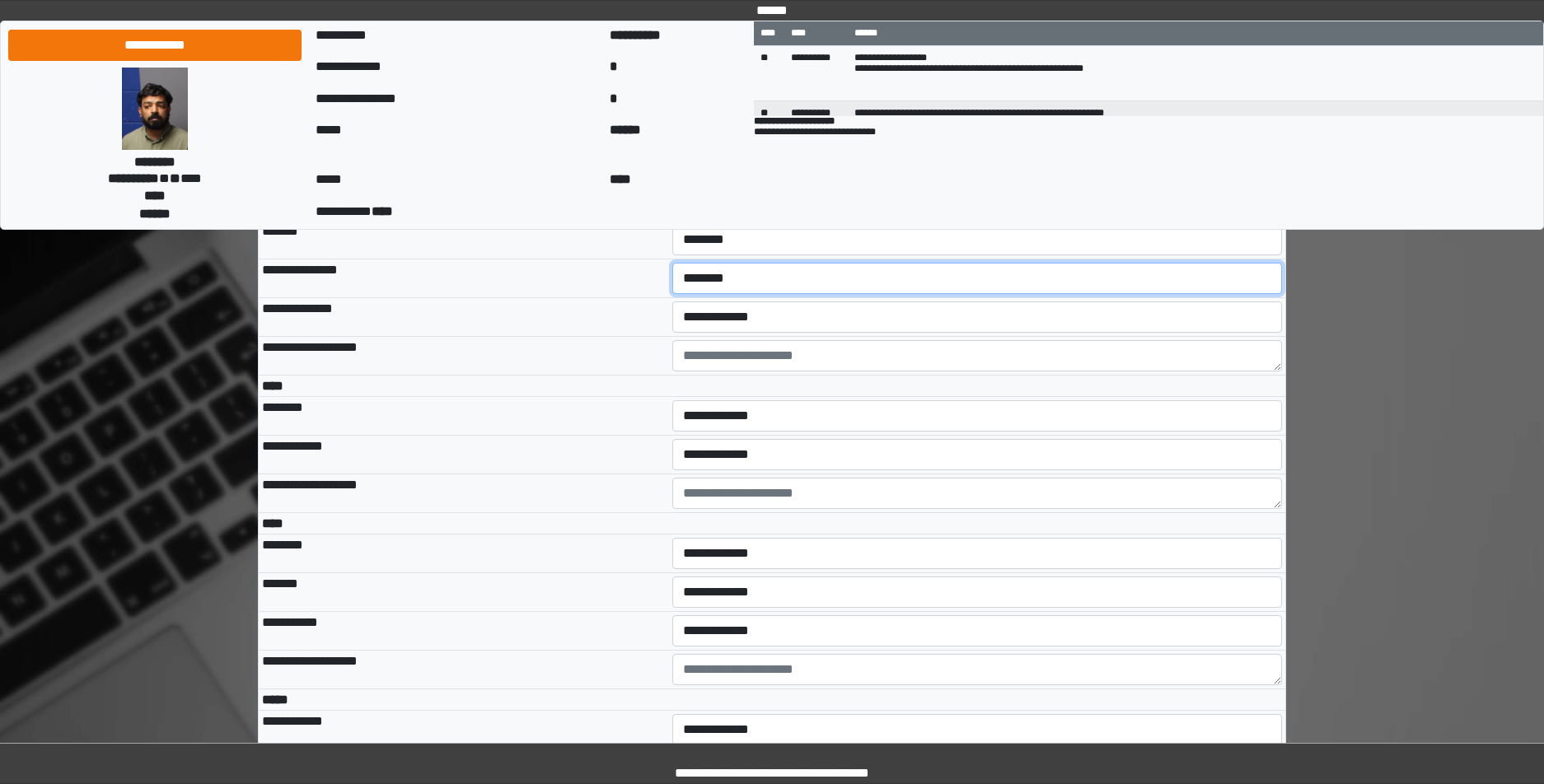 select on "***" 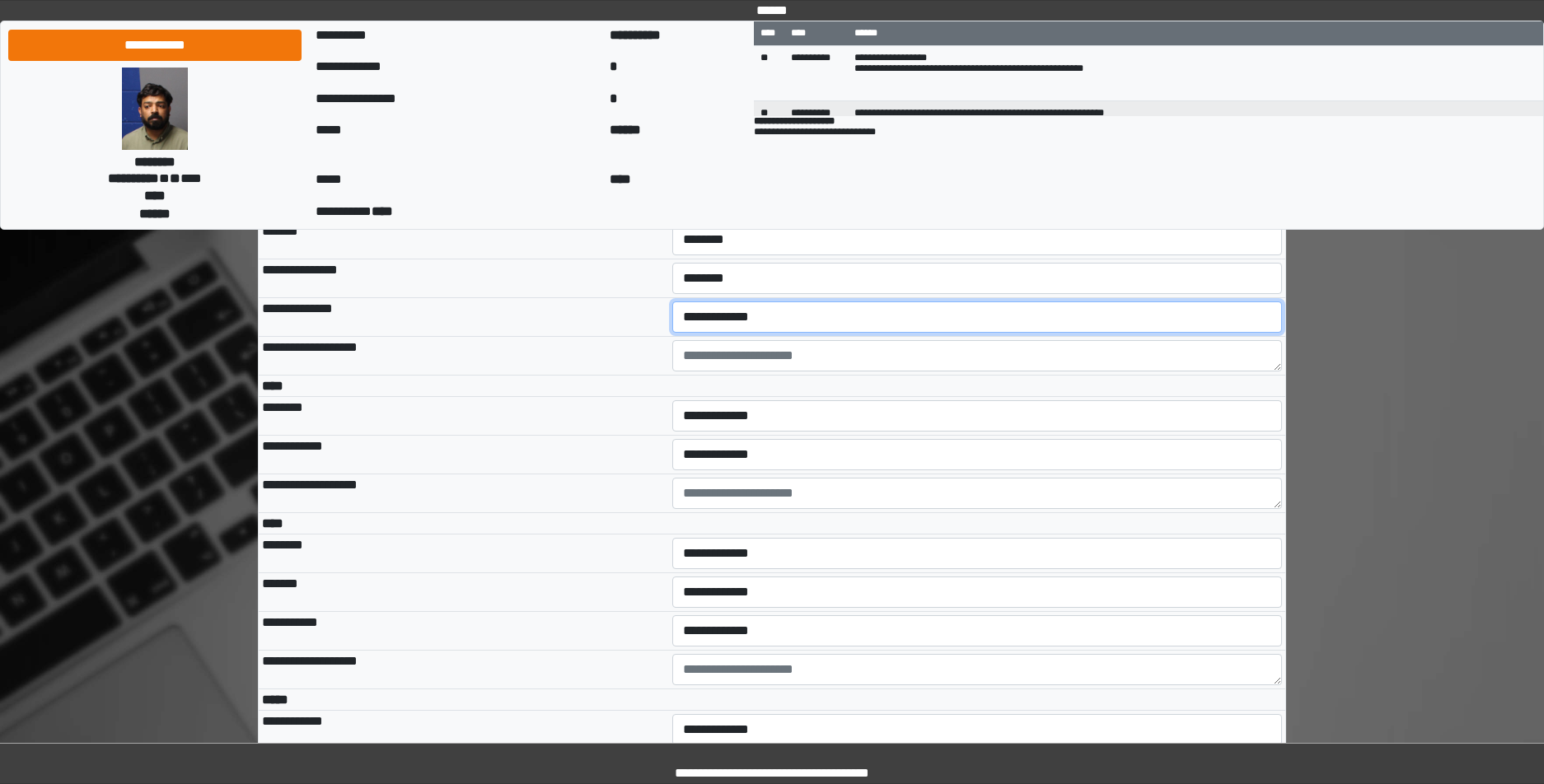 select on "***" 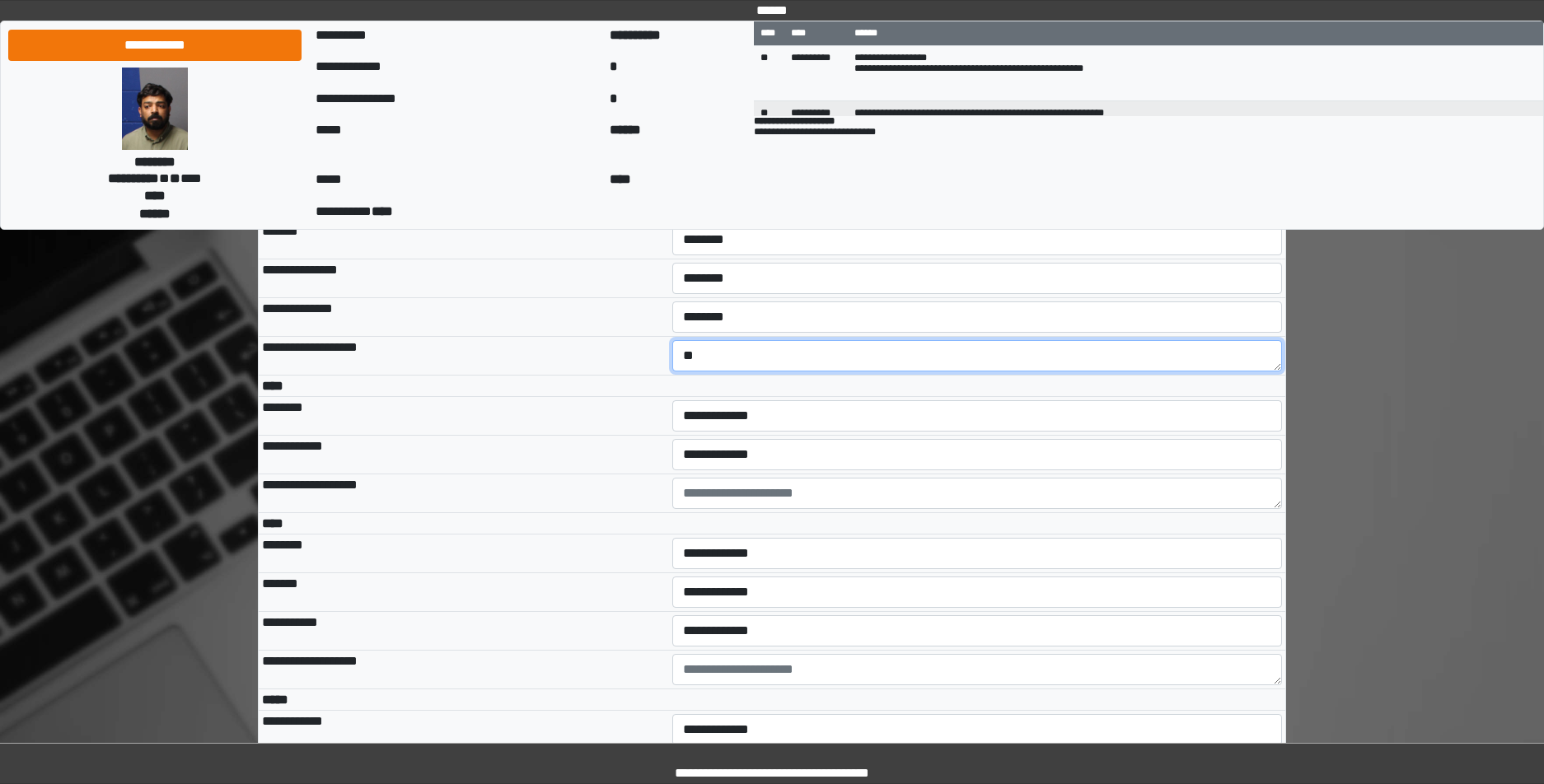 type on "*" 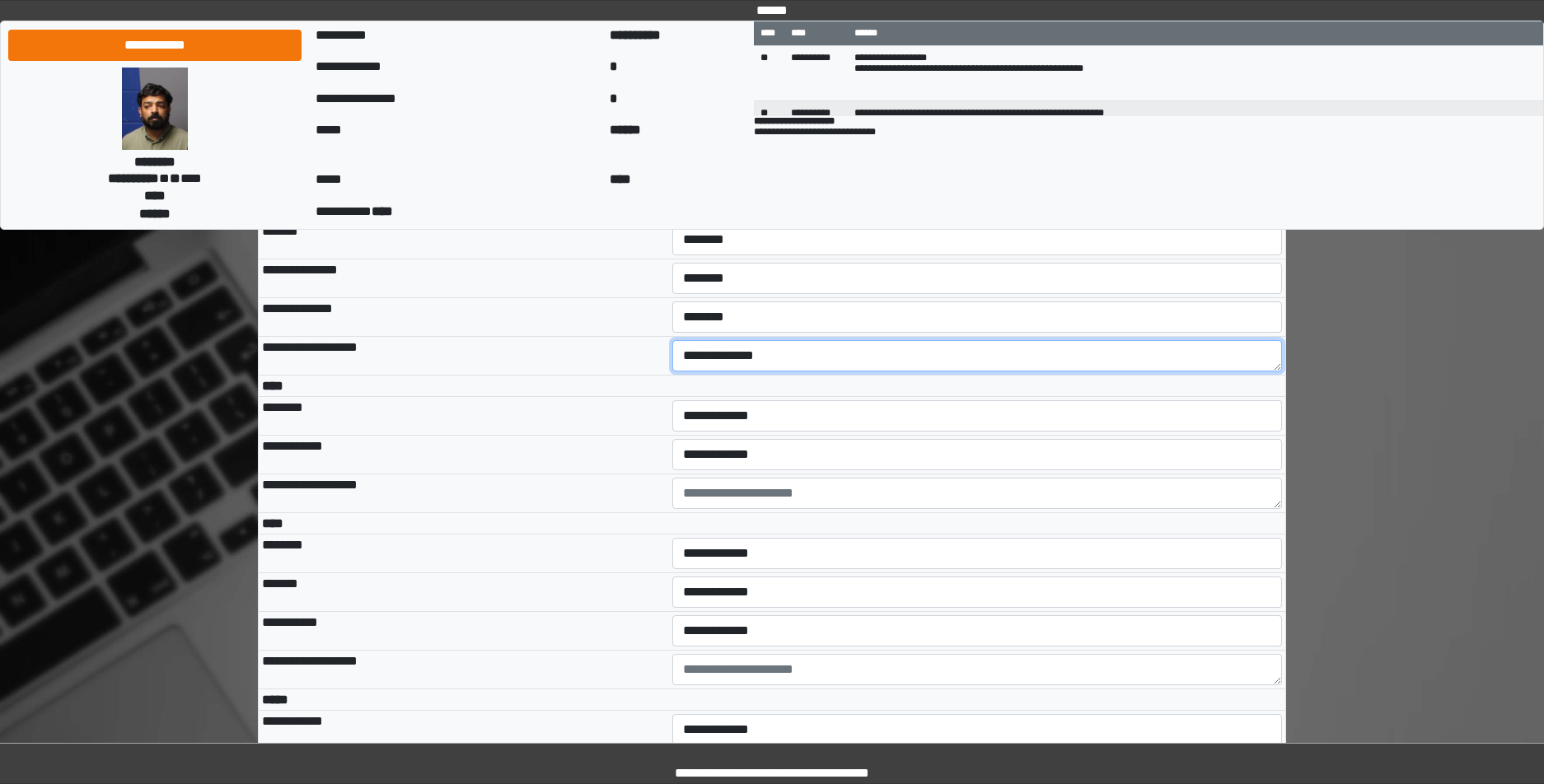 type on "**********" 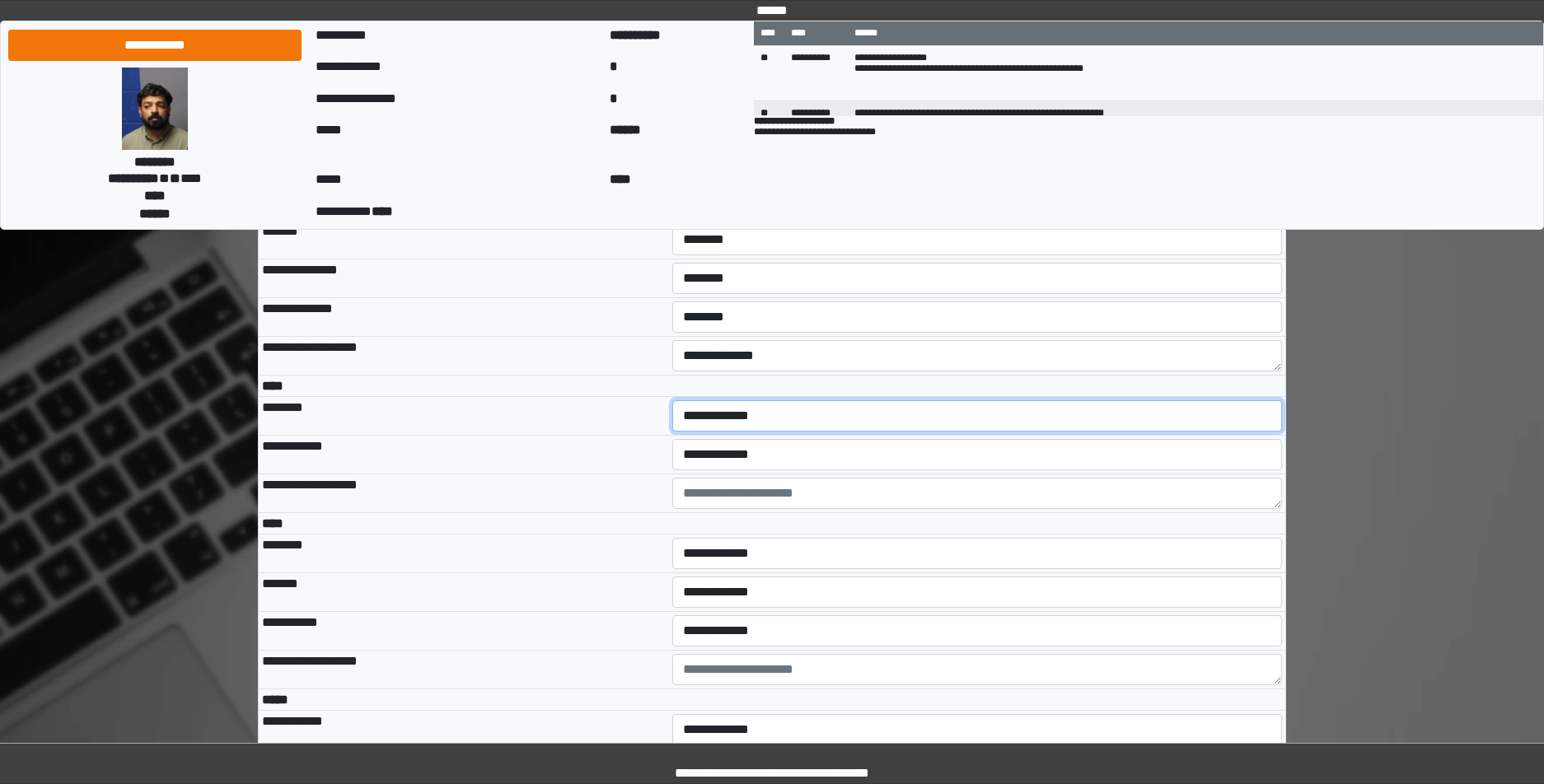 select on "*" 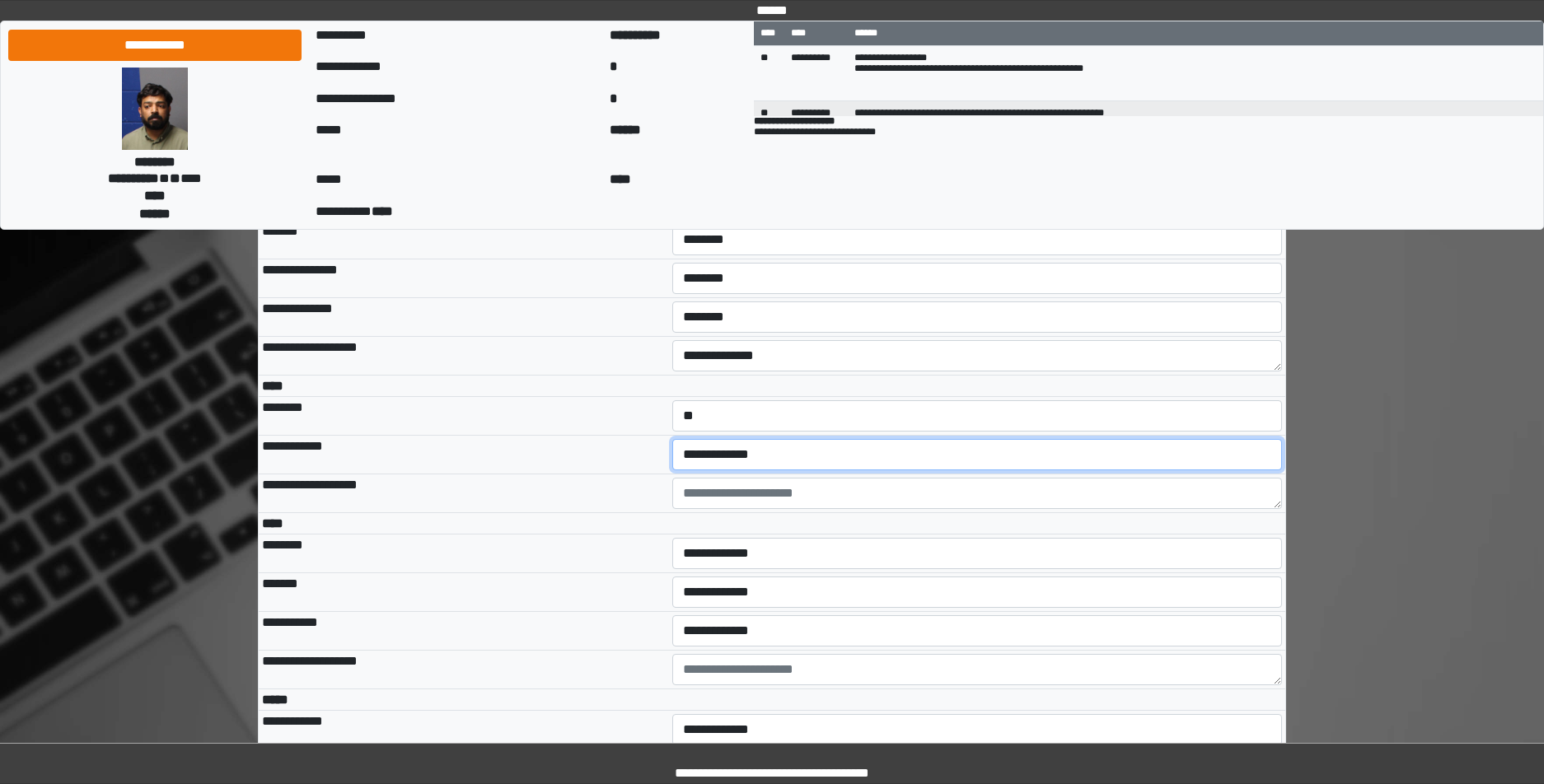 select on "*" 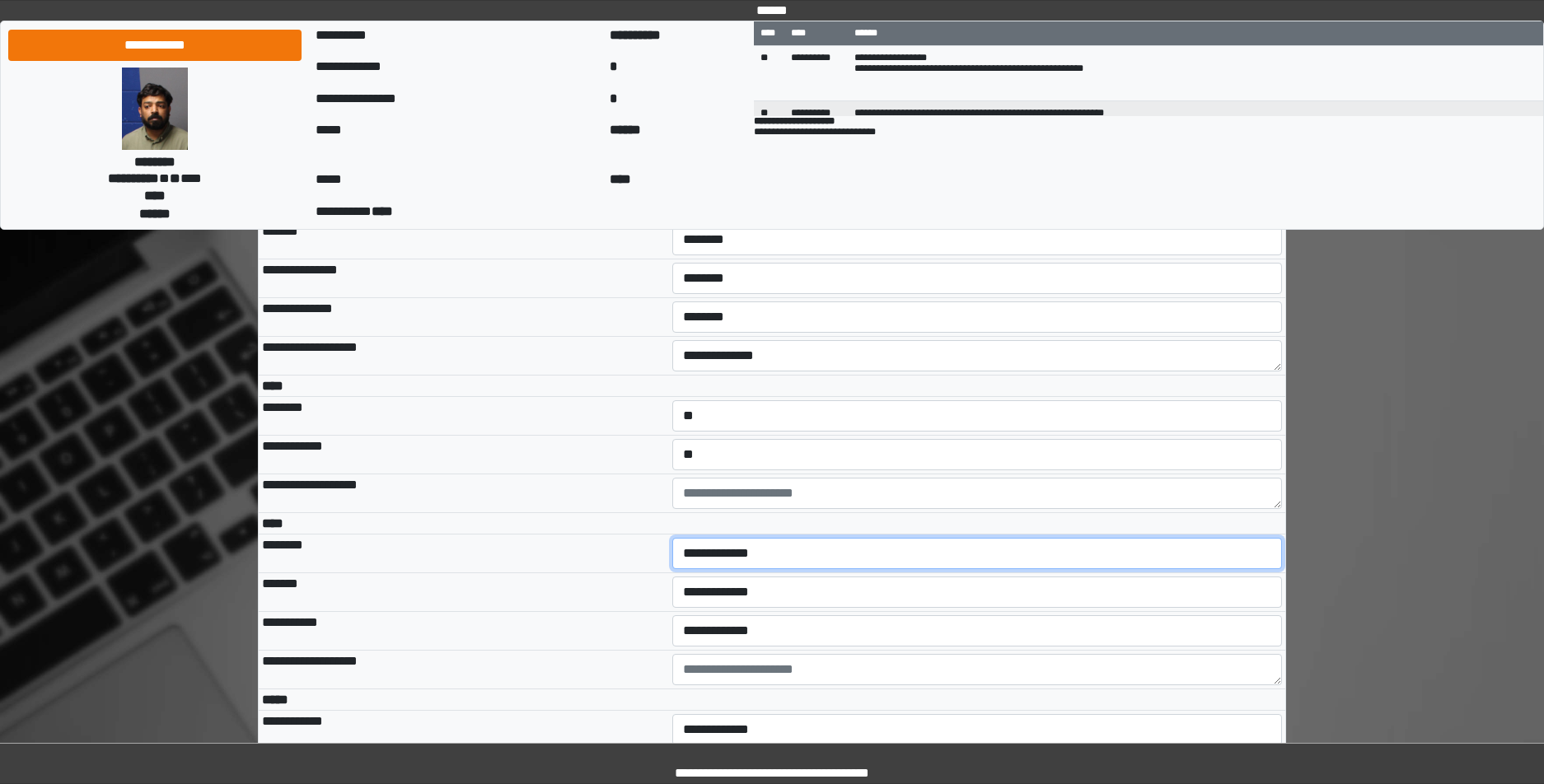 select on "***" 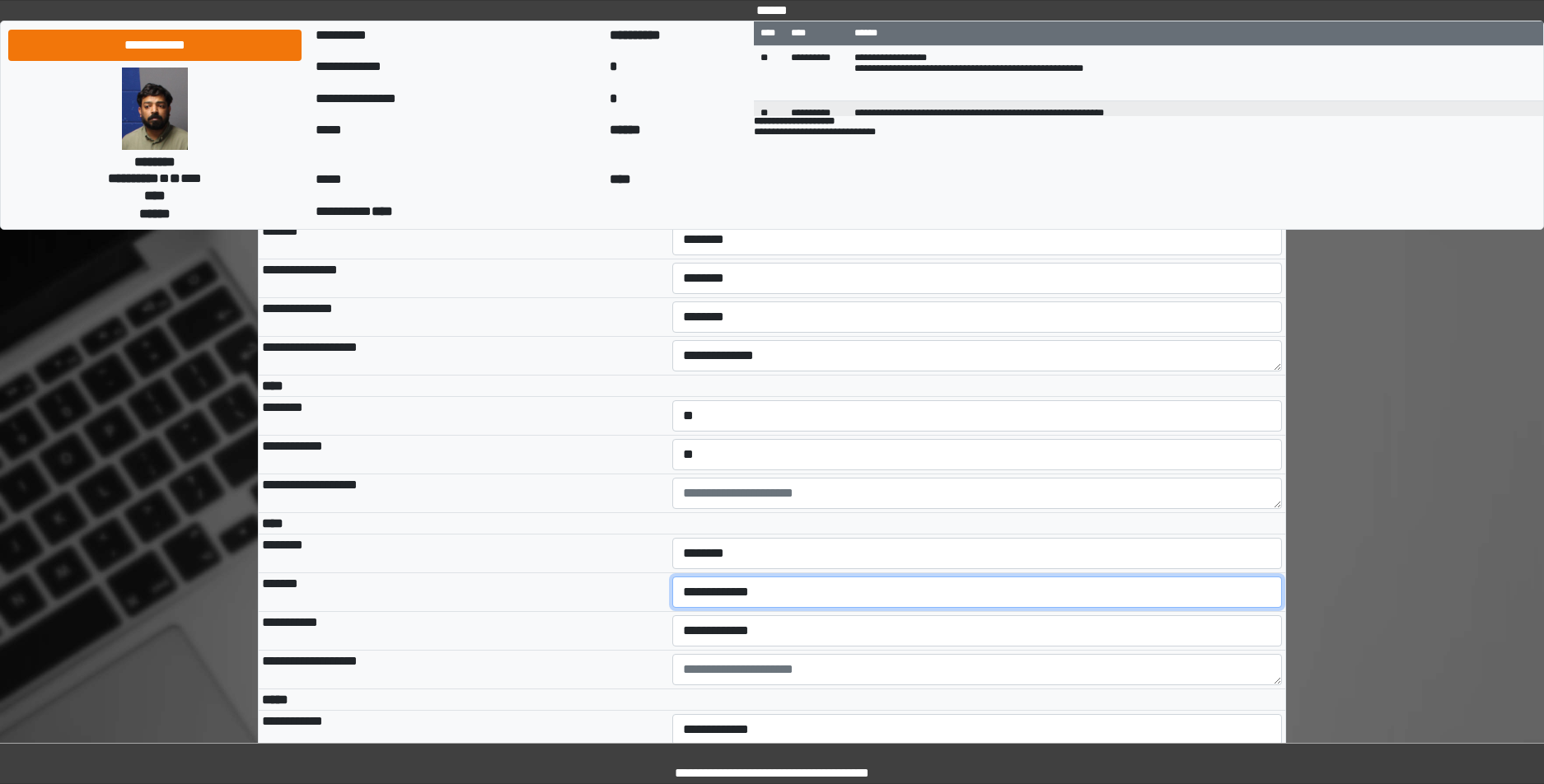 select on "***" 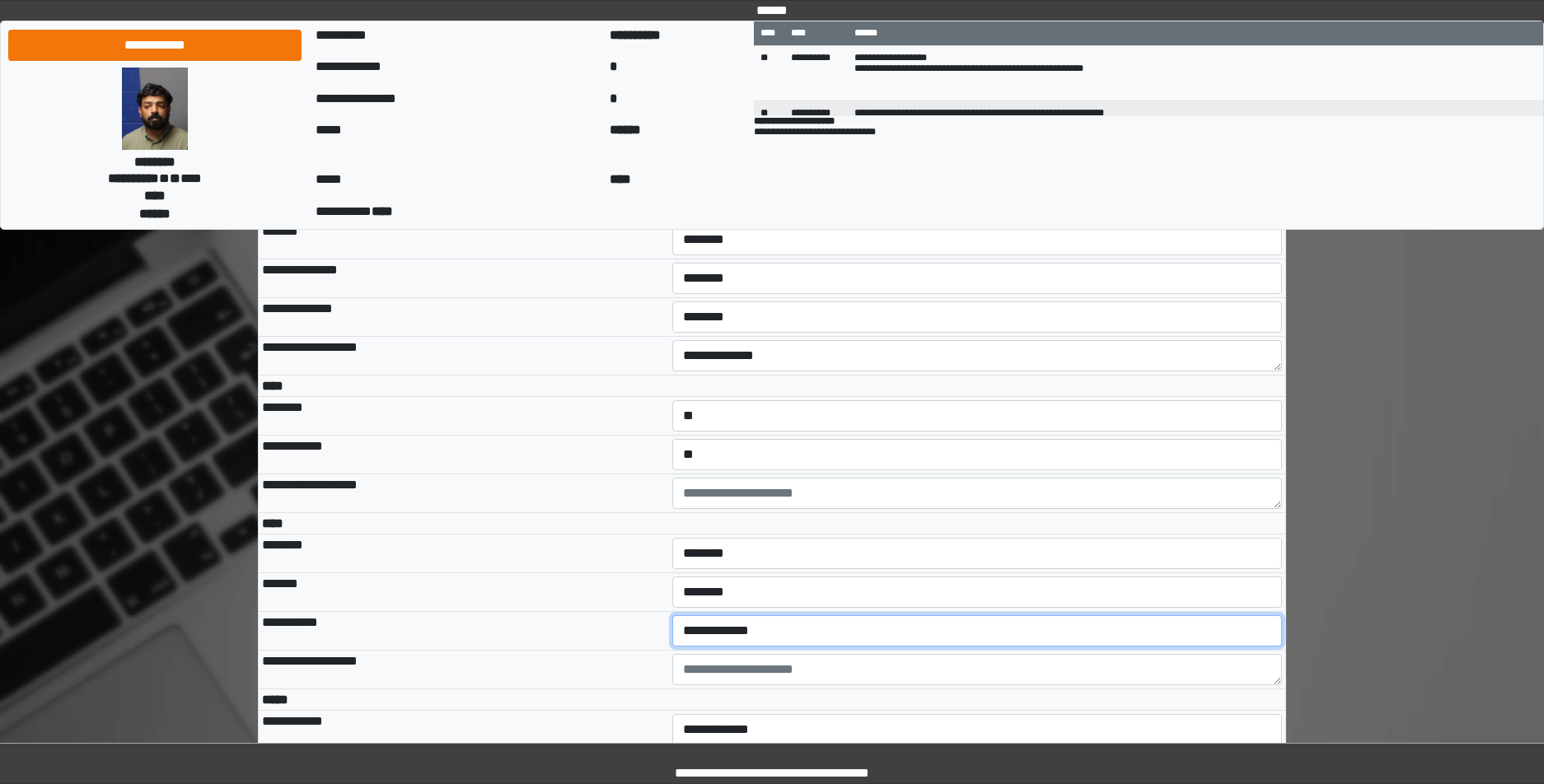 select on "***" 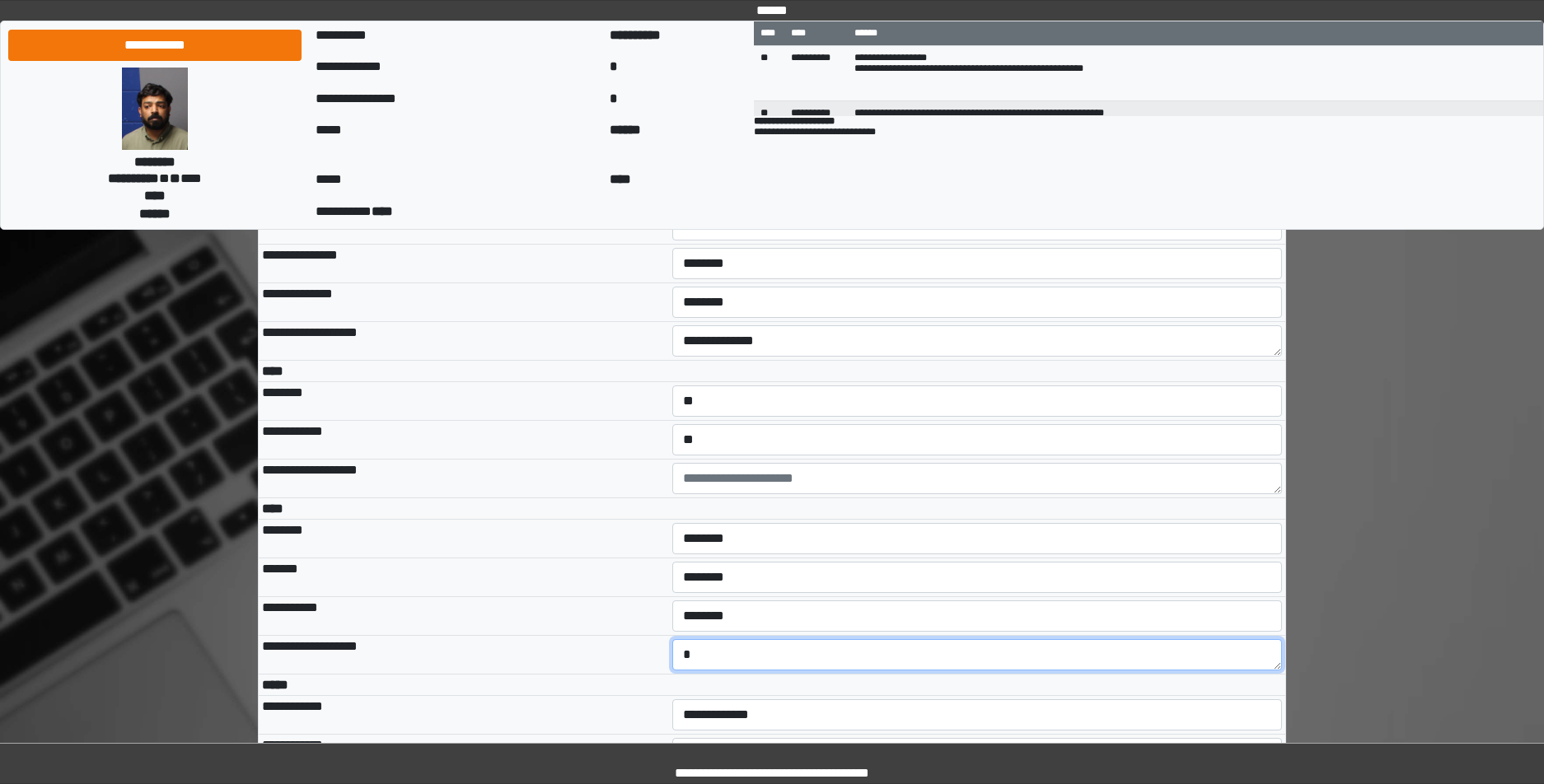 type on "*" 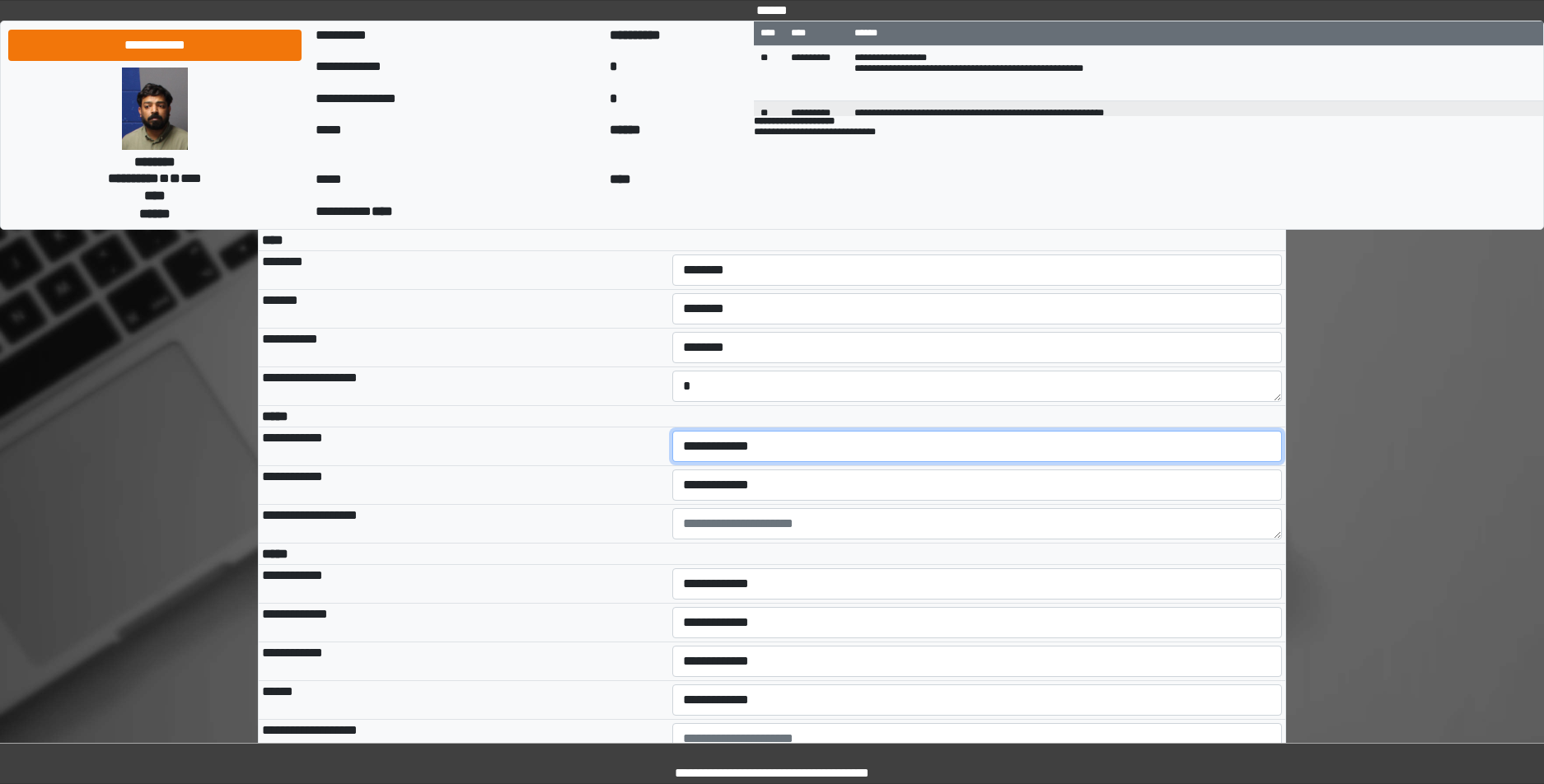 scroll, scrollTop: 4177, scrollLeft: 0, axis: vertical 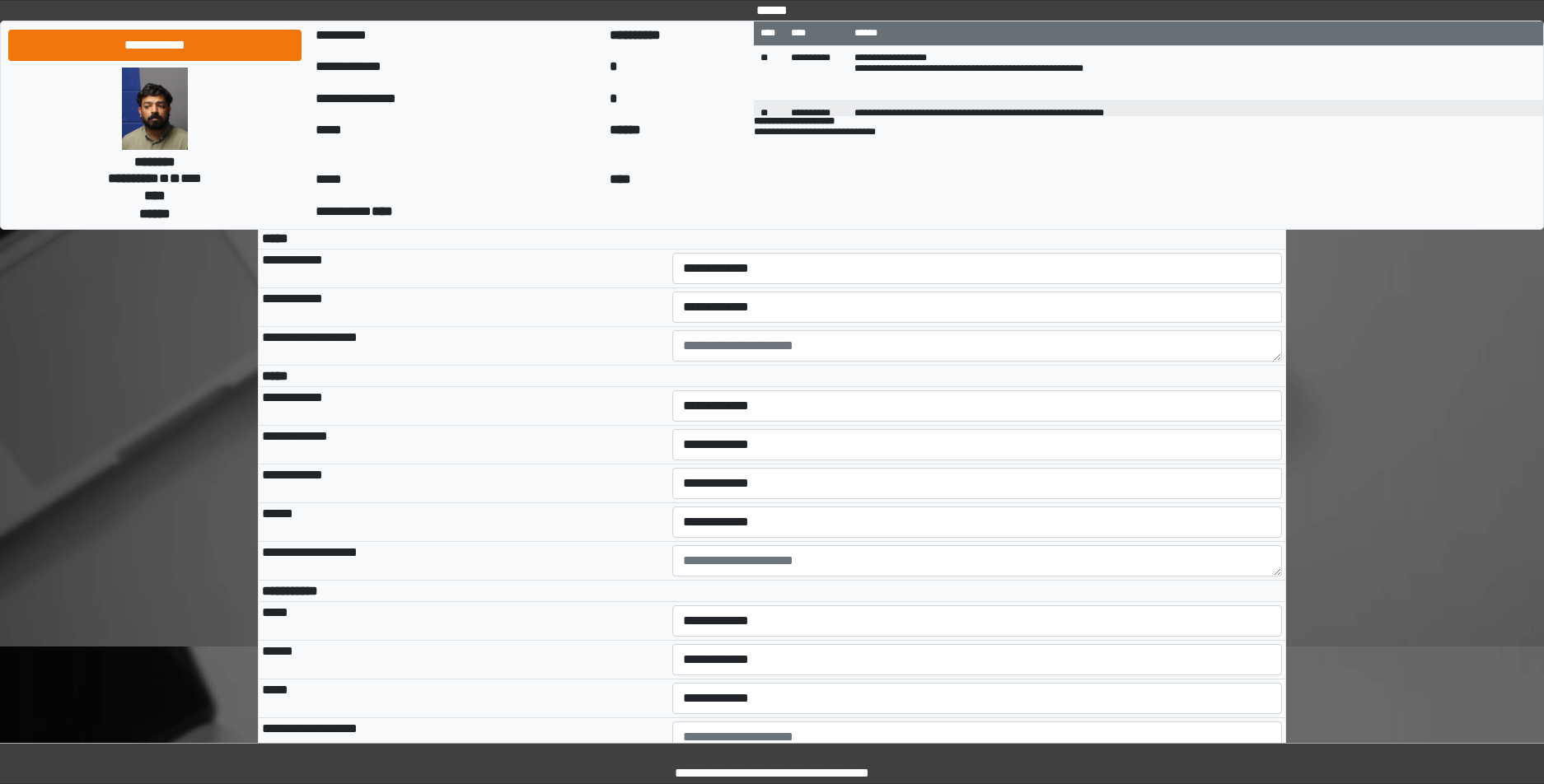 click on "*" at bounding box center (977, 208) 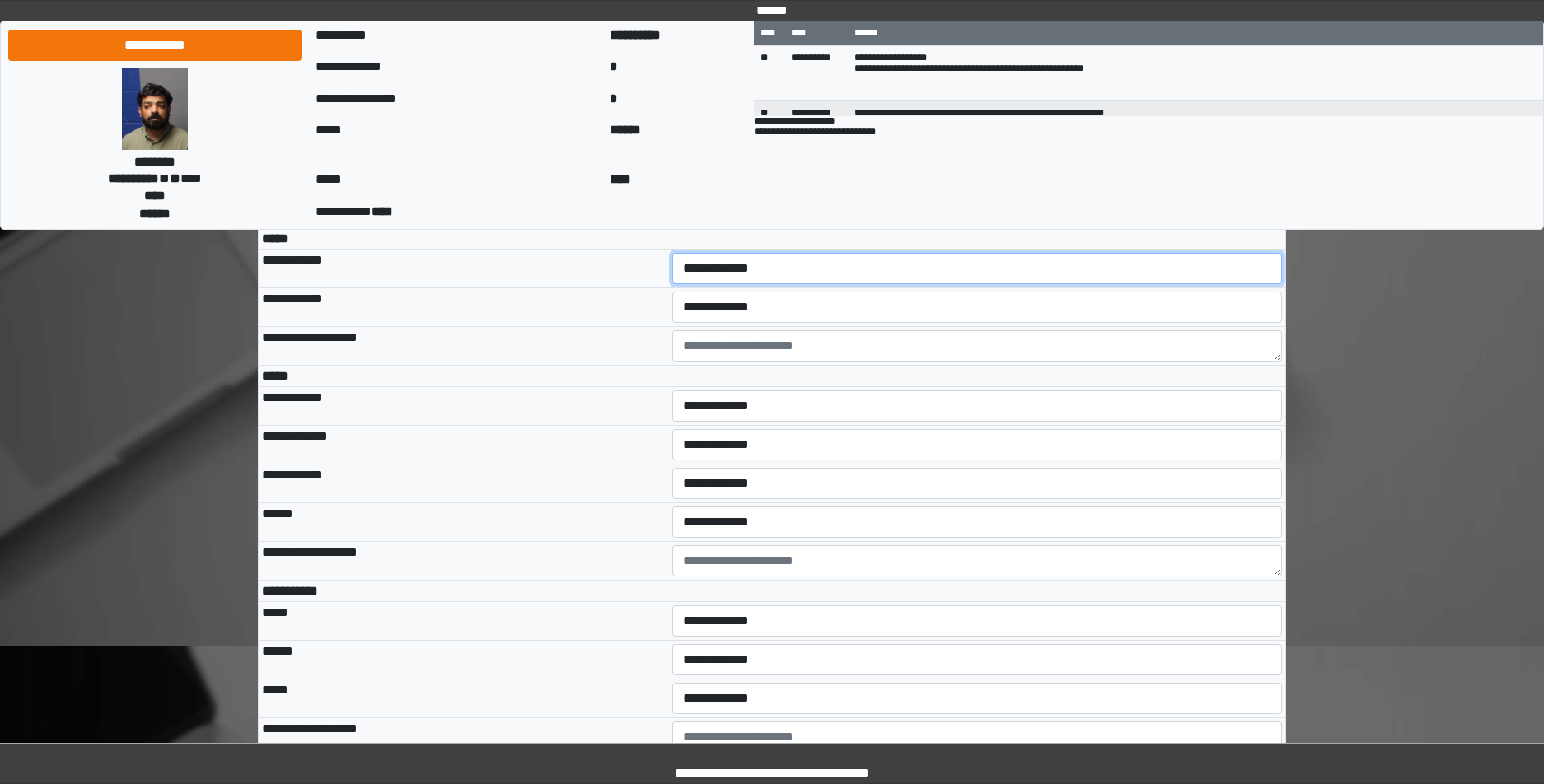 select on "***" 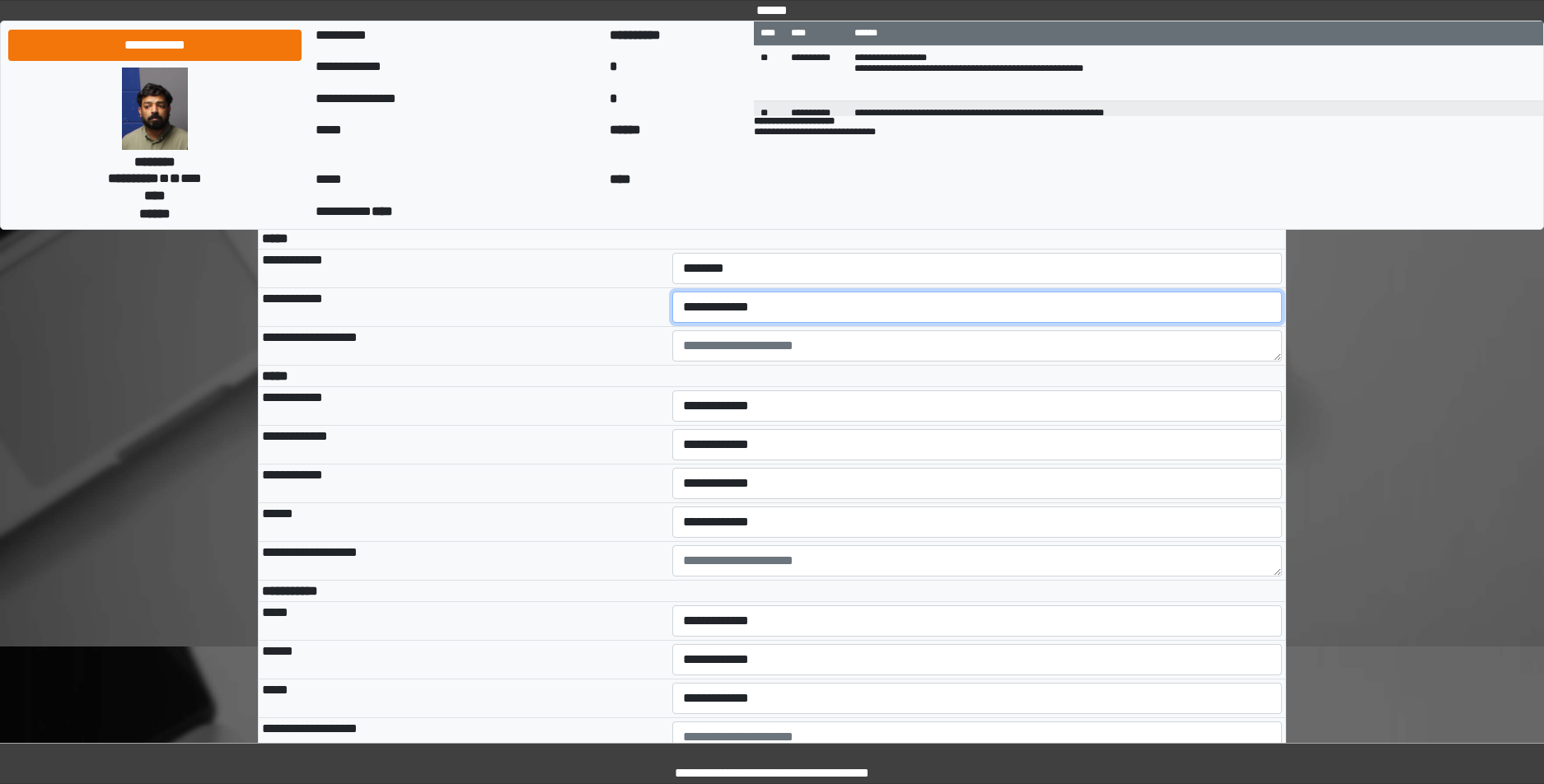 select on "***" 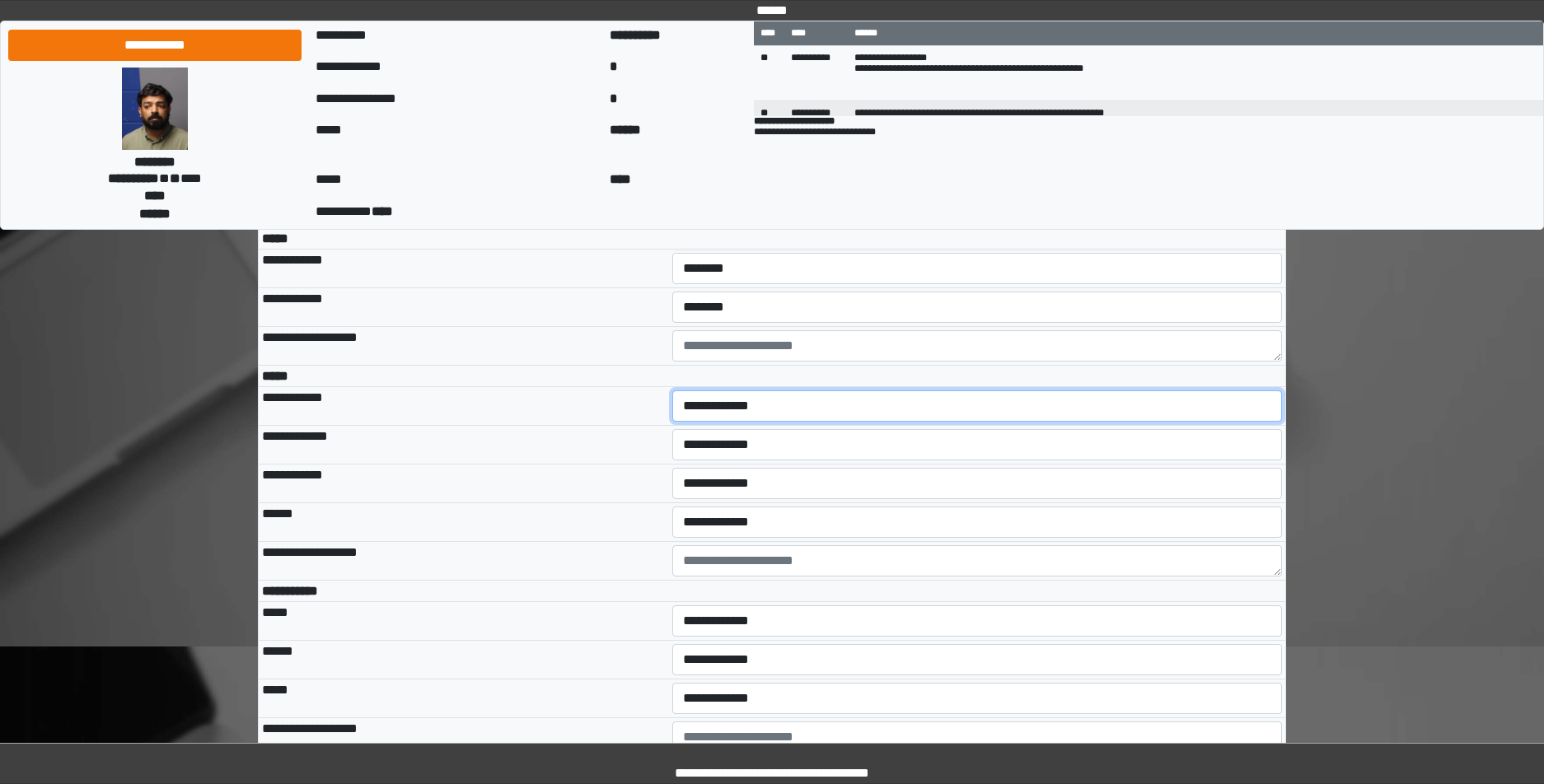 select on "***" 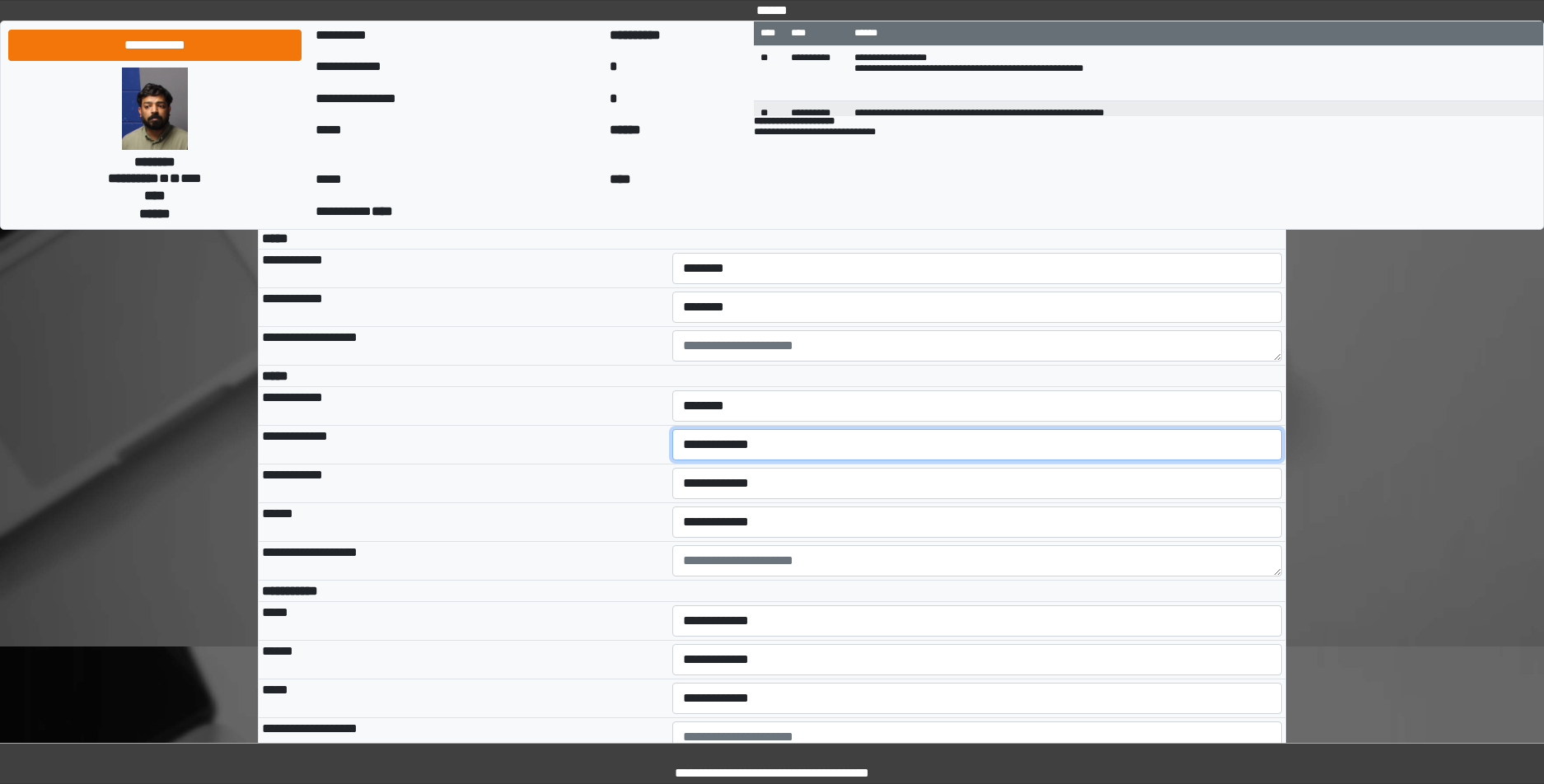 select on "***" 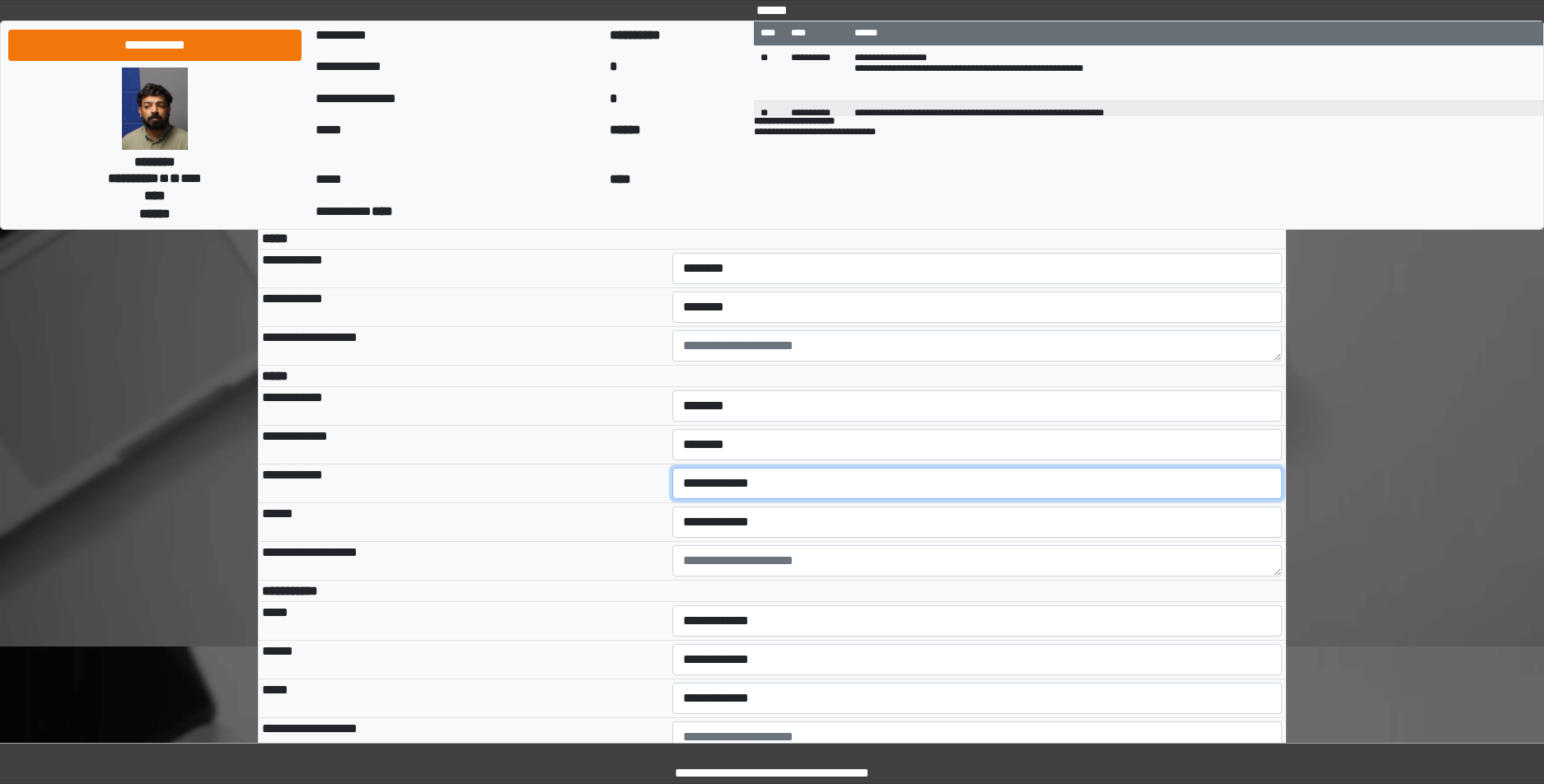select on "***" 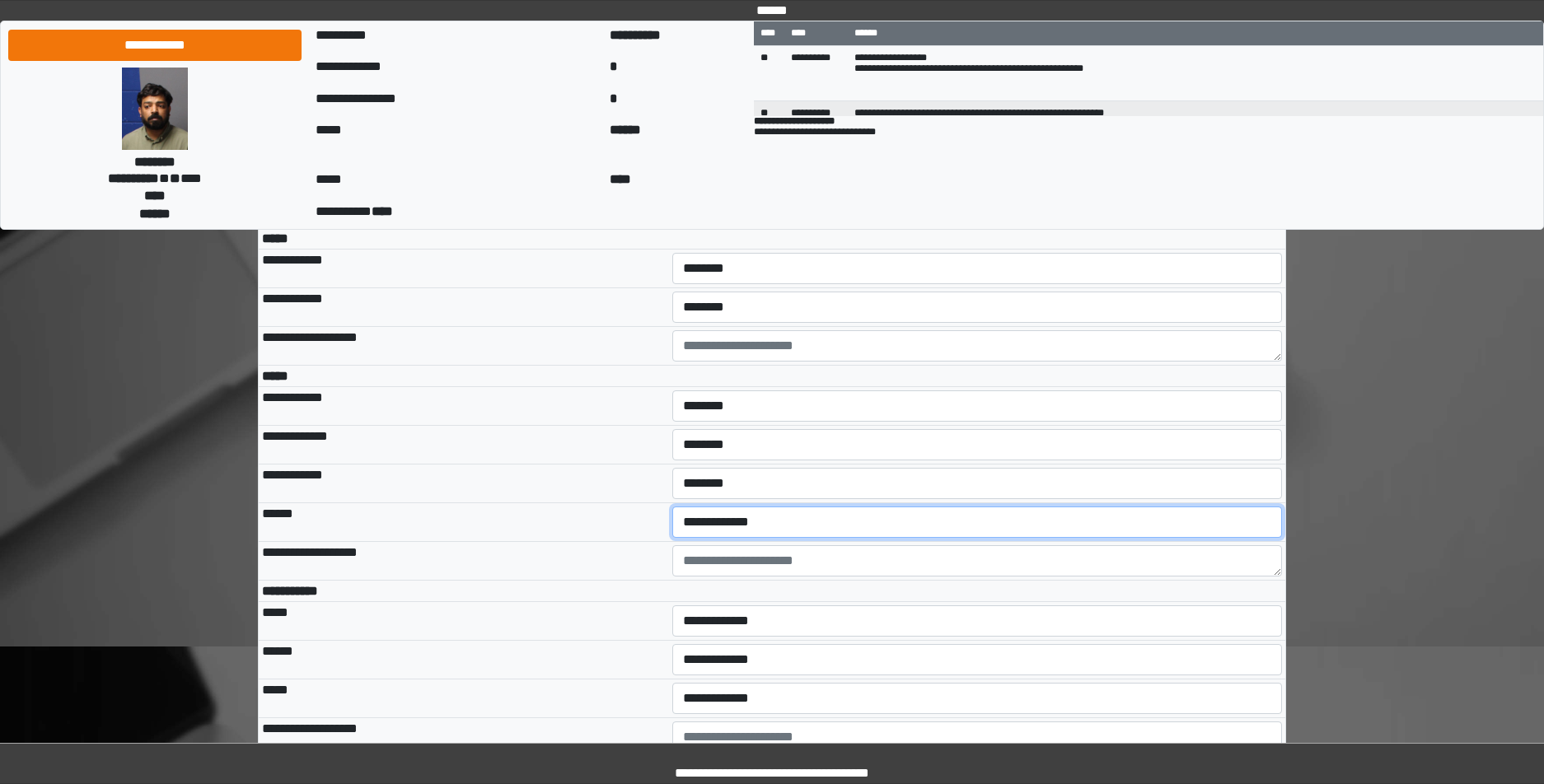 select on "***" 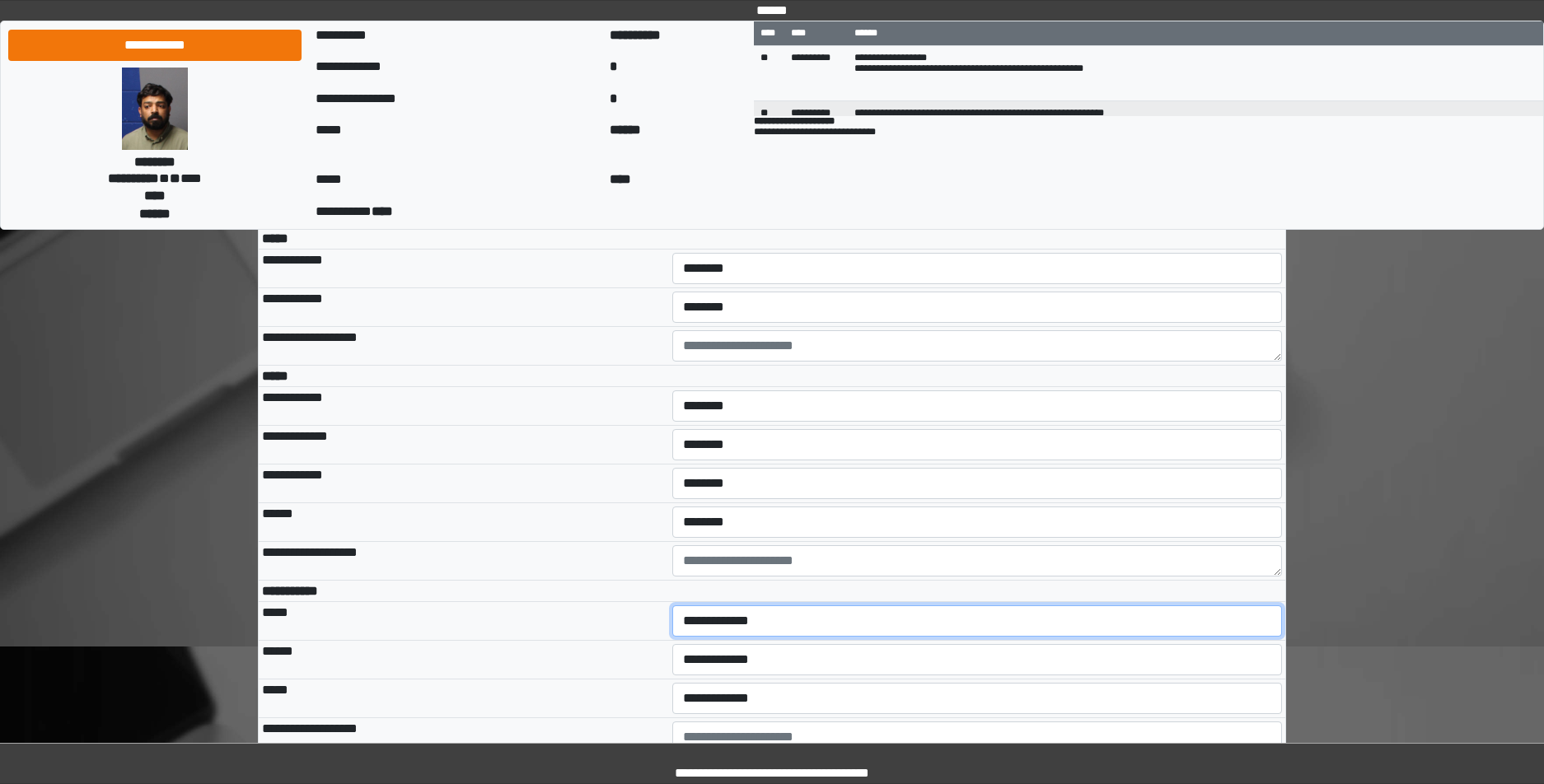 select on "*" 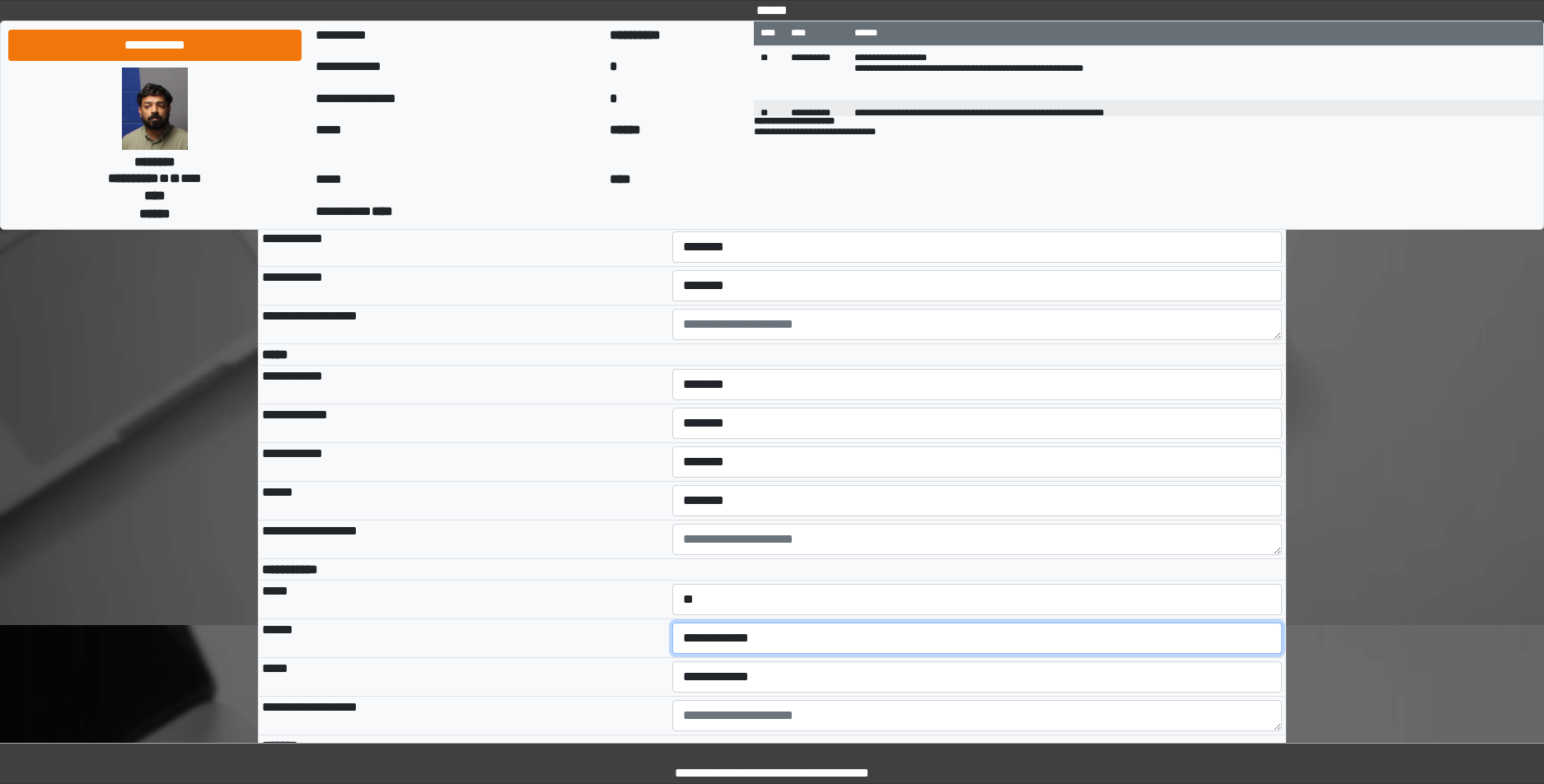 select on "***" 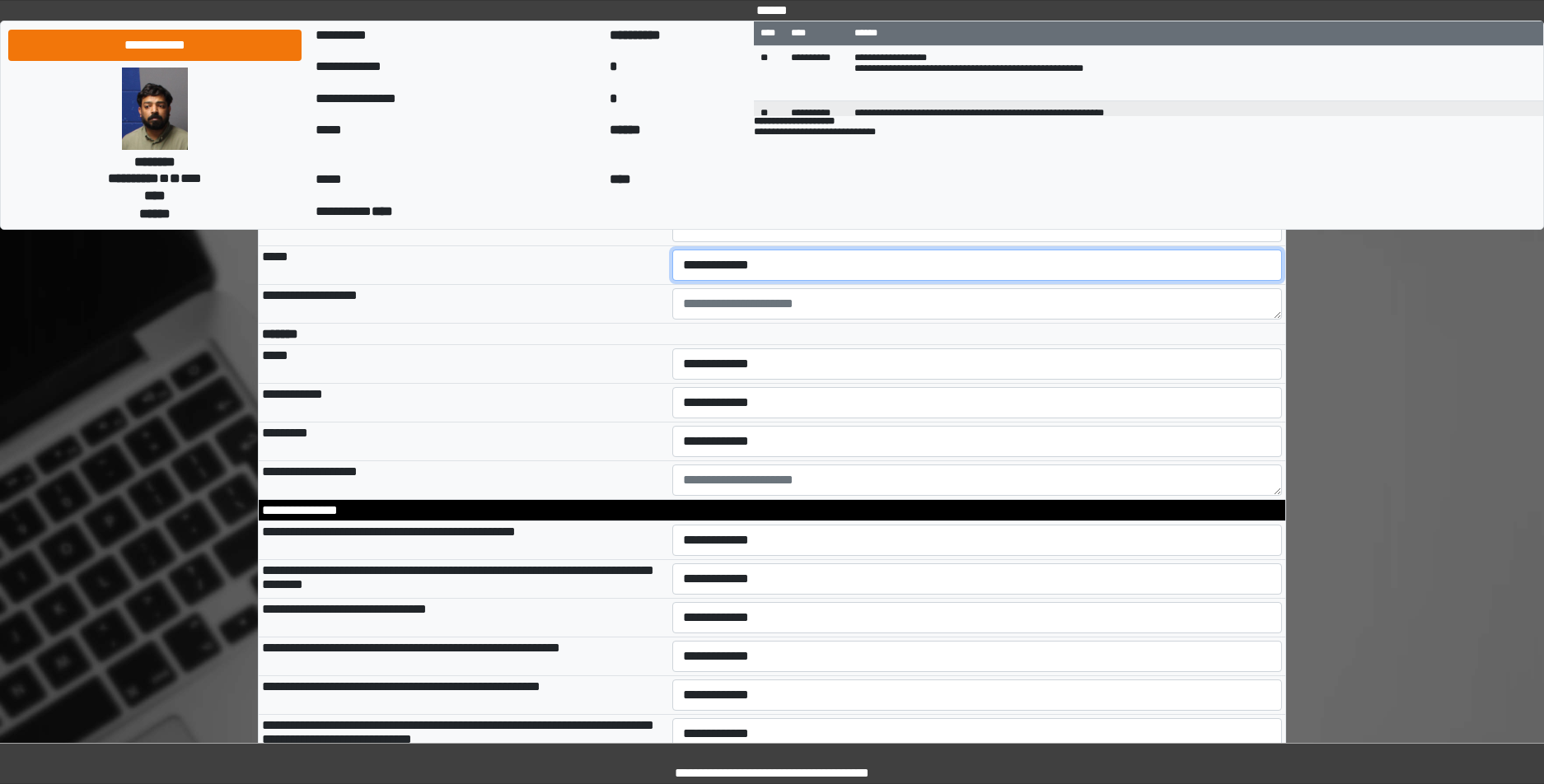 scroll, scrollTop: 4613, scrollLeft: 0, axis: vertical 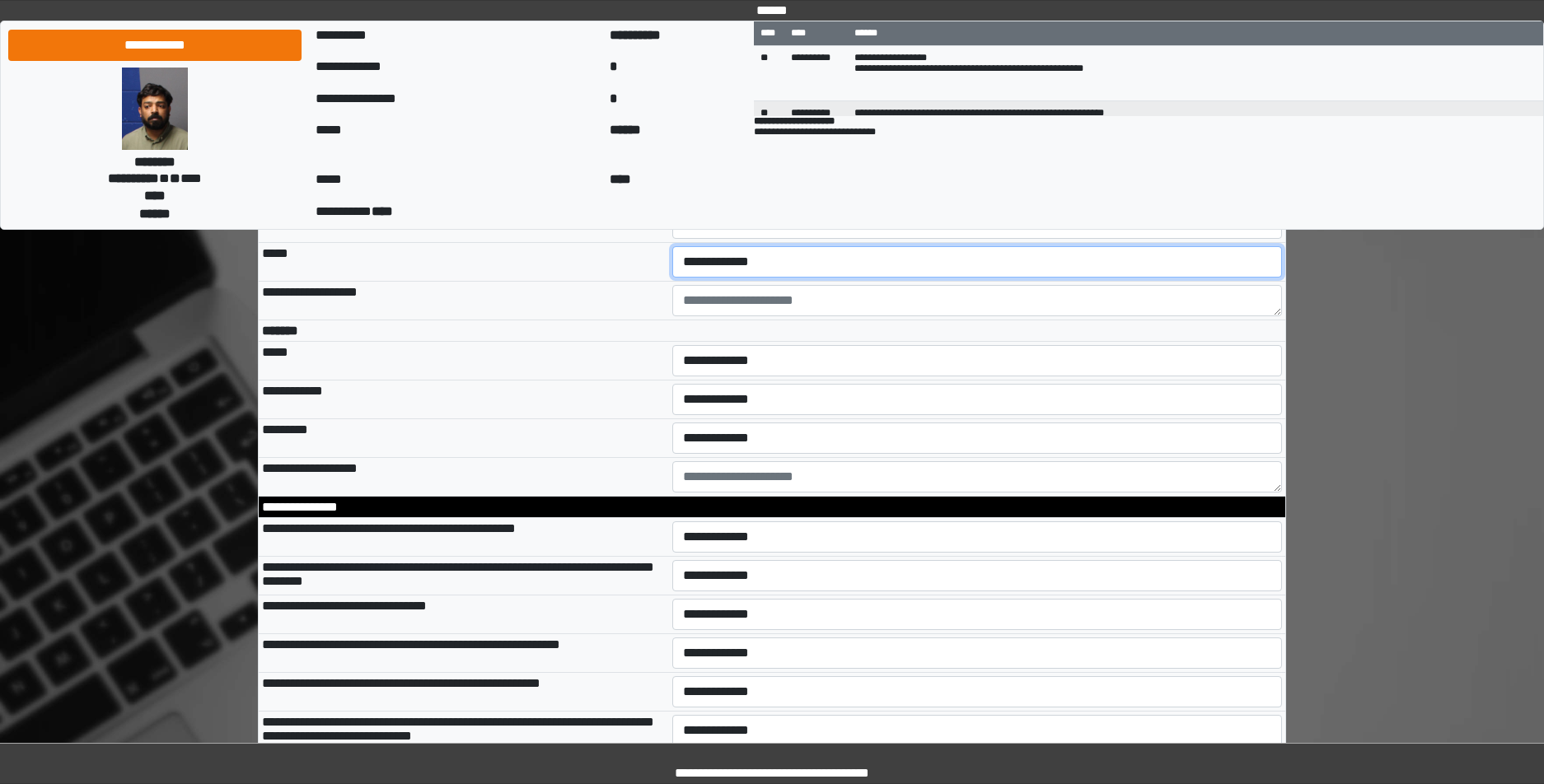 select on "***" 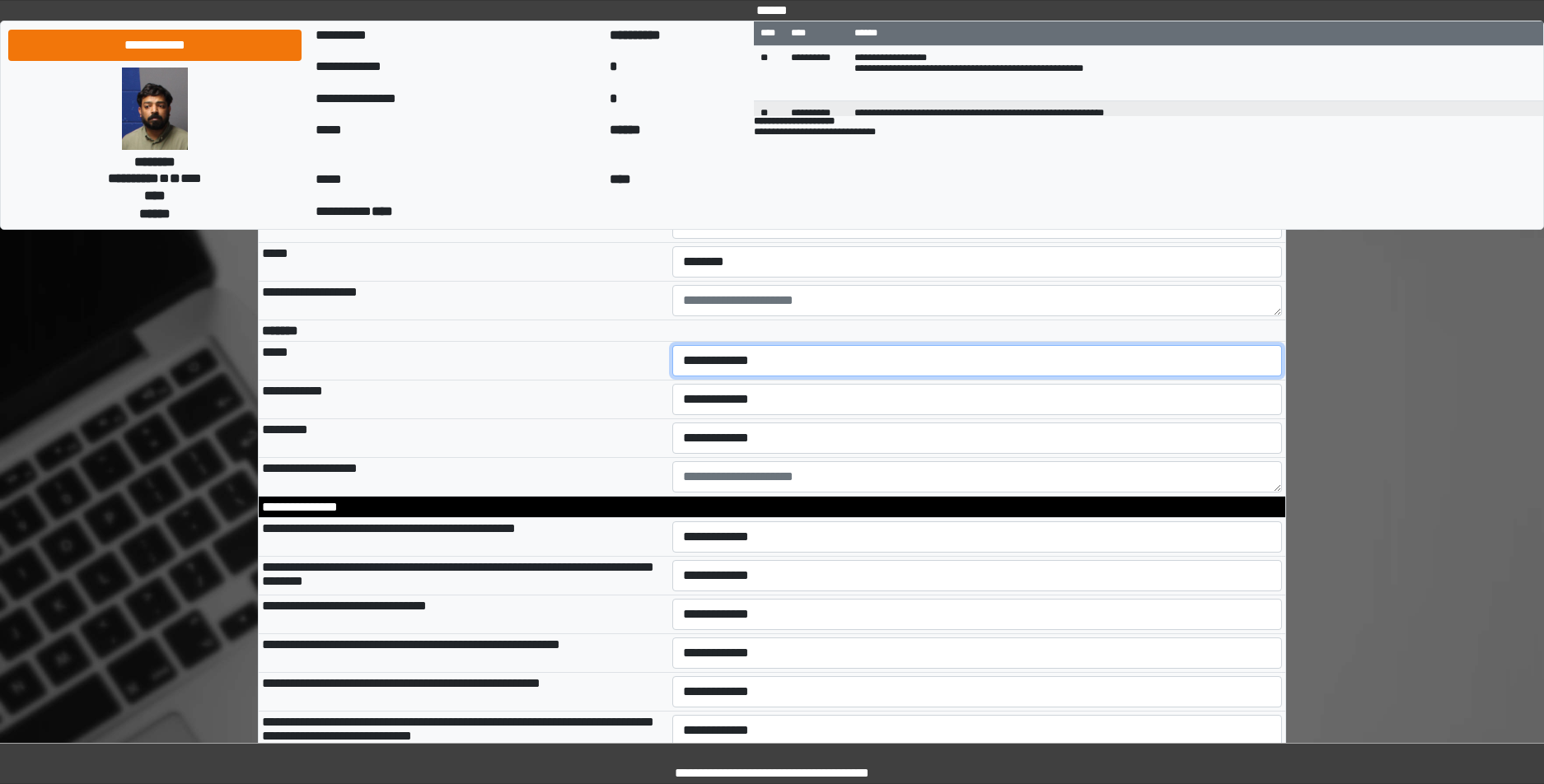 select on "***" 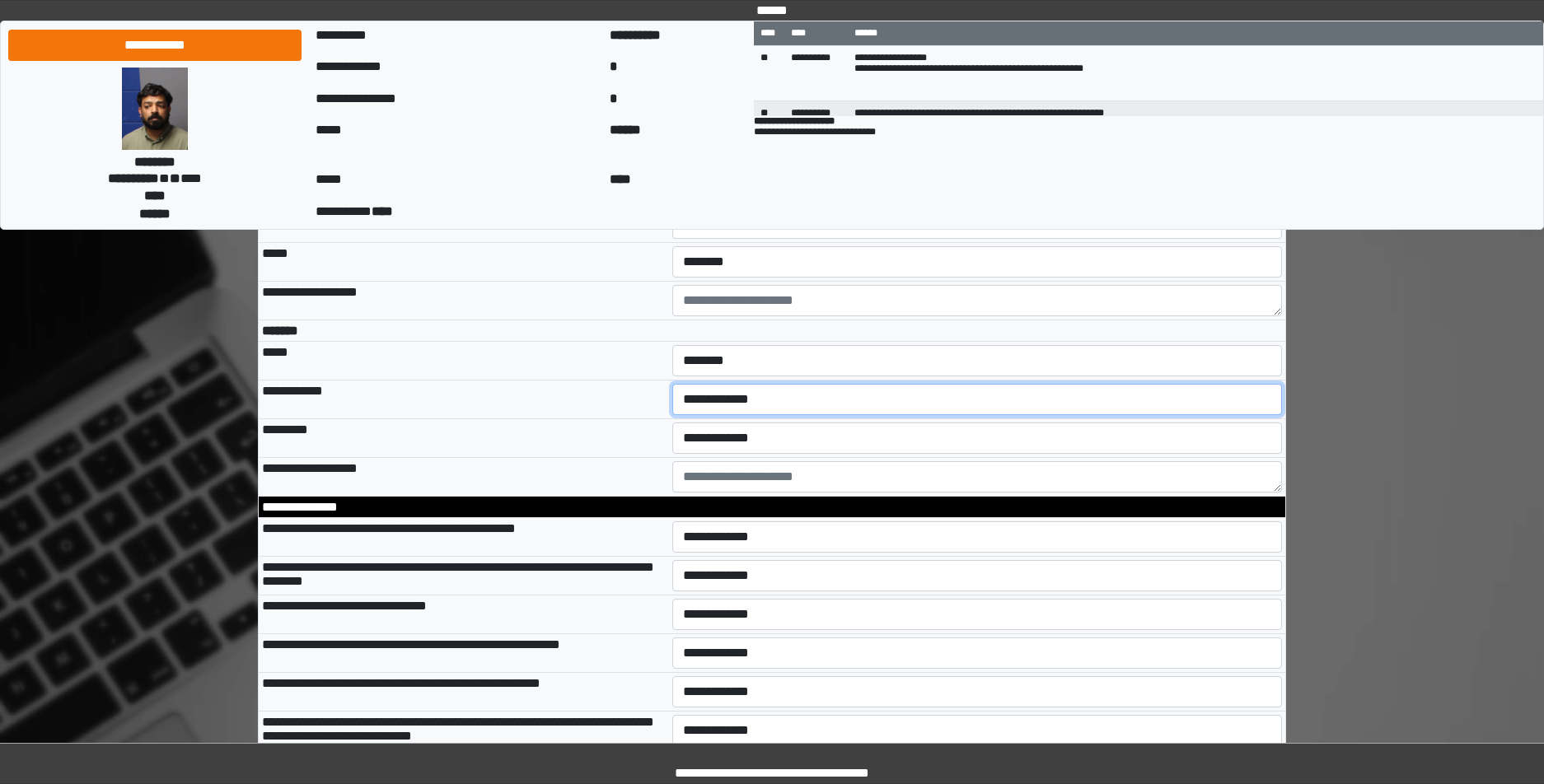 select on "***" 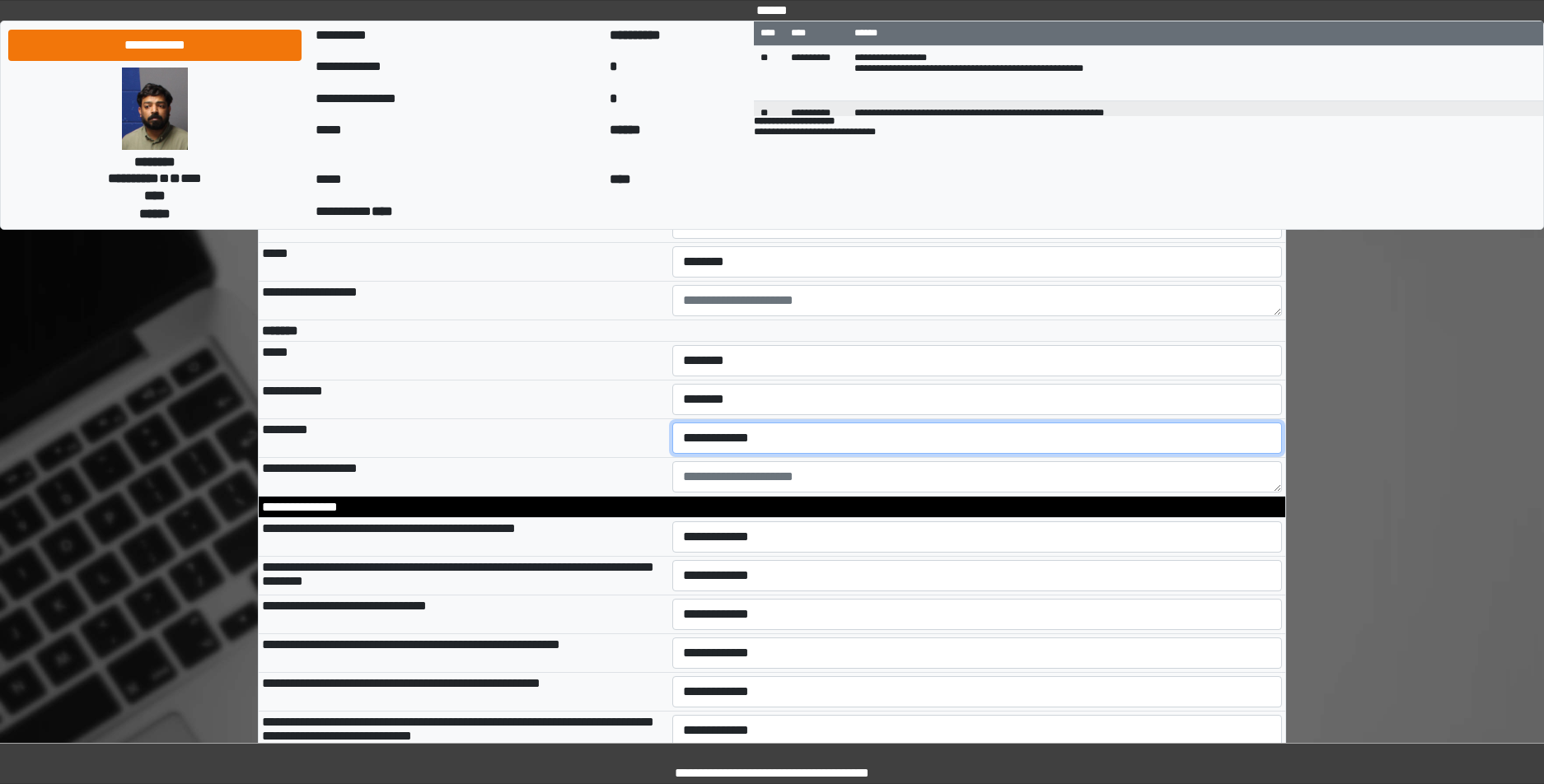 select on "***" 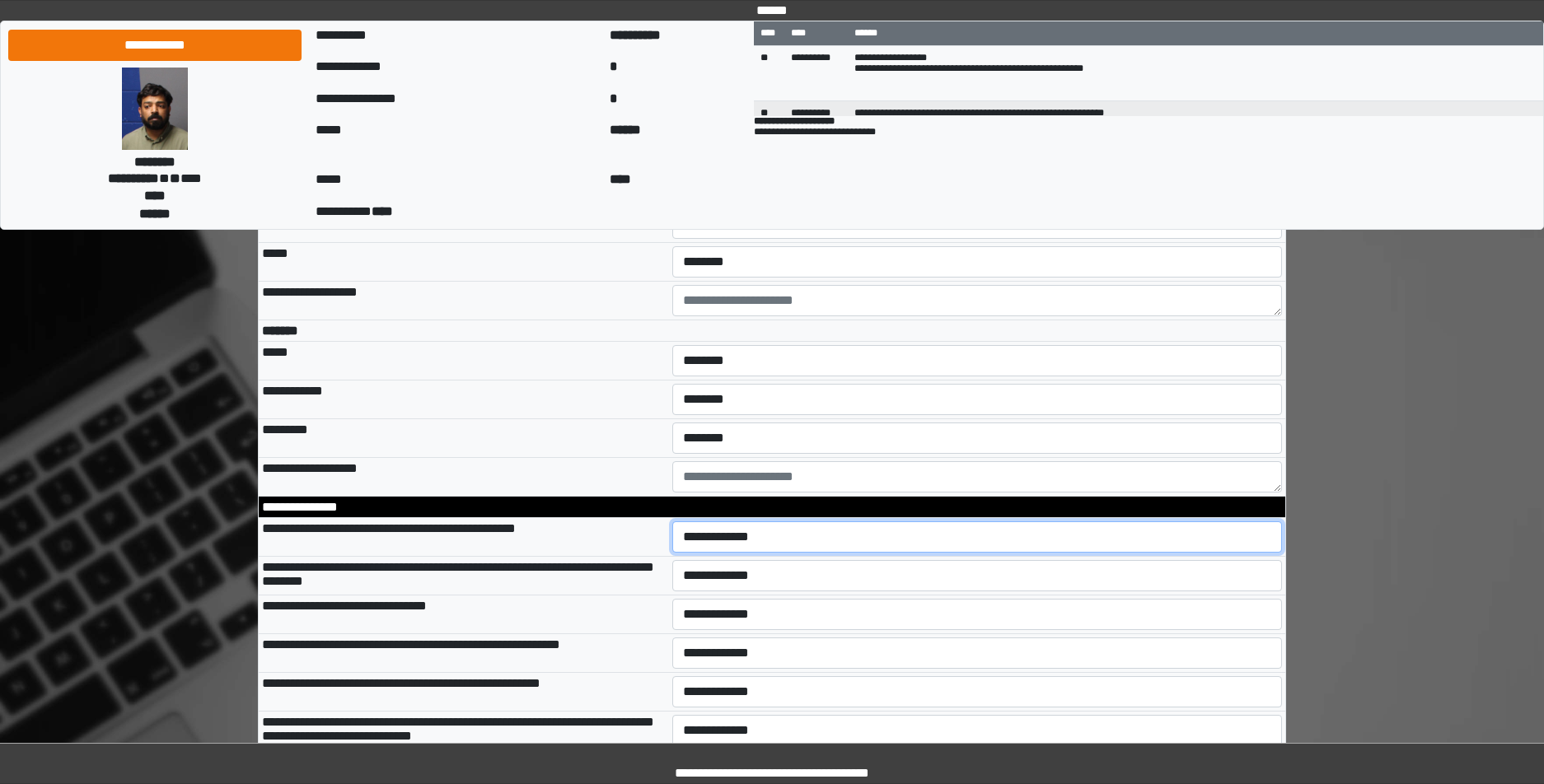 select on "*" 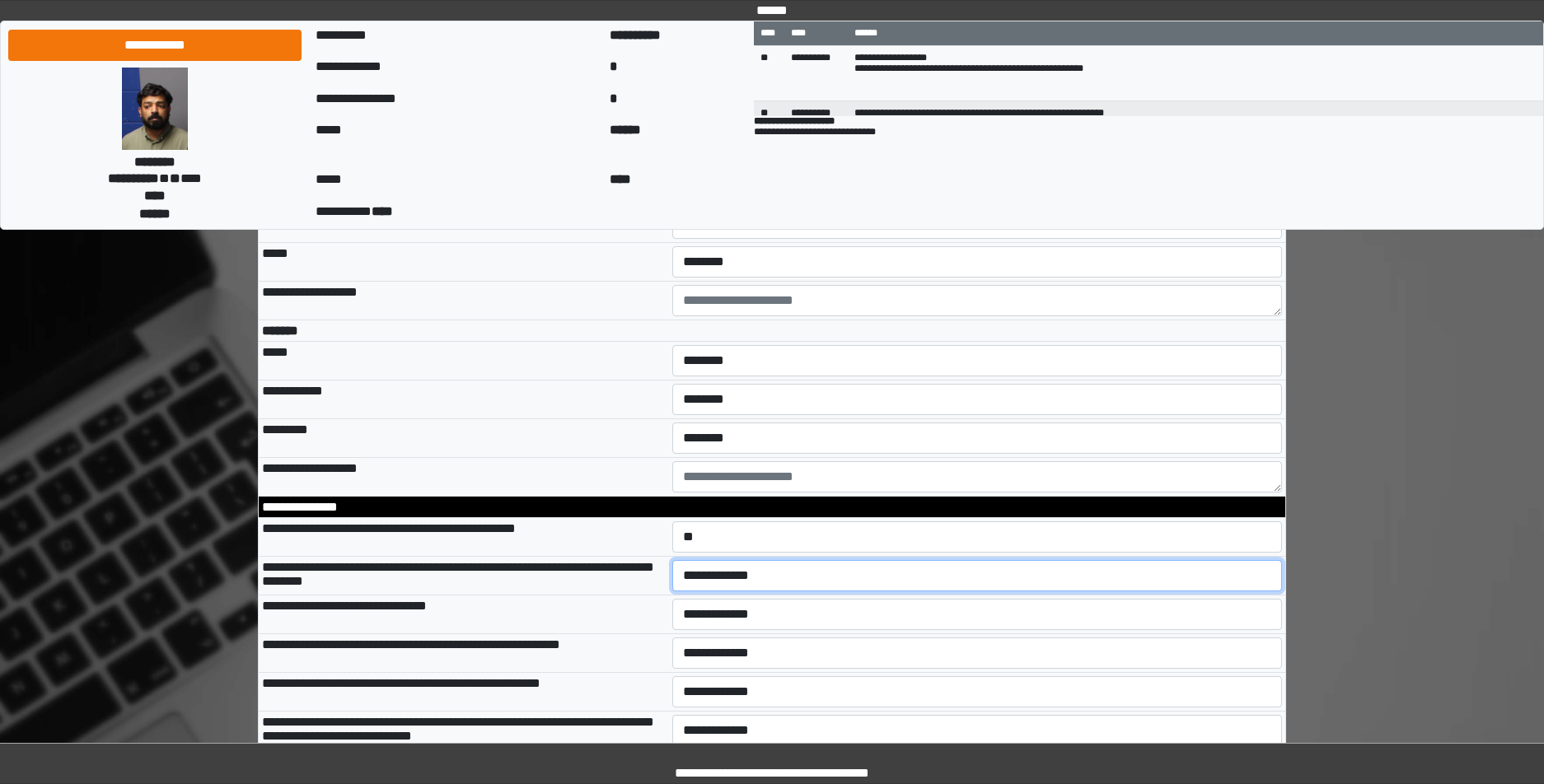select on "*" 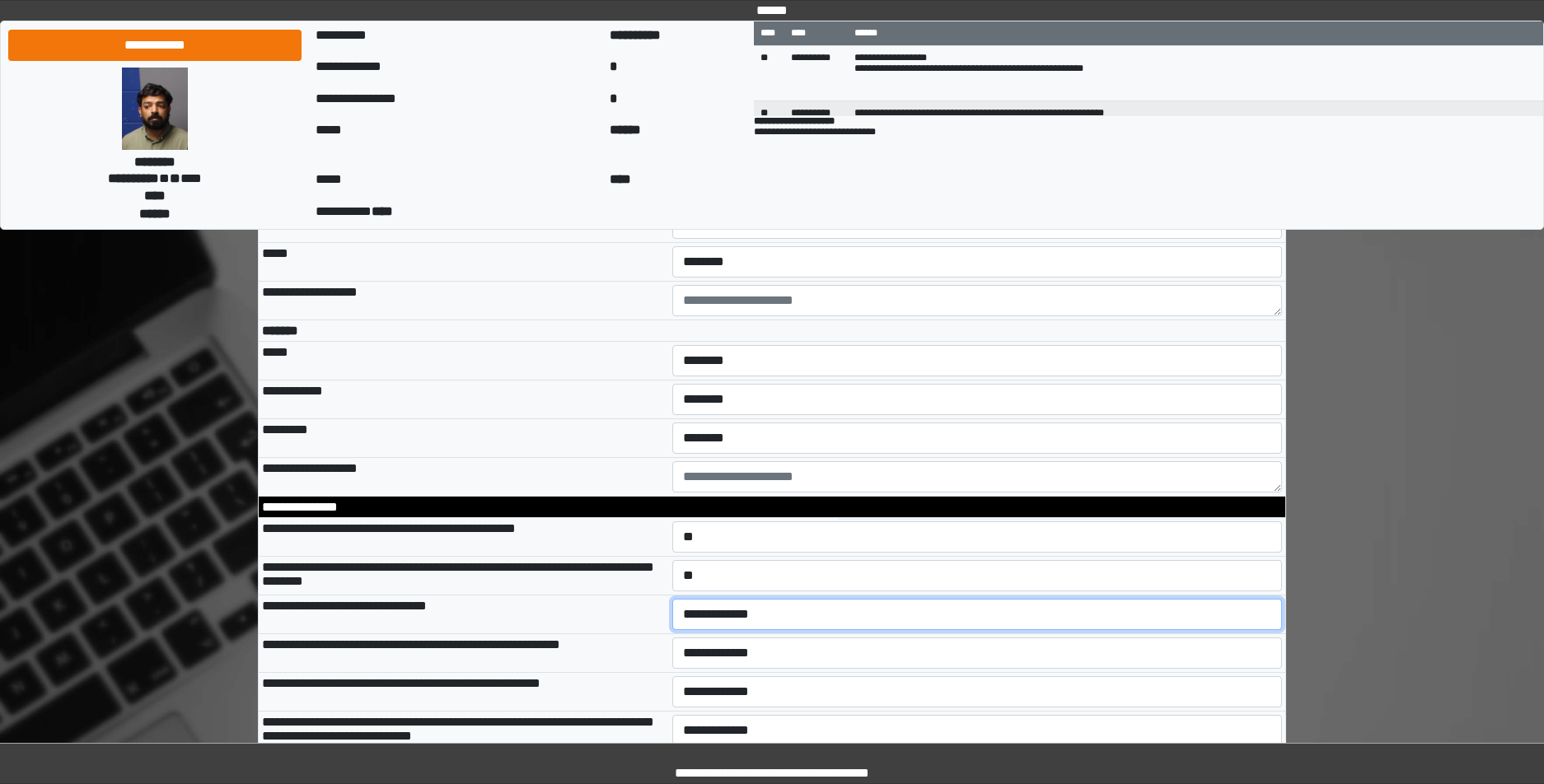 select on "*" 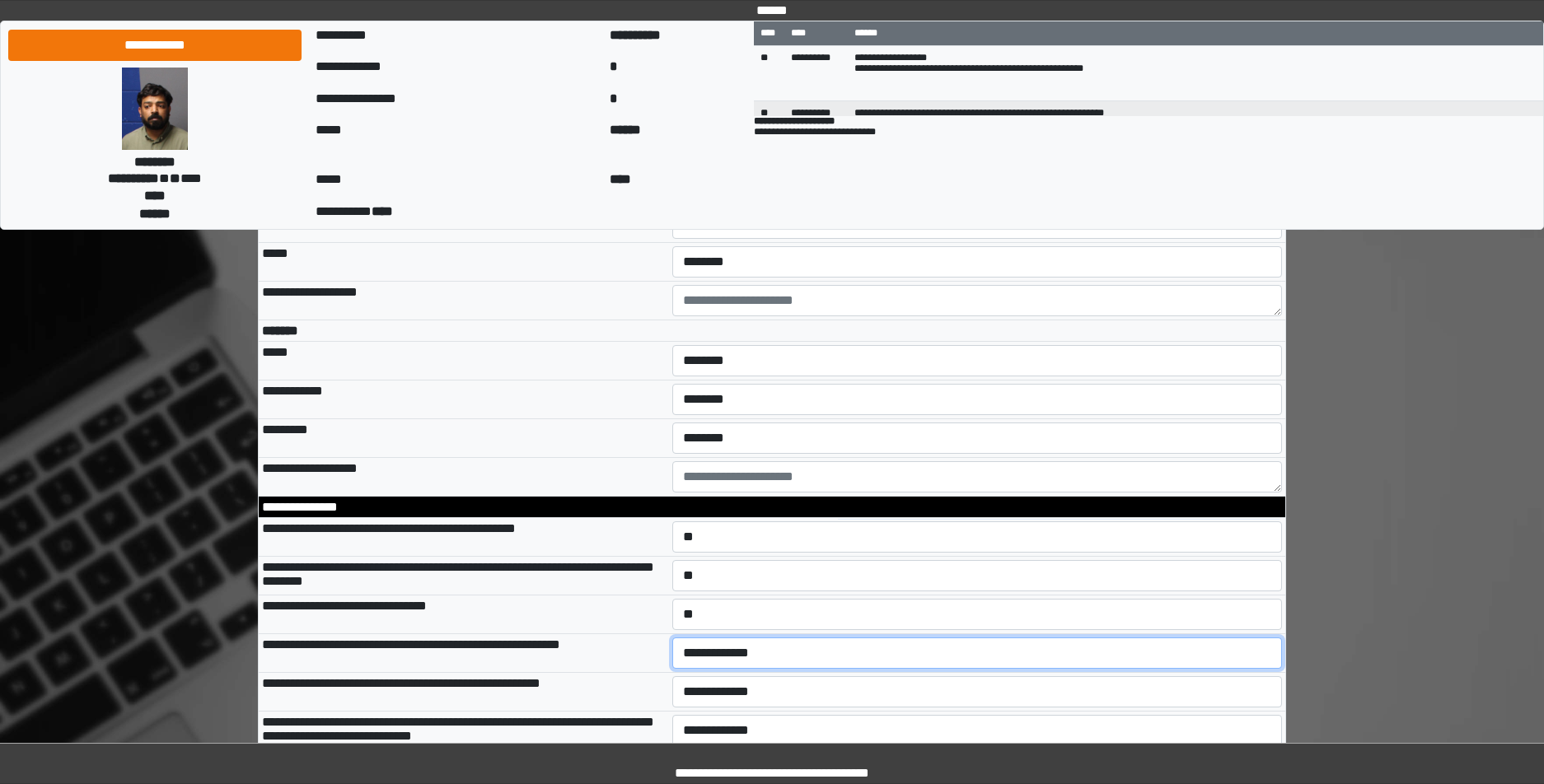 select on "*" 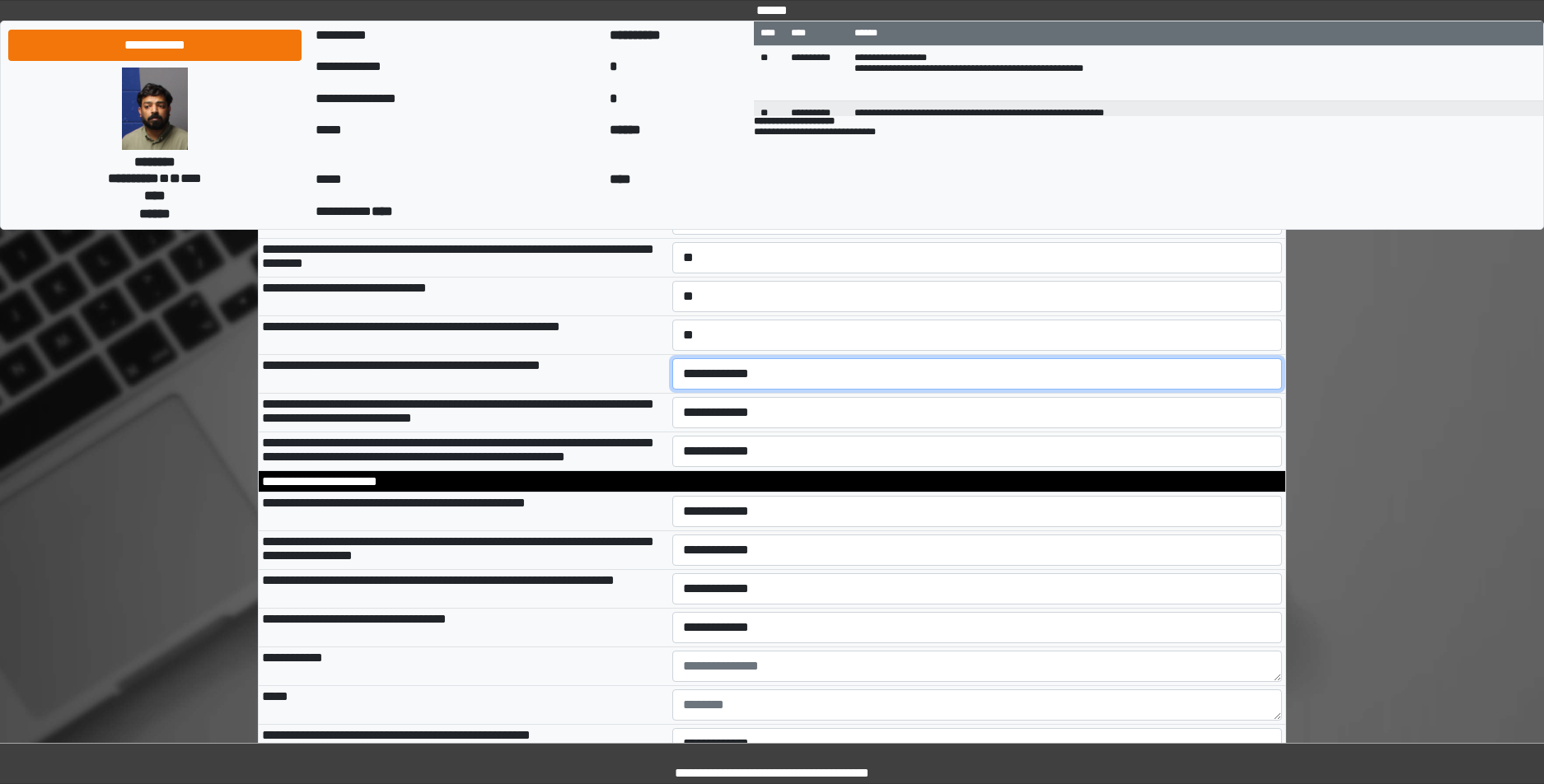 scroll, scrollTop: 5053, scrollLeft: 0, axis: vertical 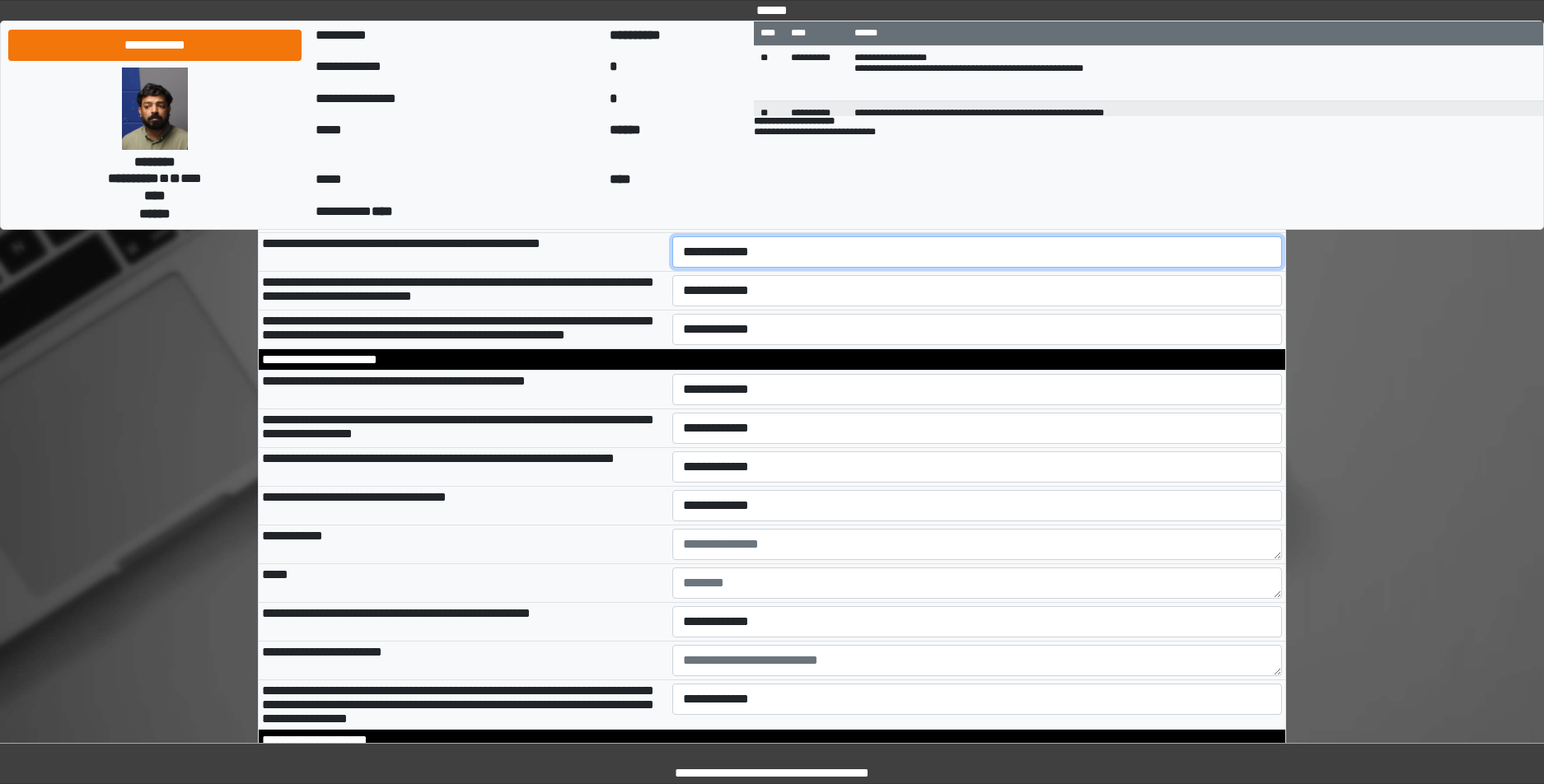 select on "*" 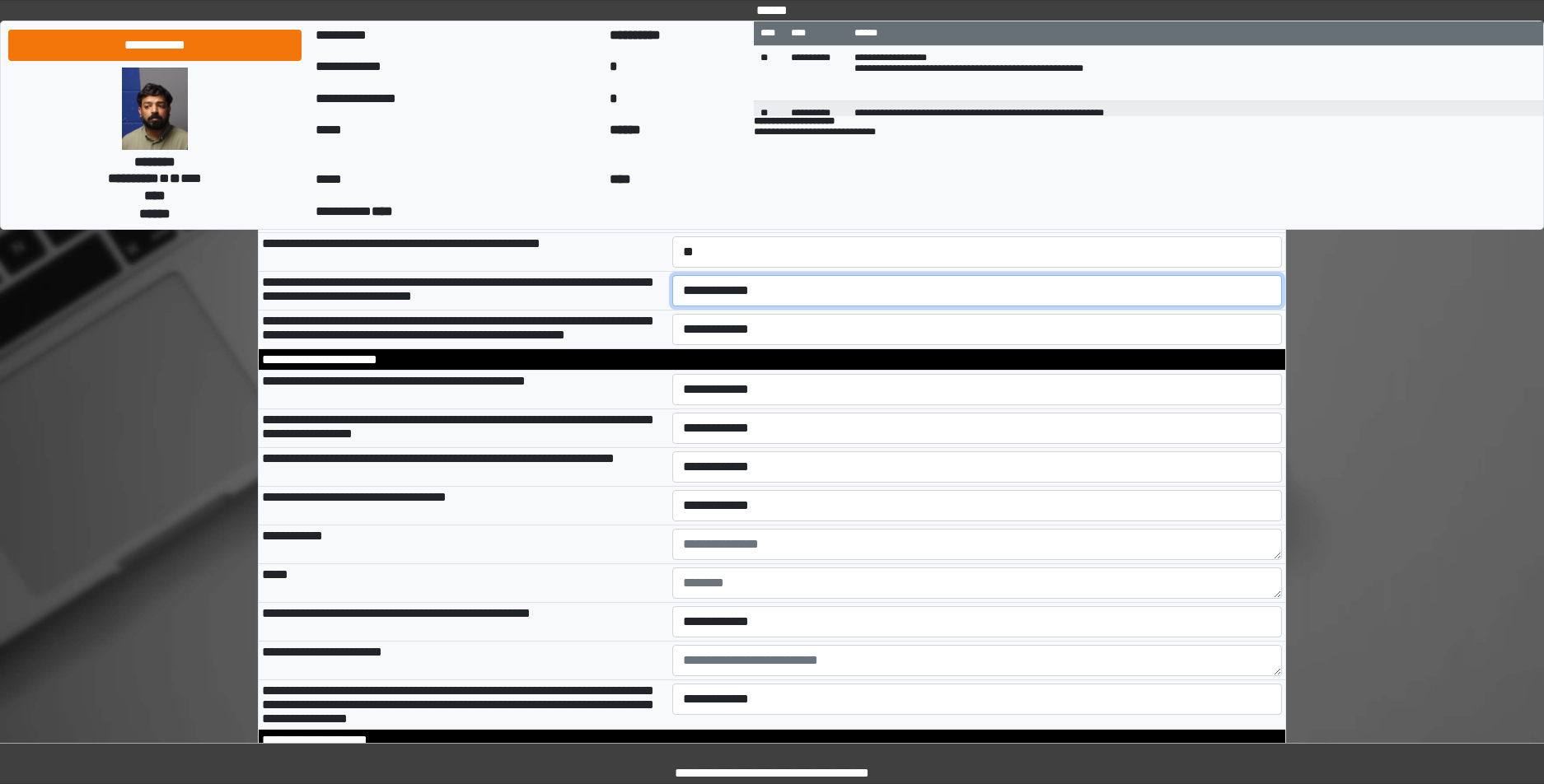 select on "*" 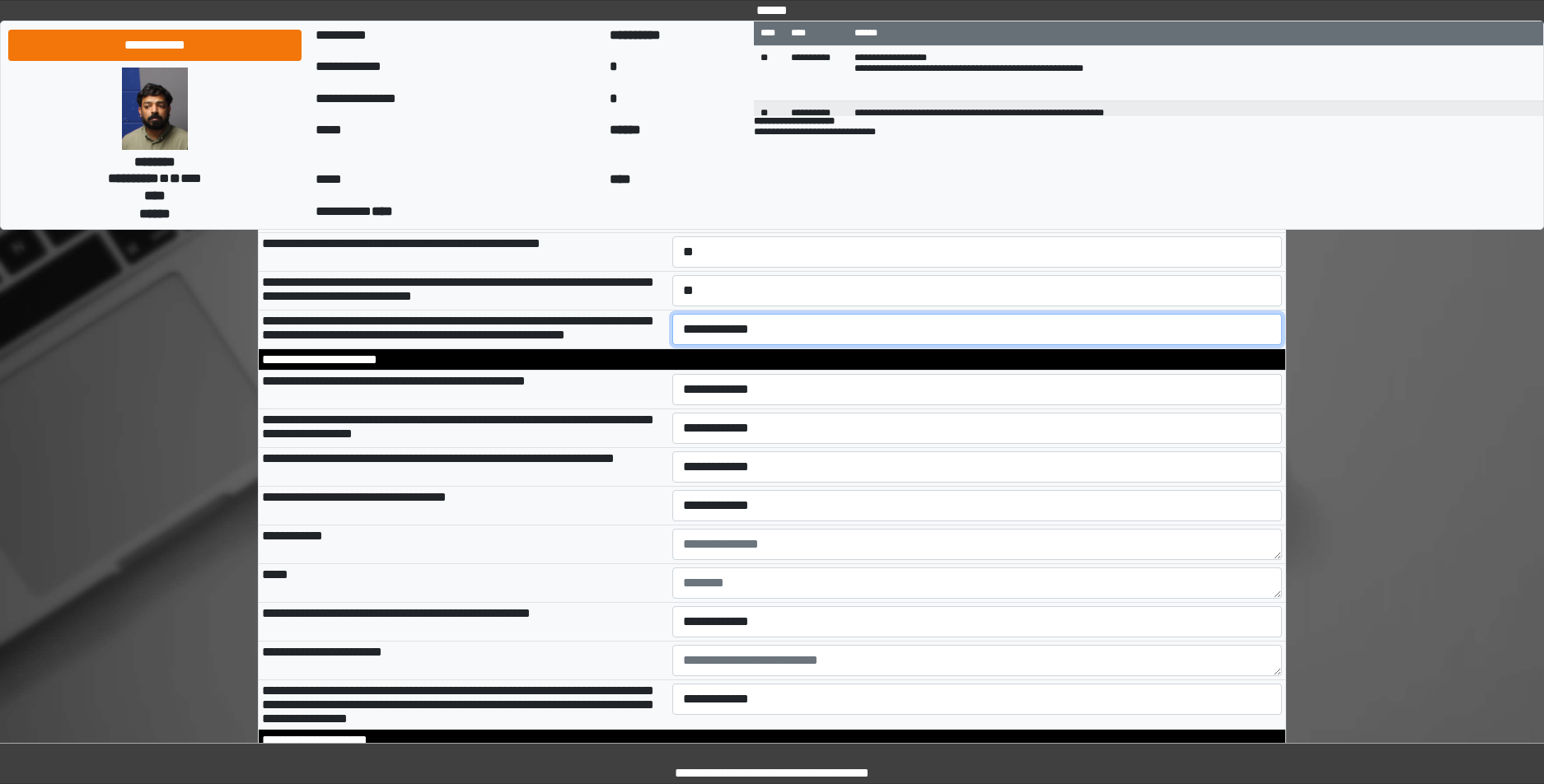 select on "*" 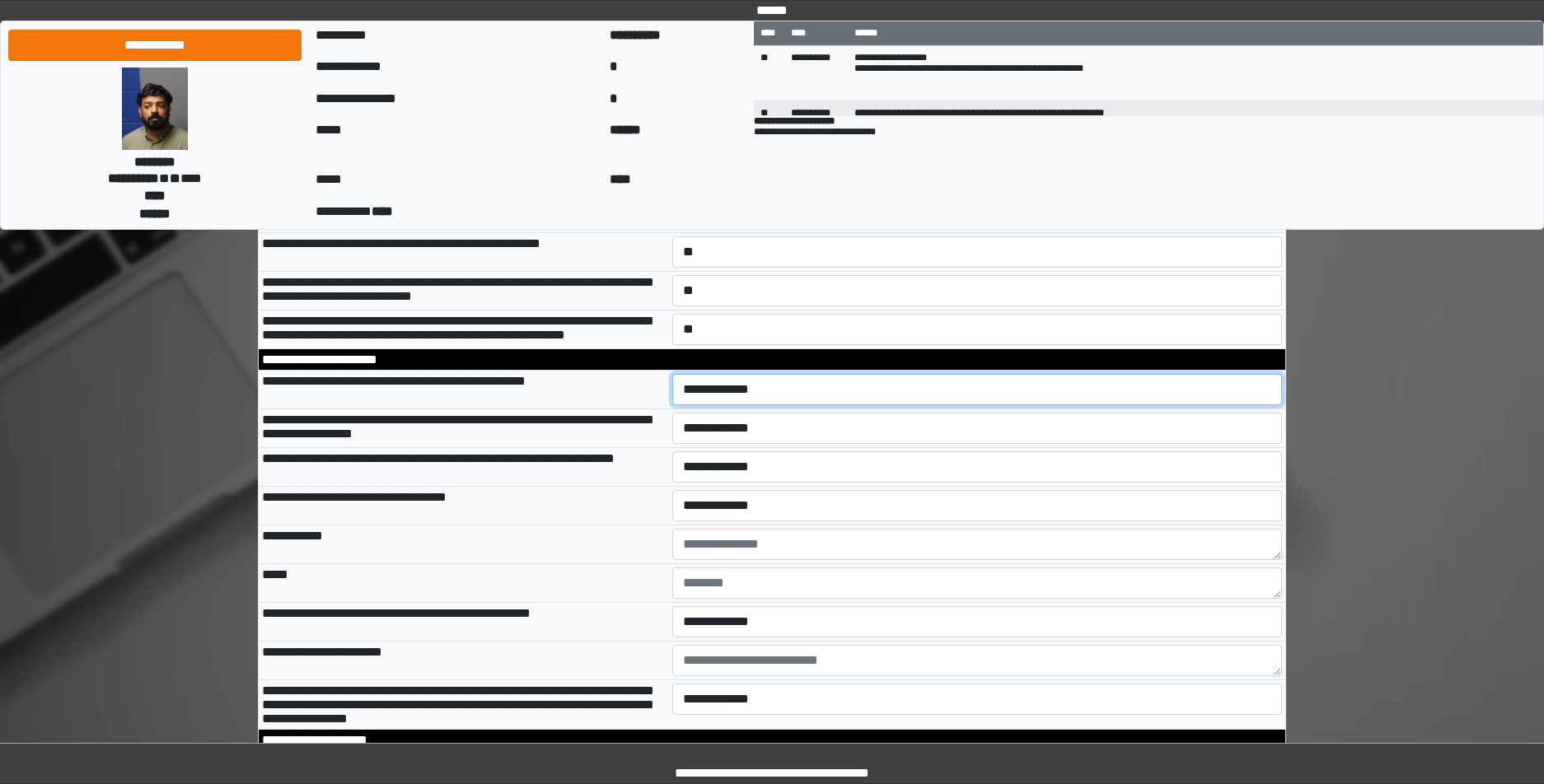 select on "*" 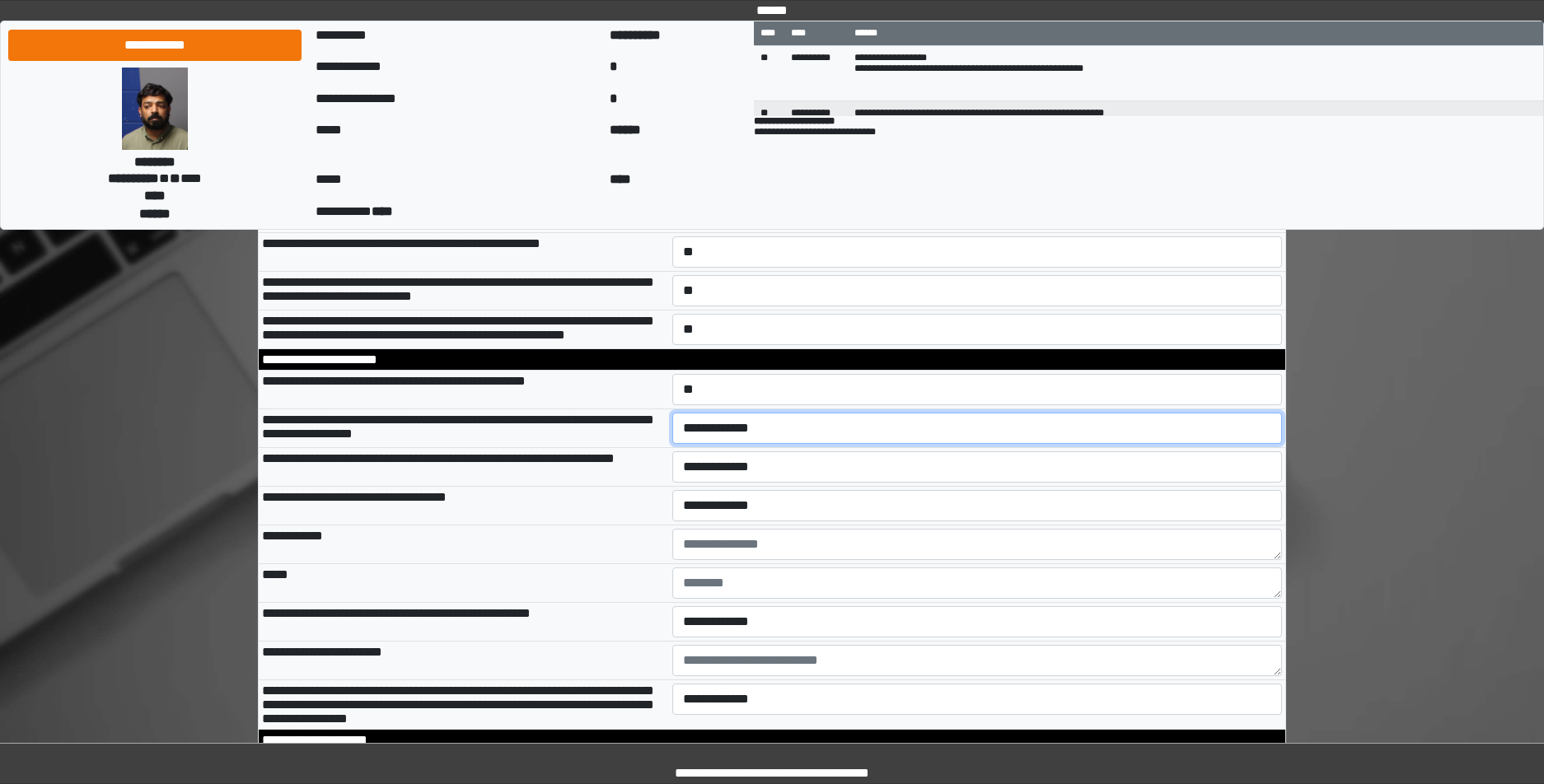 select on "*" 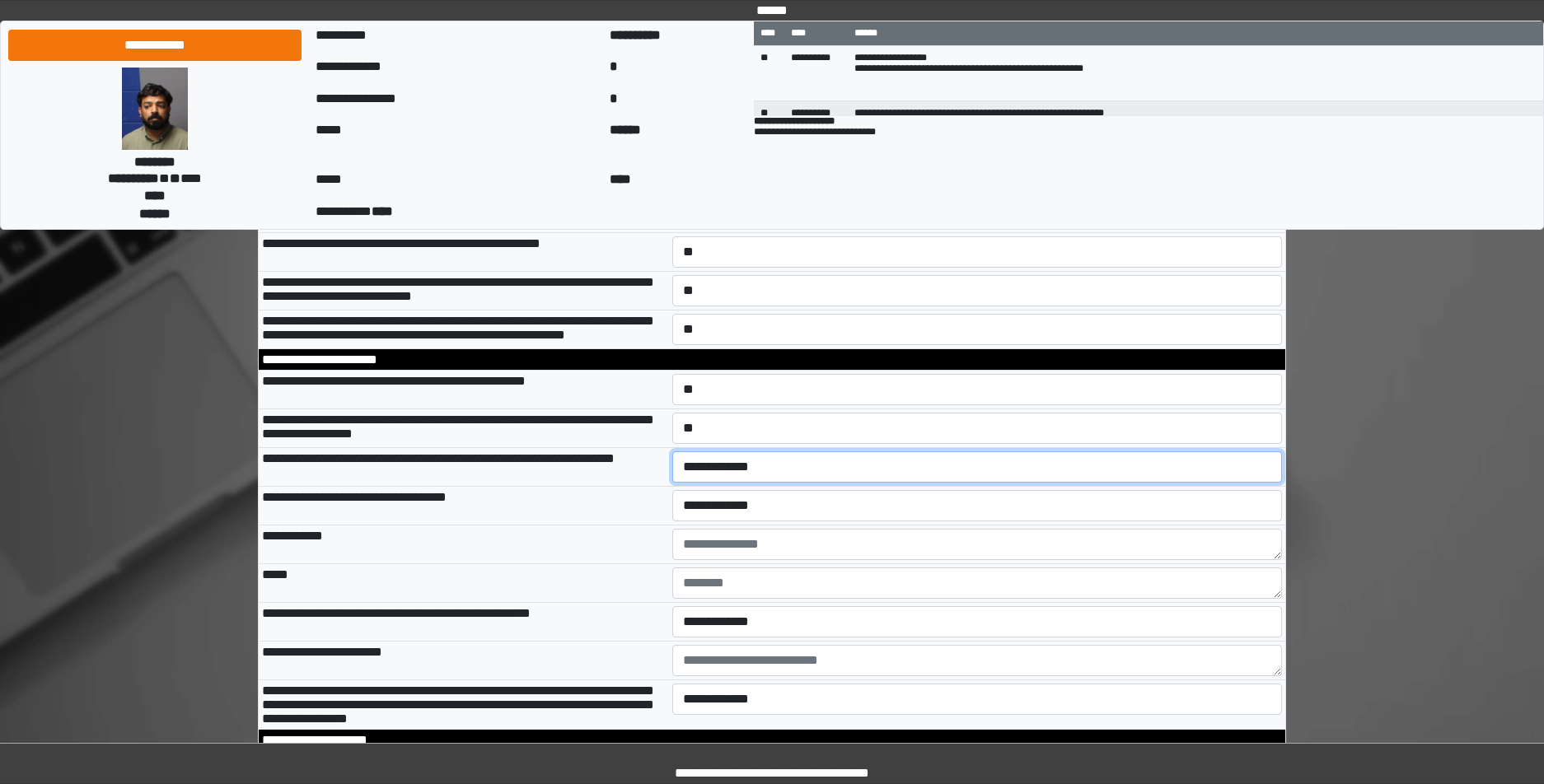 select on "*" 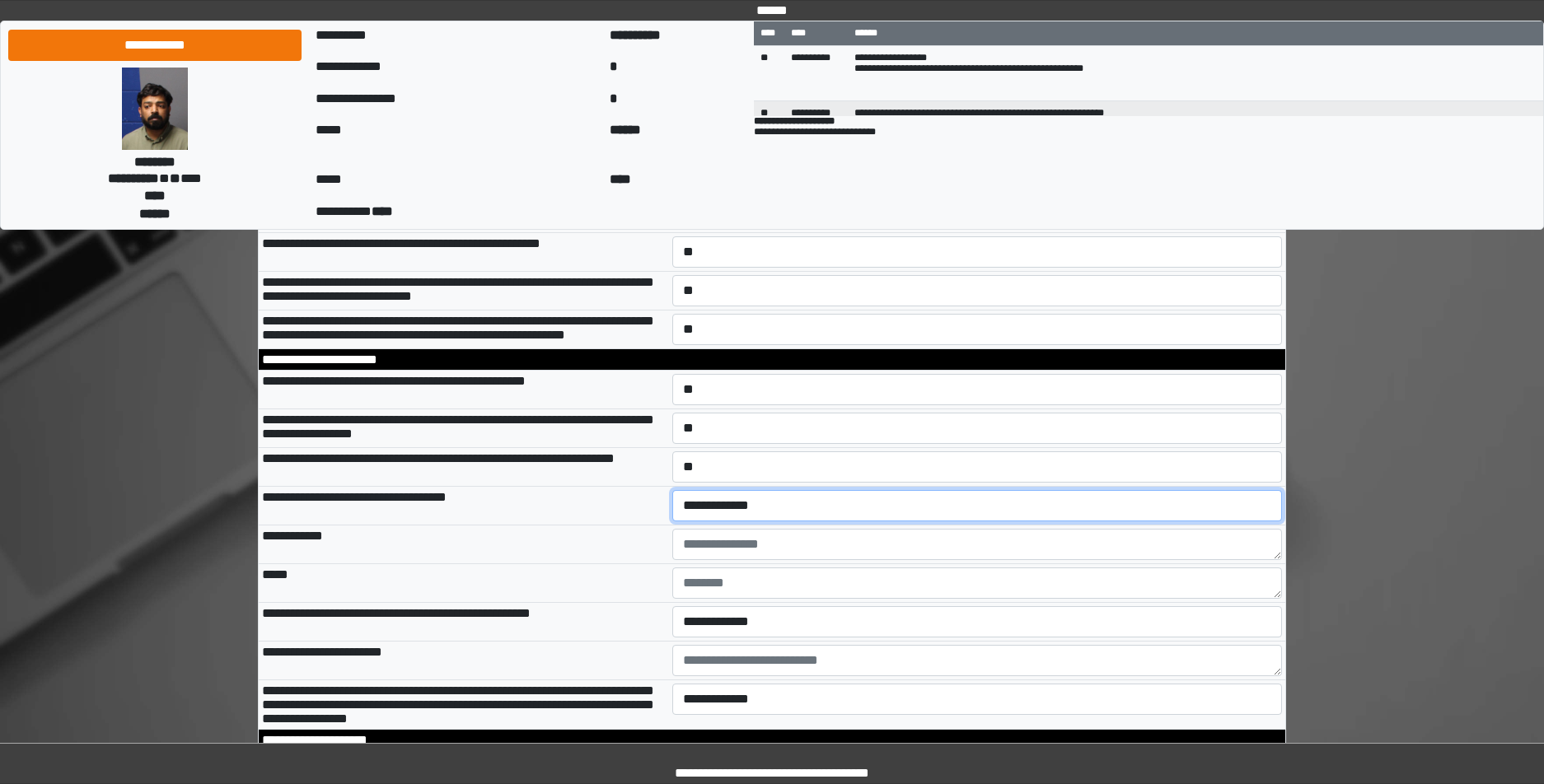 select on "*" 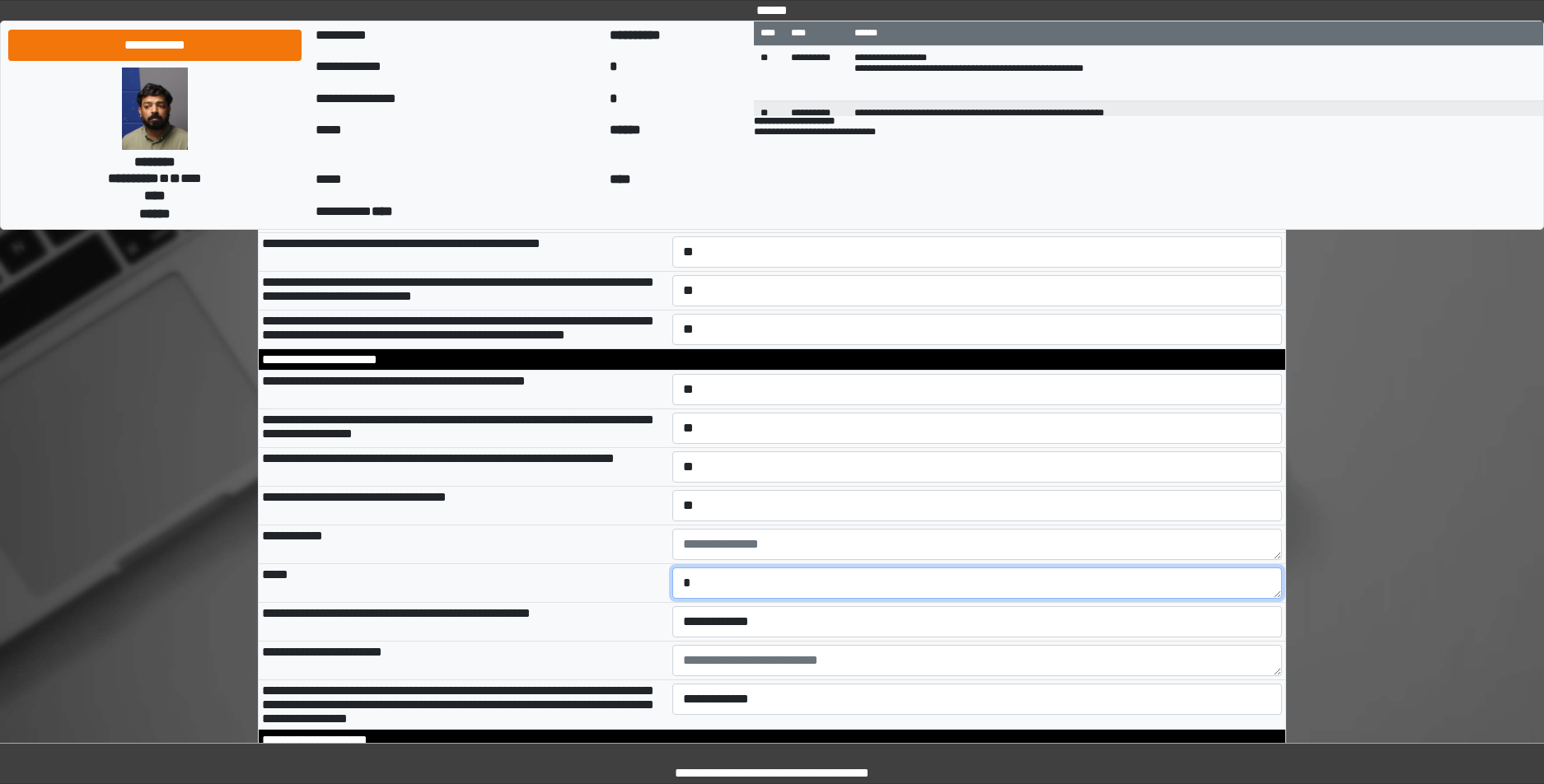 type on "*" 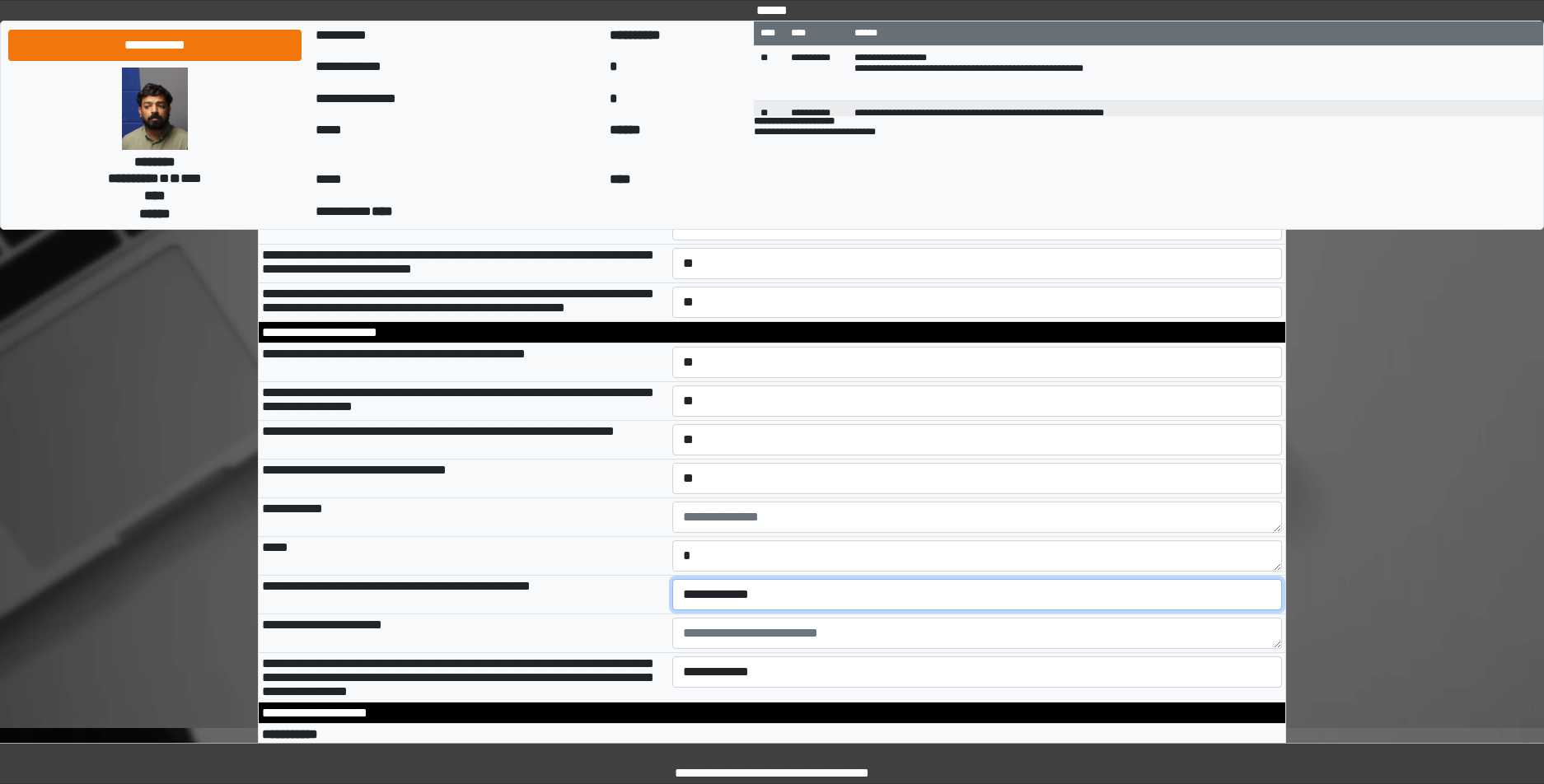 select on "*" 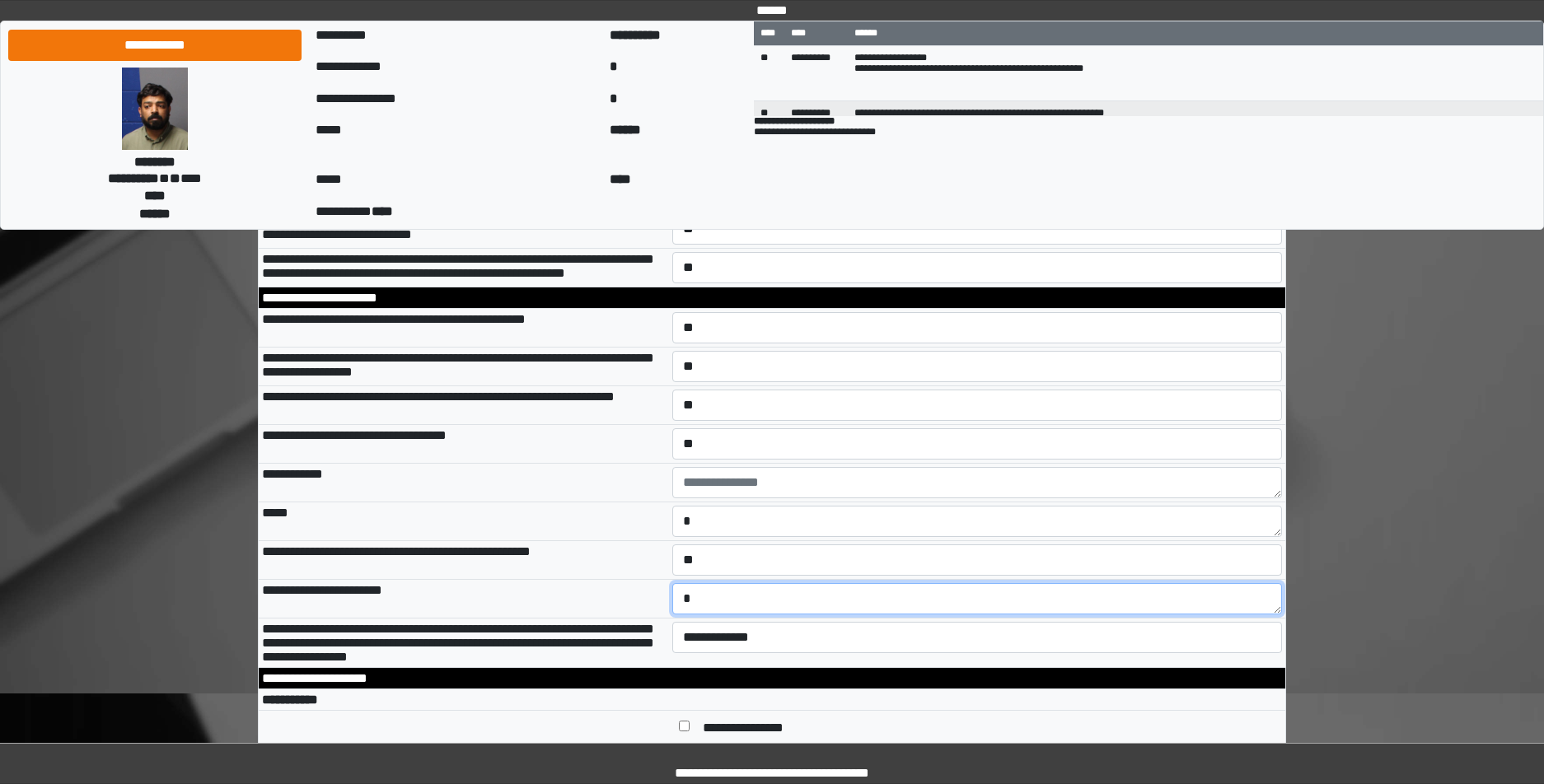 type on "*" 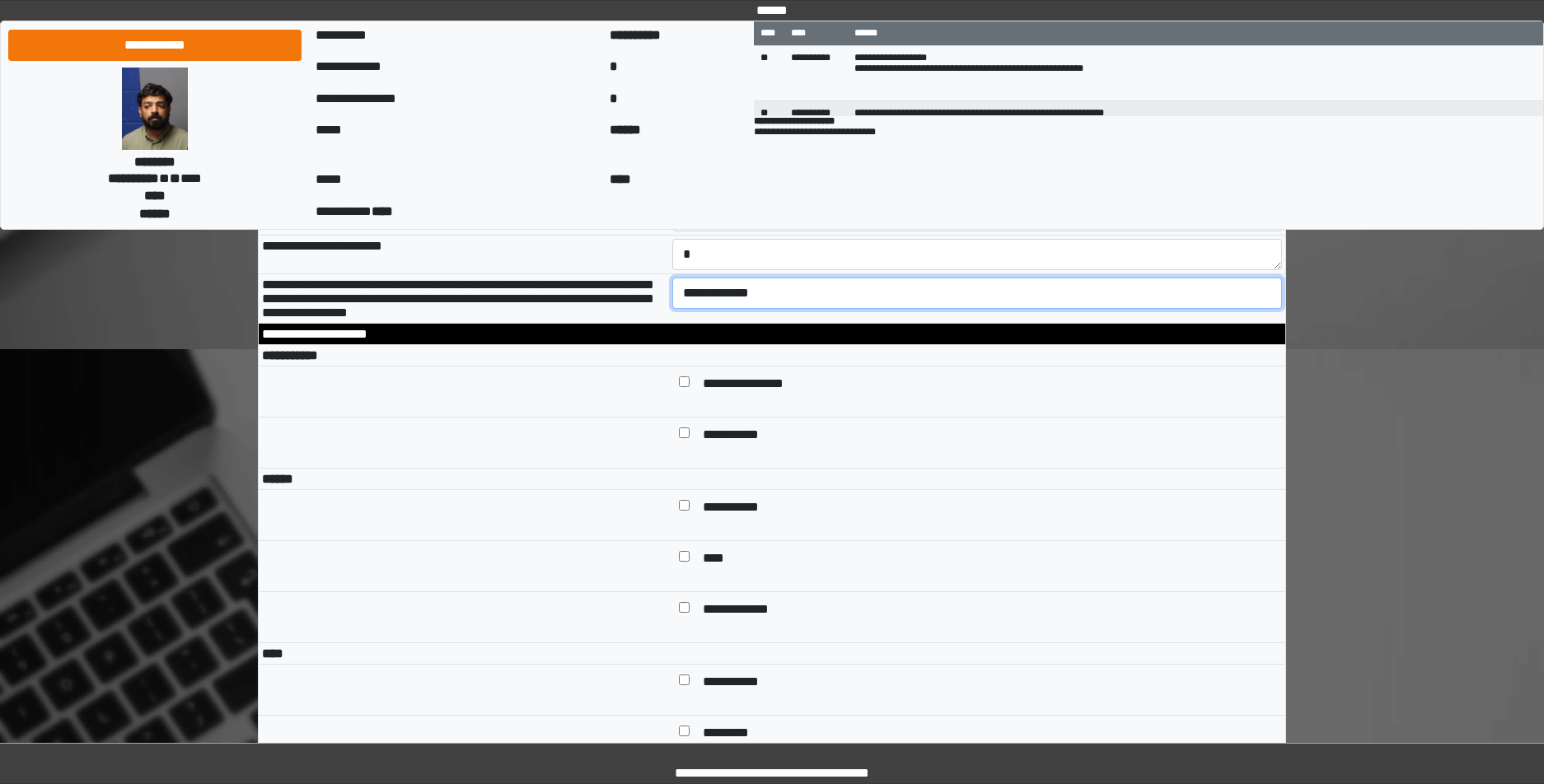 scroll, scrollTop: 5534, scrollLeft: 0, axis: vertical 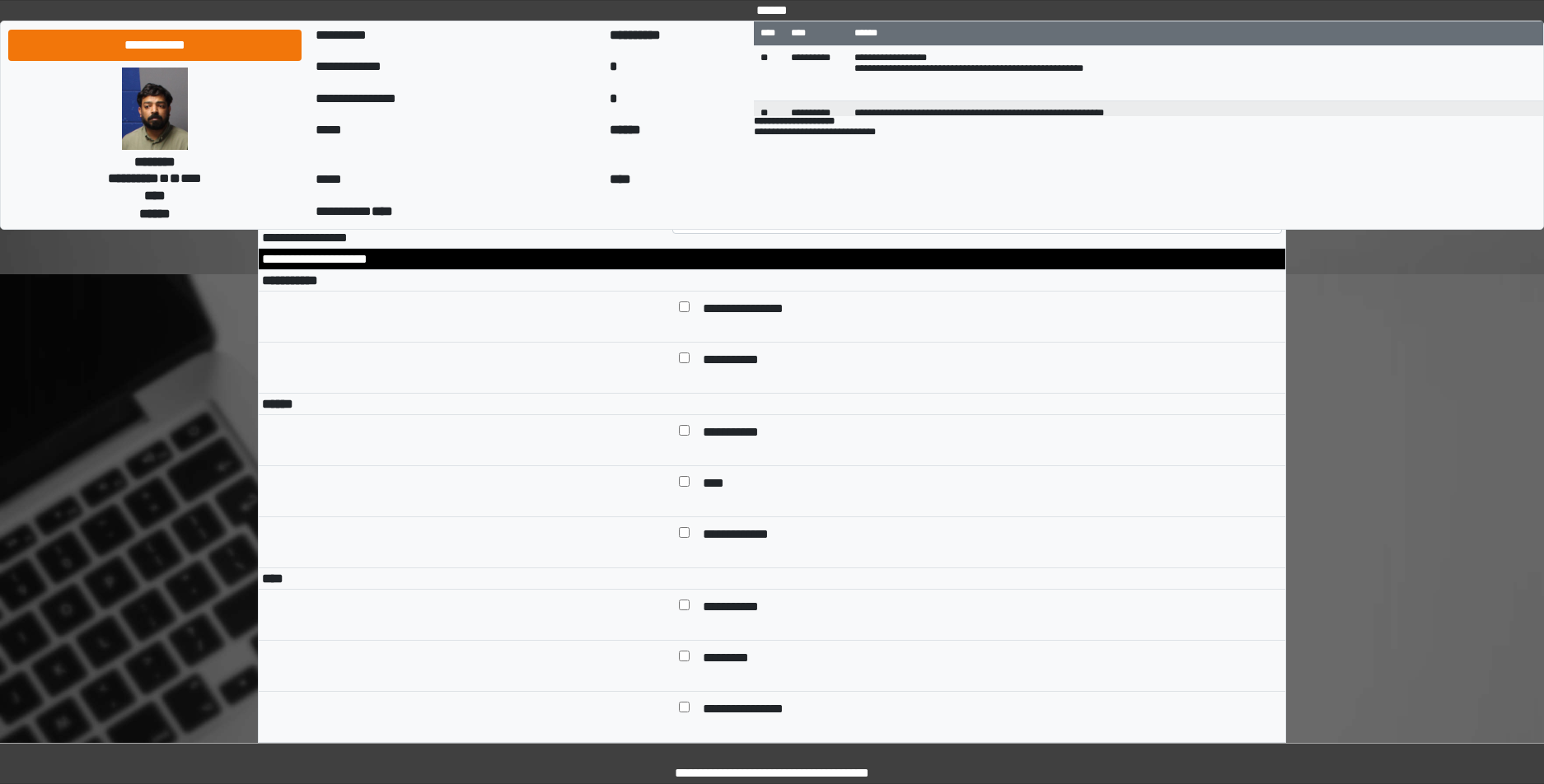 click on "*" at bounding box center [977, 102] 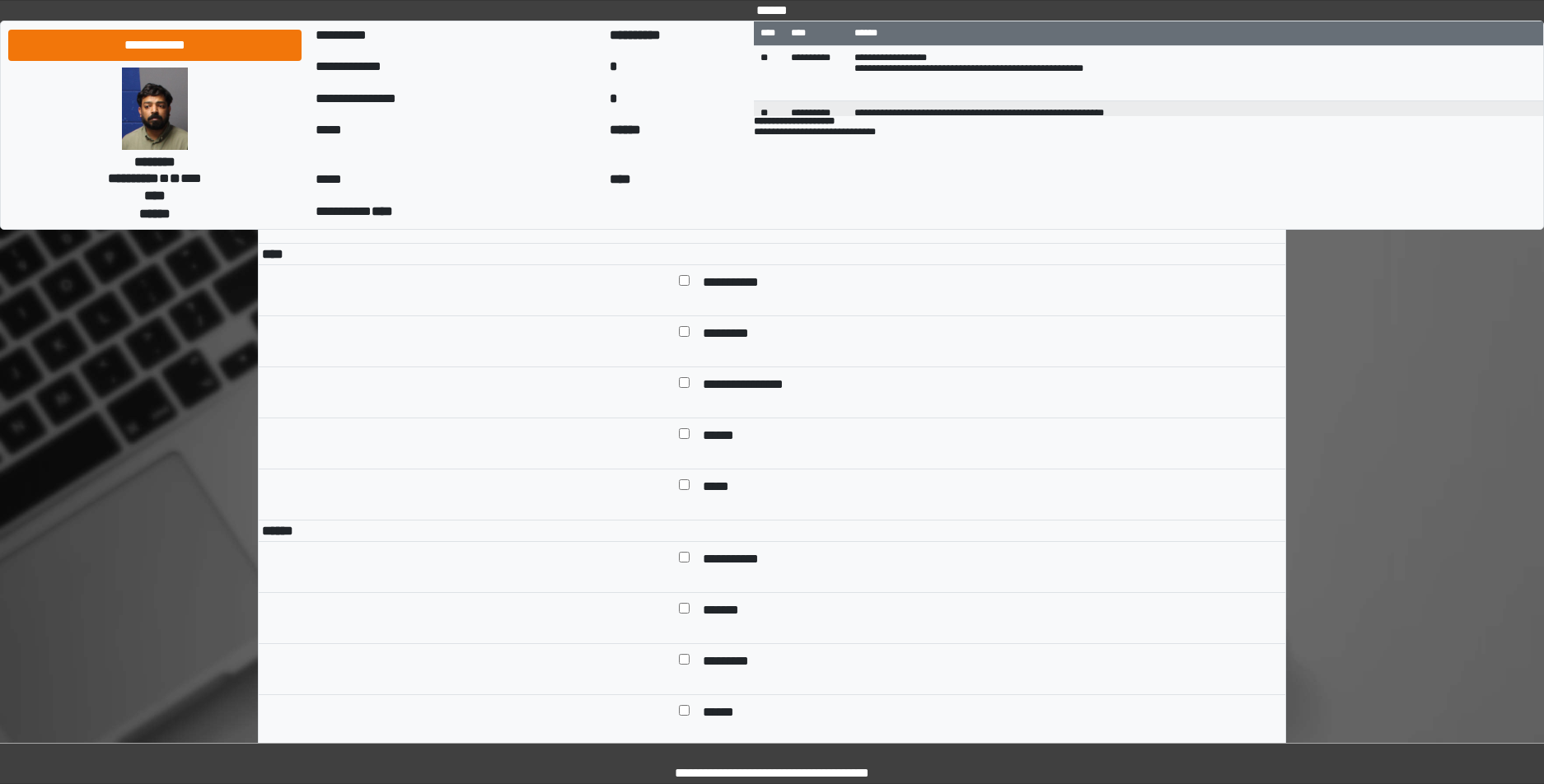 scroll, scrollTop: 5864, scrollLeft: 0, axis: vertical 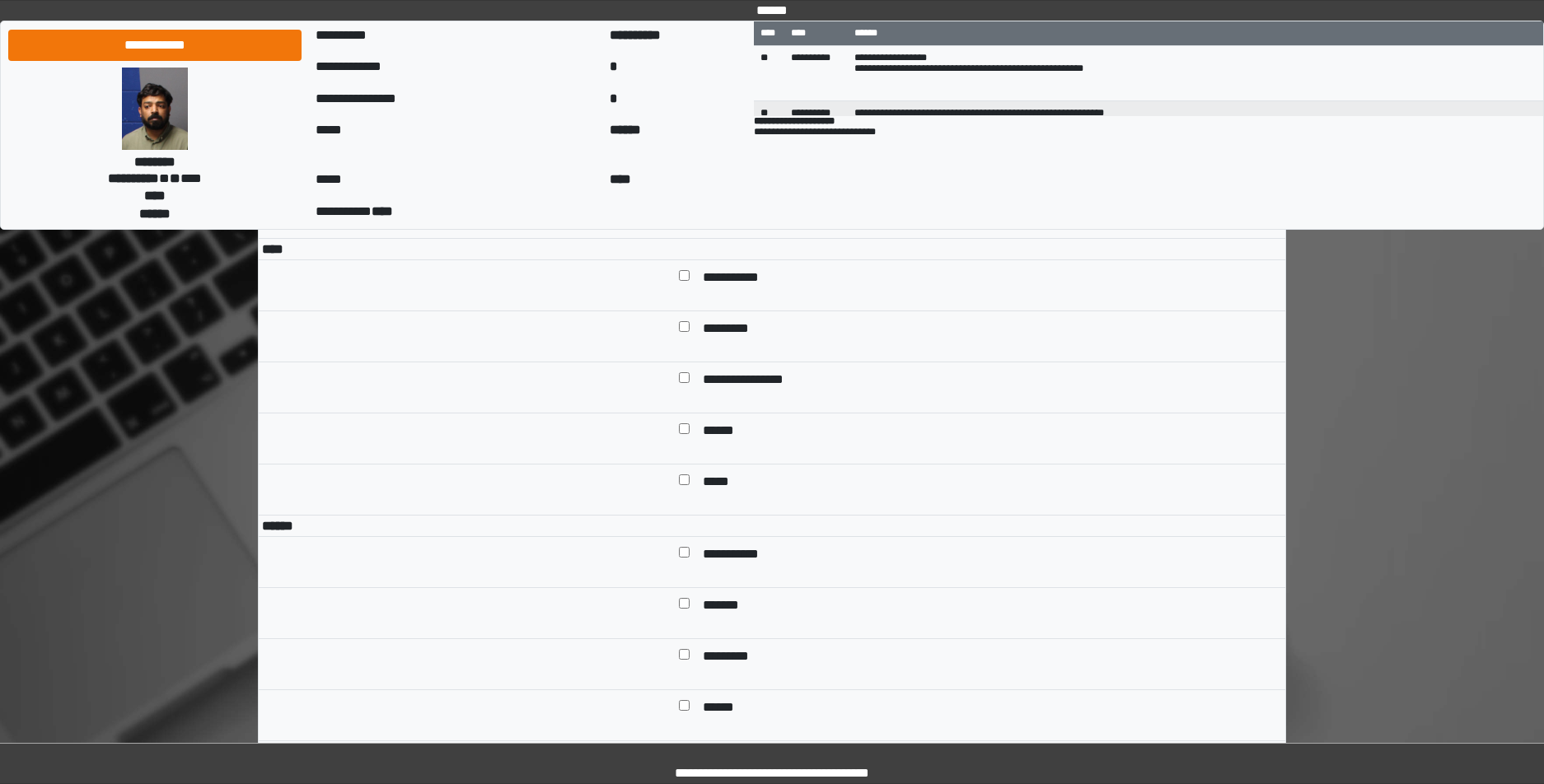 drag, startPoint x: 754, startPoint y: 544, endPoint x: 756, endPoint y: 515, distance: 29.06888 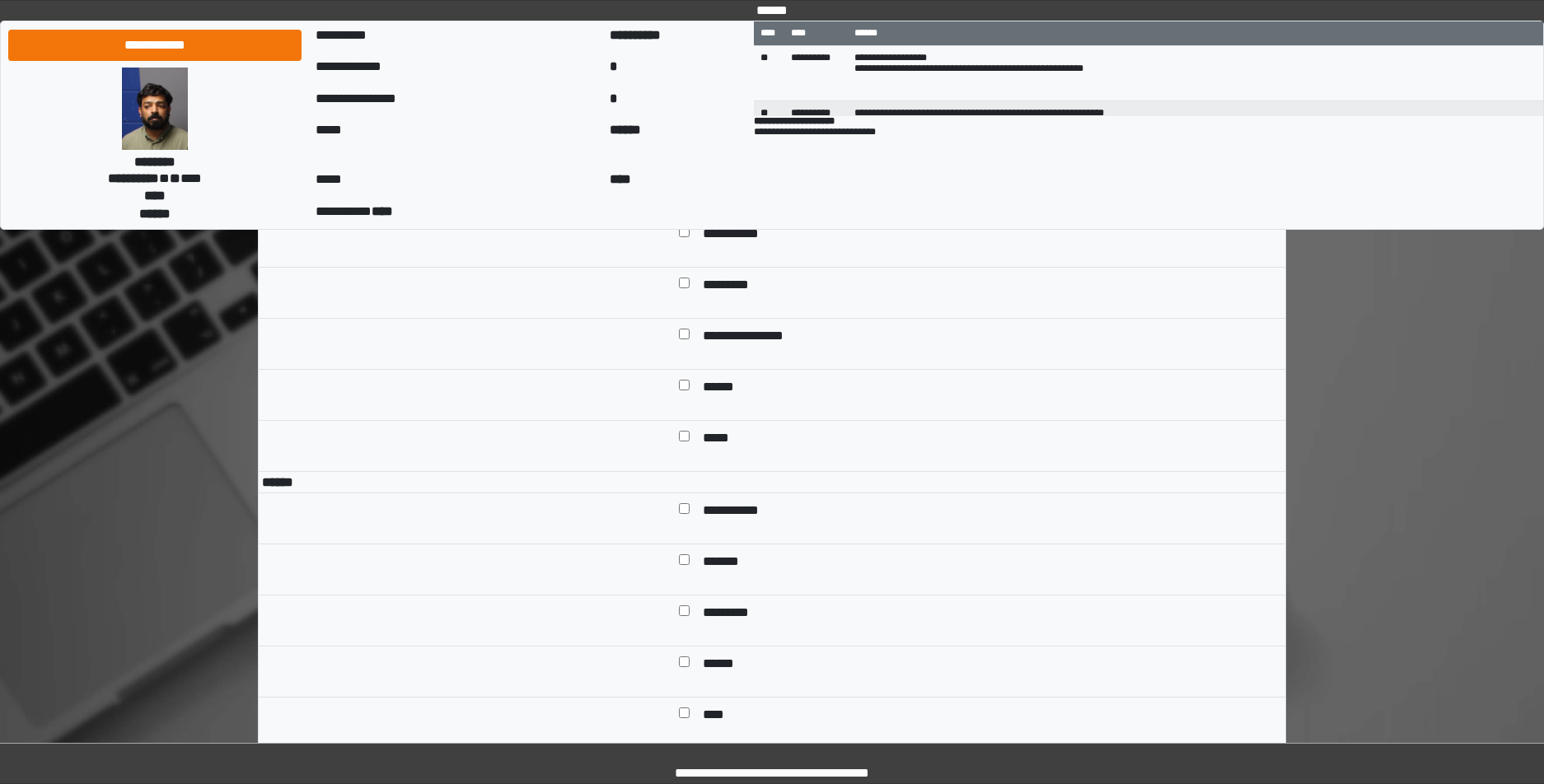 scroll, scrollTop: 6028, scrollLeft: 0, axis: vertical 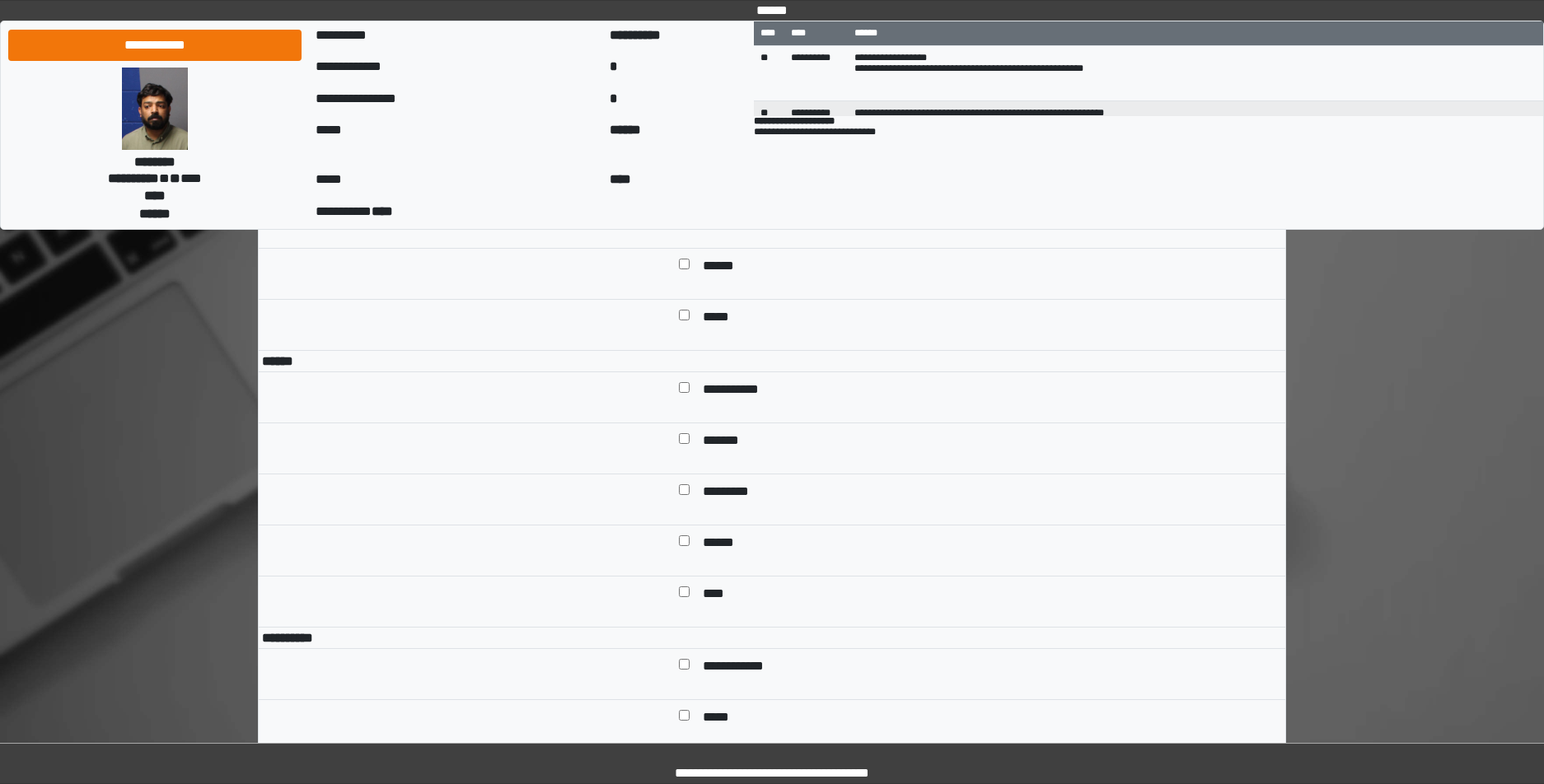 click on "**********" at bounding box center [739, 390] 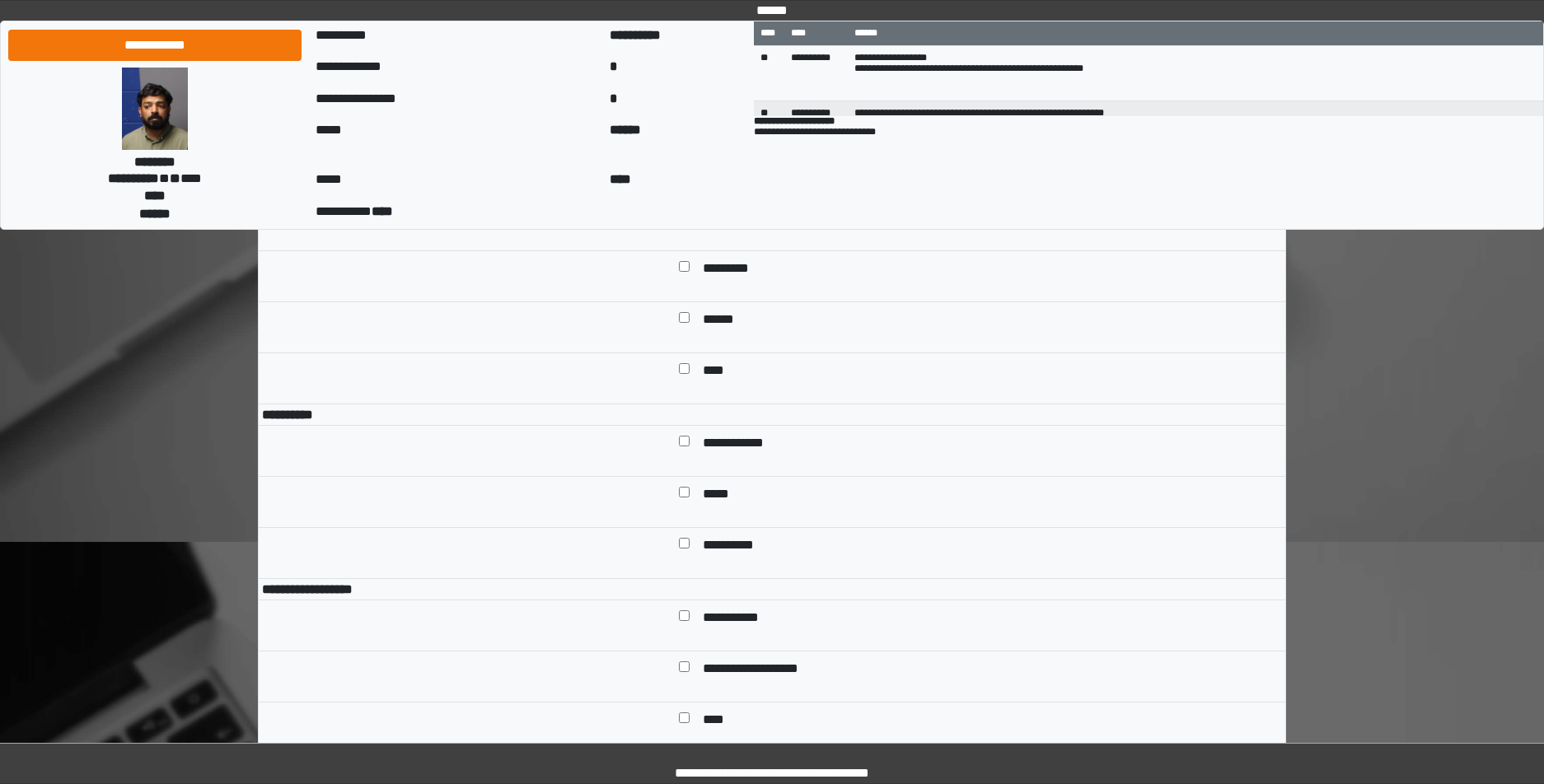 scroll, scrollTop: 6275, scrollLeft: 0, axis: vertical 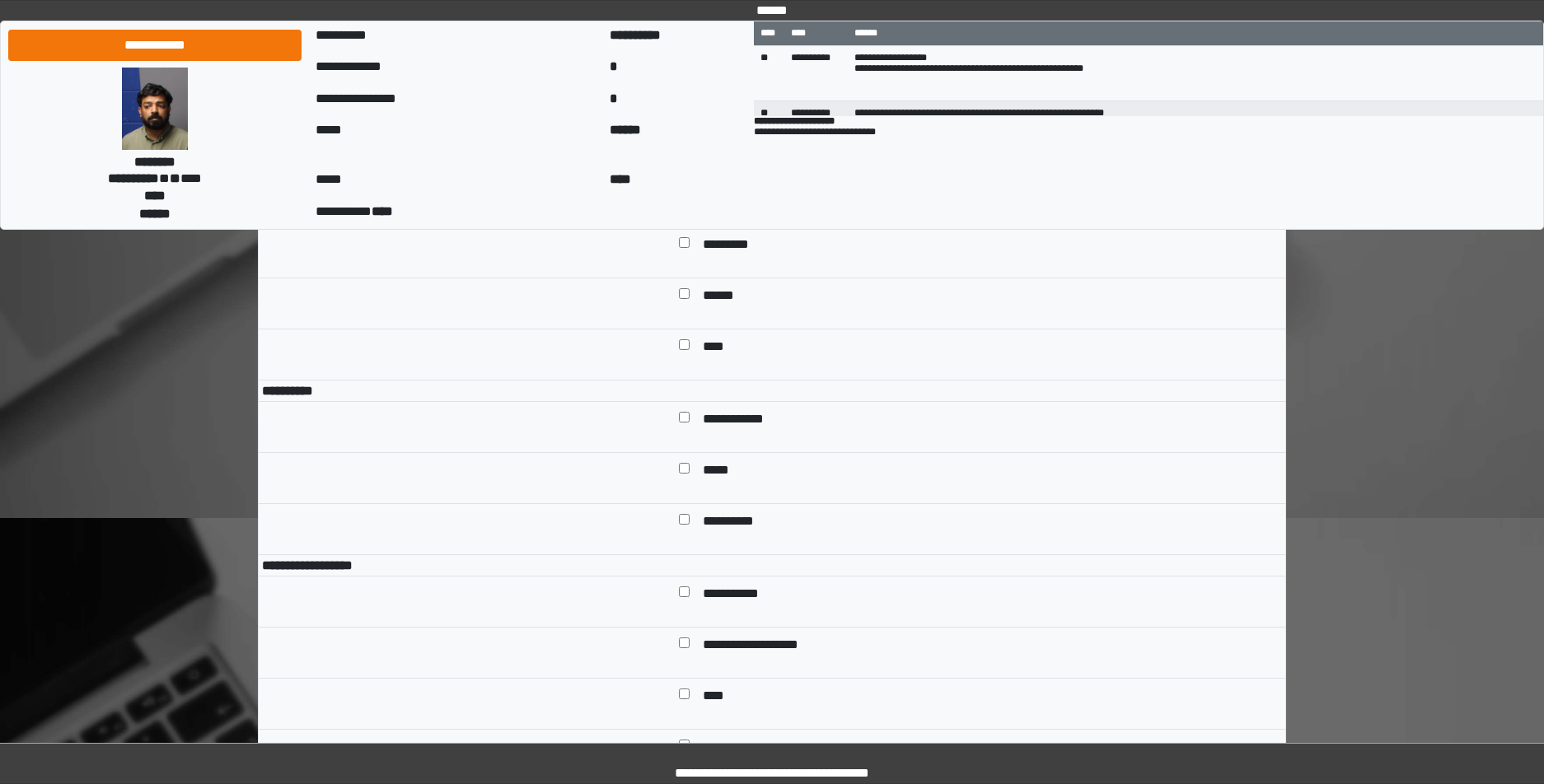 click on "**********" at bounding box center [742, 420] 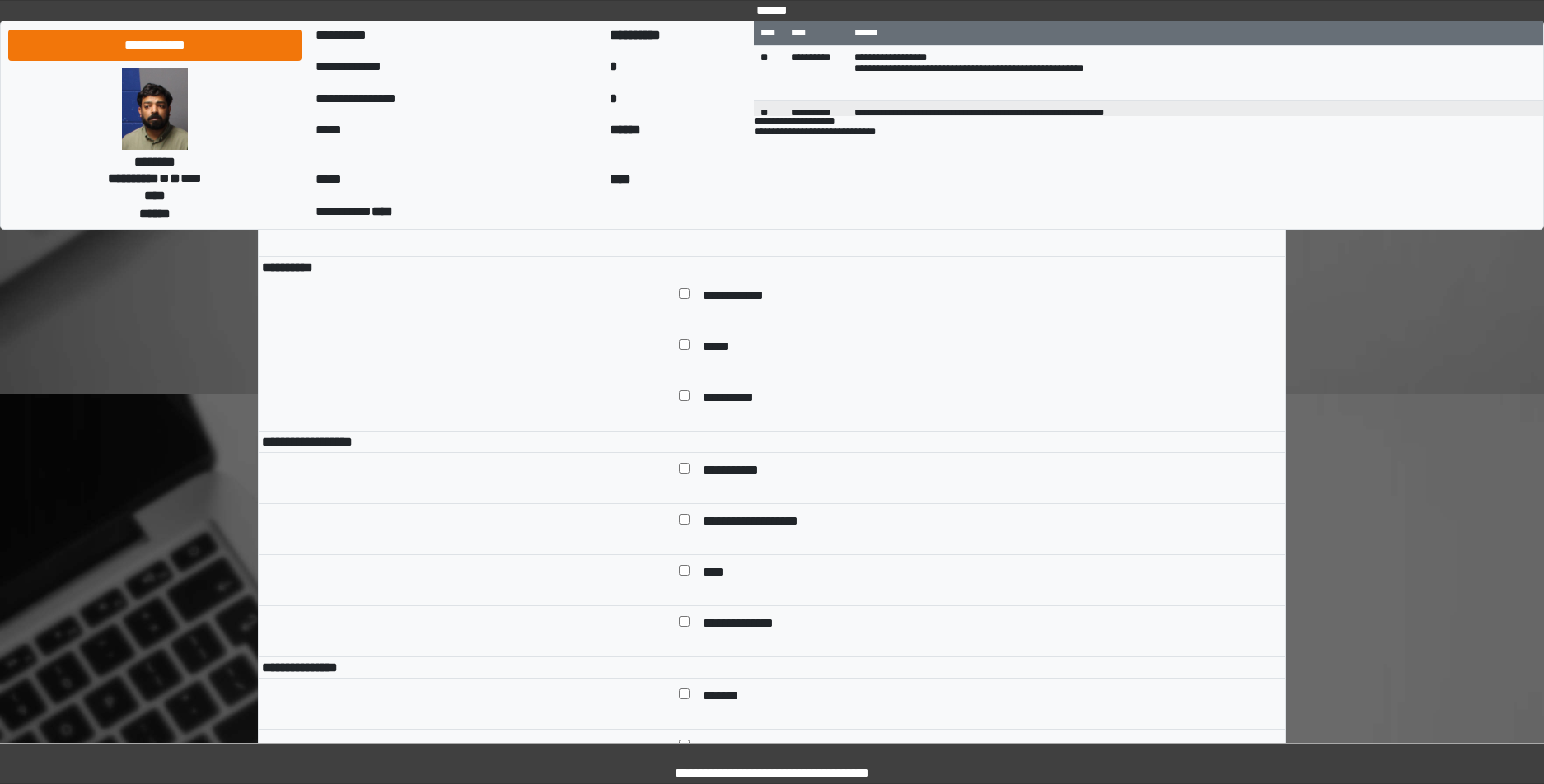 scroll, scrollTop: 6769, scrollLeft: 0, axis: vertical 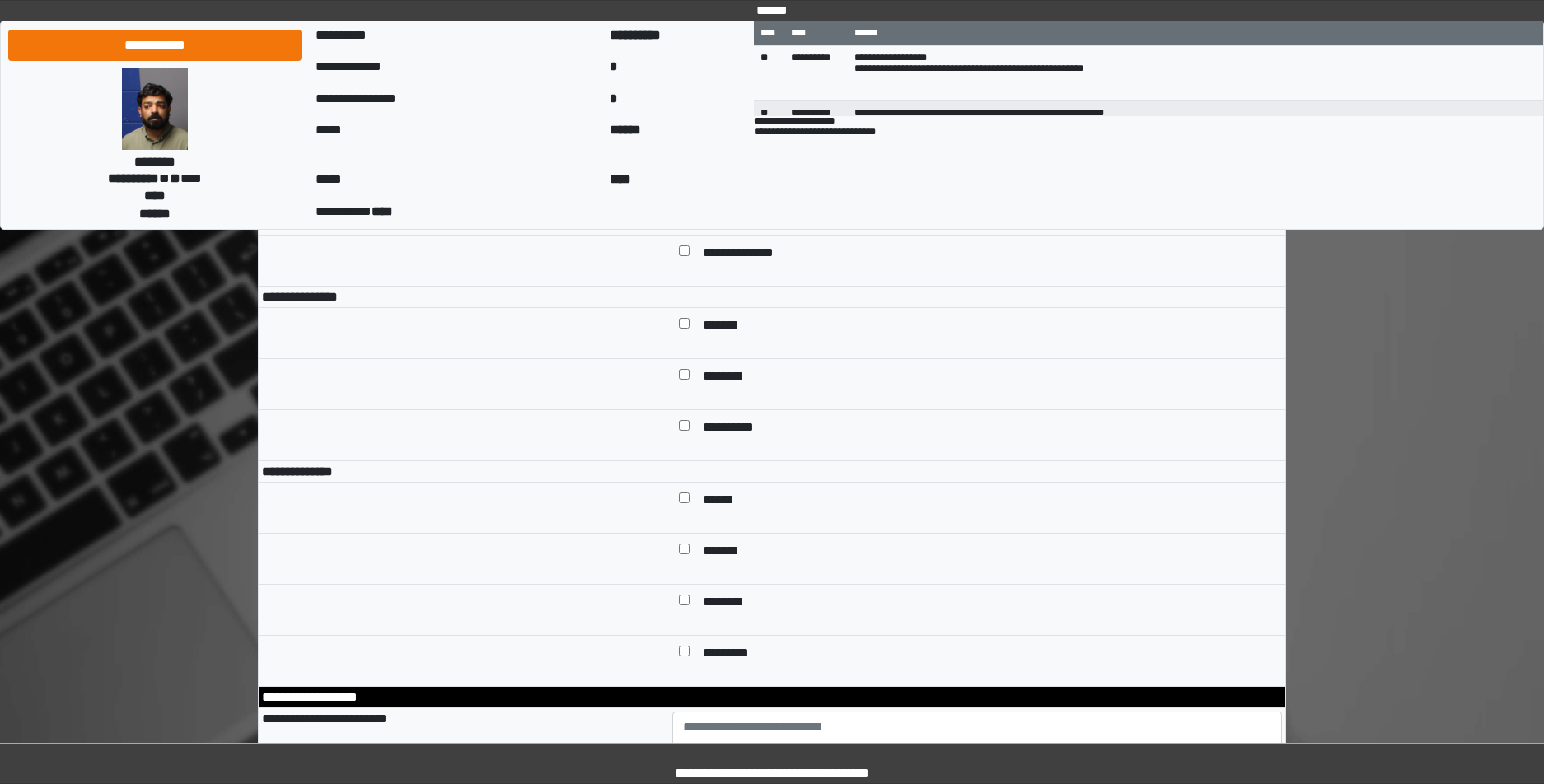 click on "**********" at bounding box center [739, 100] 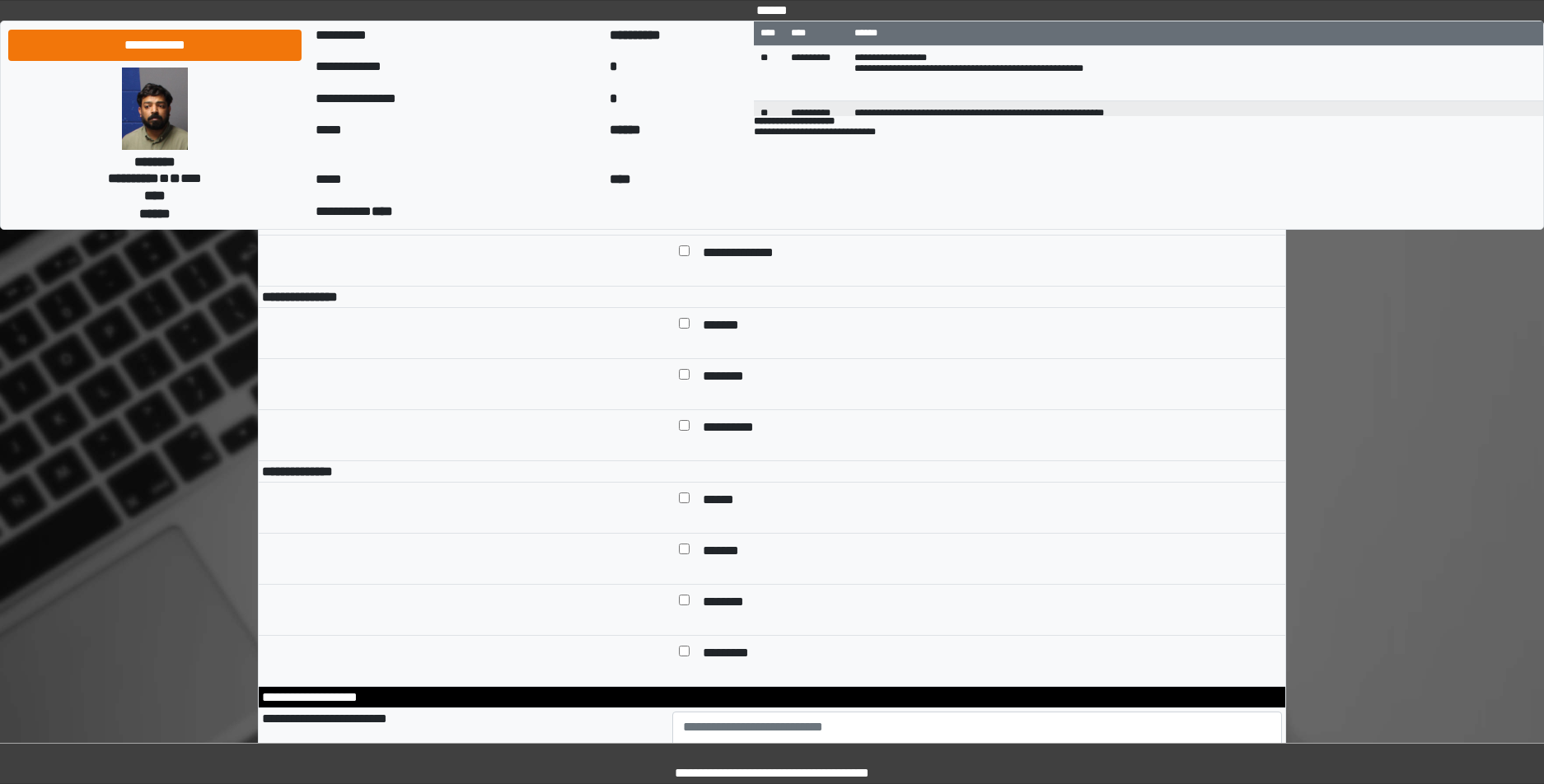 click on "*******" at bounding box center [725, 326] 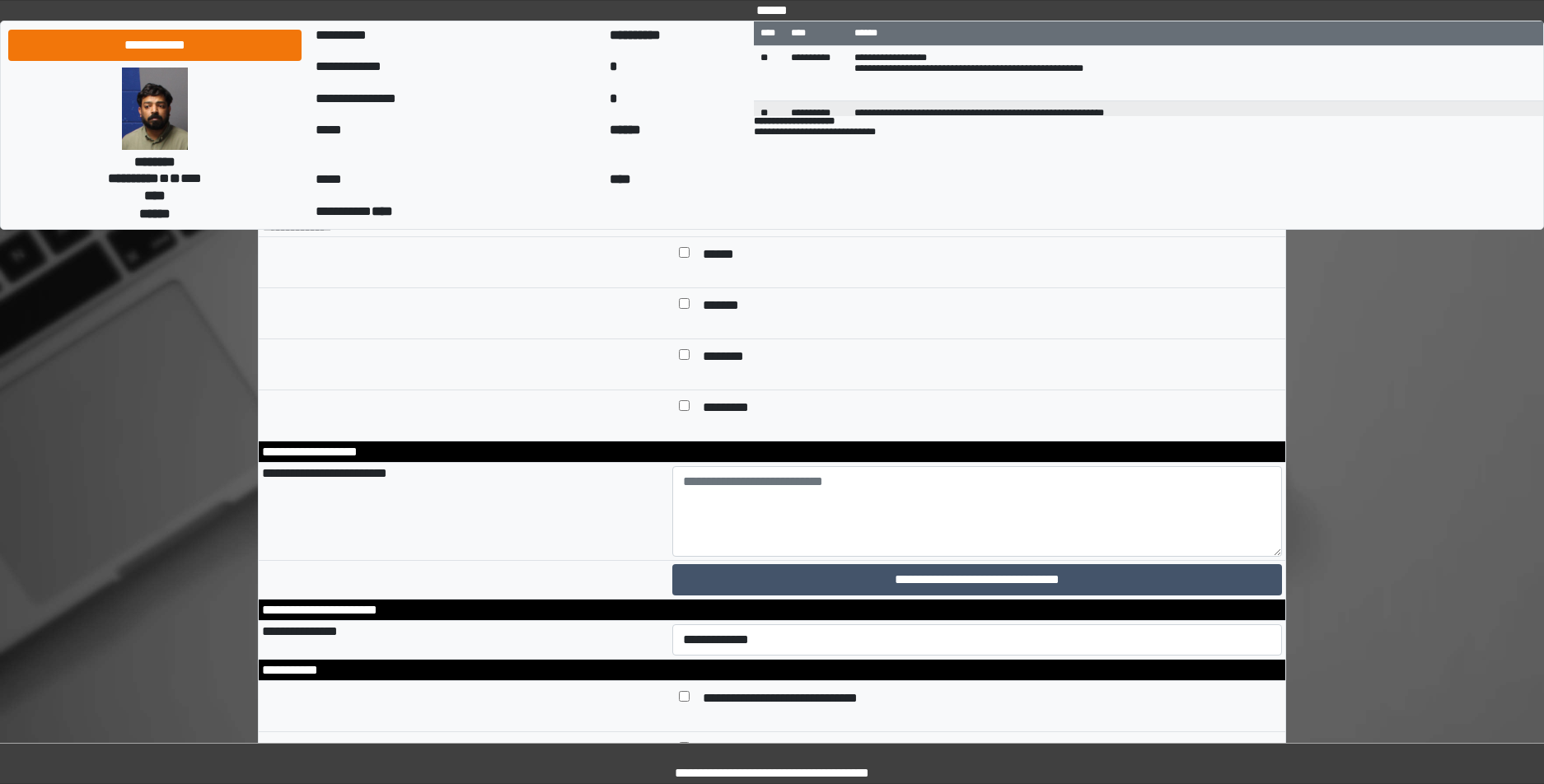 scroll, scrollTop: 7264, scrollLeft: 0, axis: vertical 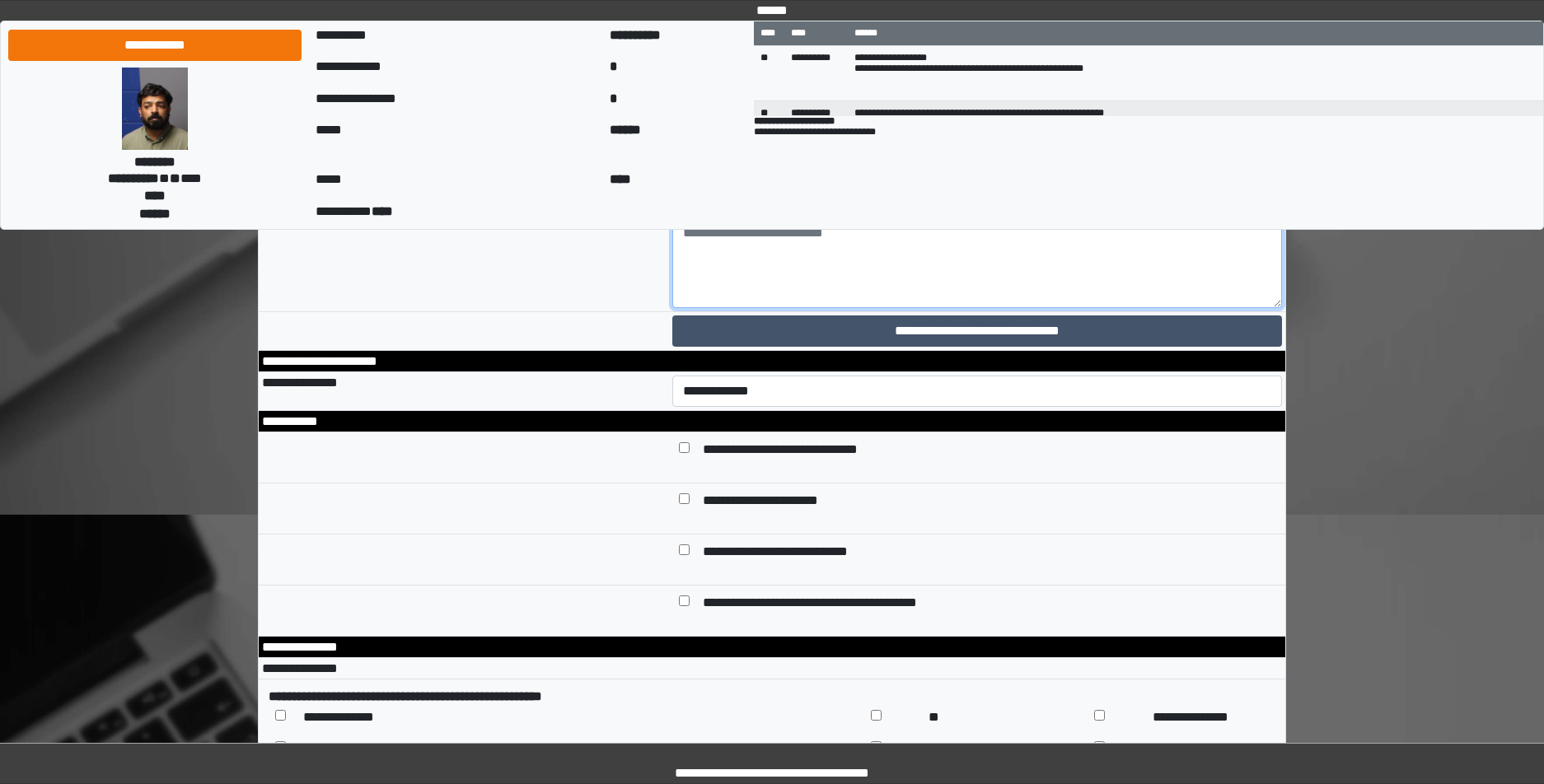 click at bounding box center [977, 263] 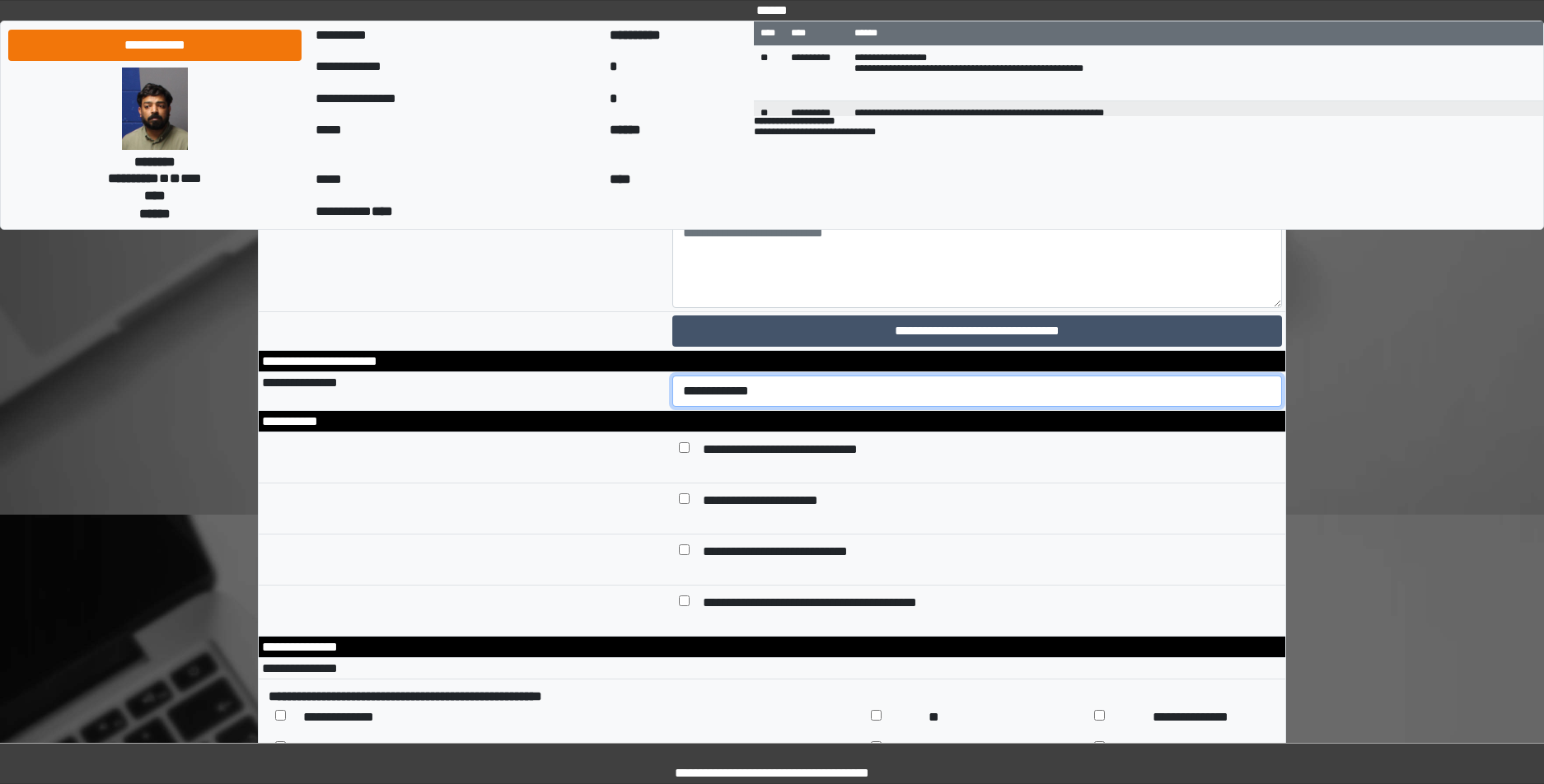 click on "**********" at bounding box center (977, 391) 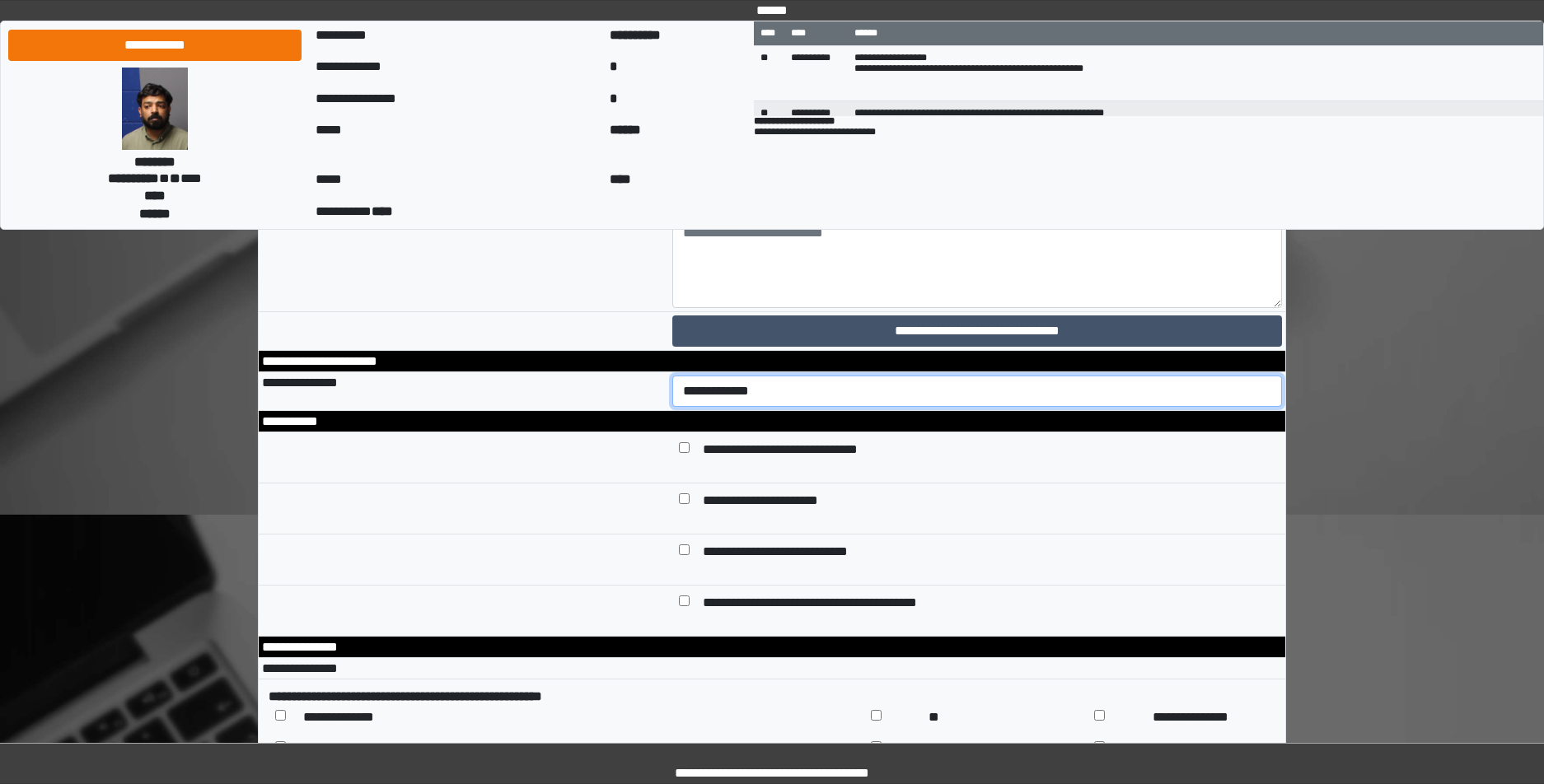 select on "*" 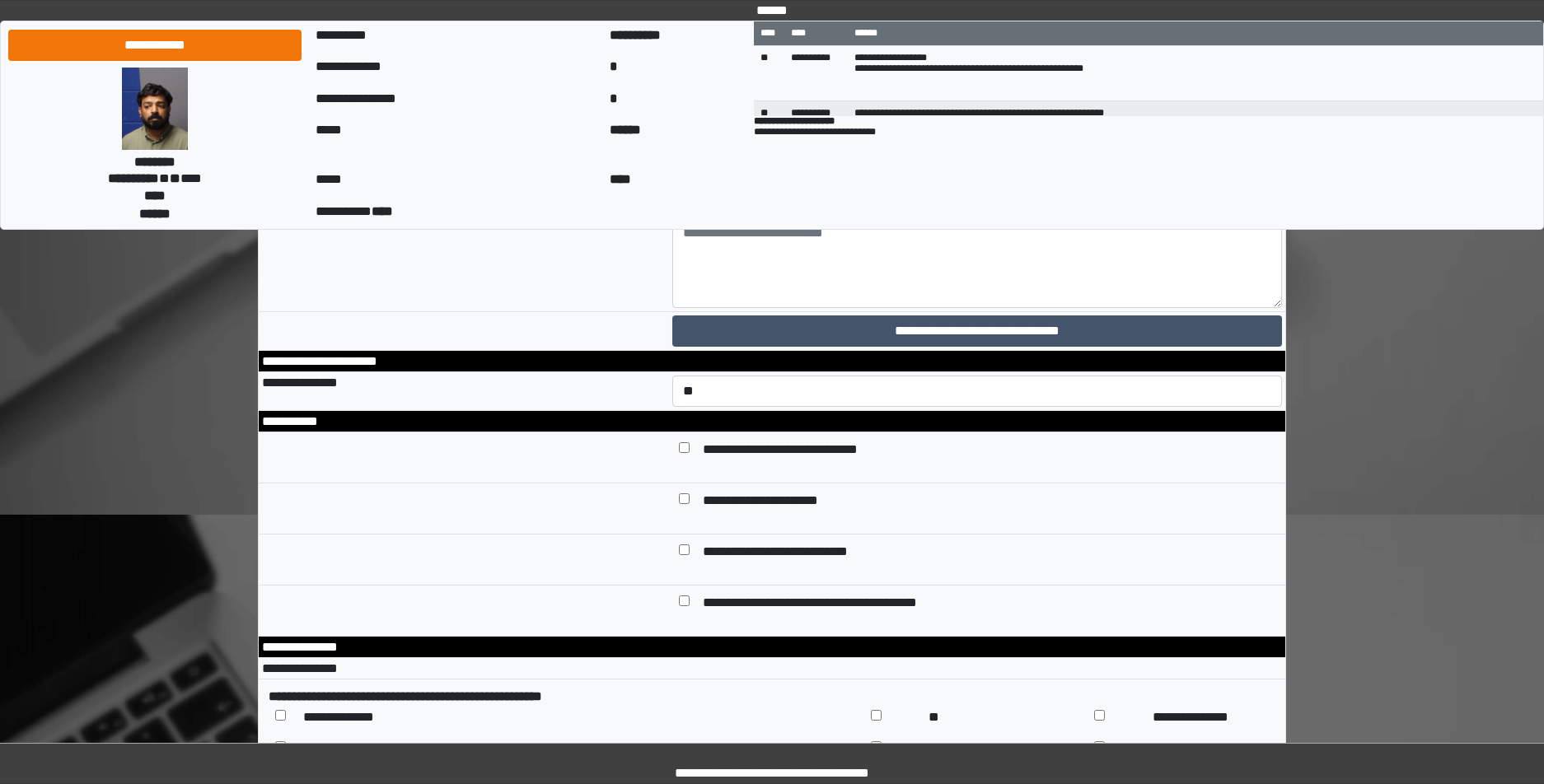 click on "**********" at bounding box center (800, 450) 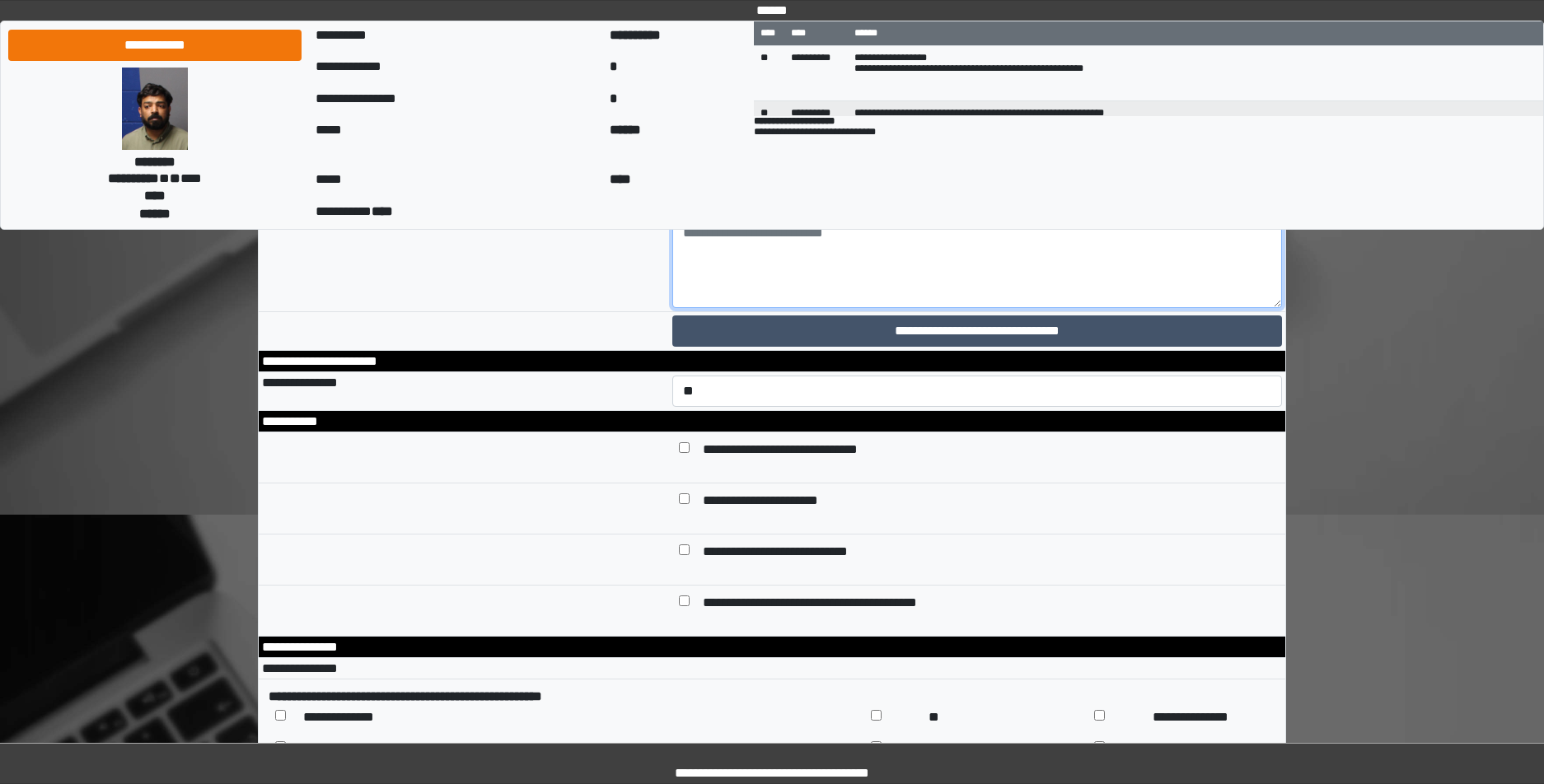 click at bounding box center [977, 263] 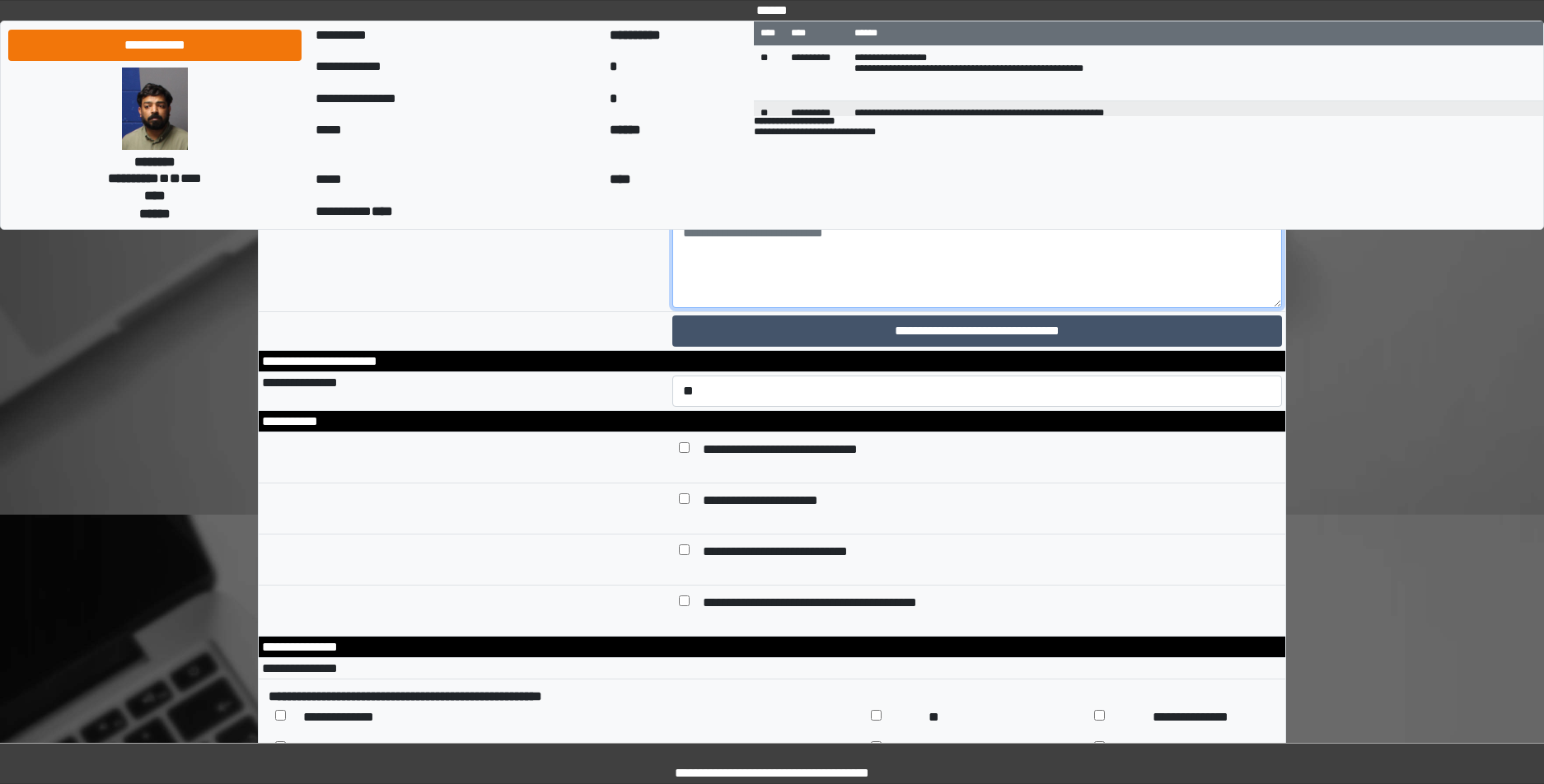 paste on "**********" 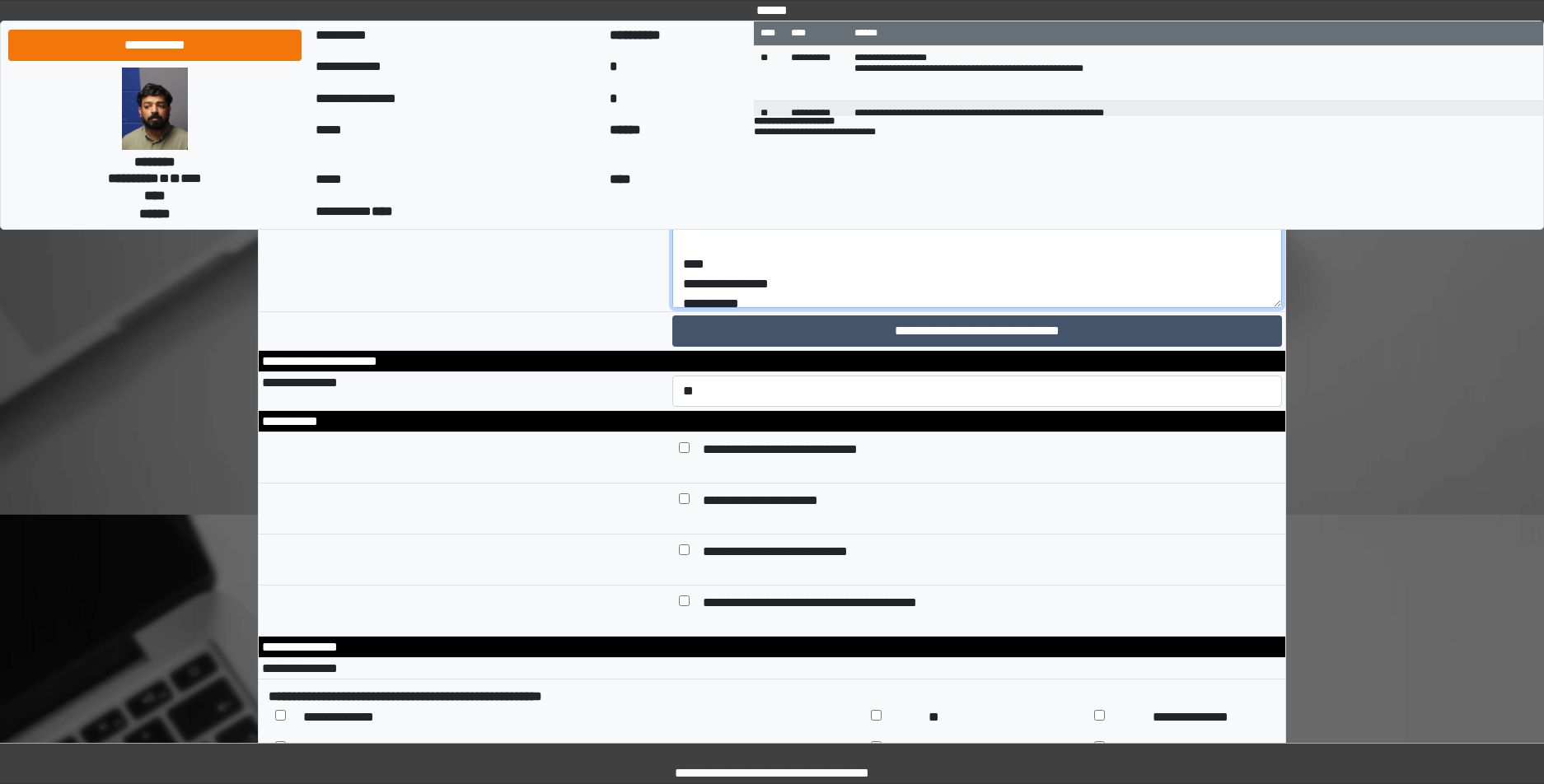 scroll, scrollTop: 0, scrollLeft: 0, axis: both 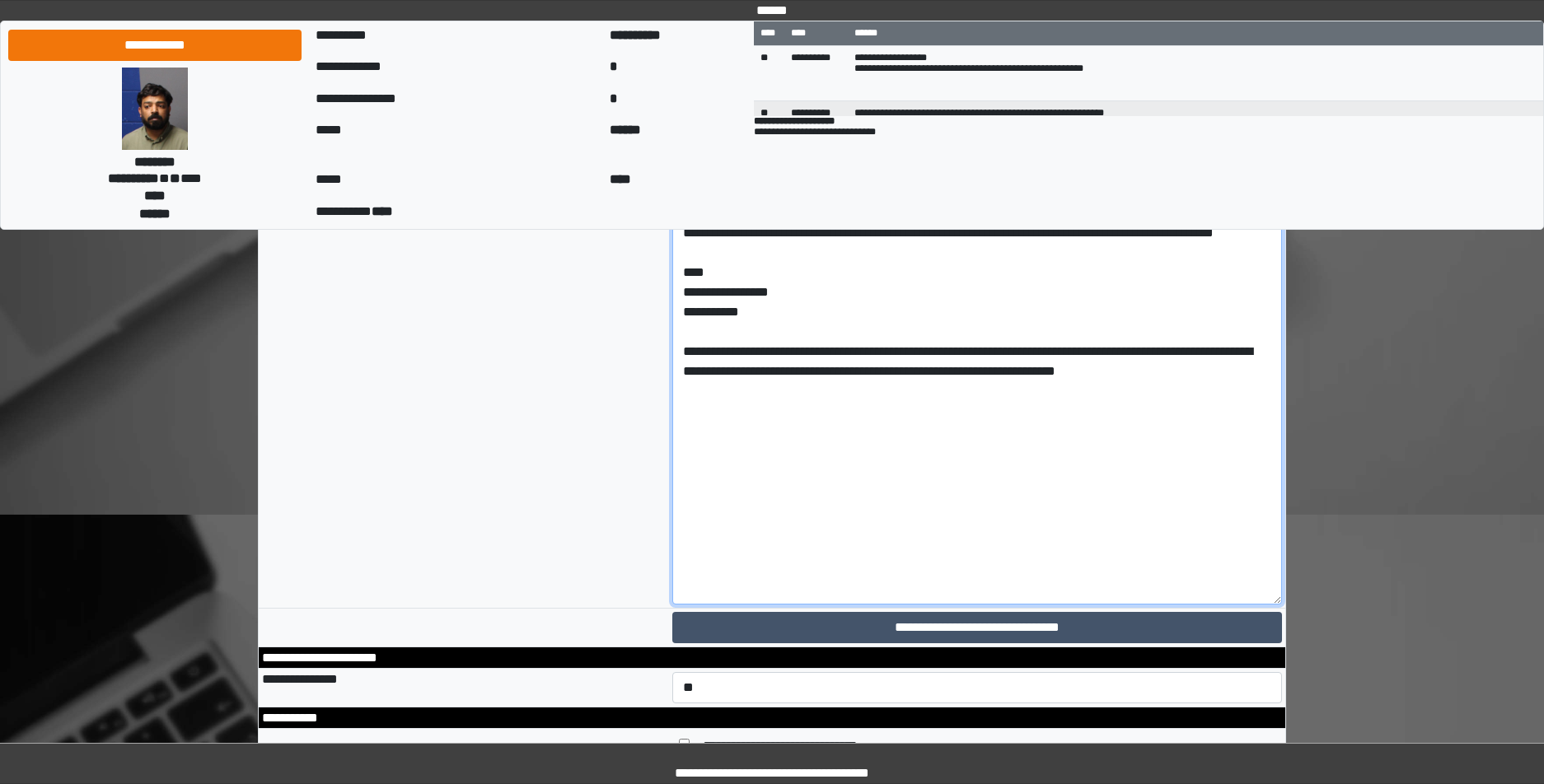 drag, startPoint x: 1280, startPoint y: 520, endPoint x: 1267, endPoint y: 770, distance: 250.33777 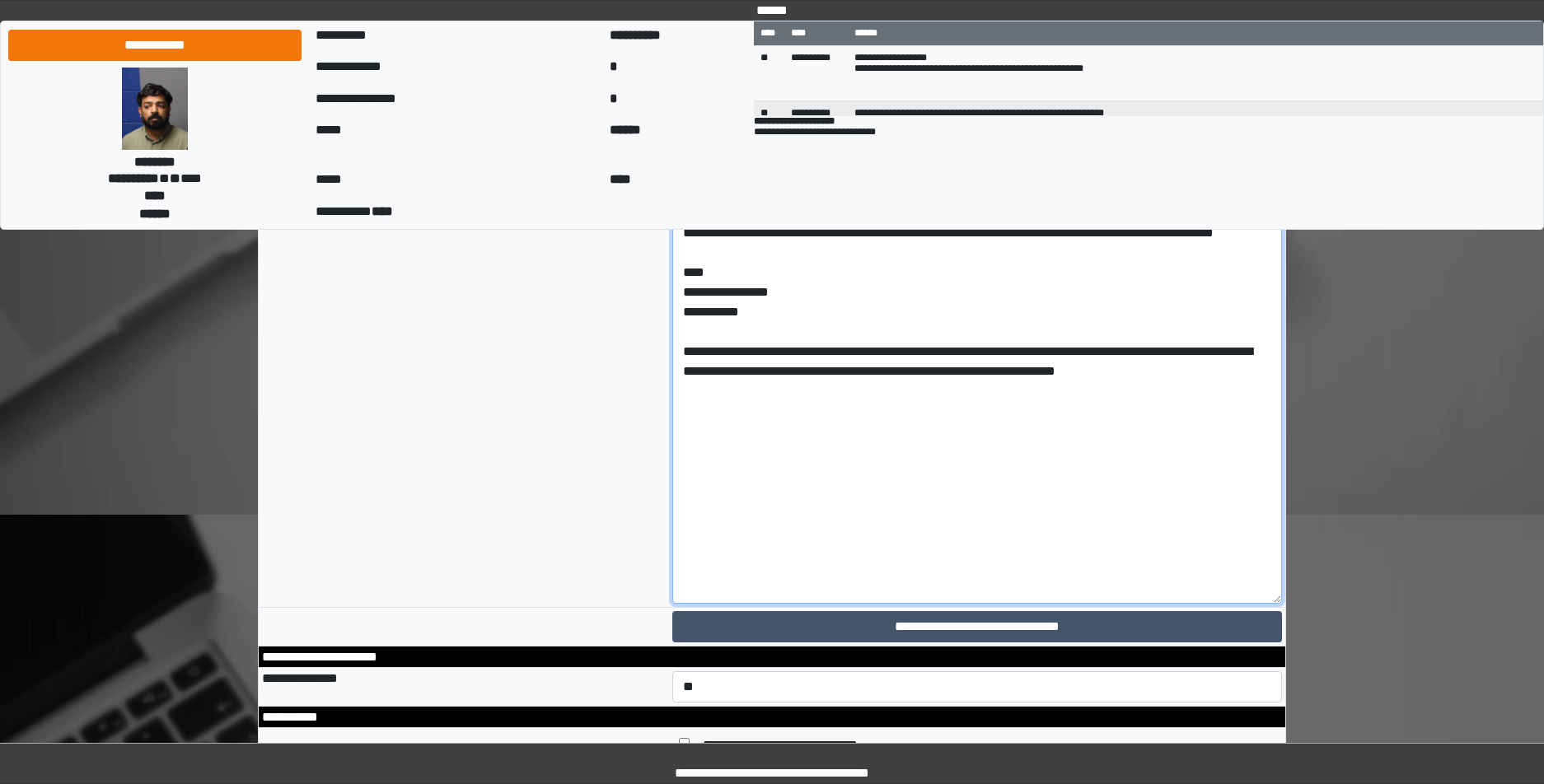 click on "**********" at bounding box center (977, 410) 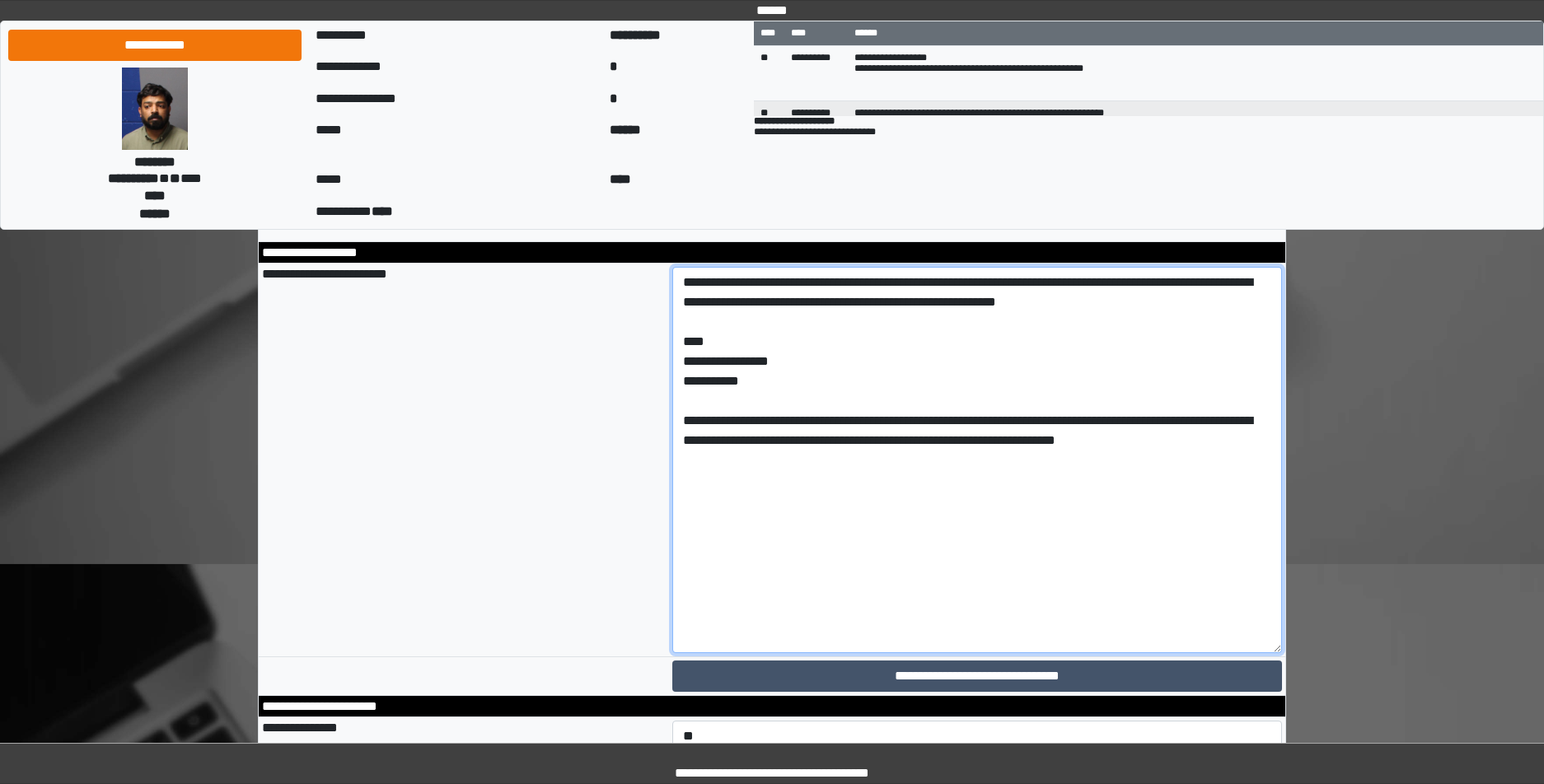 scroll, scrollTop: 7210, scrollLeft: 0, axis: vertical 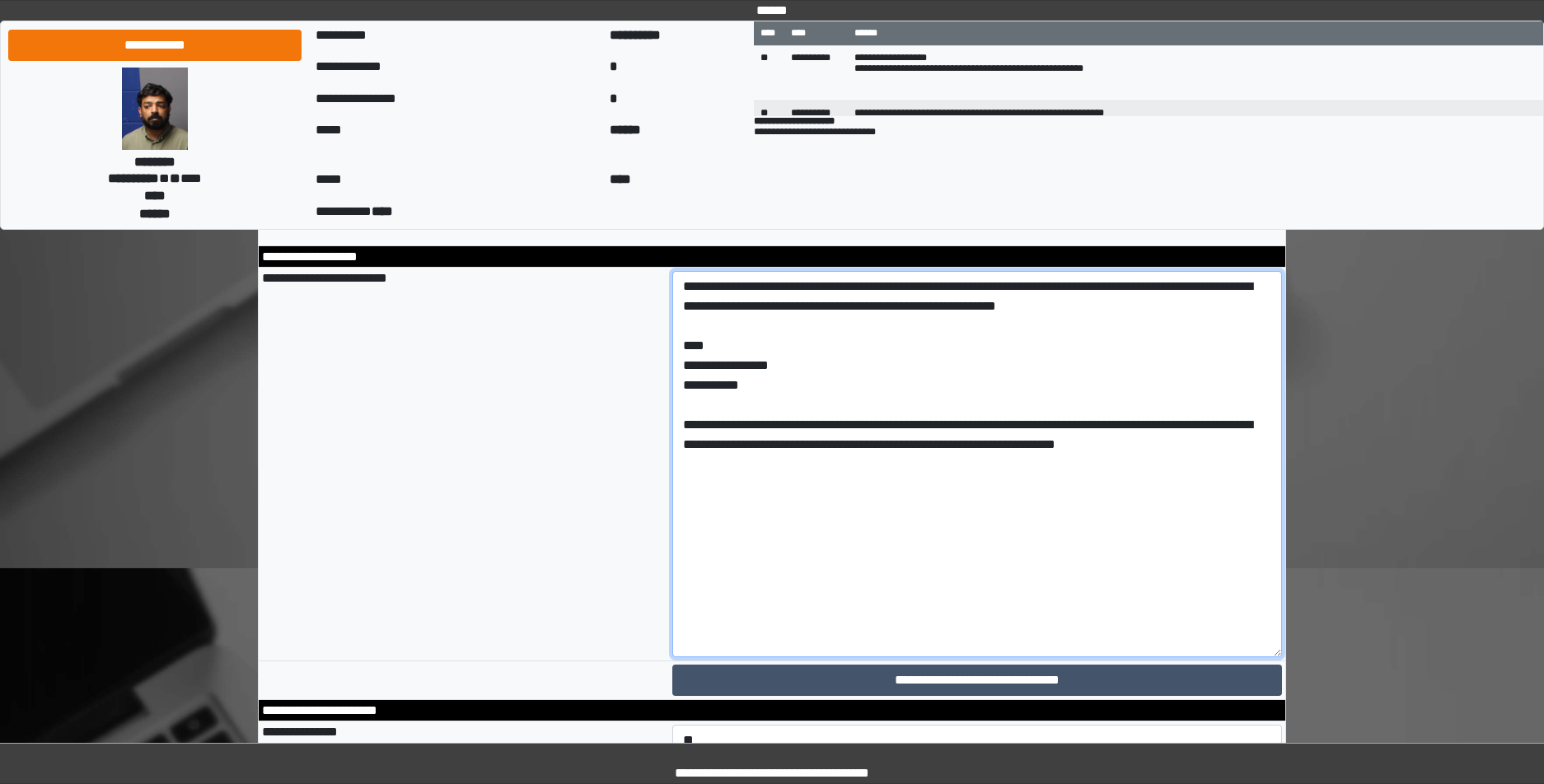 drag, startPoint x: 802, startPoint y: 583, endPoint x: 694, endPoint y: 583, distance: 108 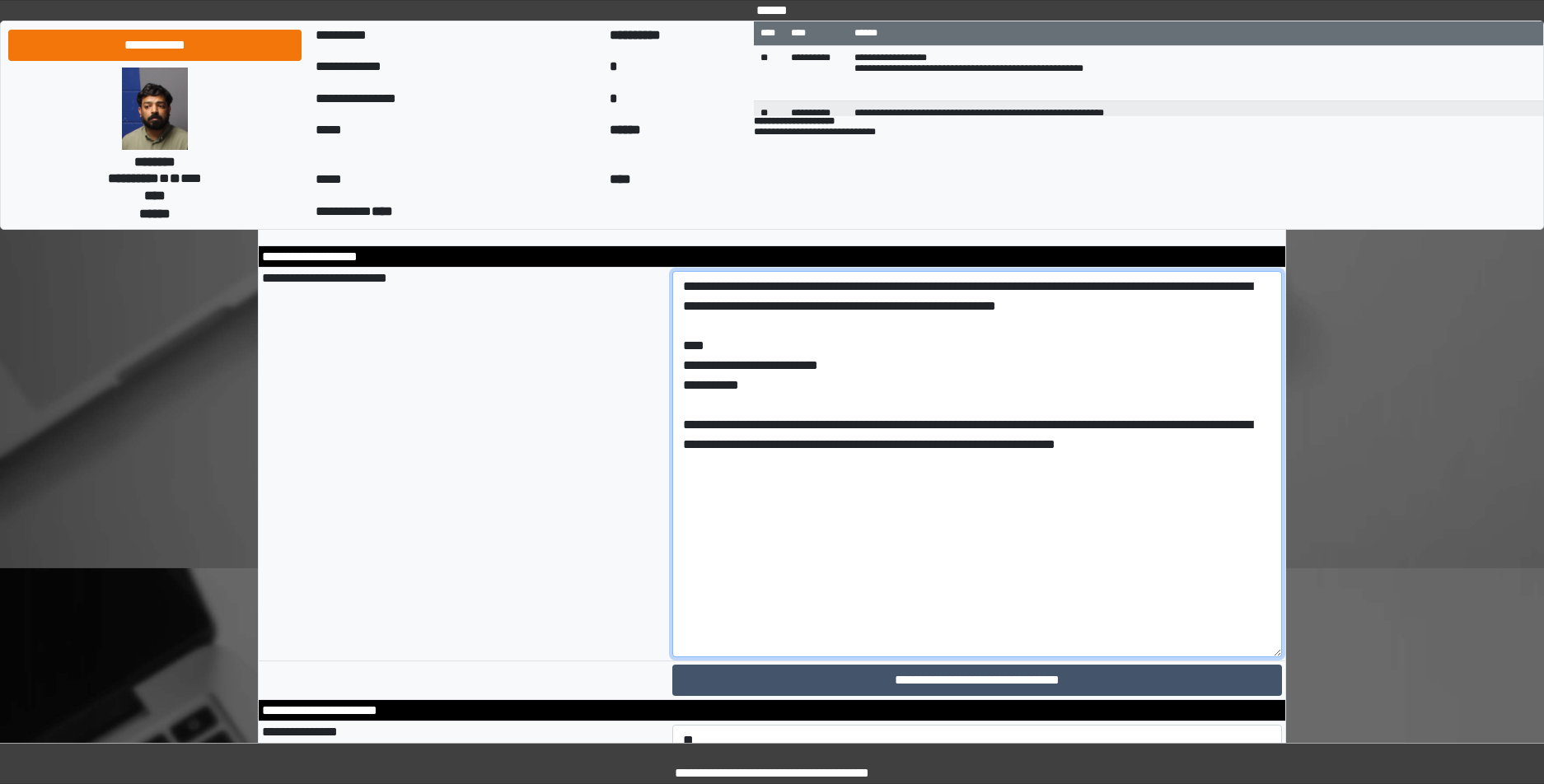 drag, startPoint x: 770, startPoint y: 605, endPoint x: 688, endPoint y: 594, distance: 82.735 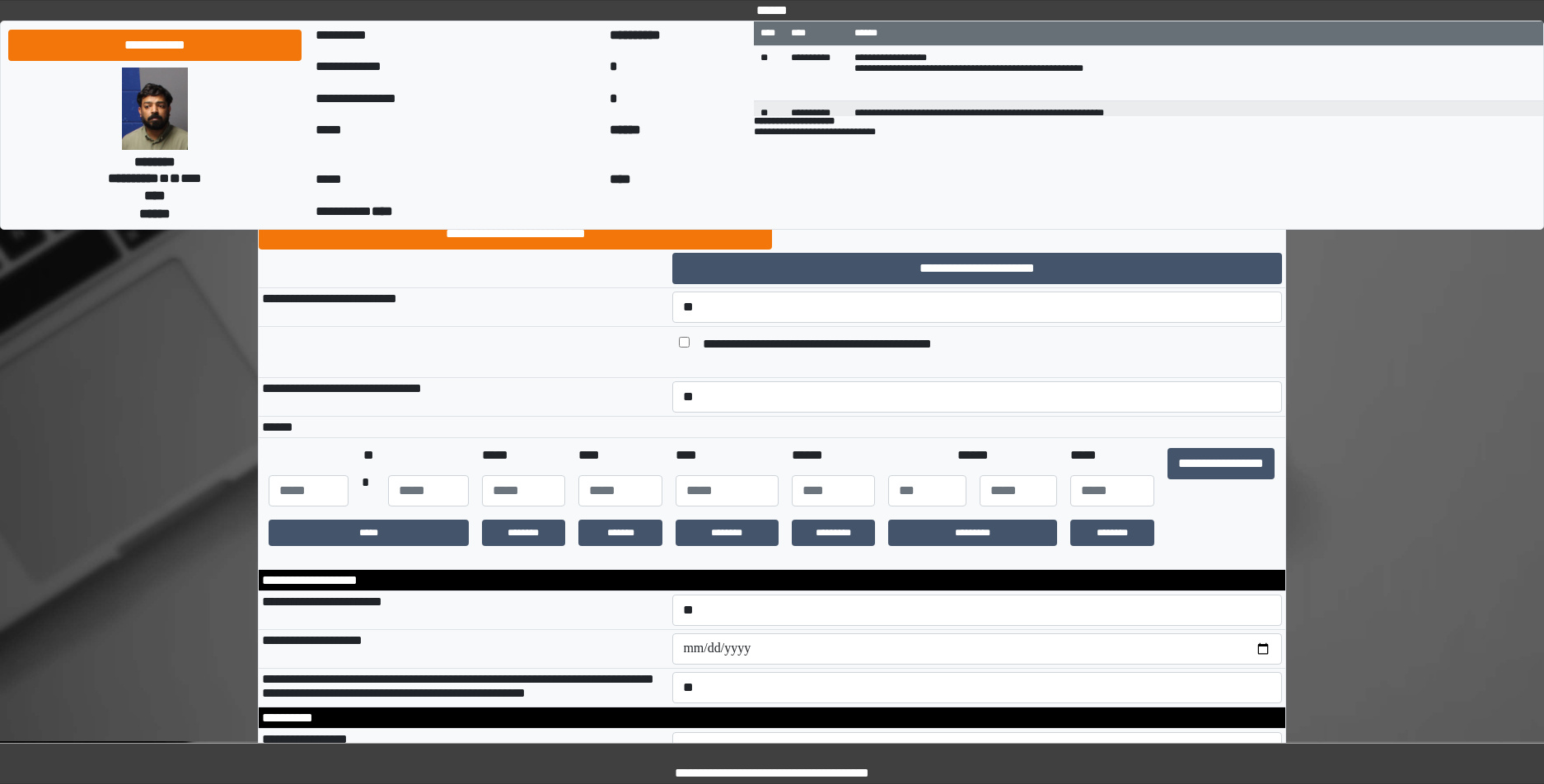 scroll, scrollTop: 0, scrollLeft: 0, axis: both 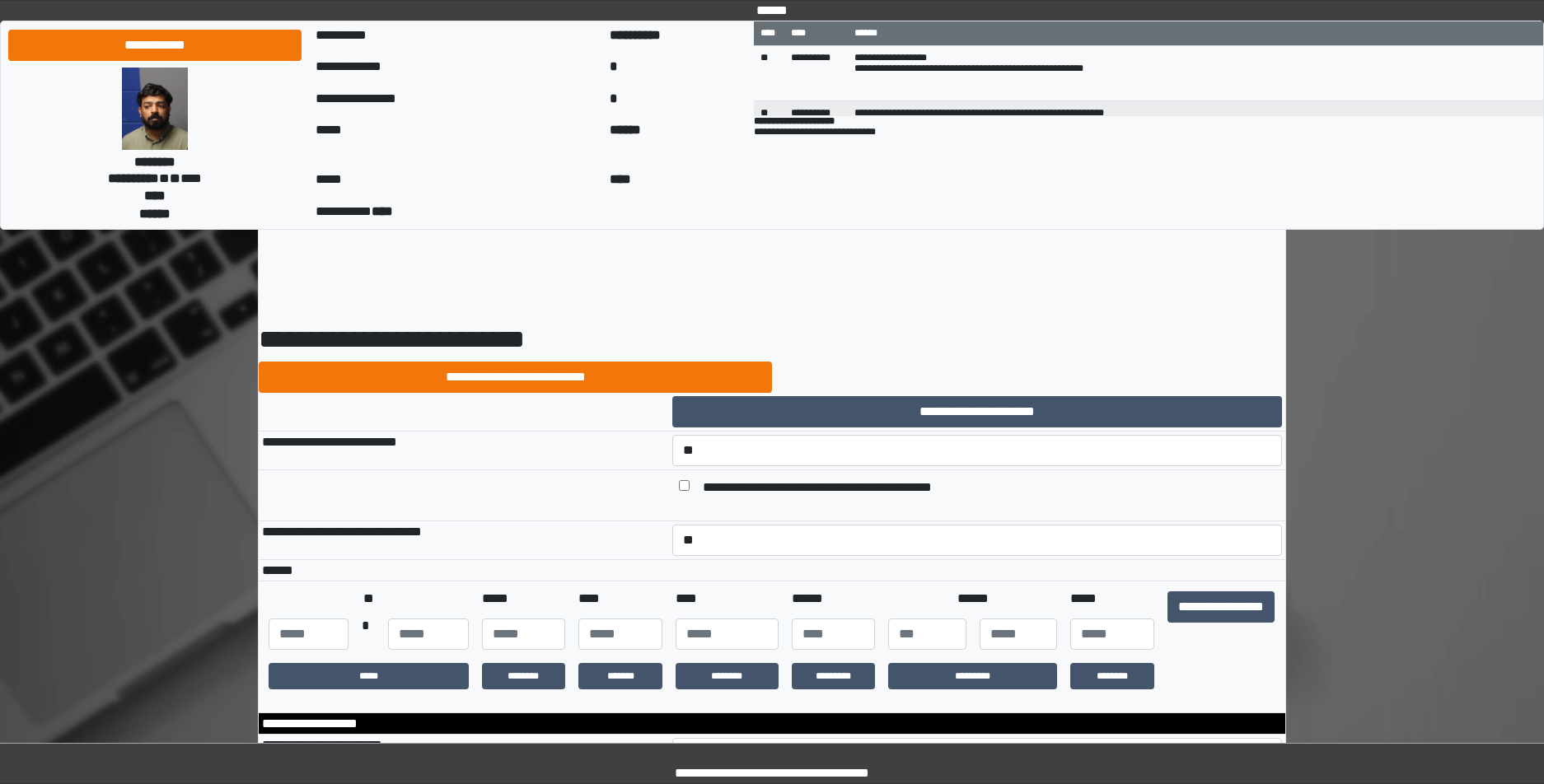 type on "**********" 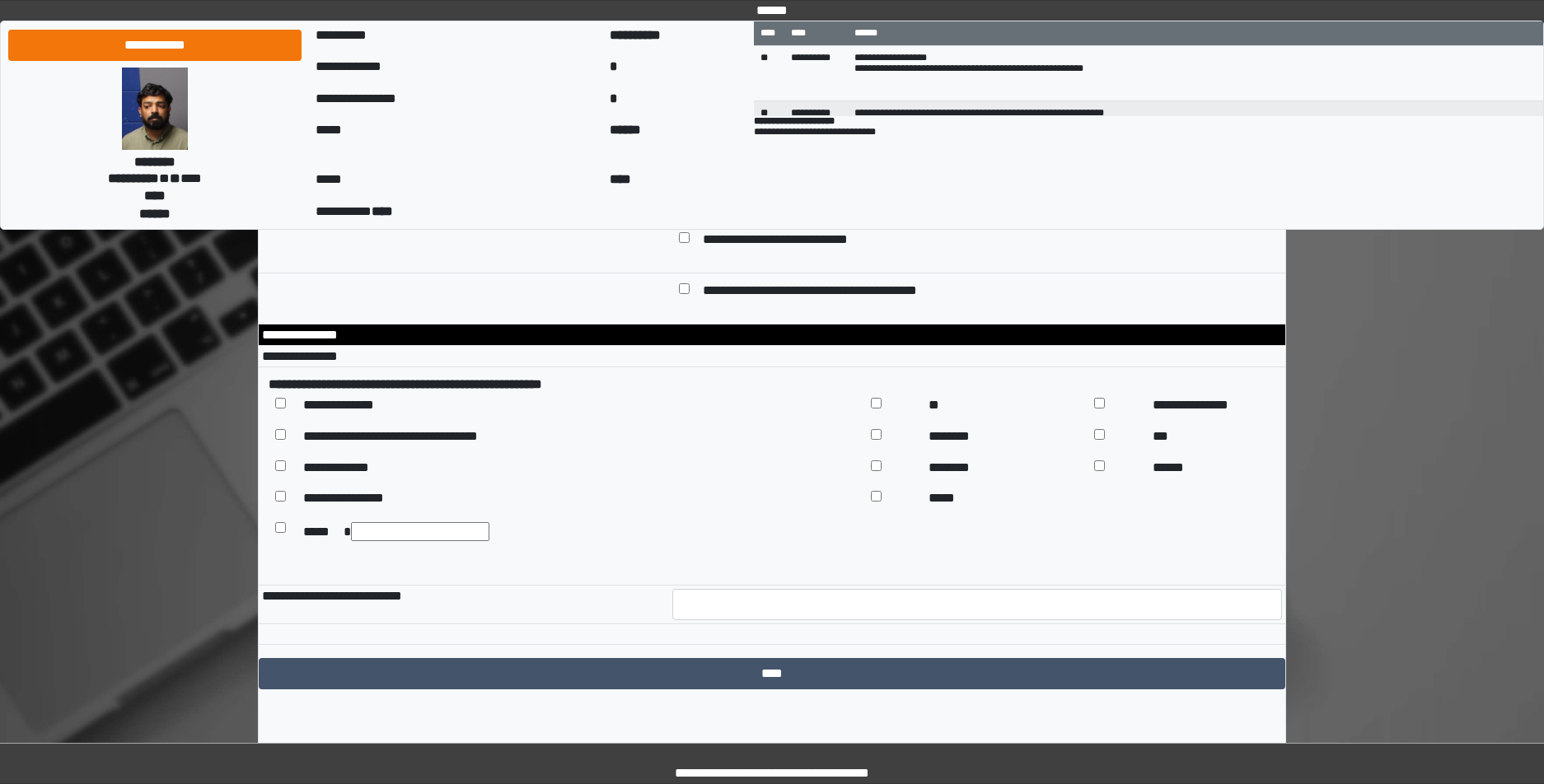 scroll, scrollTop: 8116, scrollLeft: 0, axis: vertical 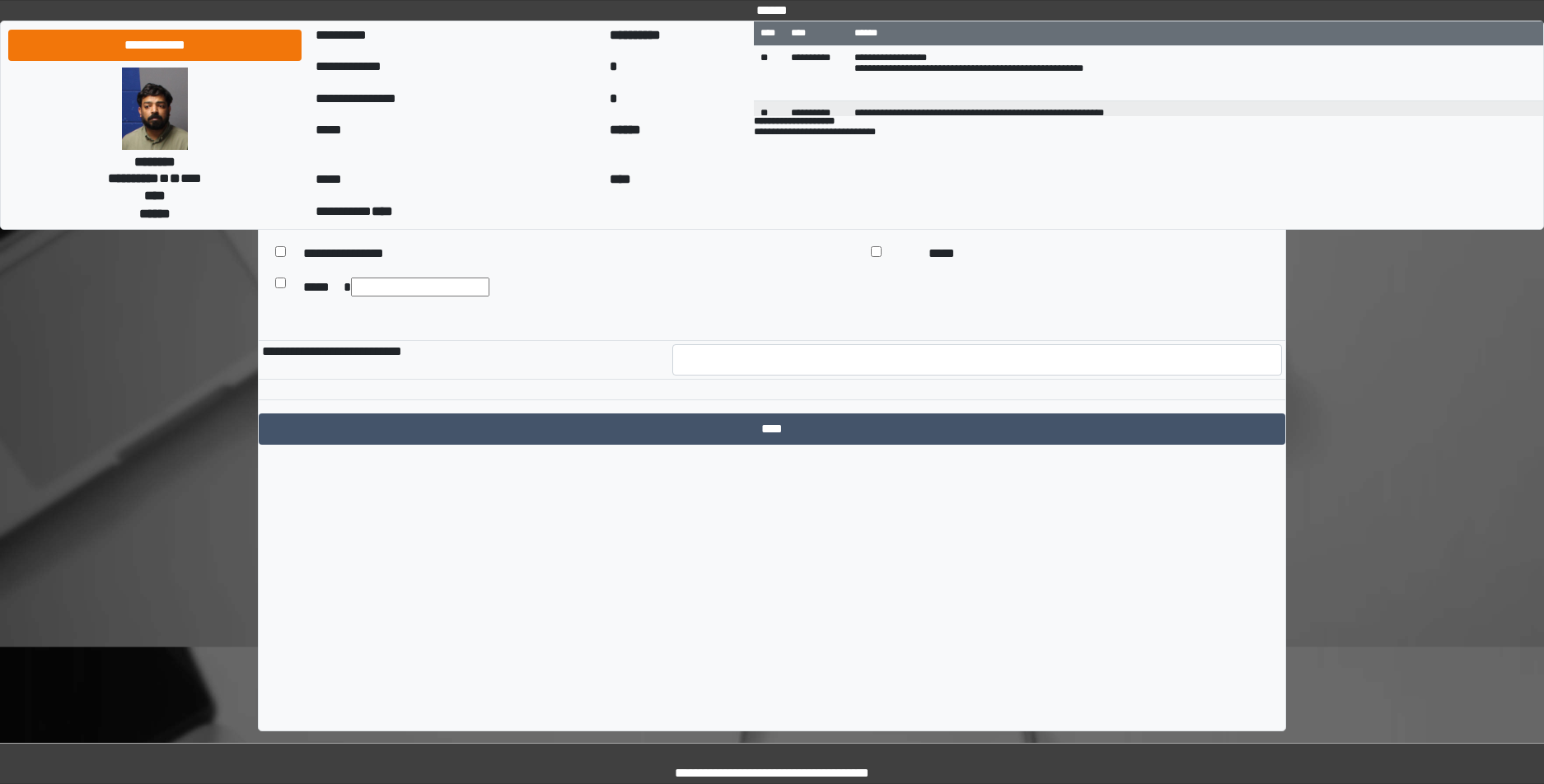 drag, startPoint x: 709, startPoint y: 586, endPoint x: 678, endPoint y: 817, distance: 233.0708 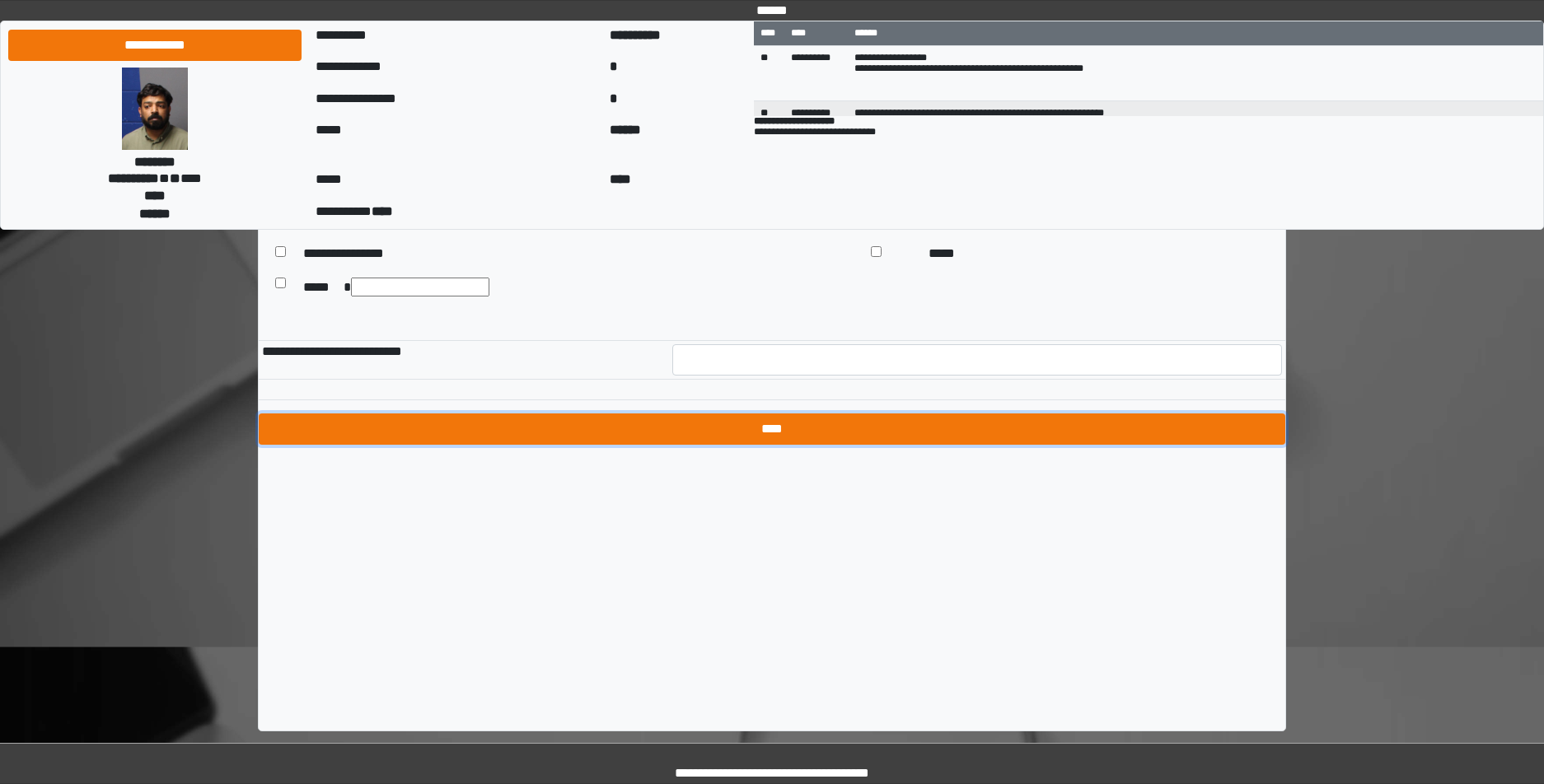 click on "****" at bounding box center (772, 429) 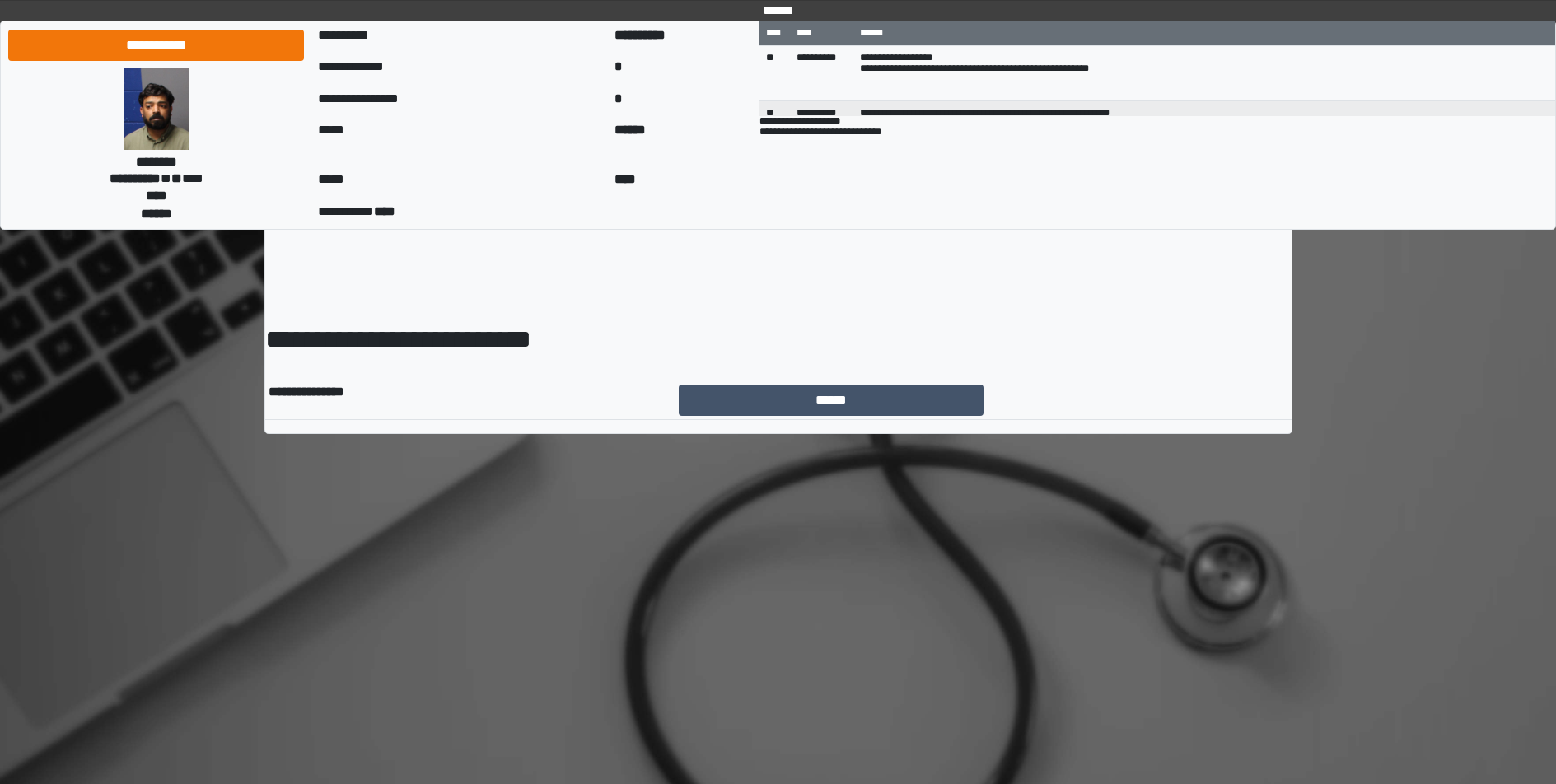 scroll, scrollTop: 0, scrollLeft: 0, axis: both 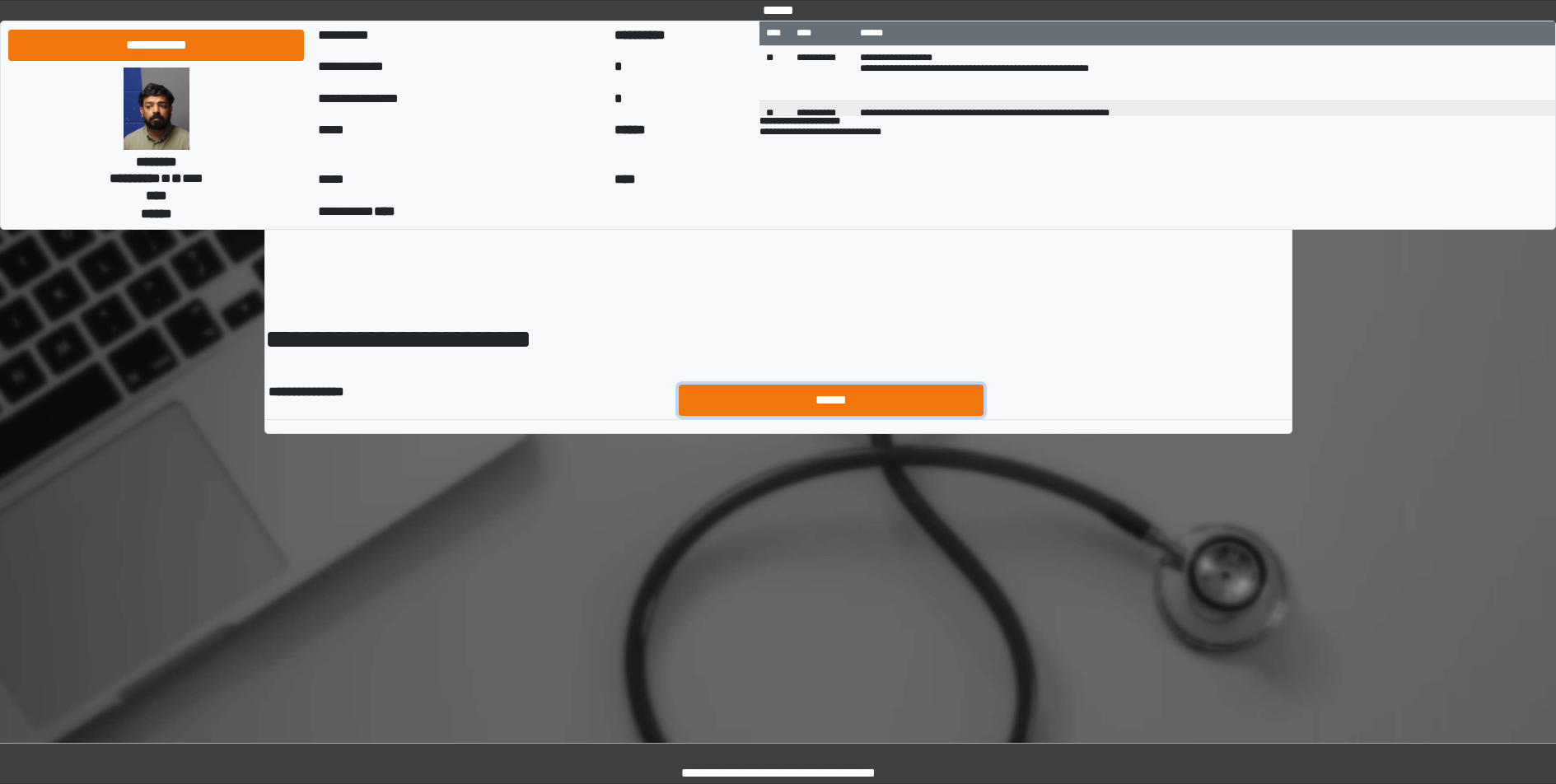 click on "******" at bounding box center [831, 400] 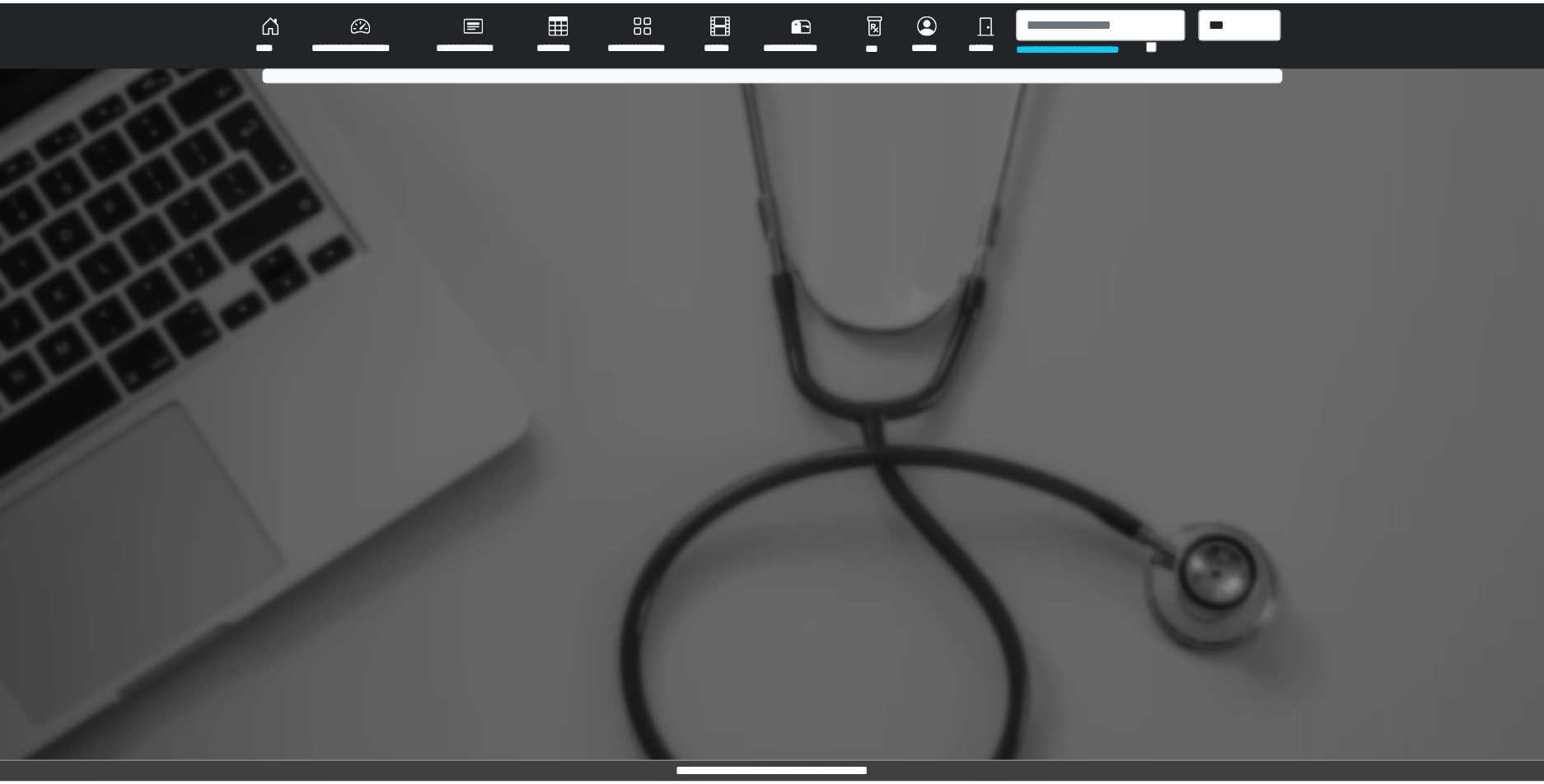 scroll, scrollTop: 0, scrollLeft: 0, axis: both 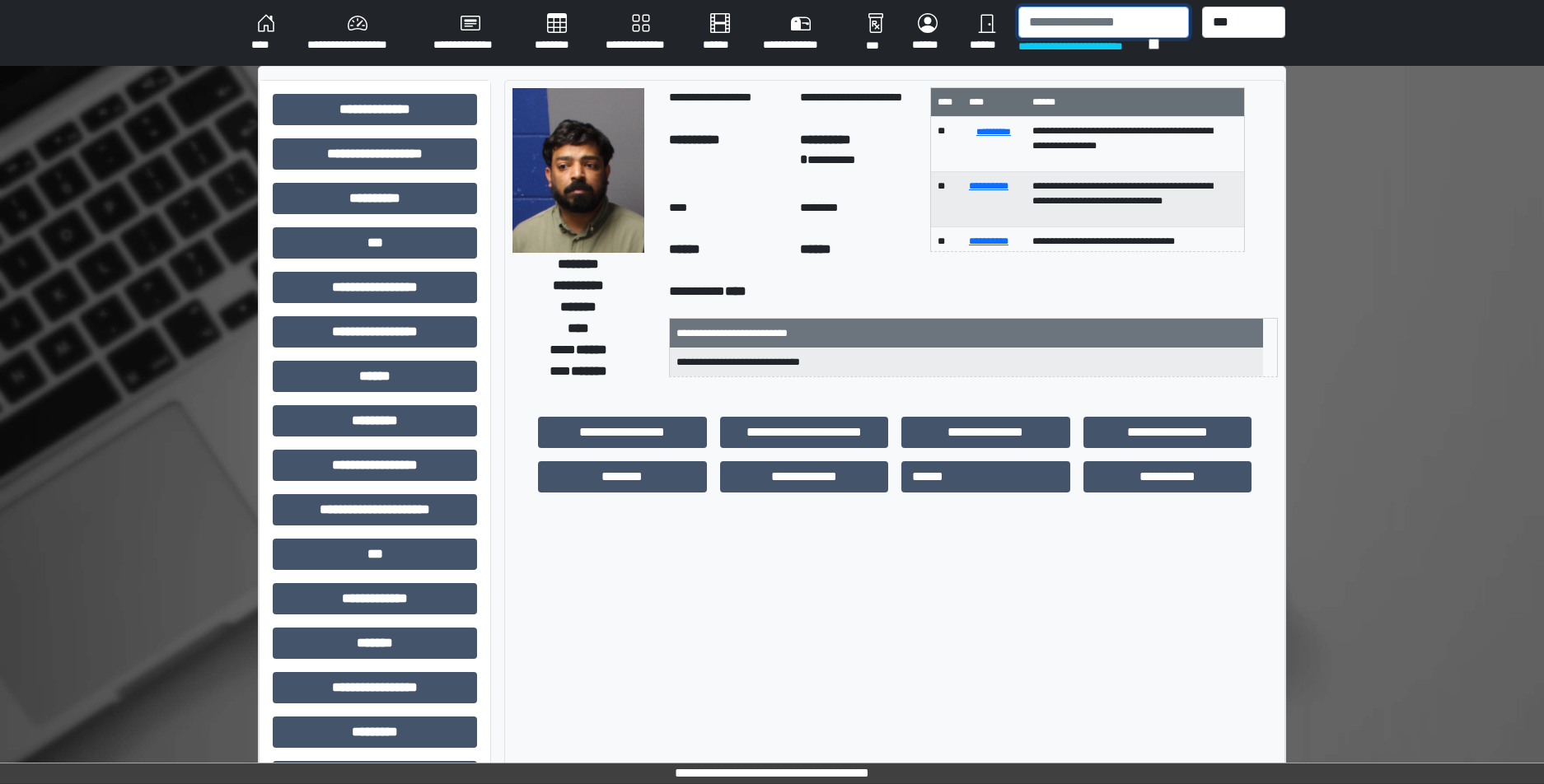 click at bounding box center (1103, 22) 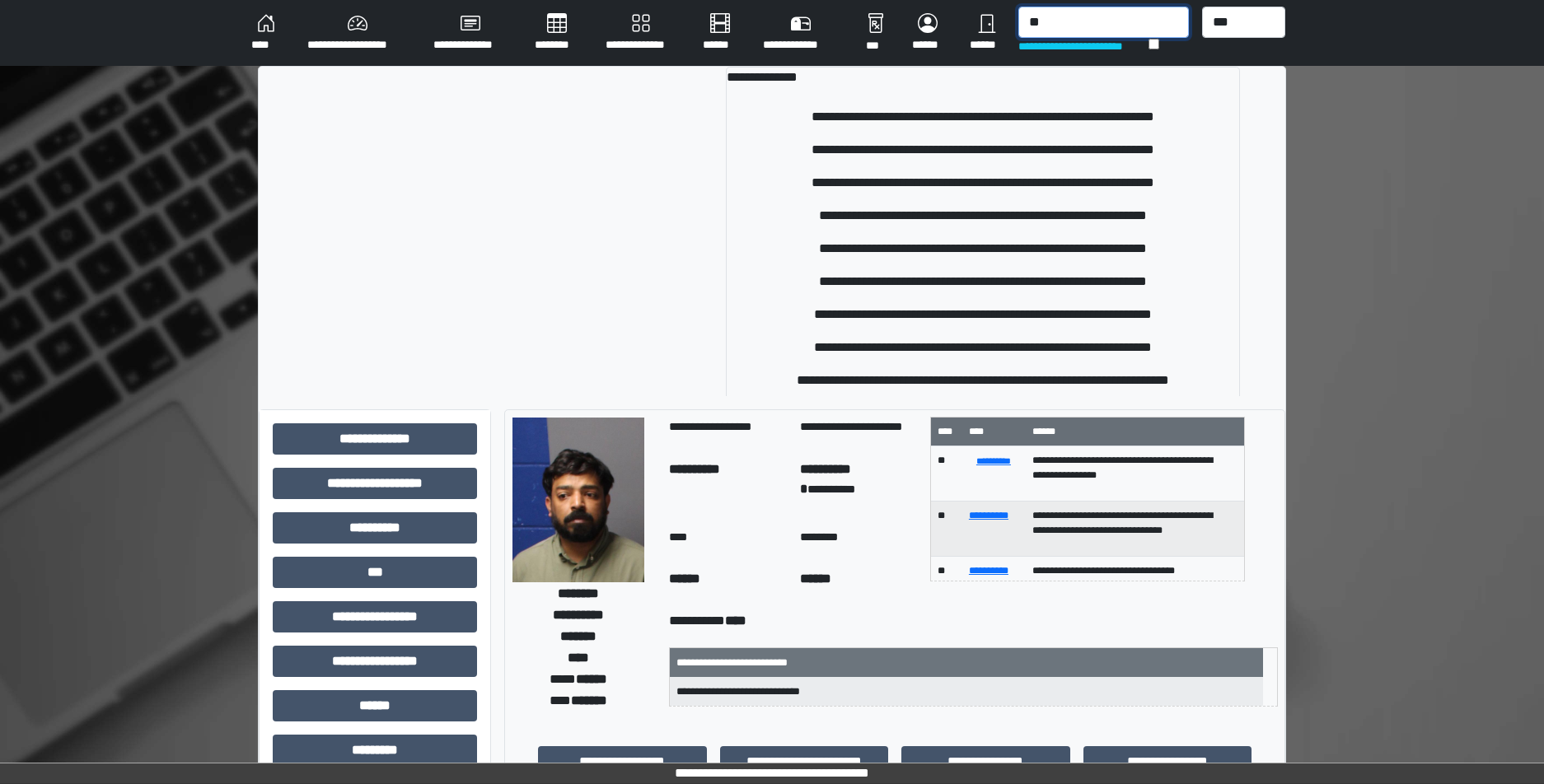 type on "*" 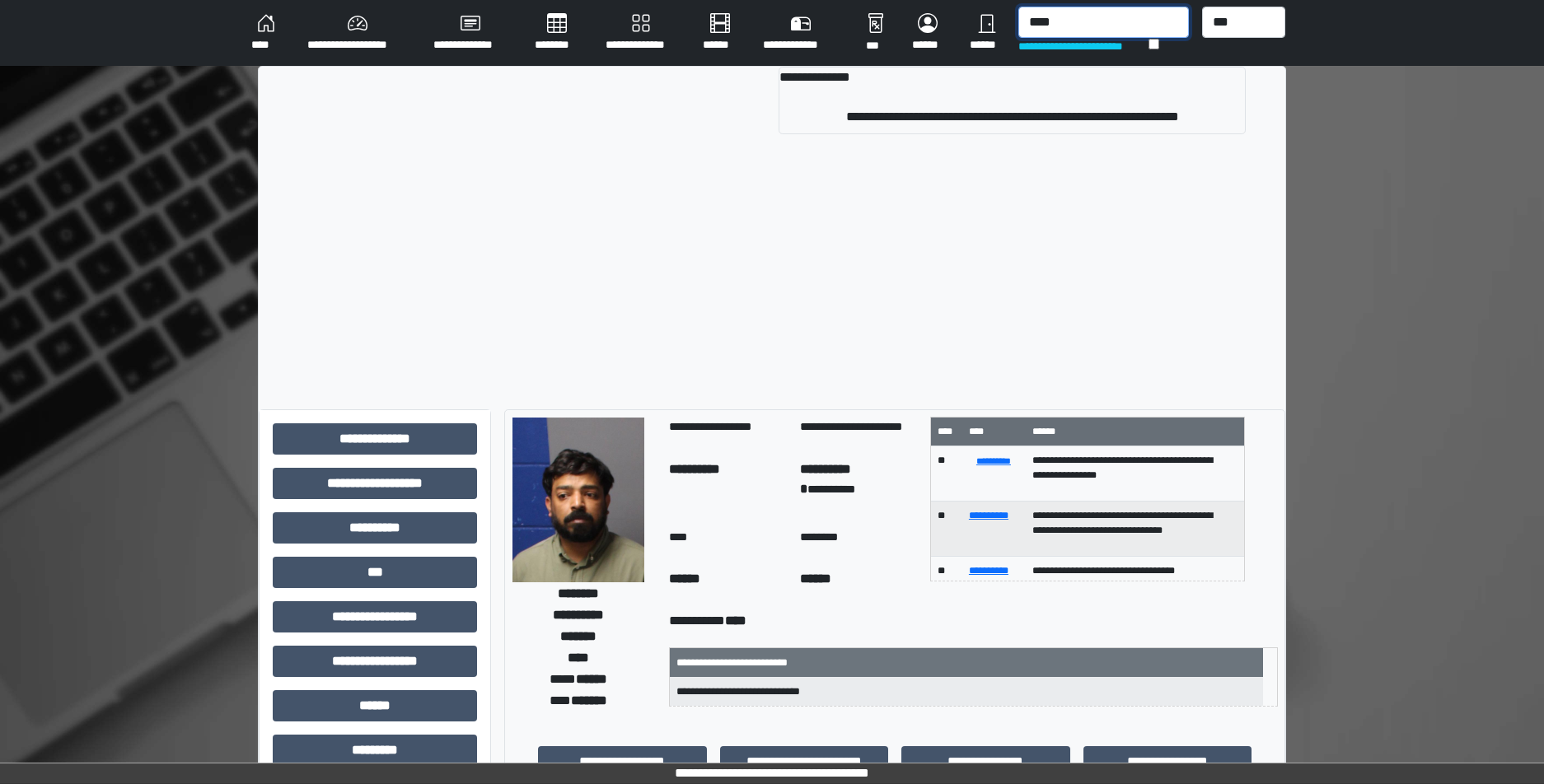 type on "****" 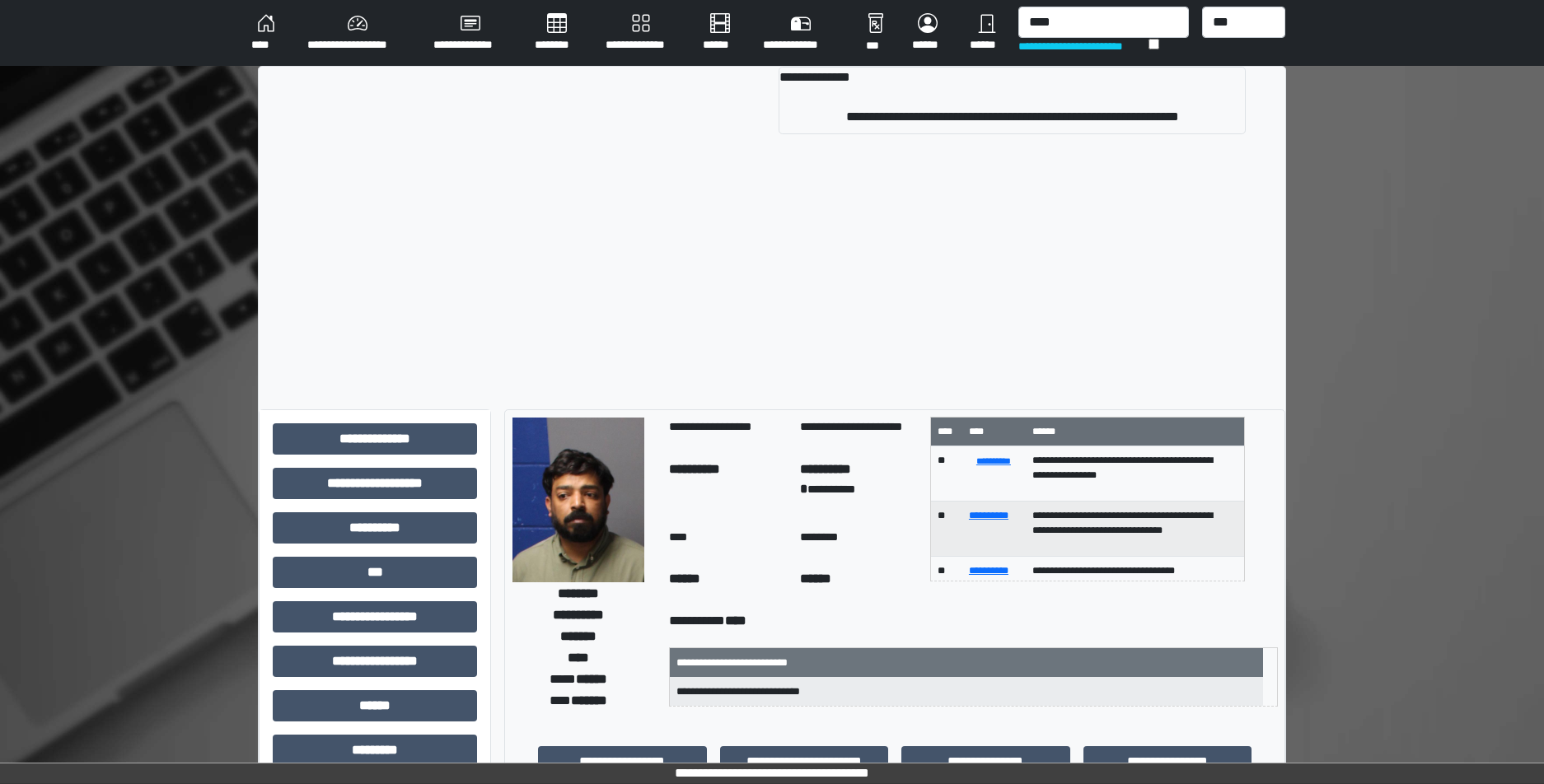 click on "**********" at bounding box center (1012, 100) 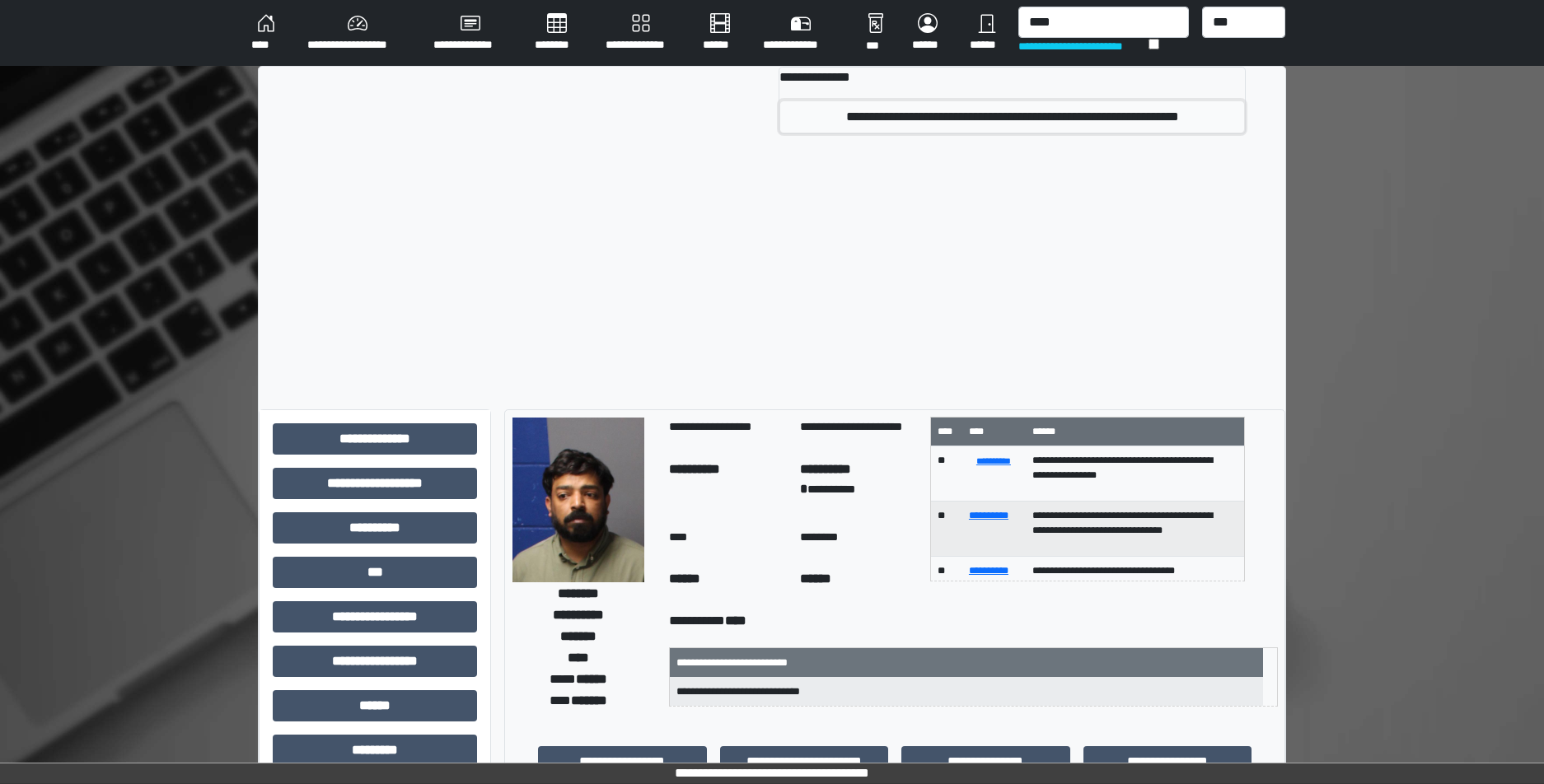 click on "**********" at bounding box center [1012, 117] 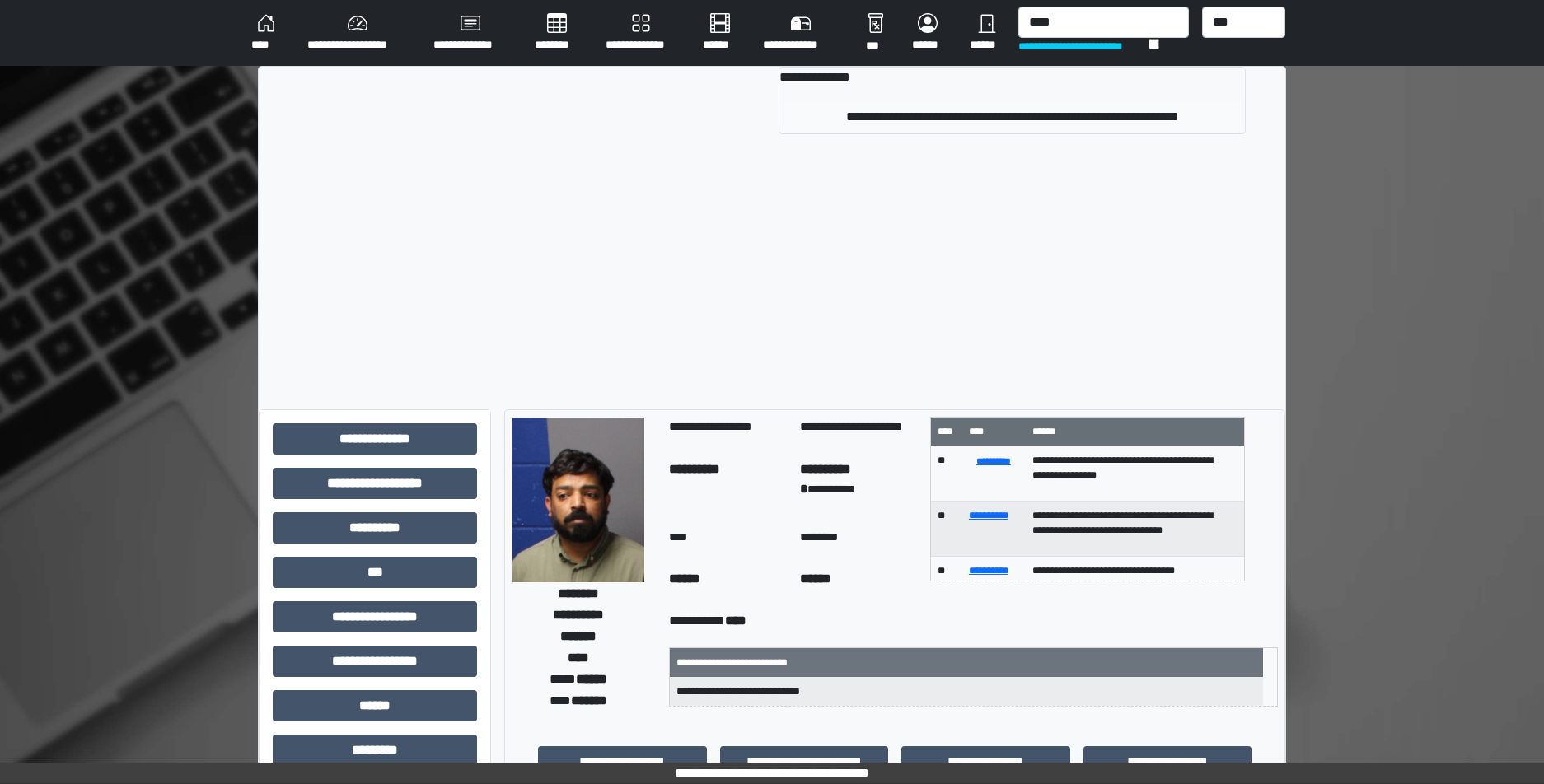 type 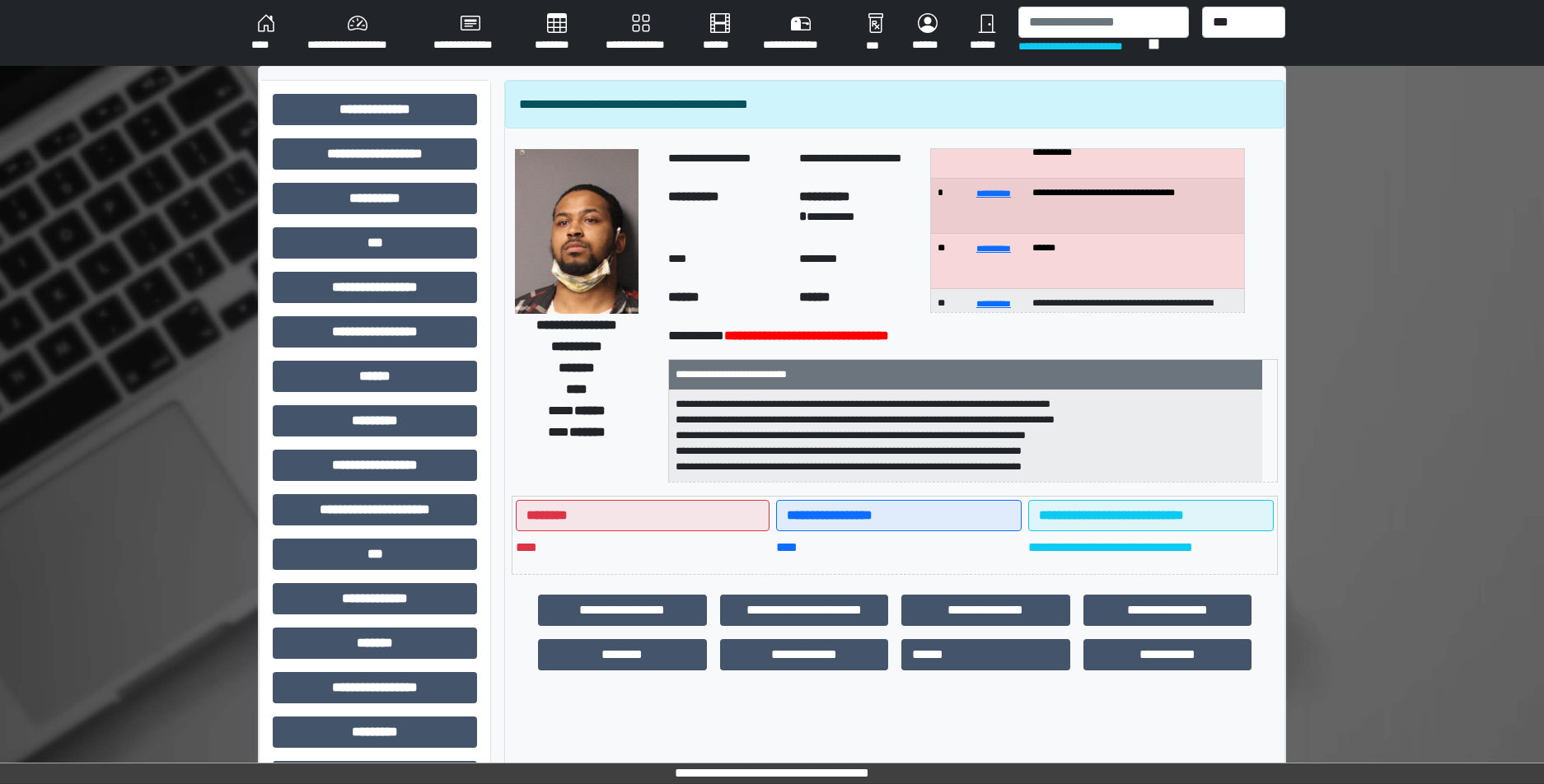 scroll, scrollTop: 247, scrollLeft: 0, axis: vertical 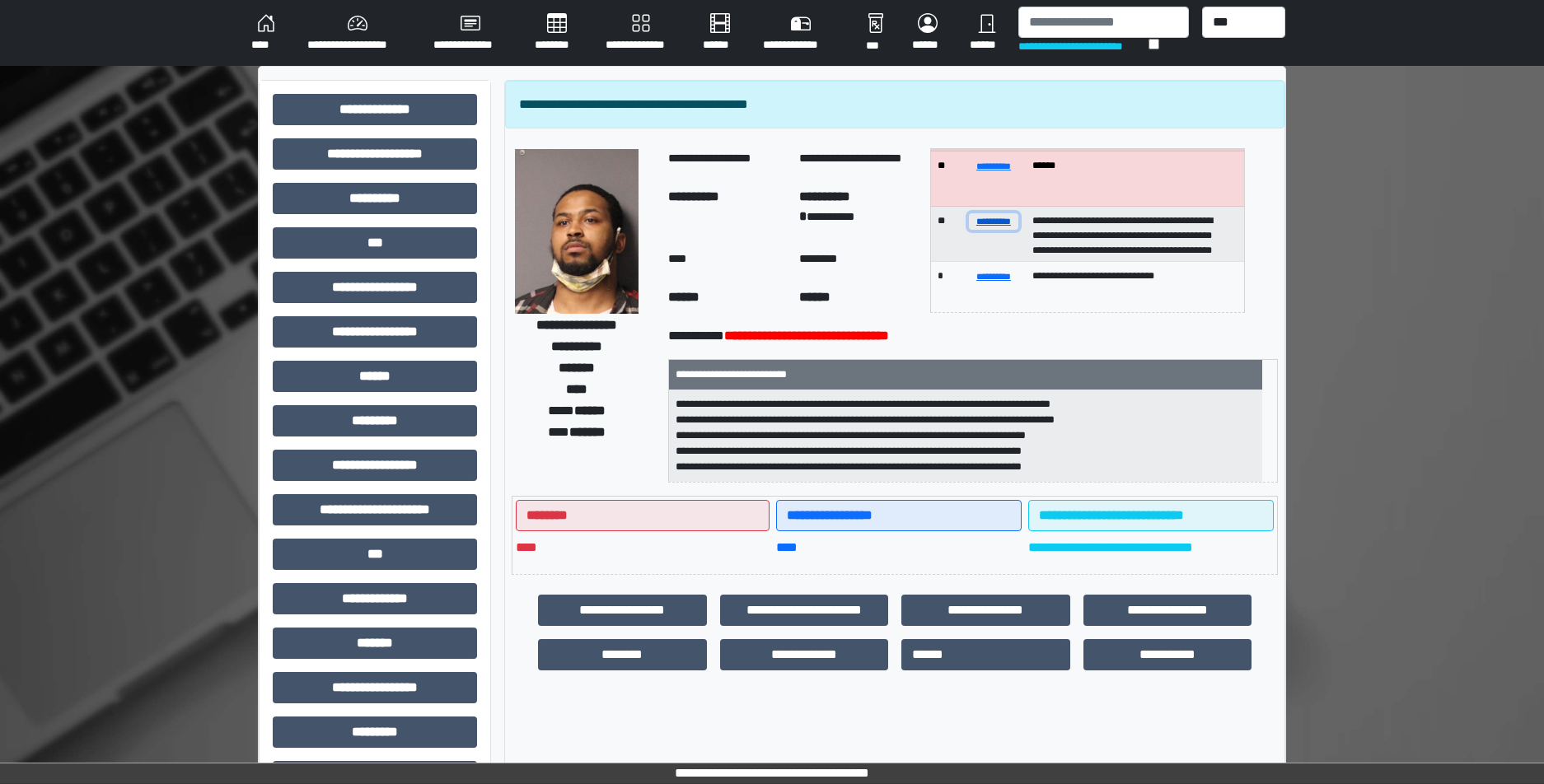 click on "**********" at bounding box center (994, 221) 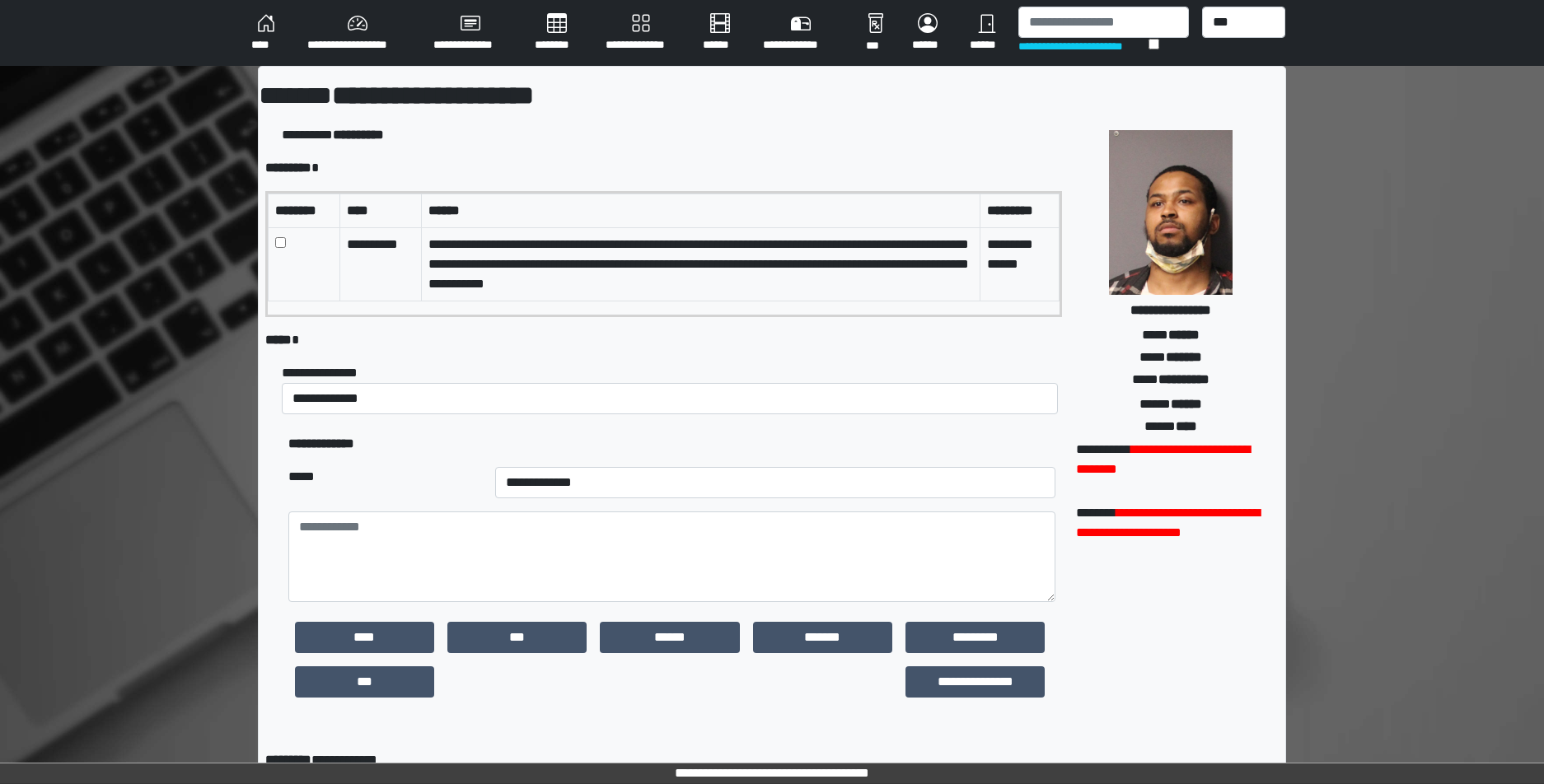 click at bounding box center [304, 264] 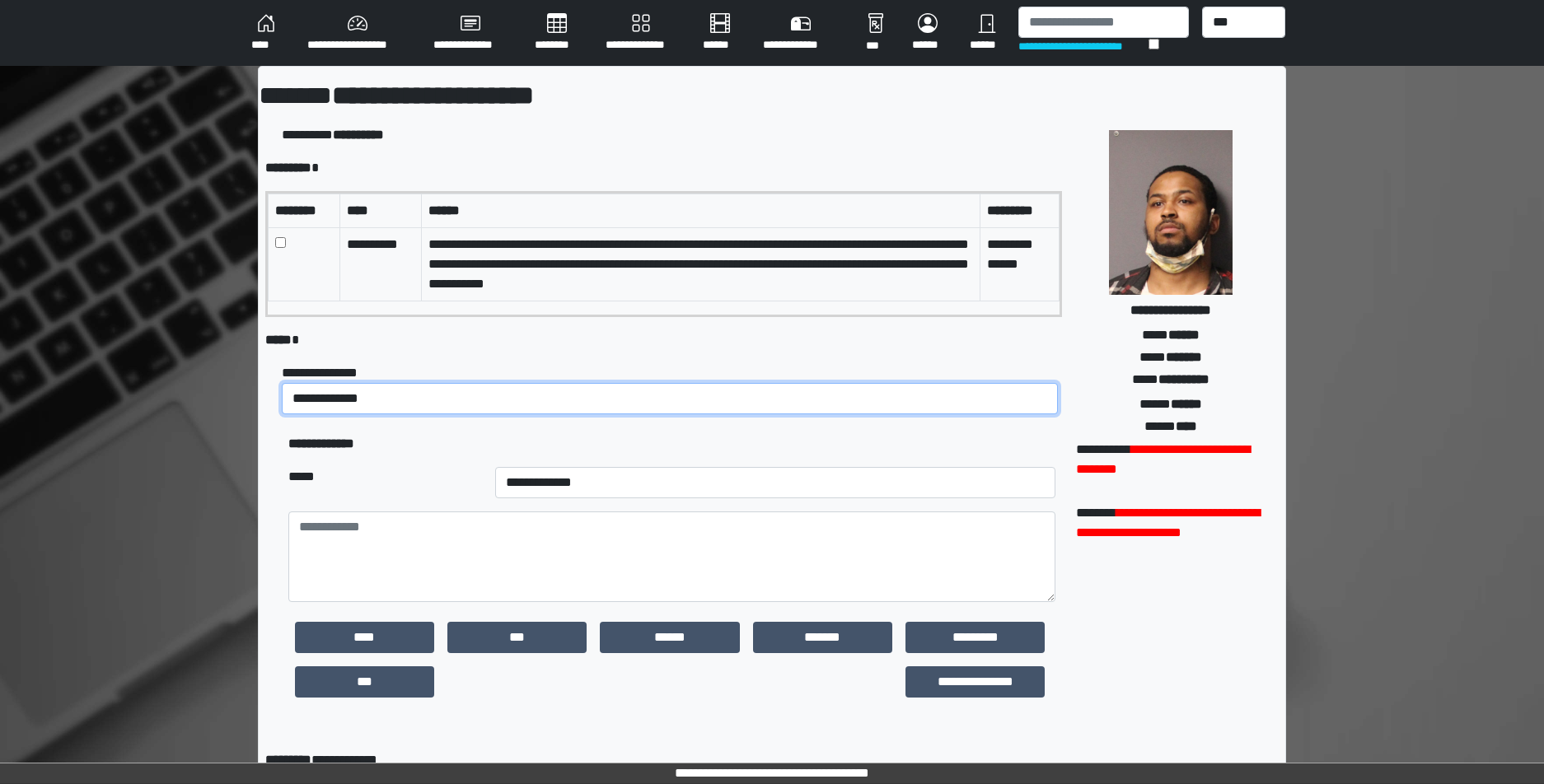 click on "**********" at bounding box center [670, 399] 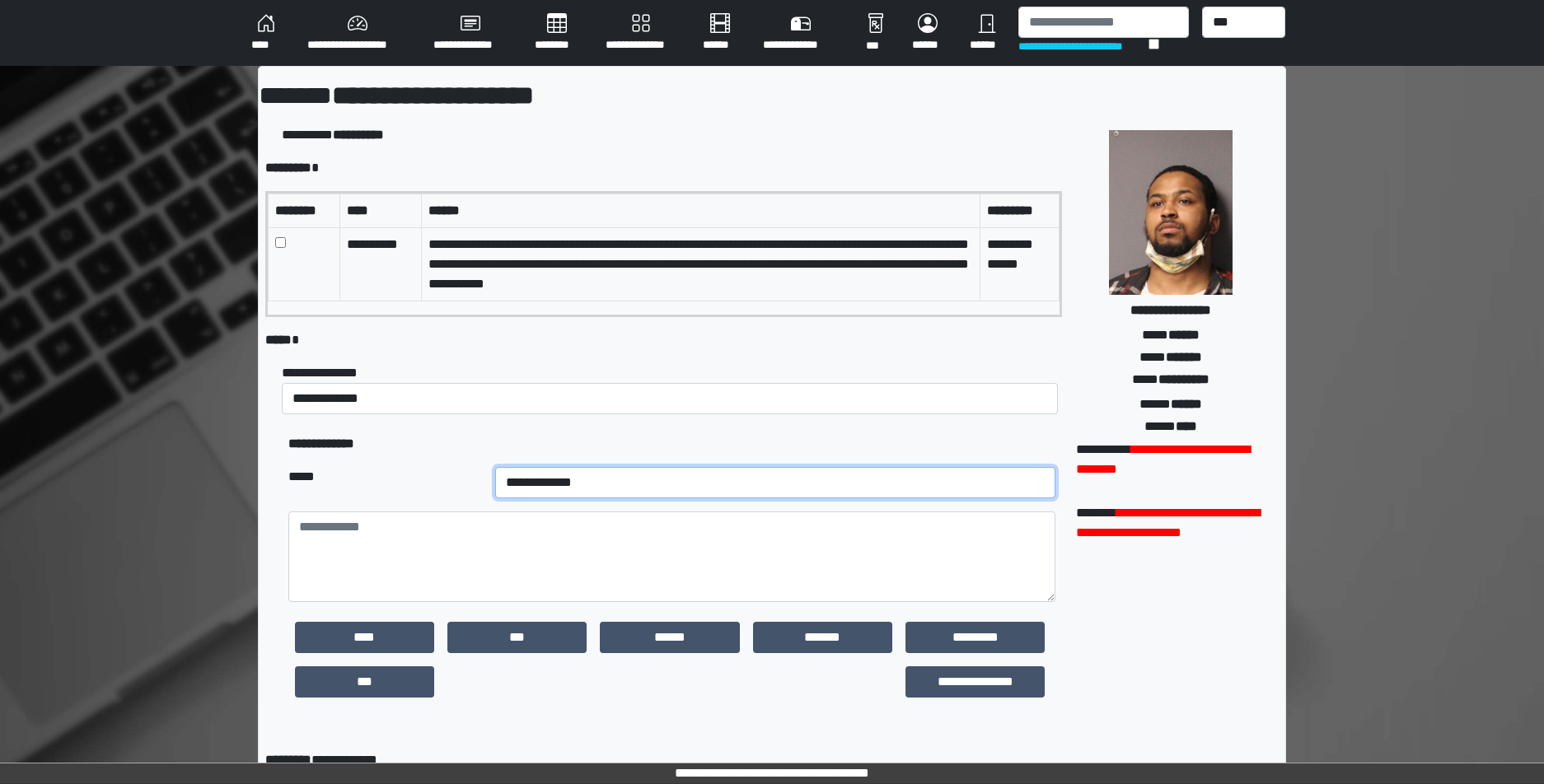 click on "**********" at bounding box center [775, 483] 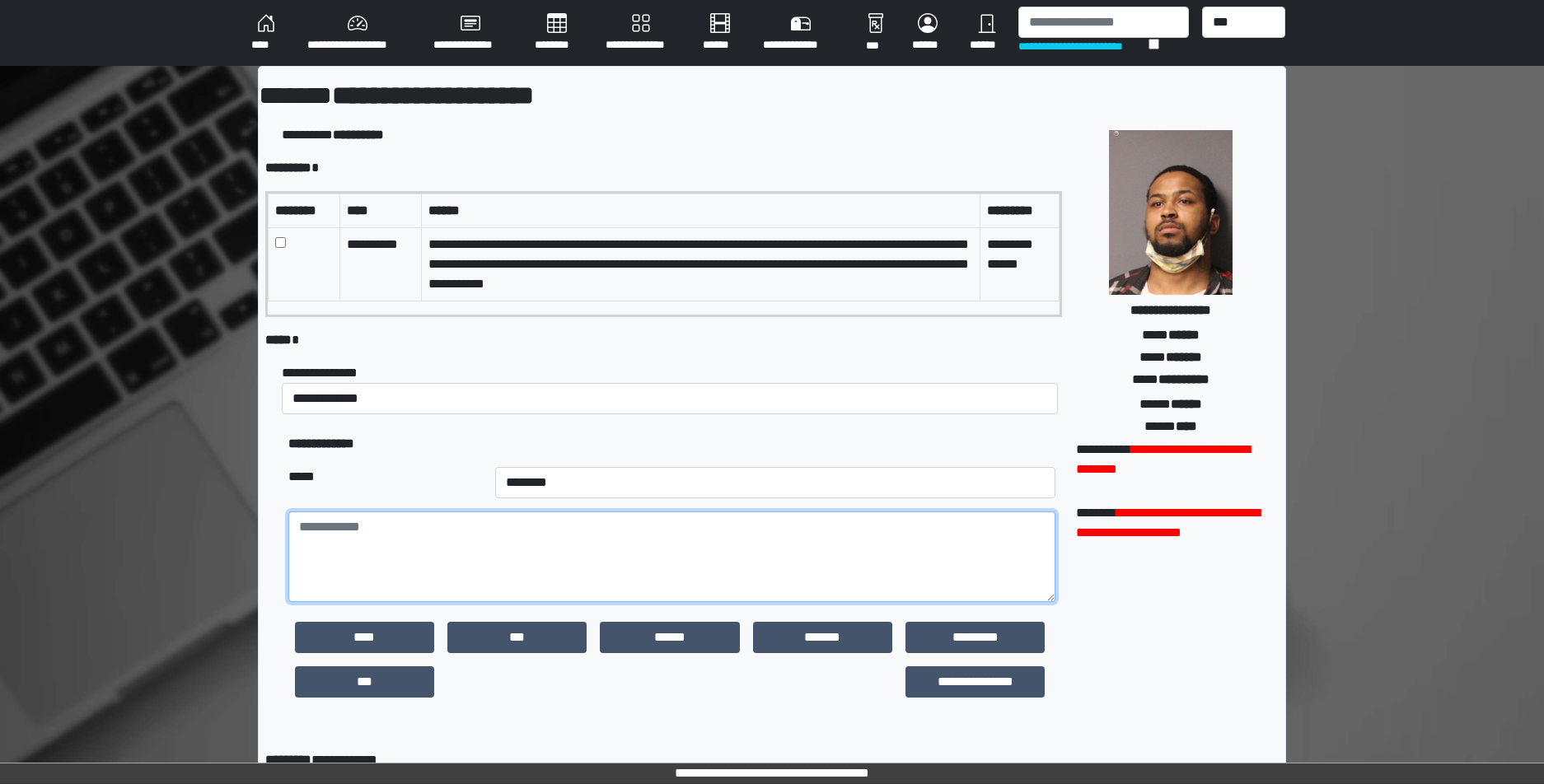 click at bounding box center (671, 557) 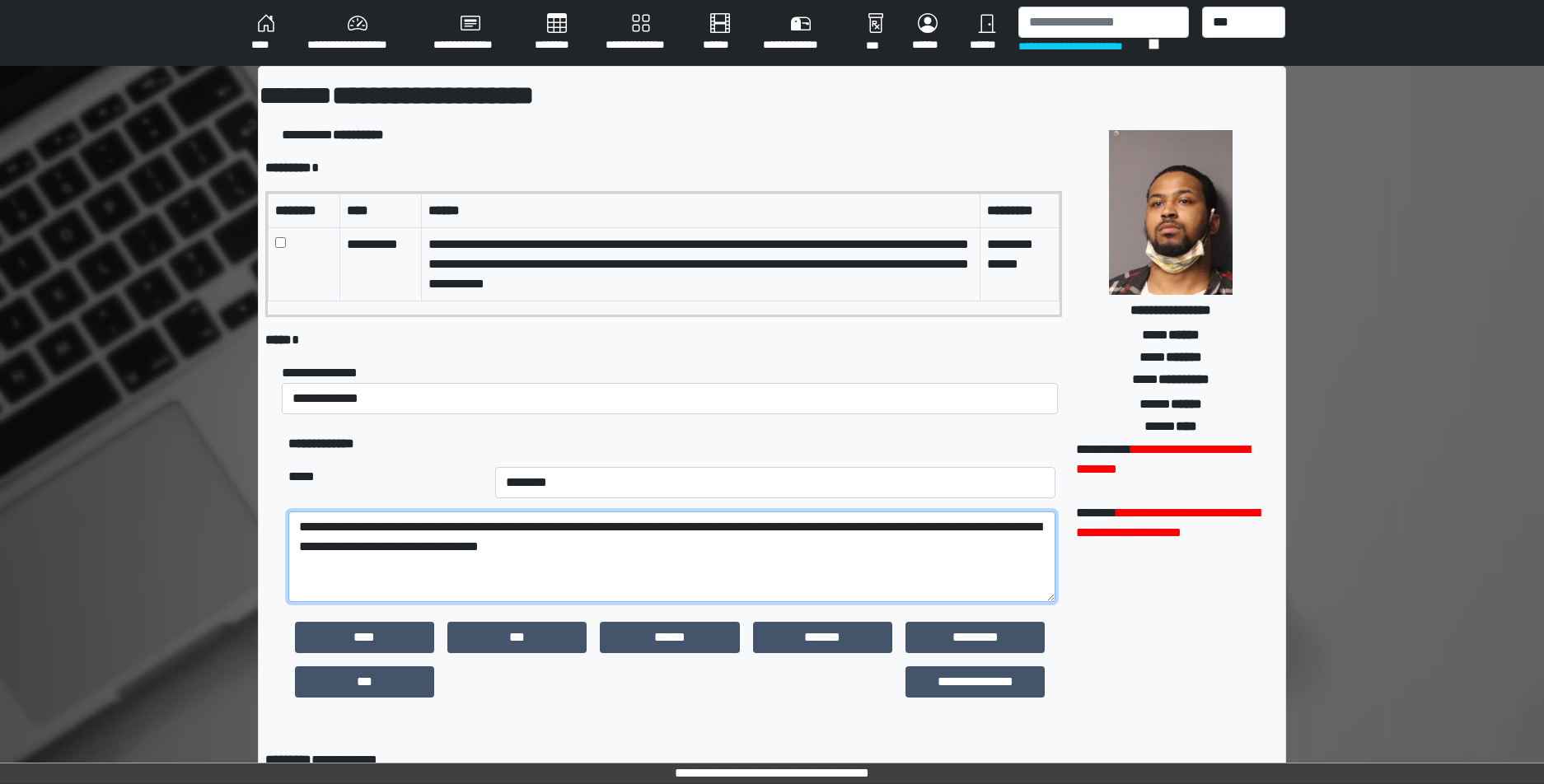 click on "**********" at bounding box center (671, 557) 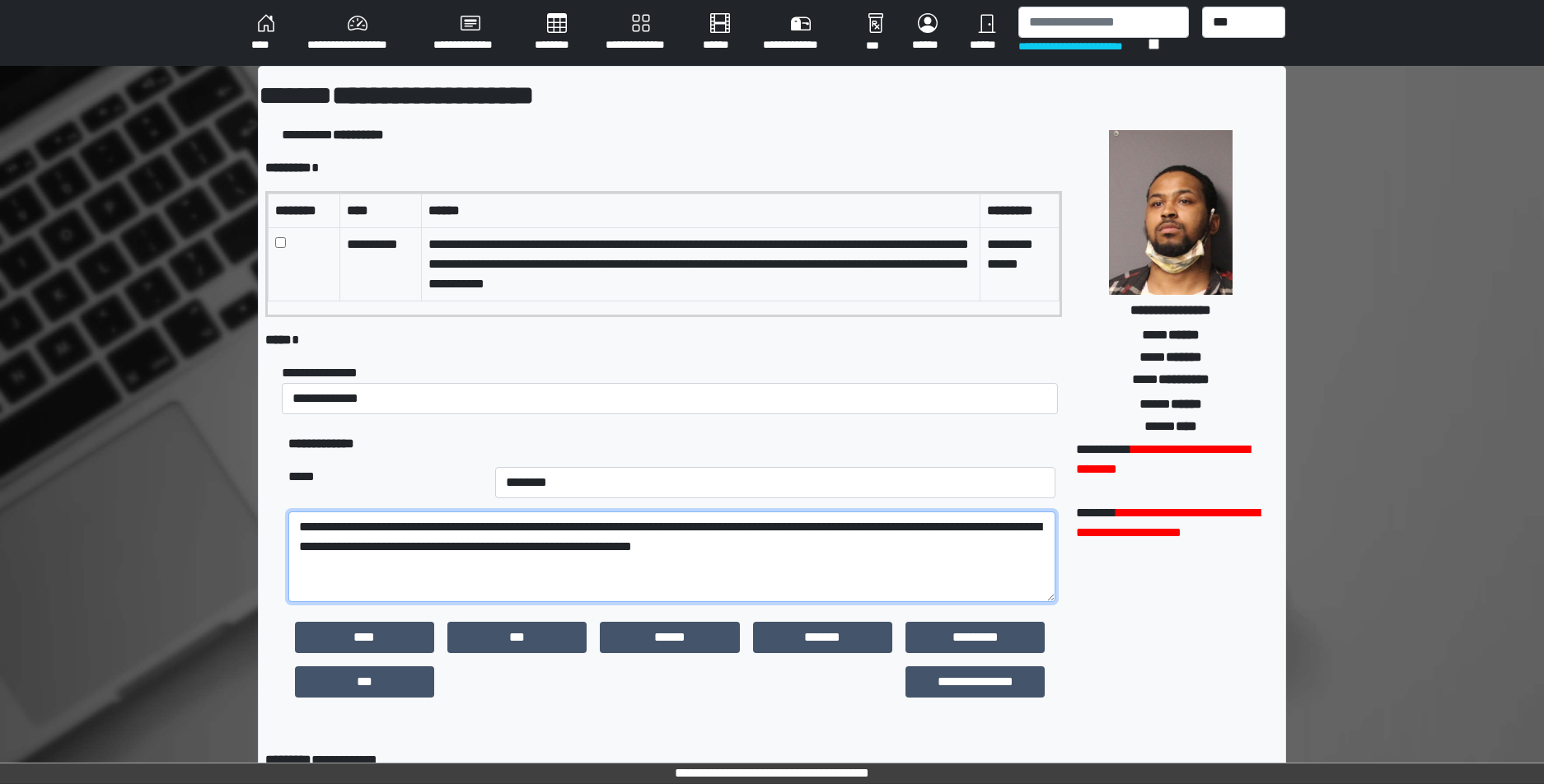 click on "**********" at bounding box center (671, 557) 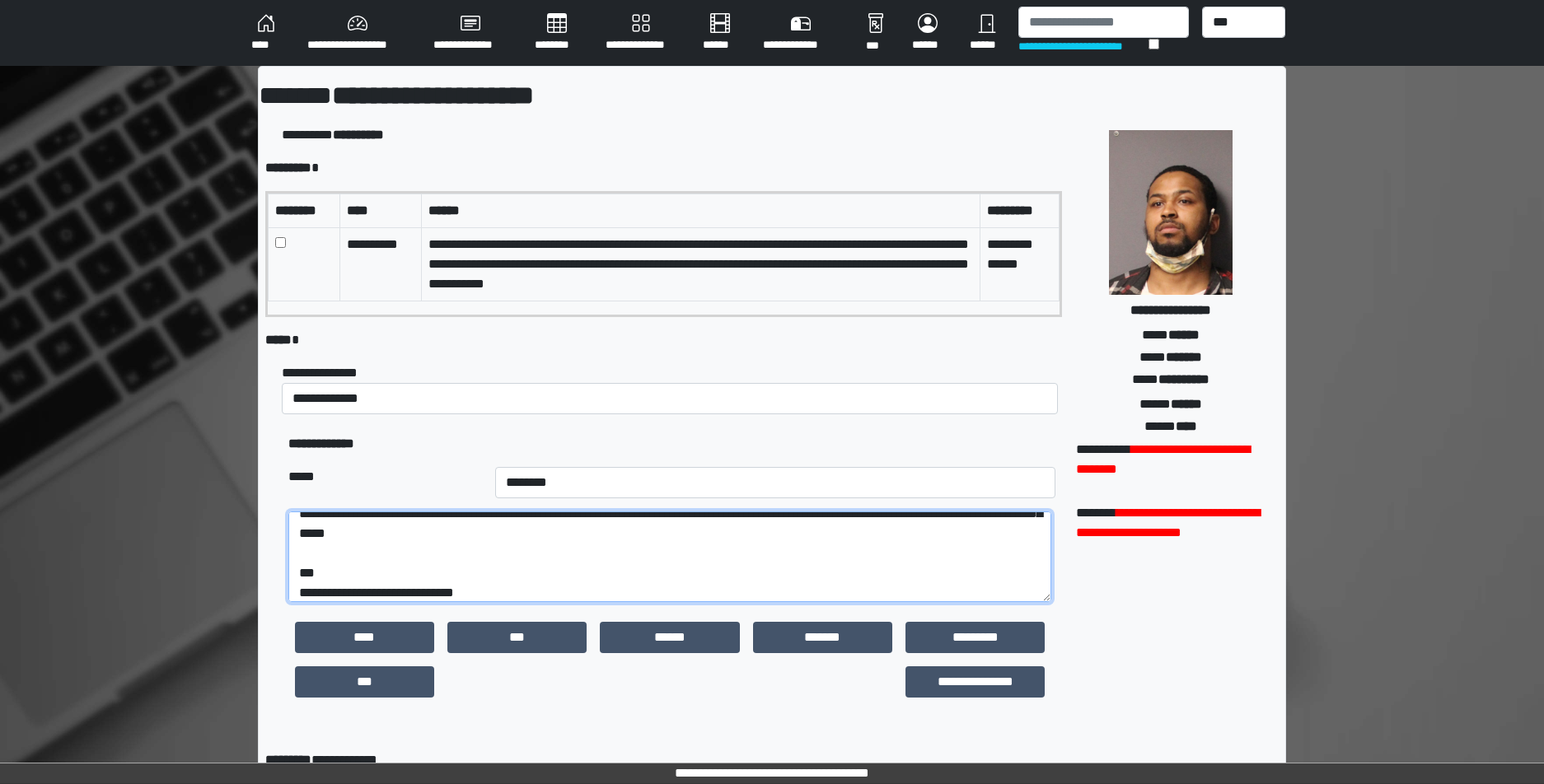 scroll, scrollTop: 53, scrollLeft: 0, axis: vertical 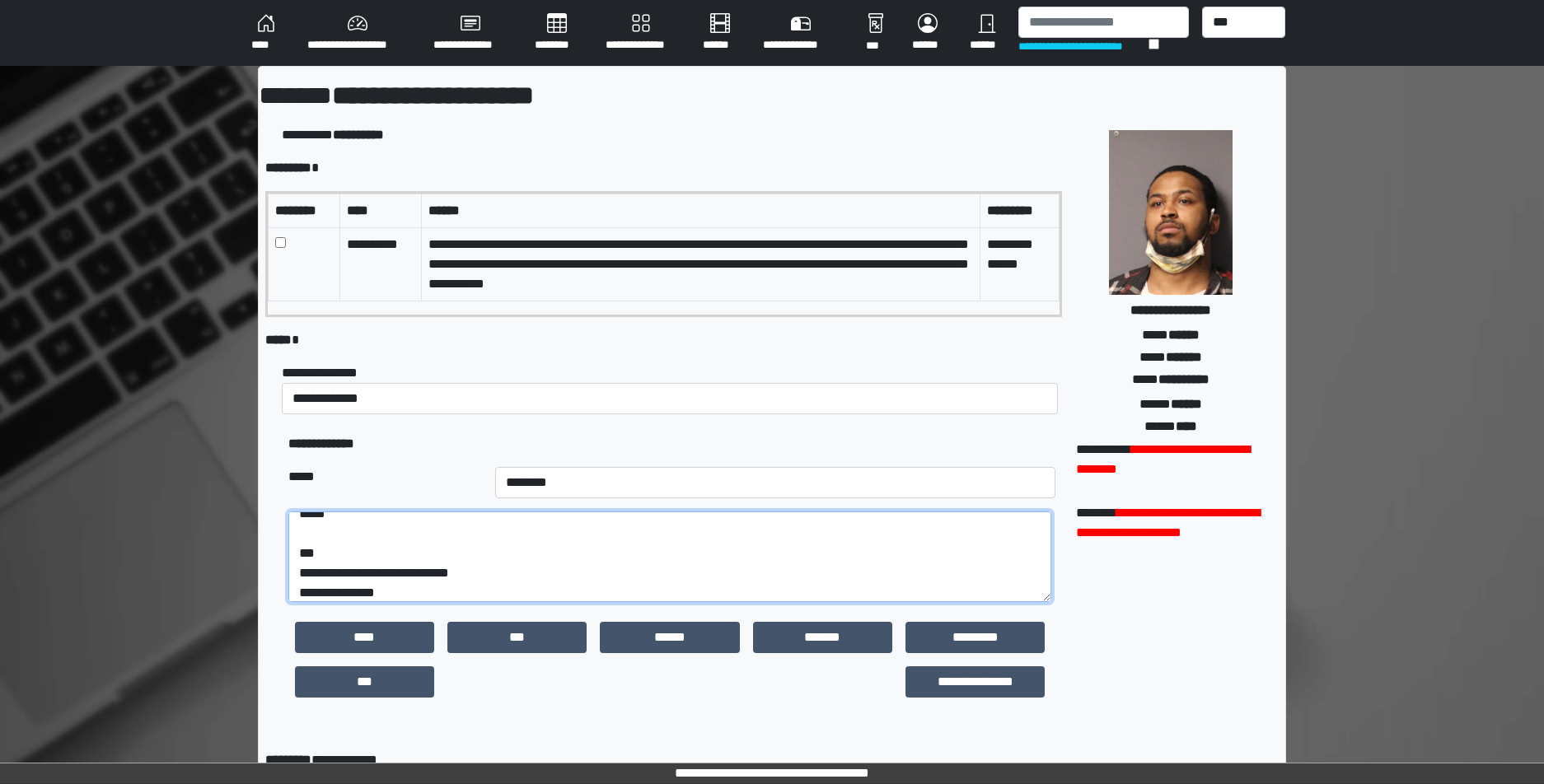 click on "**********" at bounding box center [670, 557] 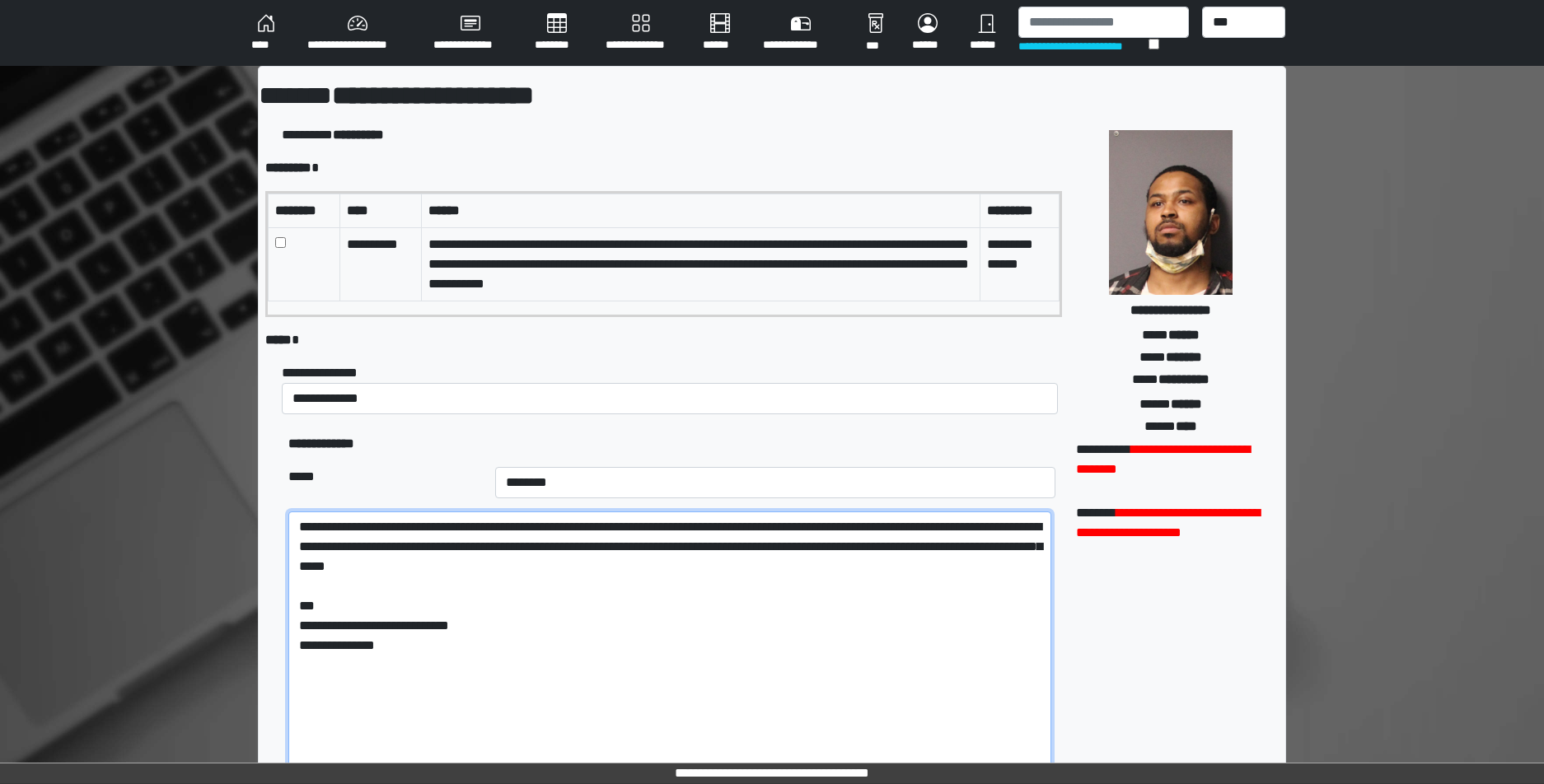 drag, startPoint x: 1046, startPoint y: 599, endPoint x: 995, endPoint y: 817, distance: 223.88613 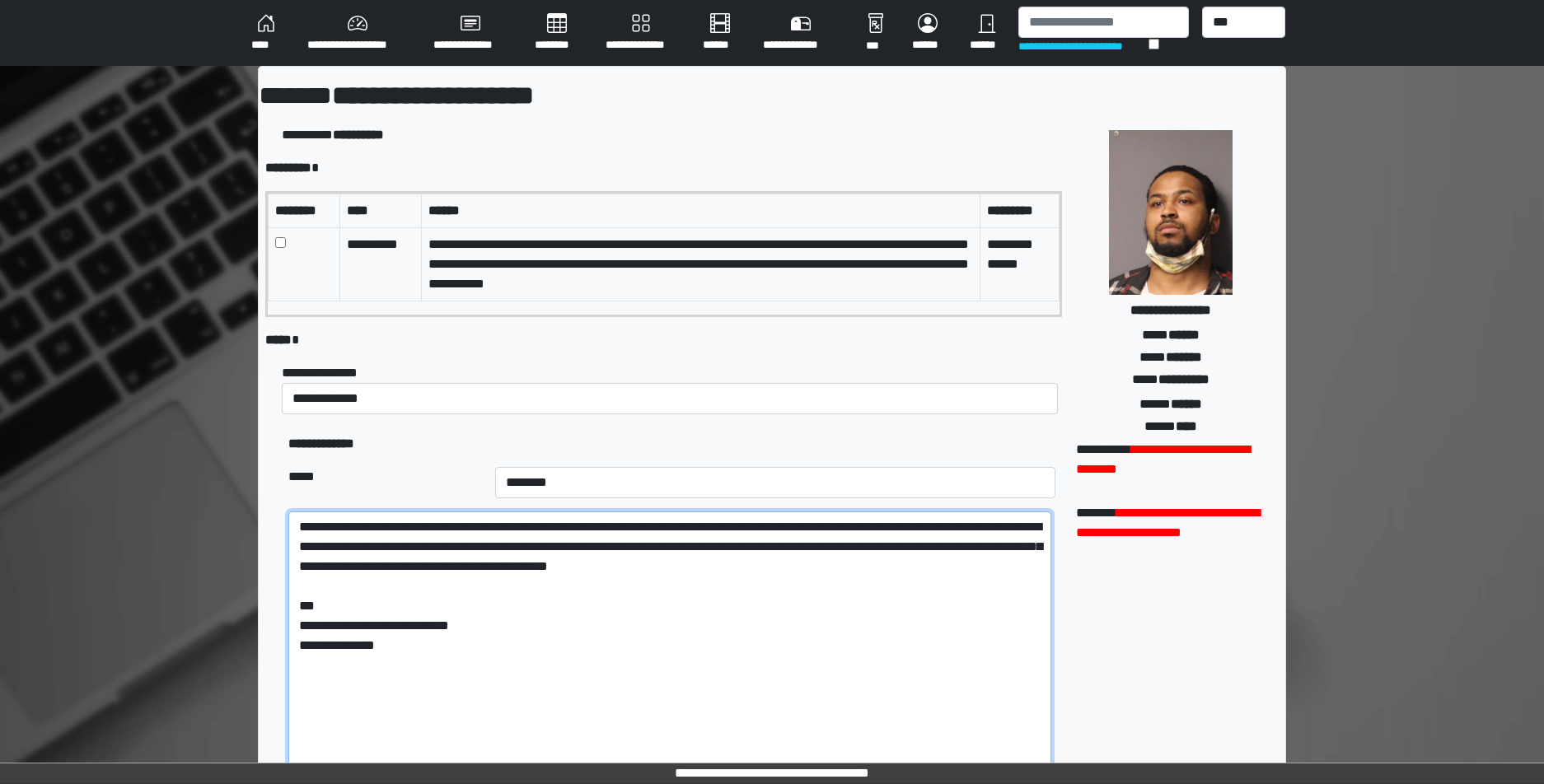 drag, startPoint x: 598, startPoint y: 609, endPoint x: 583, endPoint y: 636, distance: 30.88689 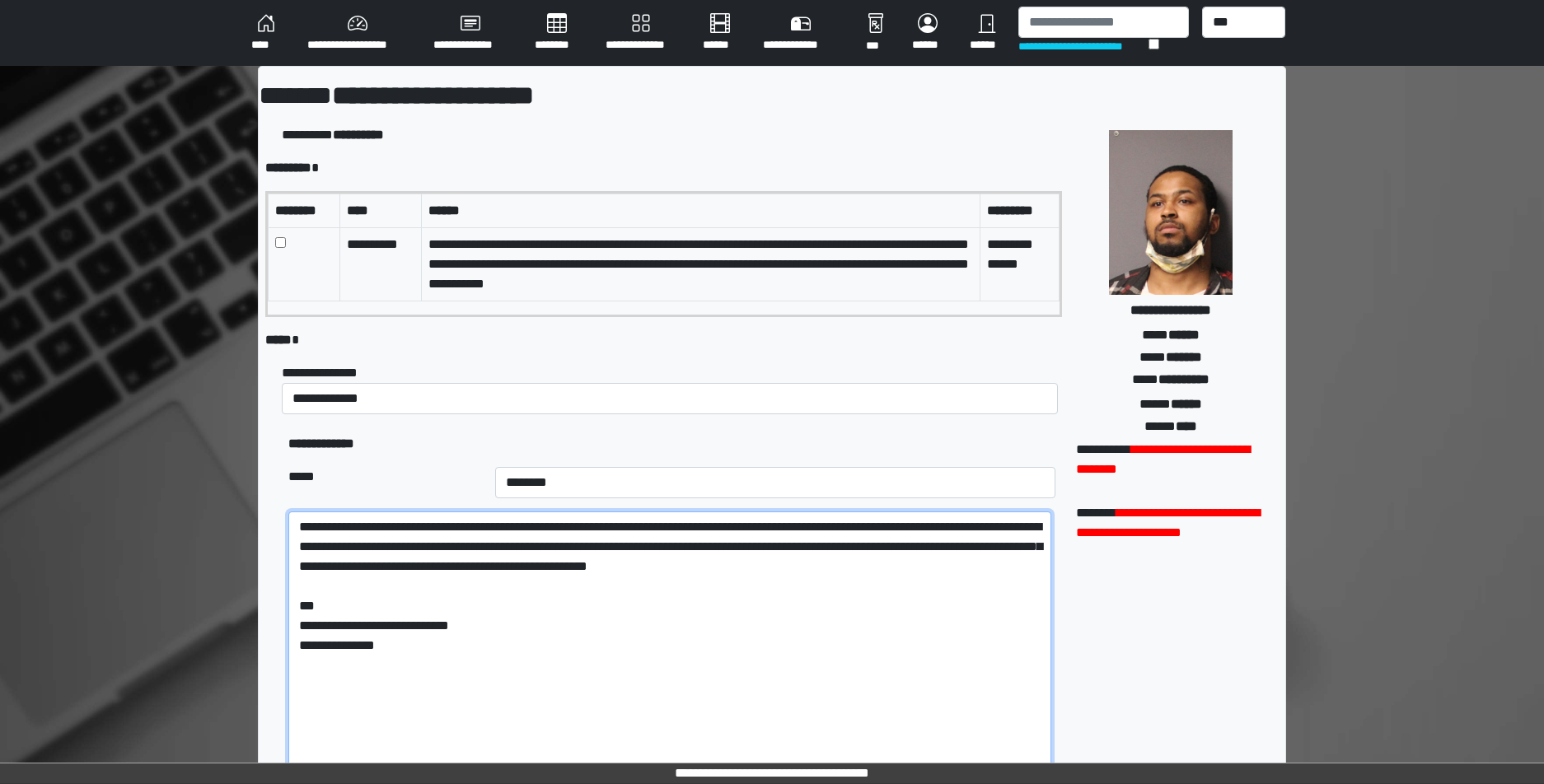 click on "**********" at bounding box center [670, 665] 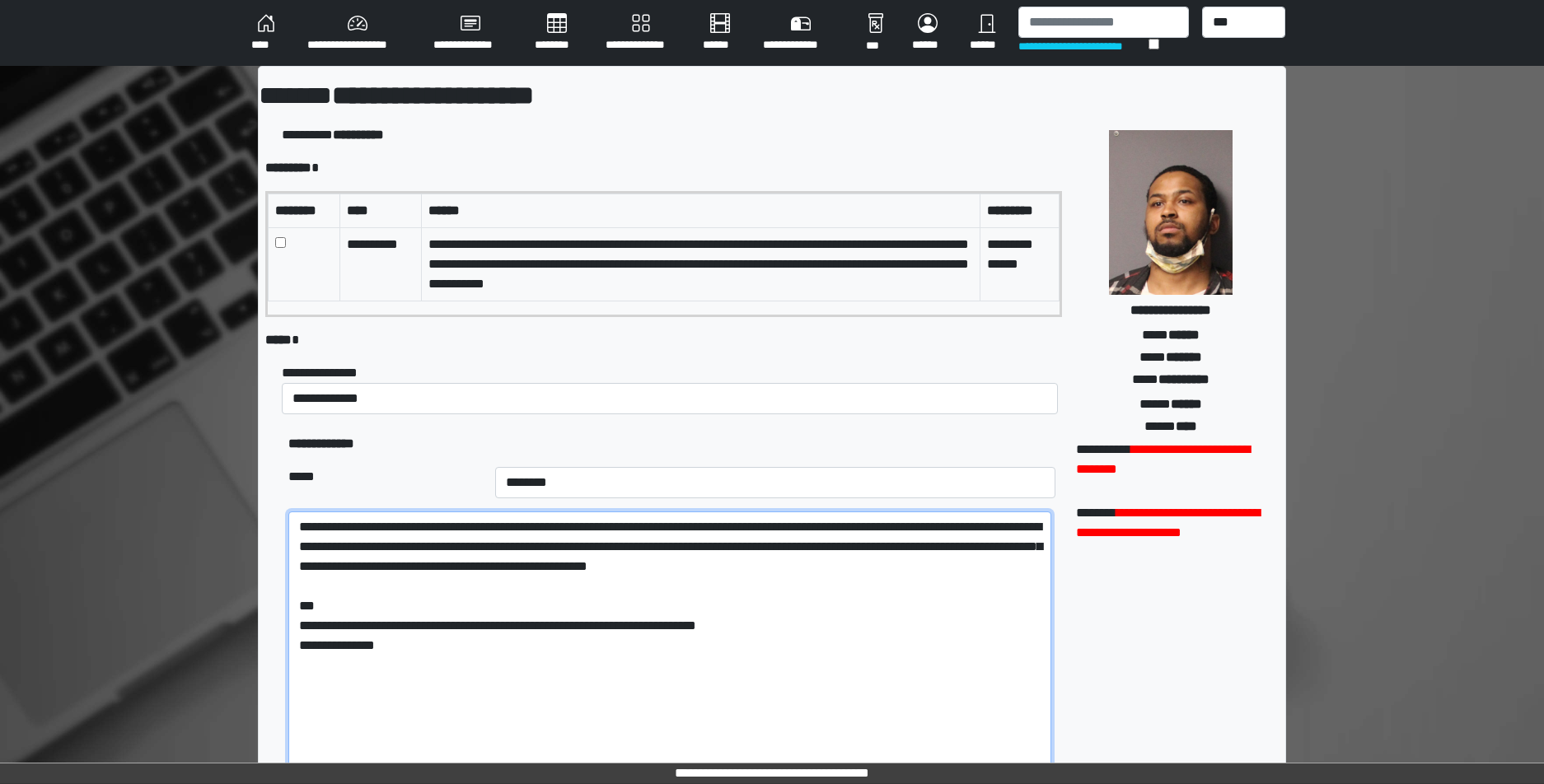 click on "**********" at bounding box center (670, 665) 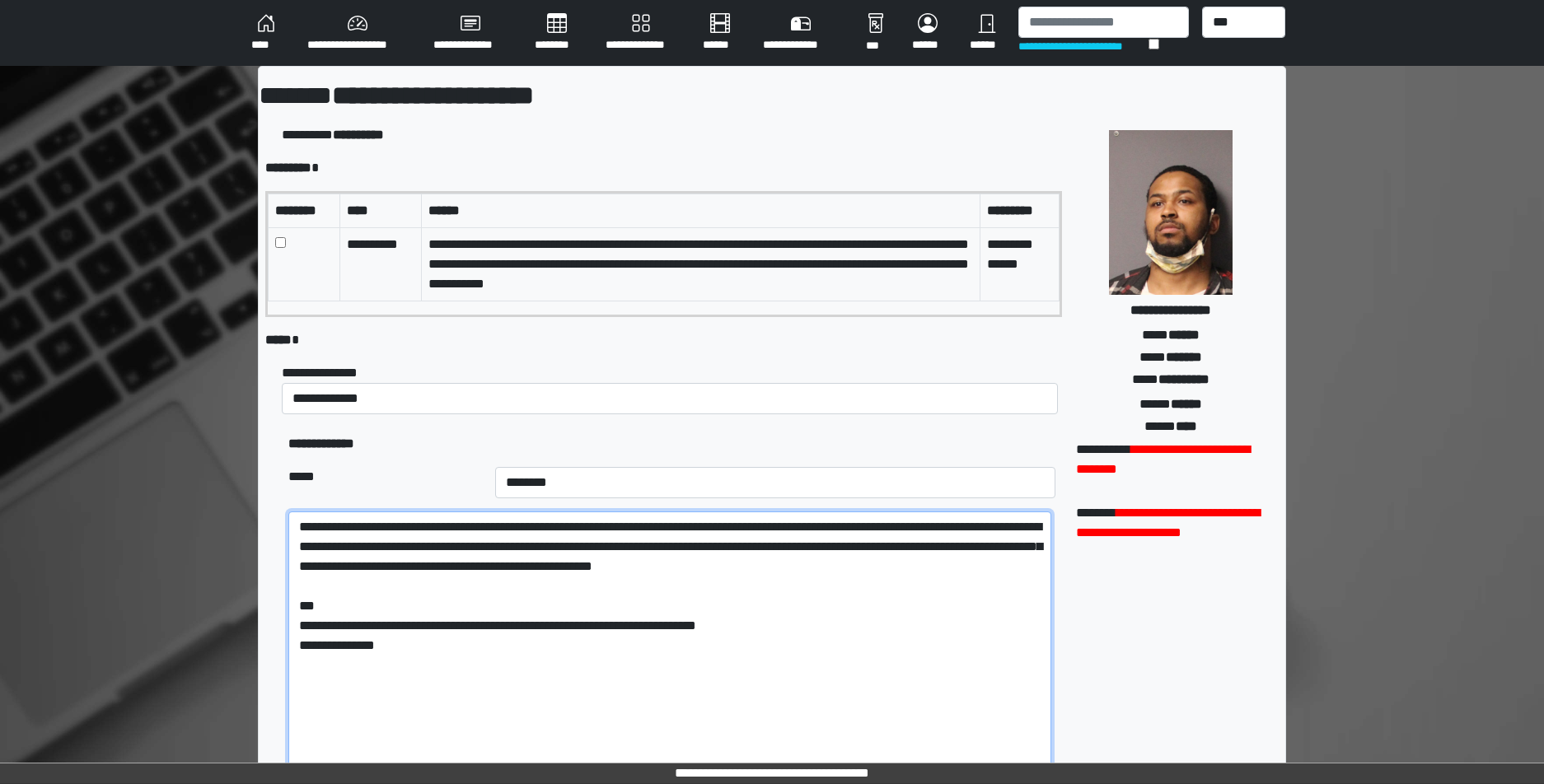 click on "**********" at bounding box center (670, 665) 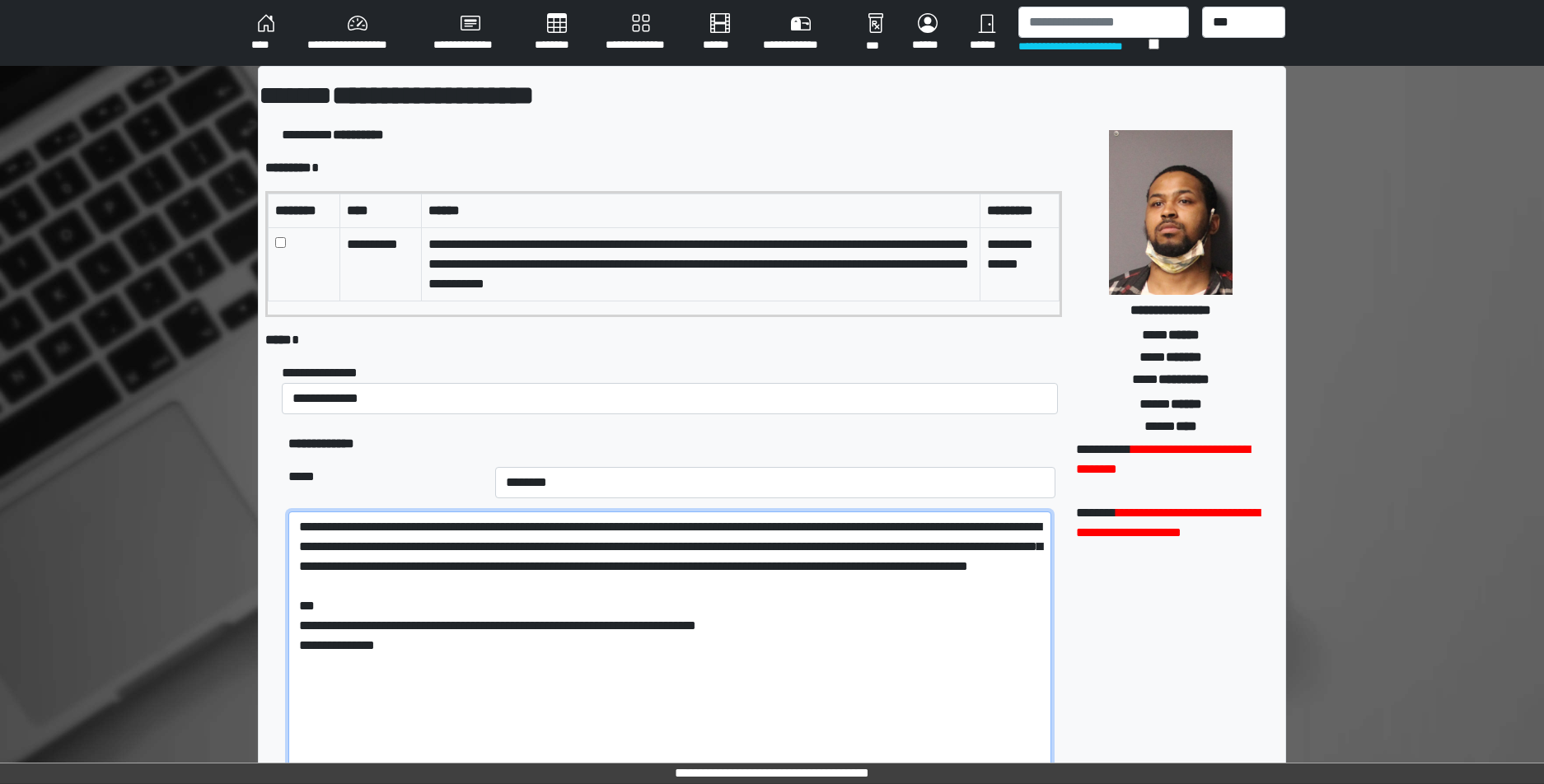 click on "**********" at bounding box center (670, 665) 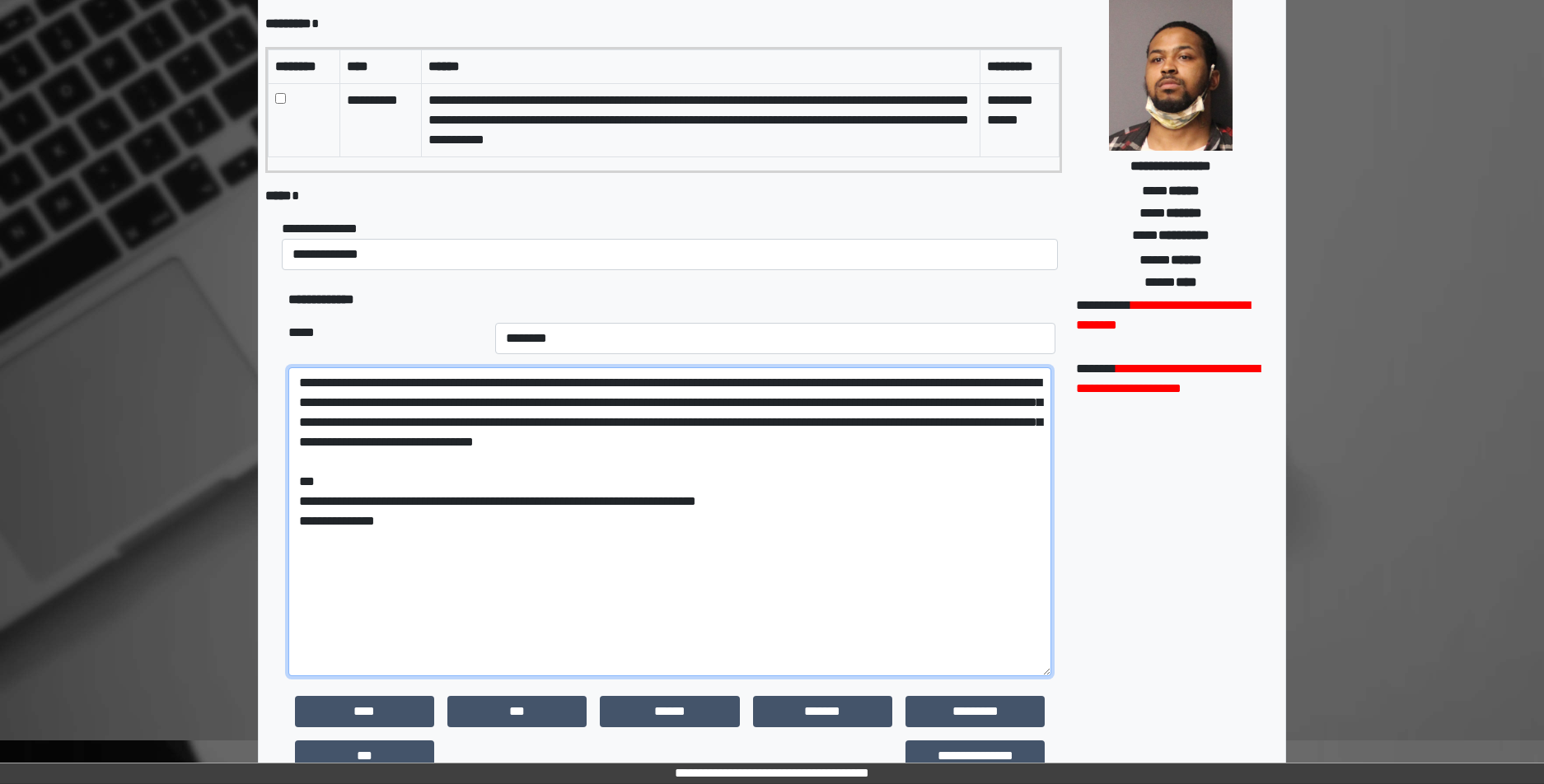 scroll, scrollTop: 329, scrollLeft: 0, axis: vertical 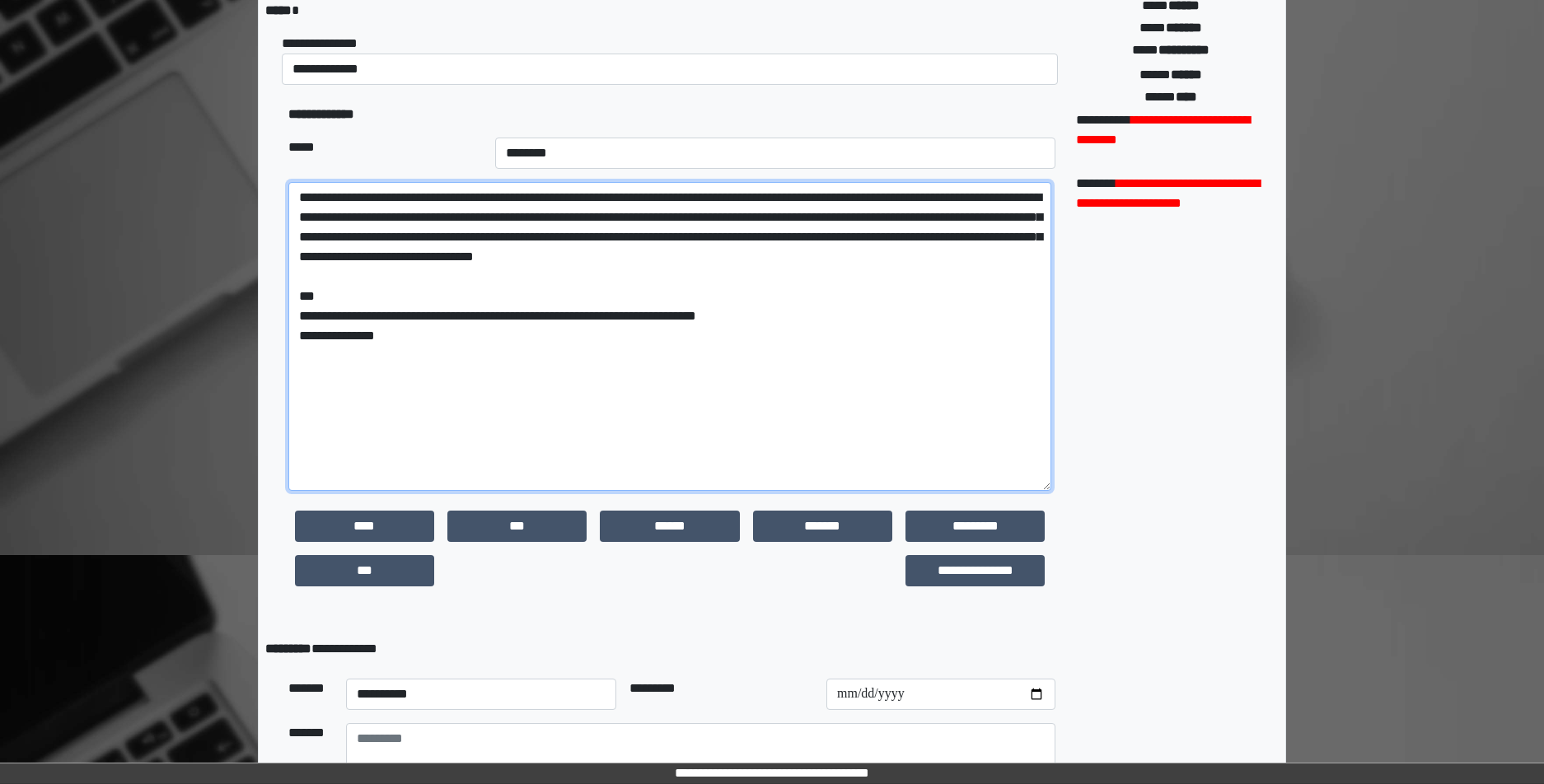 click on "**********" at bounding box center (670, 336) 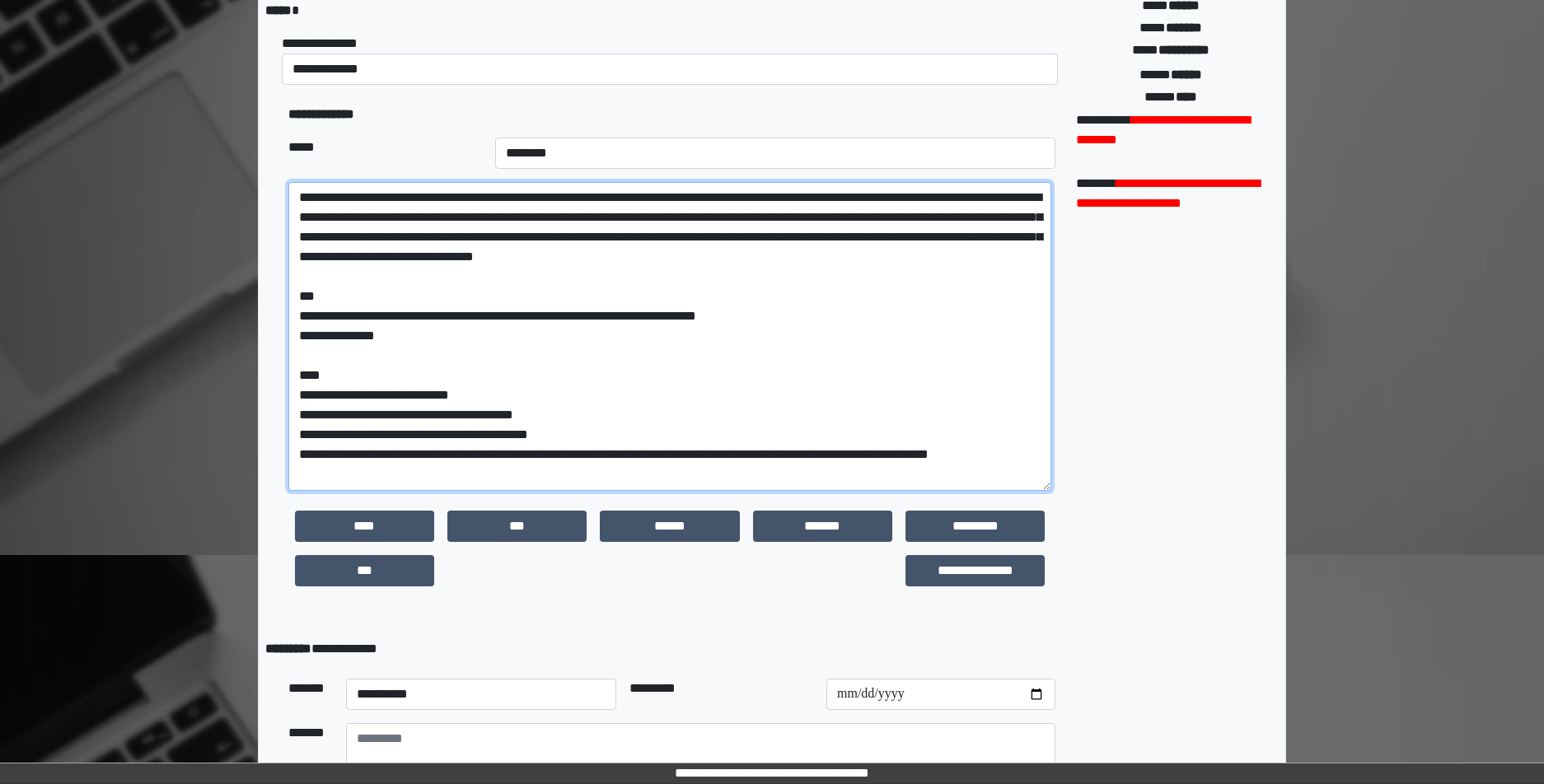 click on "**********" at bounding box center [670, 336] 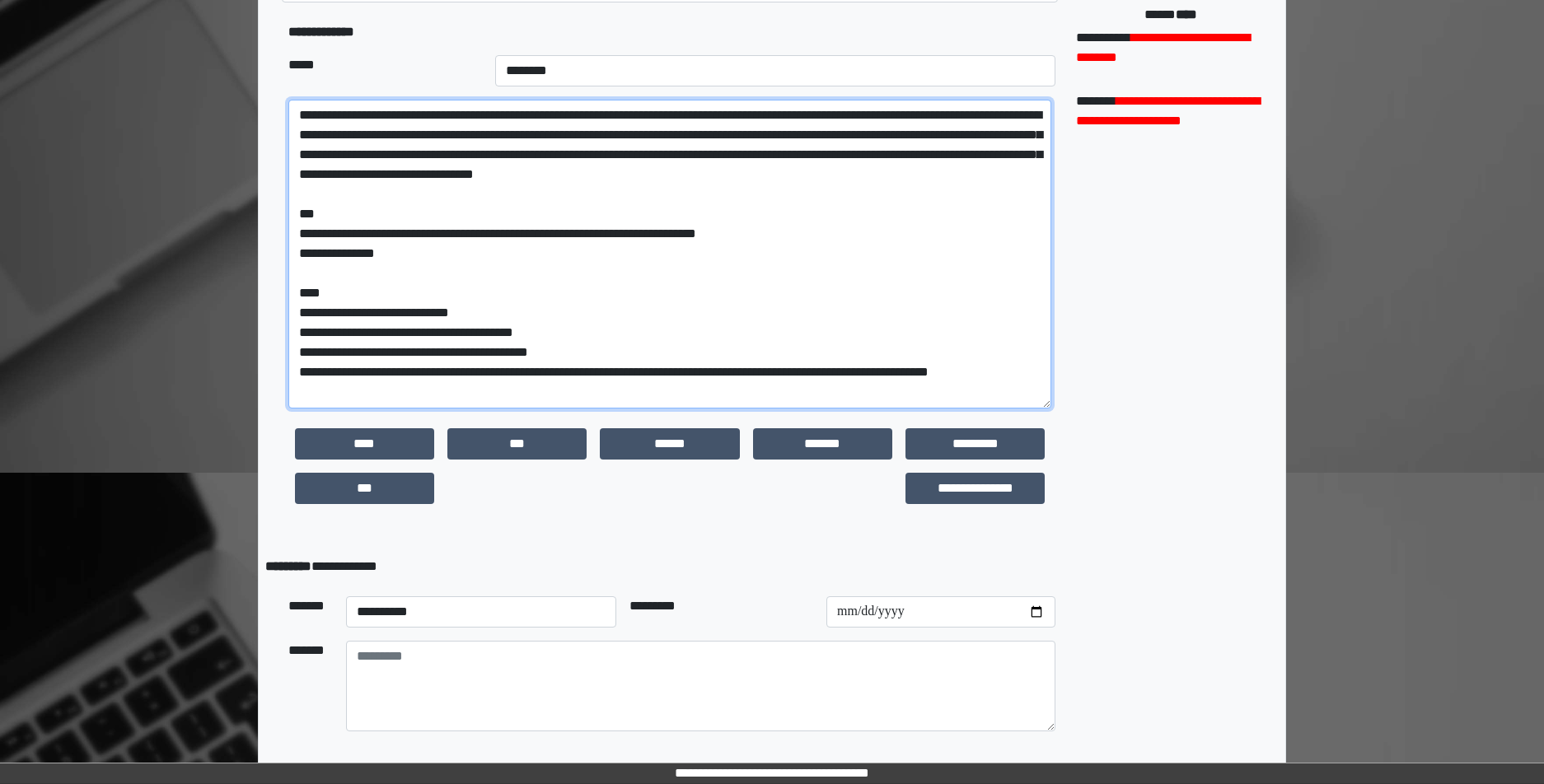 click on "**********" at bounding box center [670, 254] 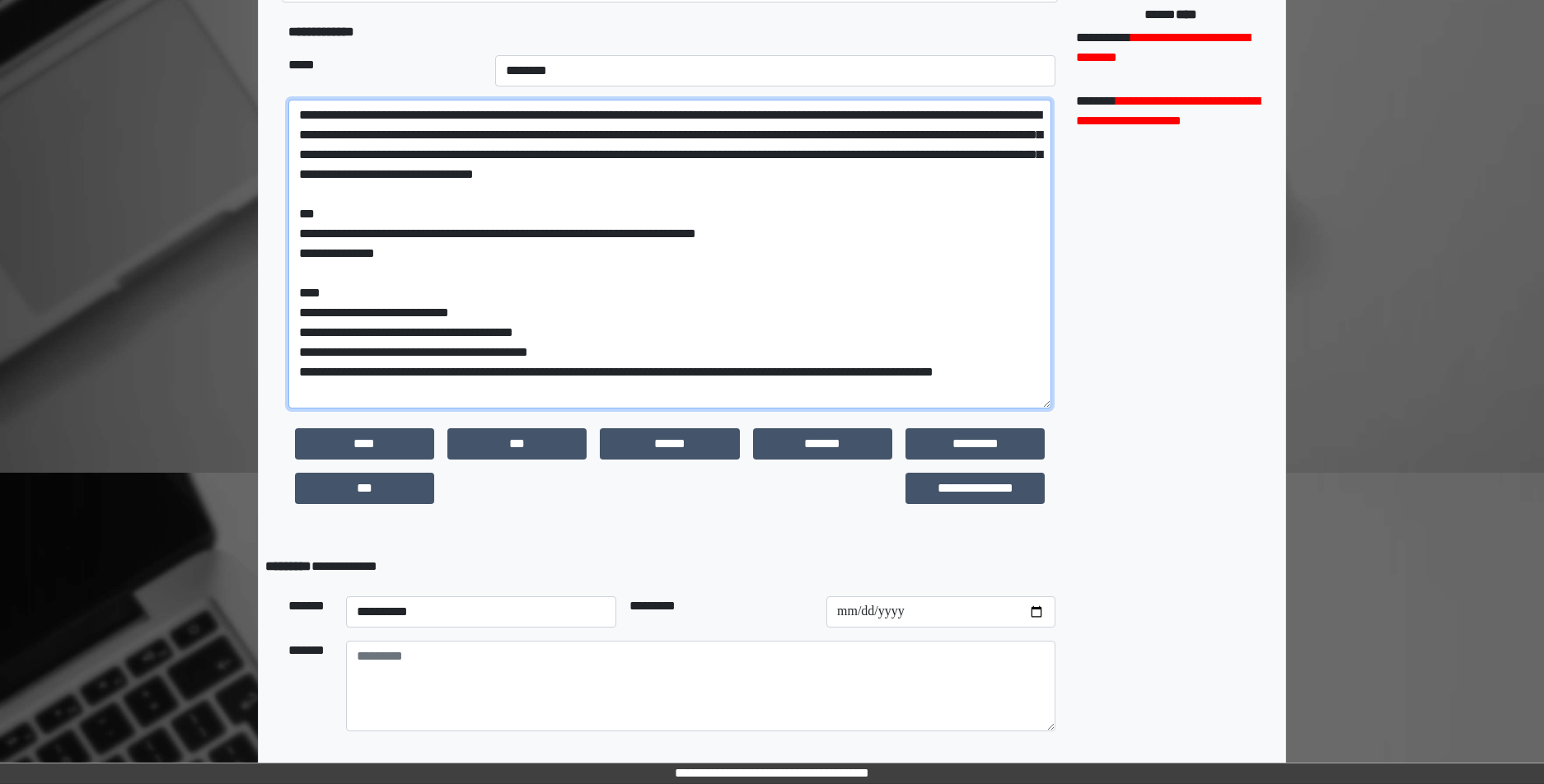 scroll, scrollTop: 12, scrollLeft: 0, axis: vertical 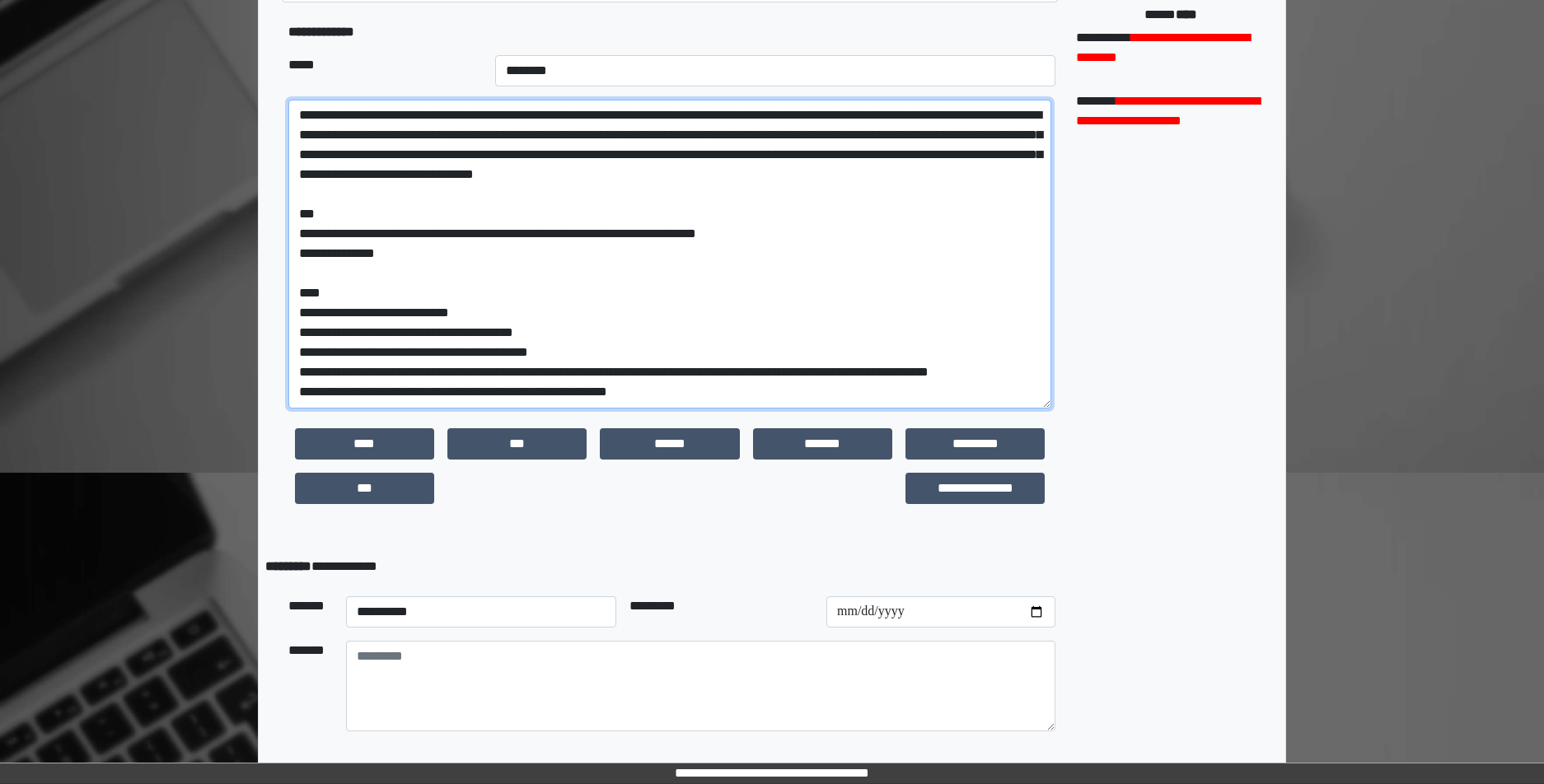 drag, startPoint x: 671, startPoint y: 398, endPoint x: 316, endPoint y: 413, distance: 355.31676 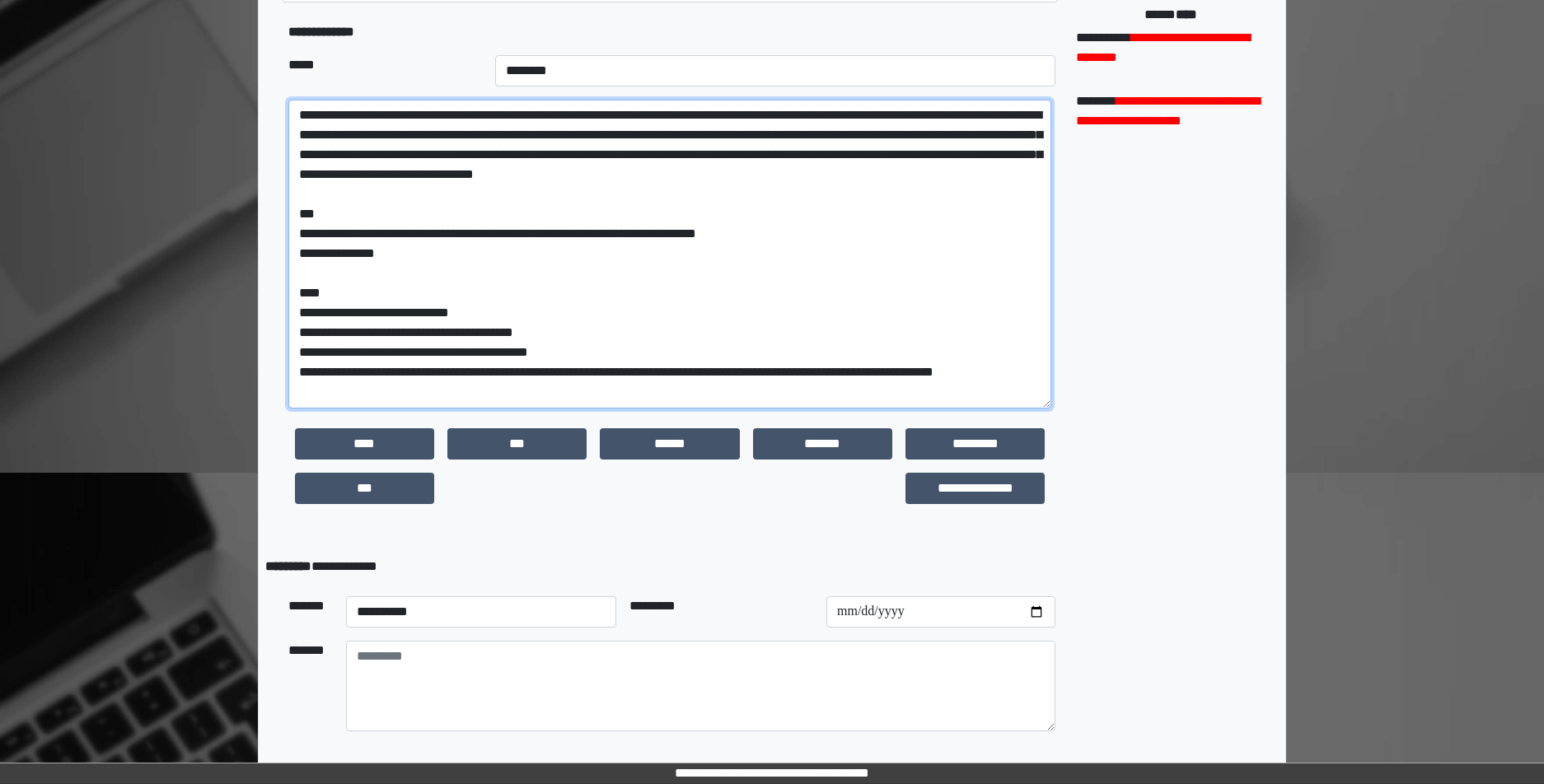 scroll, scrollTop: 12, scrollLeft: 0, axis: vertical 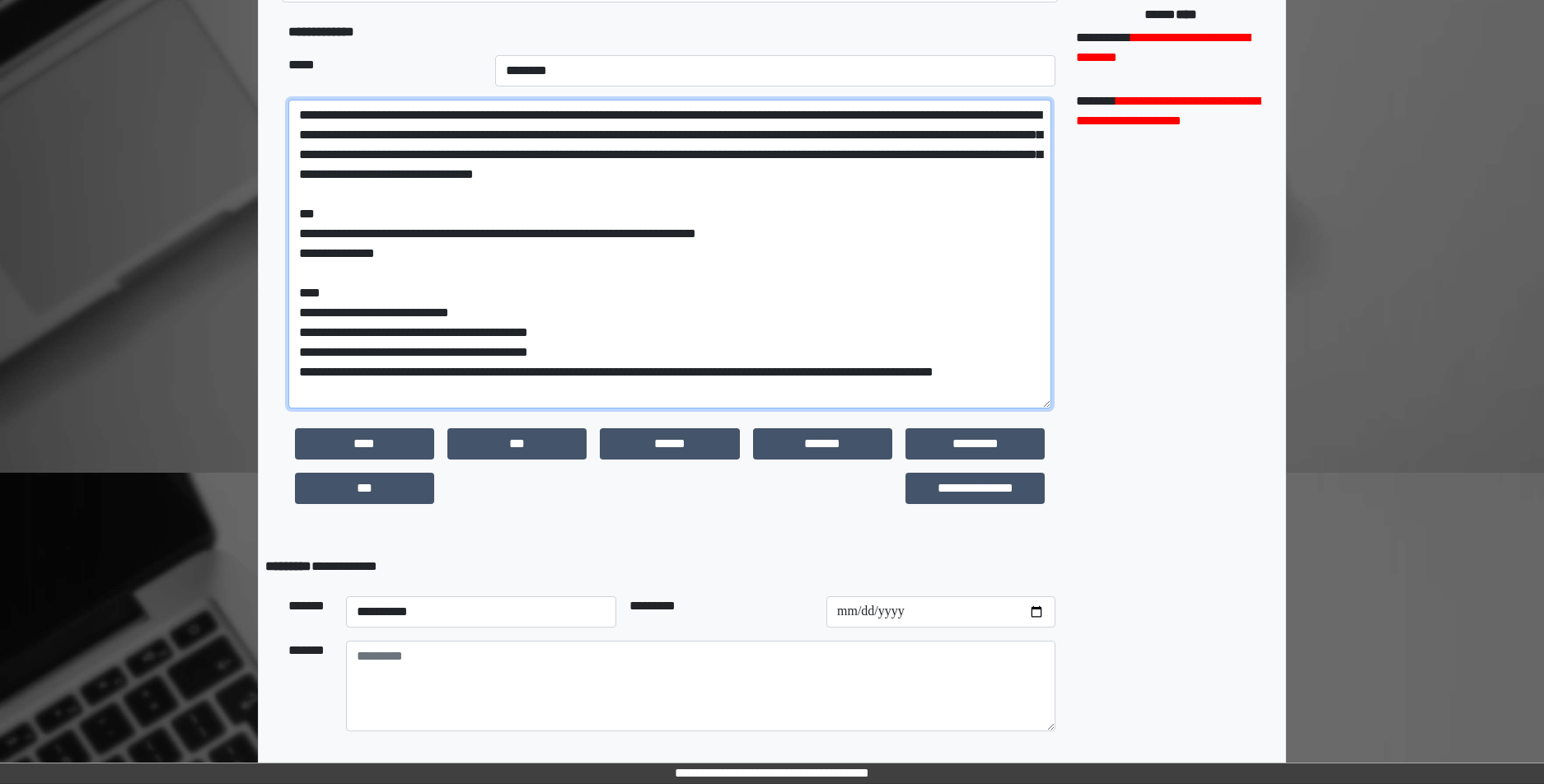 paste on "**********" 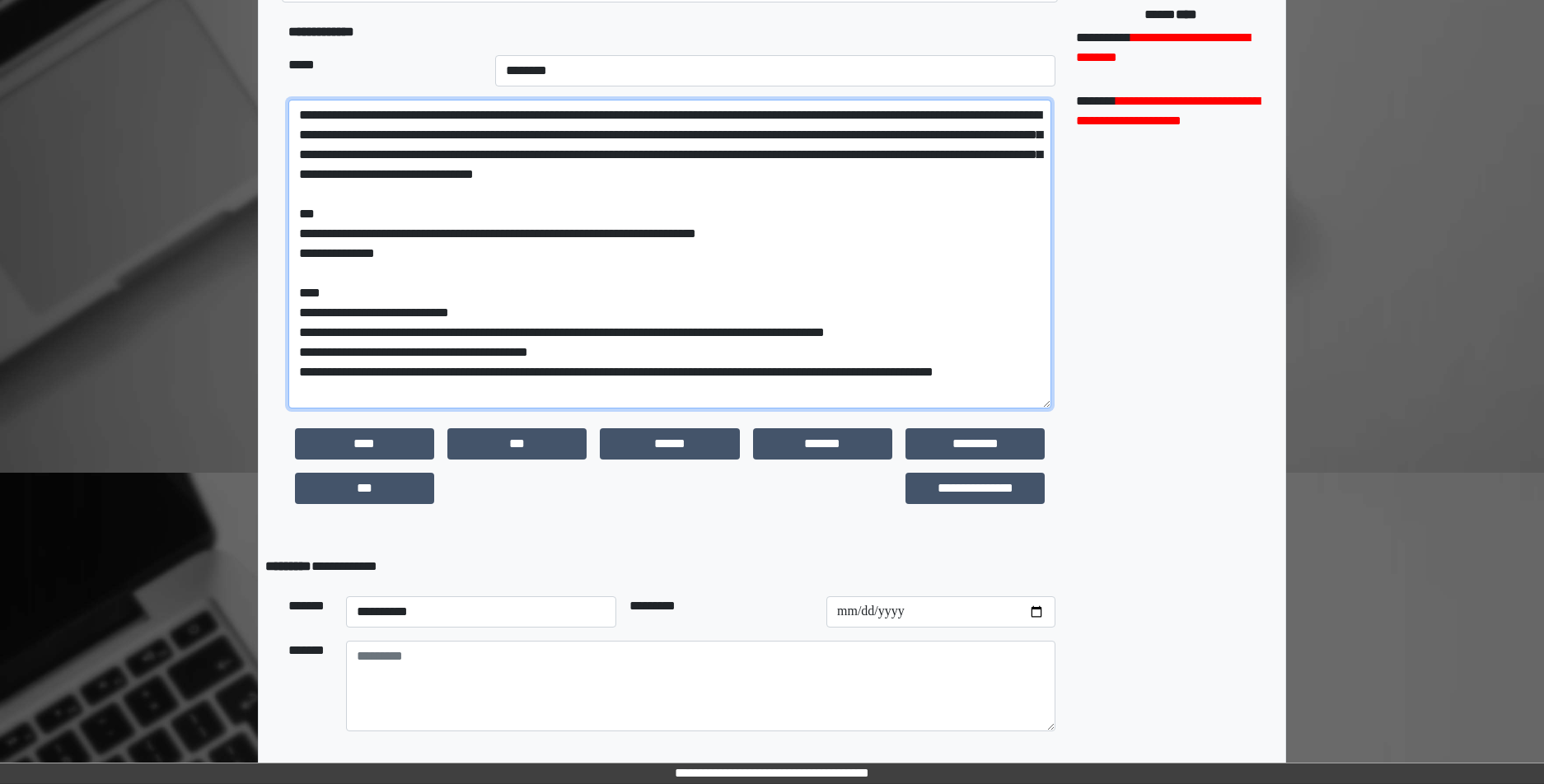 click on "**********" at bounding box center [670, 254] 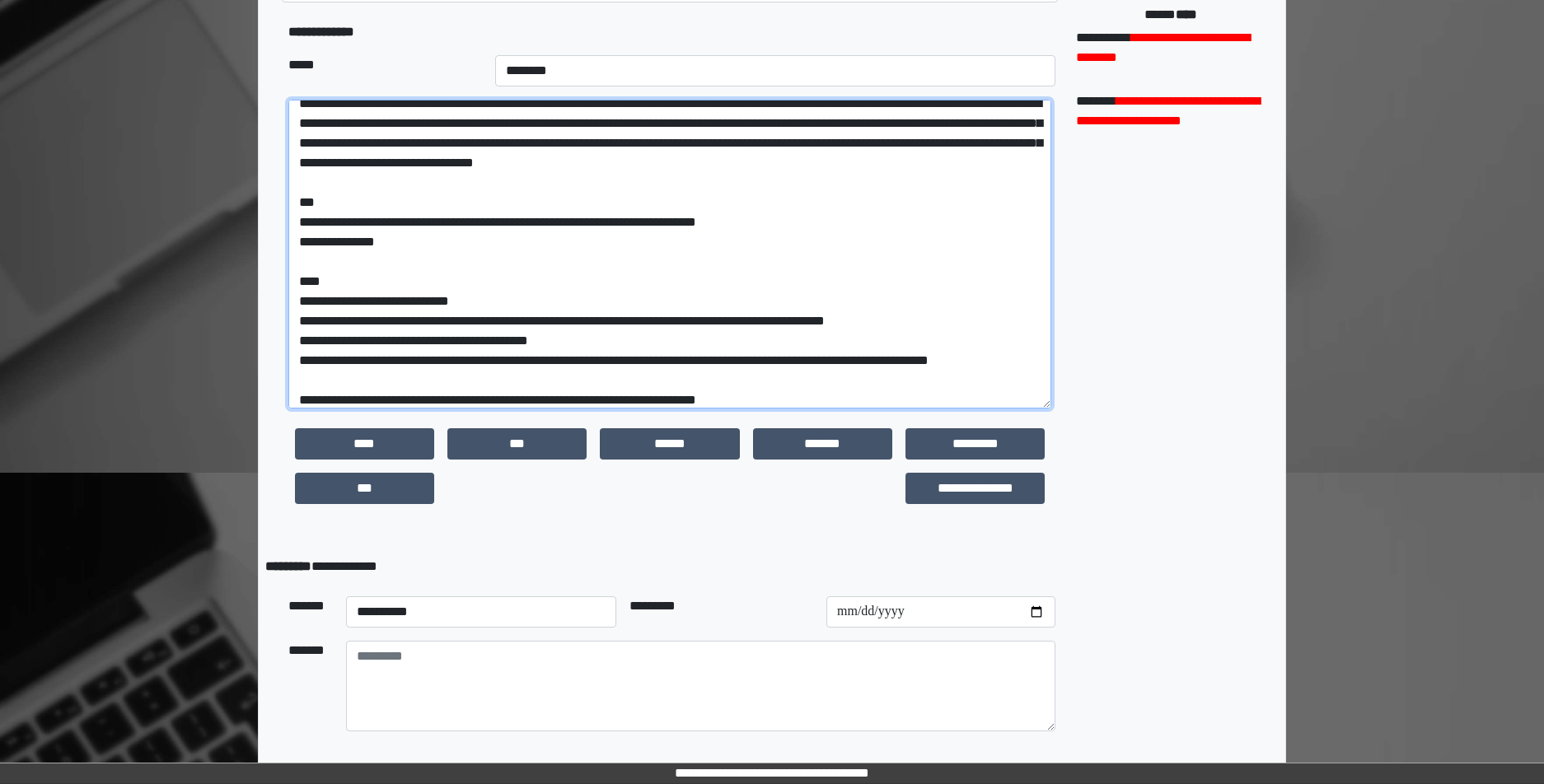 scroll, scrollTop: 0, scrollLeft: 0, axis: both 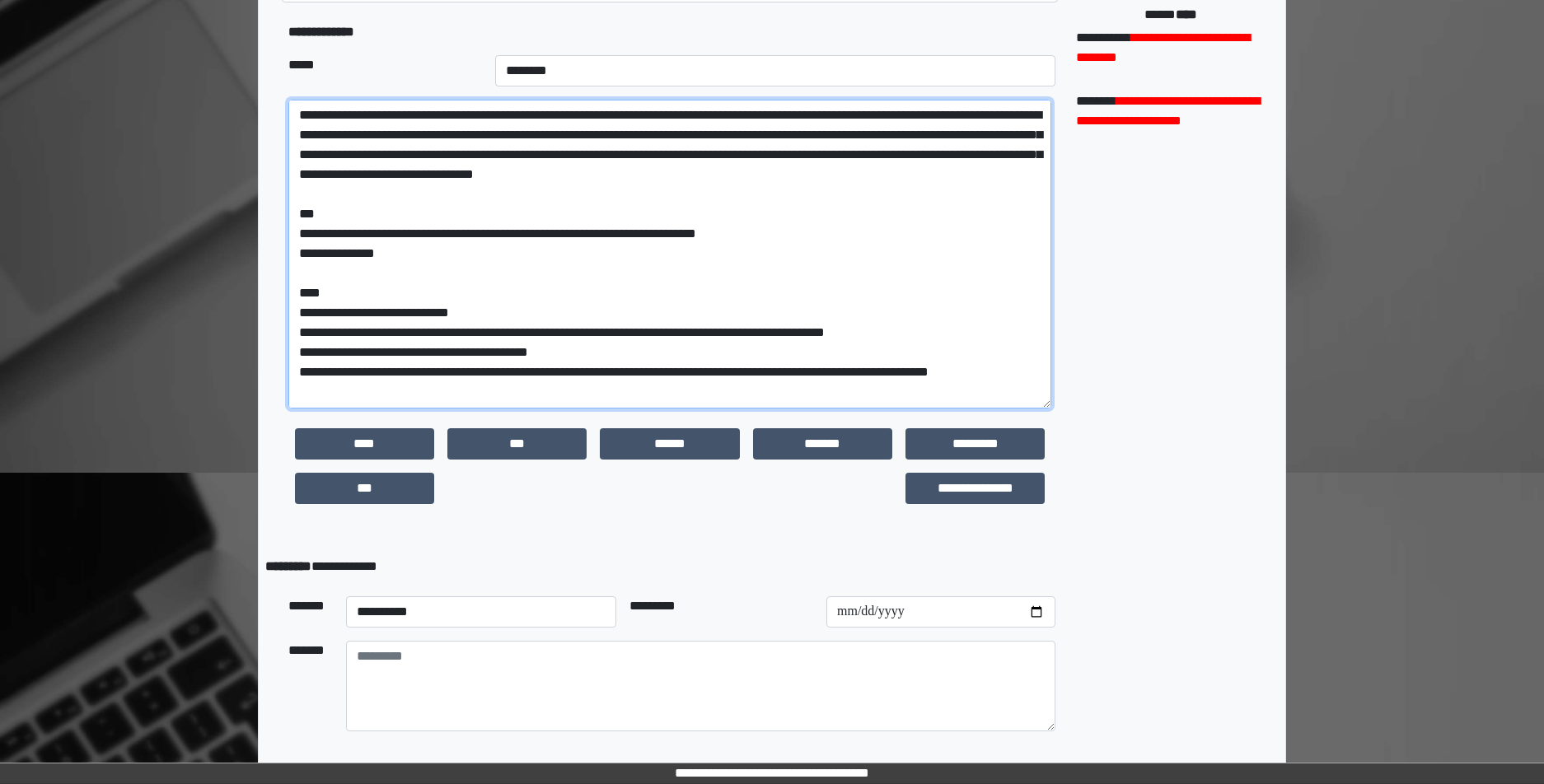 click on "**********" at bounding box center [670, 254] 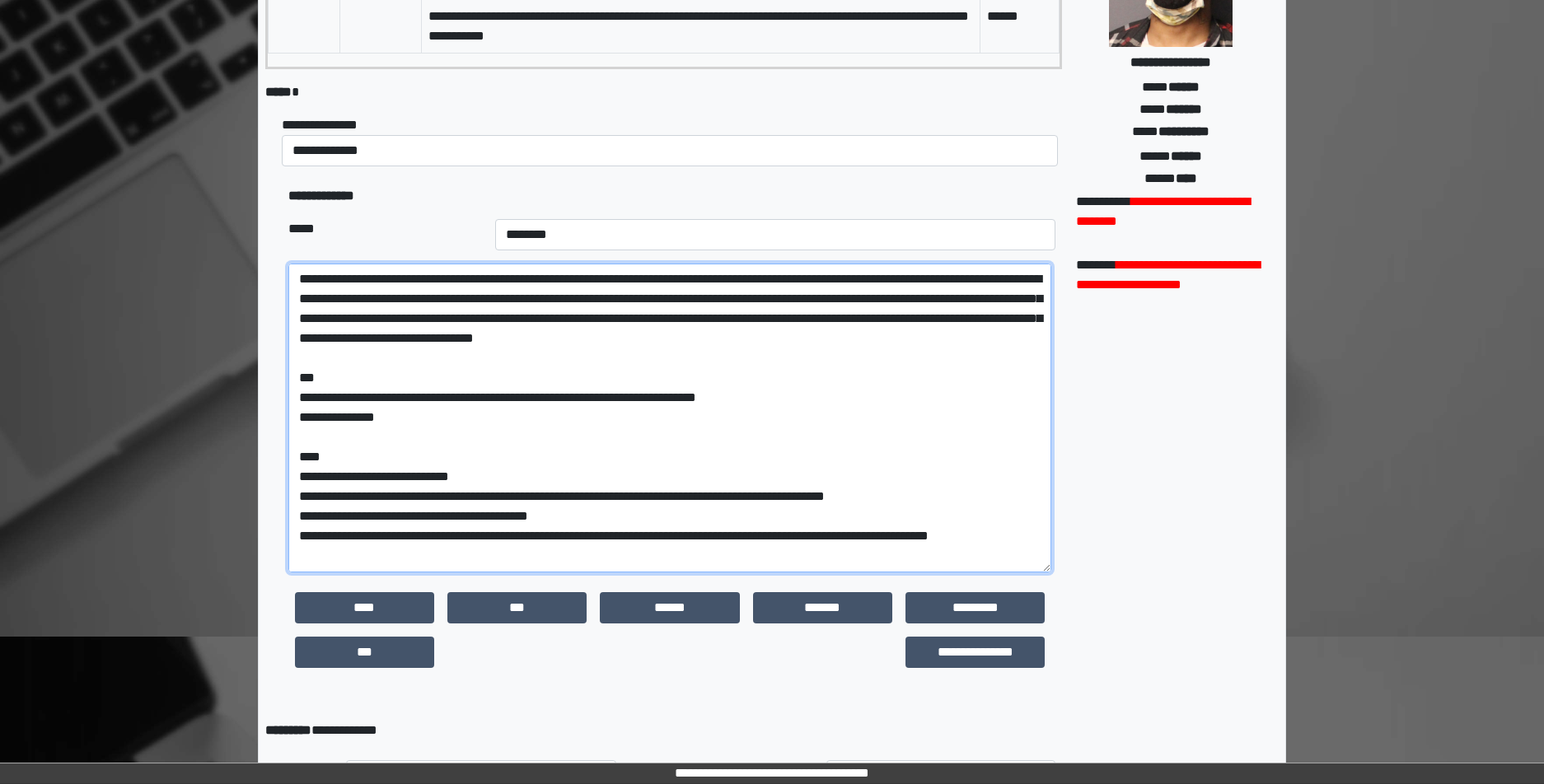scroll, scrollTop: 247, scrollLeft: 0, axis: vertical 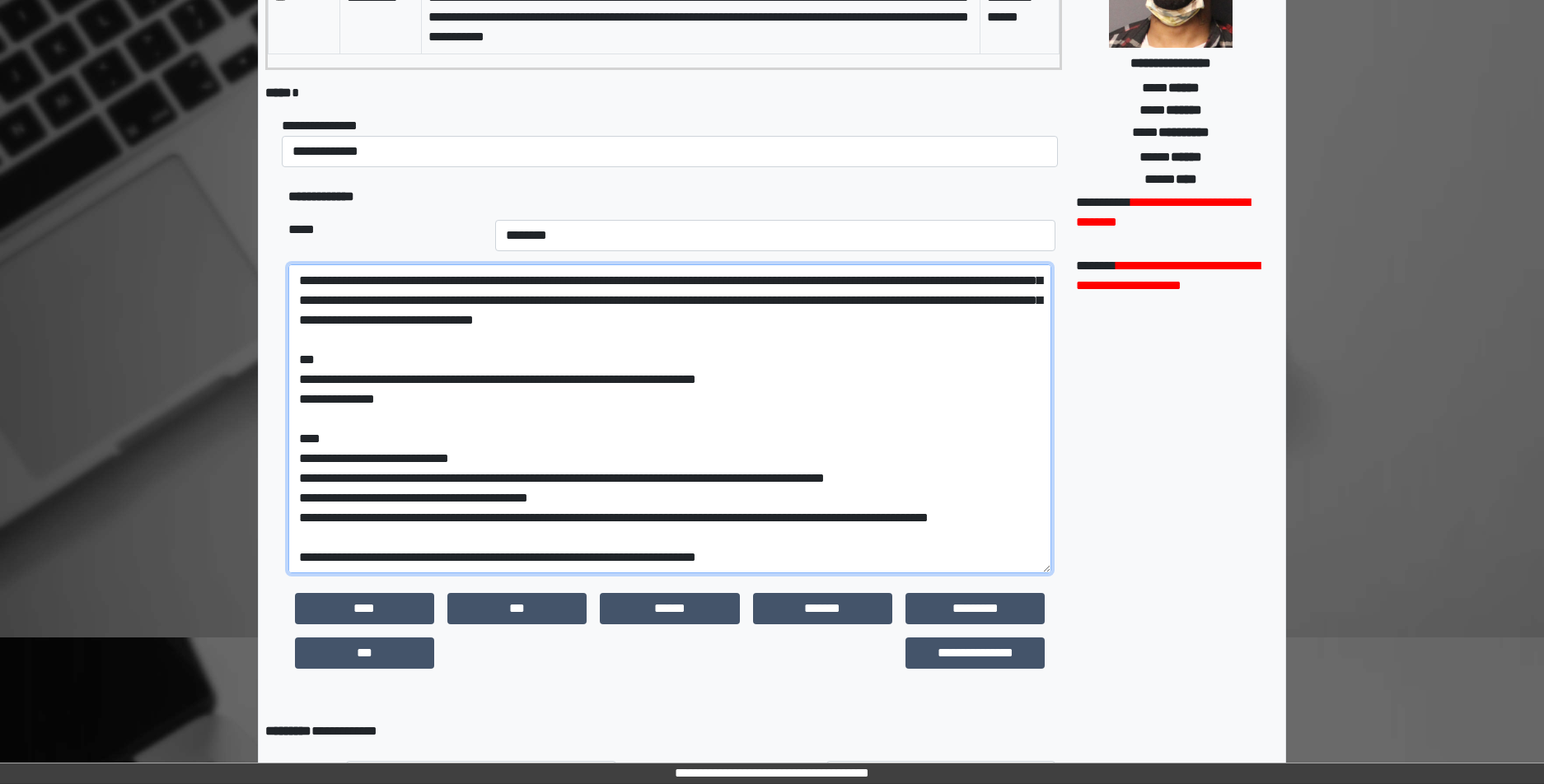 click on "**********" at bounding box center [670, 418] 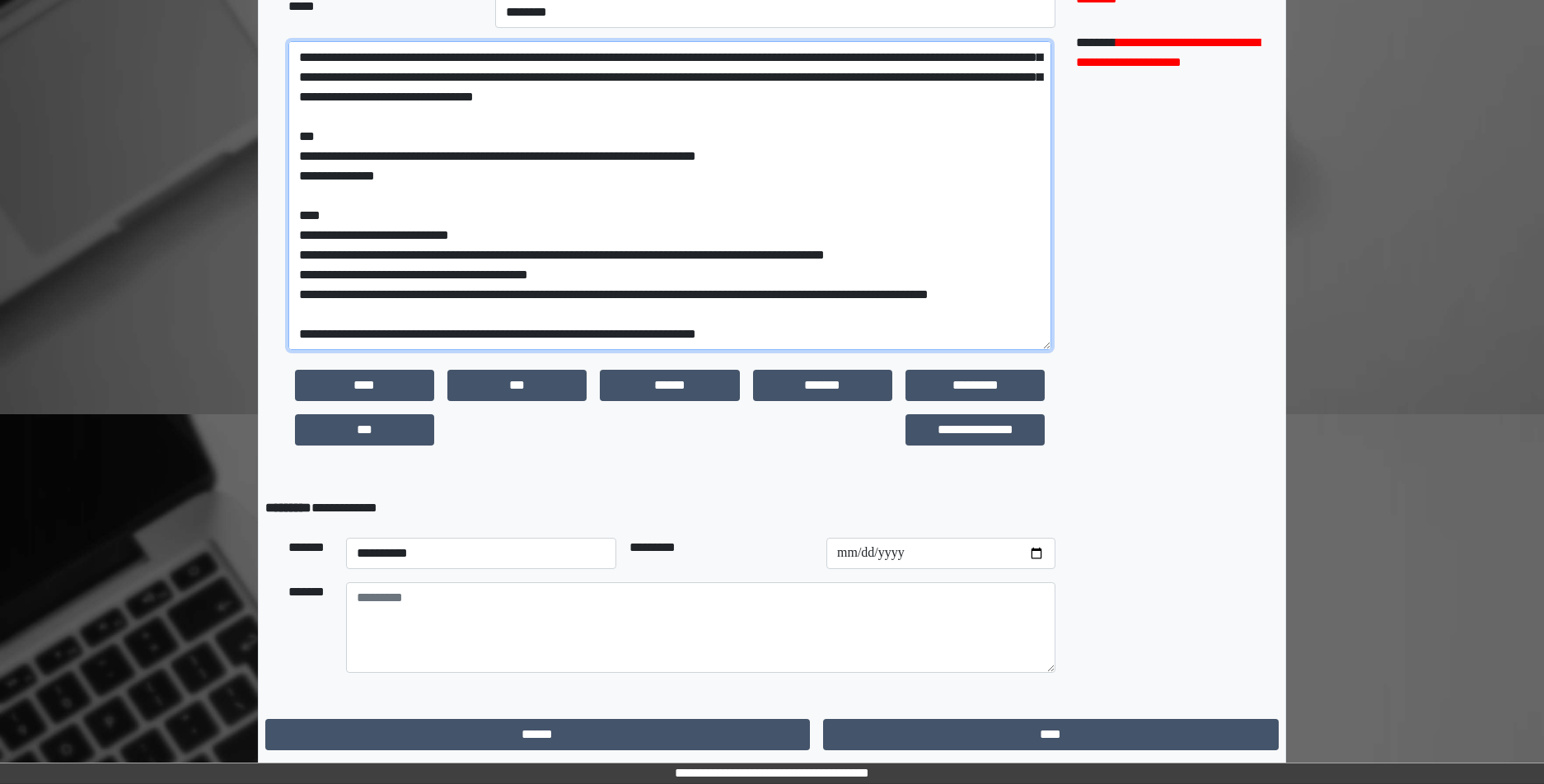 drag, startPoint x: 1055, startPoint y: 348, endPoint x: 1056, endPoint y: 565, distance: 217.0023 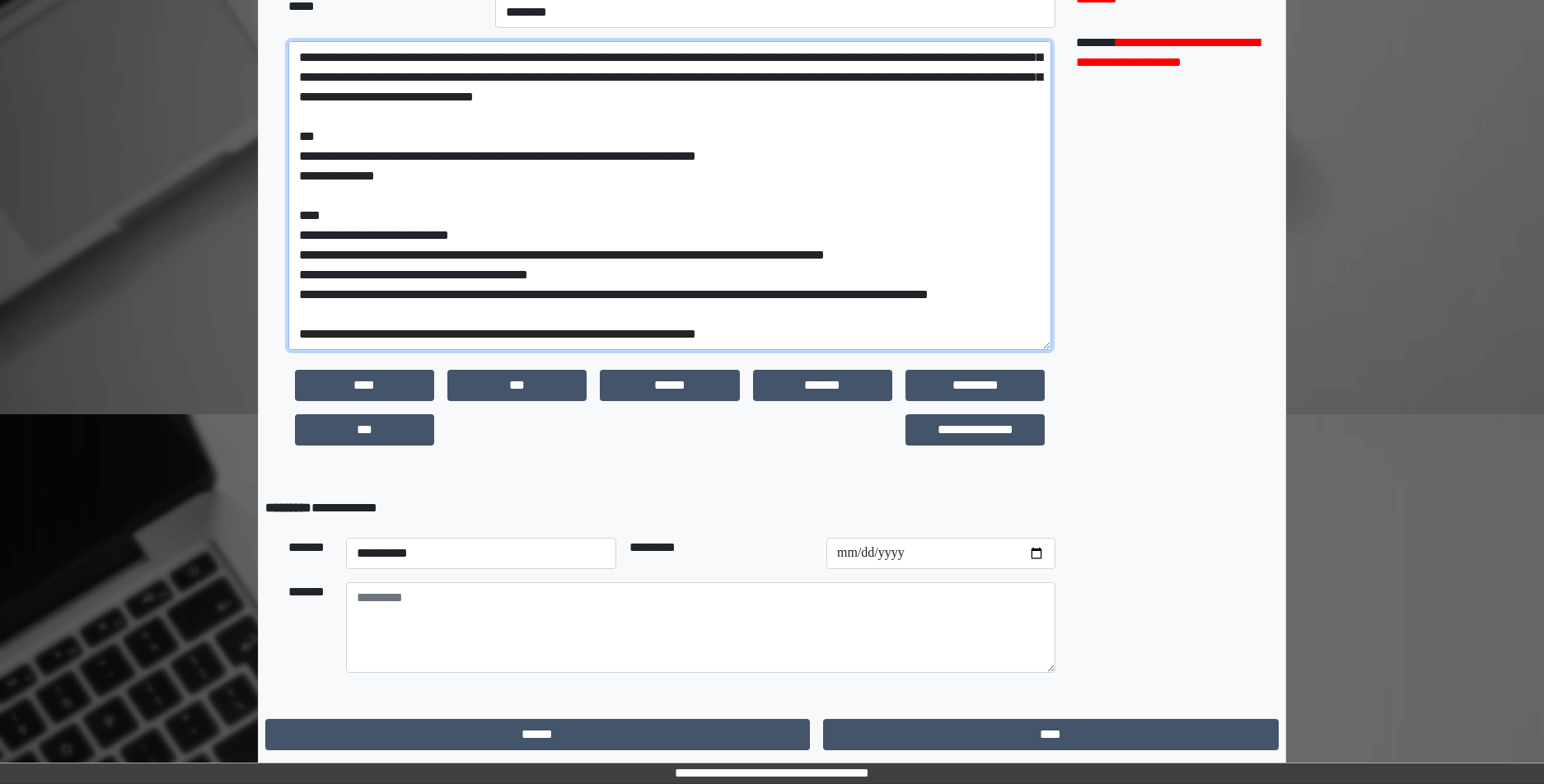 scroll, scrollTop: 0, scrollLeft: 0, axis: both 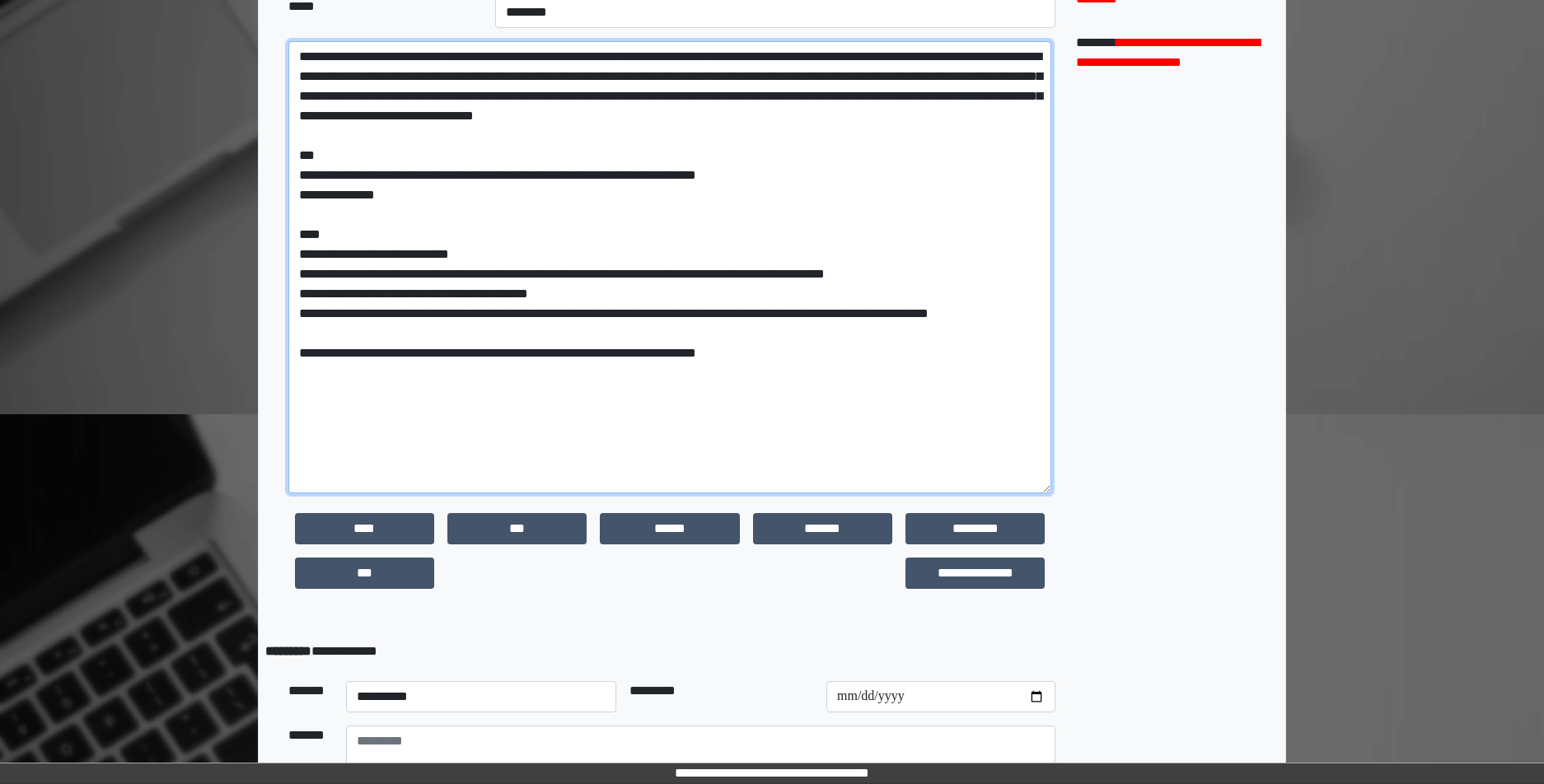 drag, startPoint x: 1046, startPoint y: 338, endPoint x: 1032, endPoint y: 548, distance: 210.46615 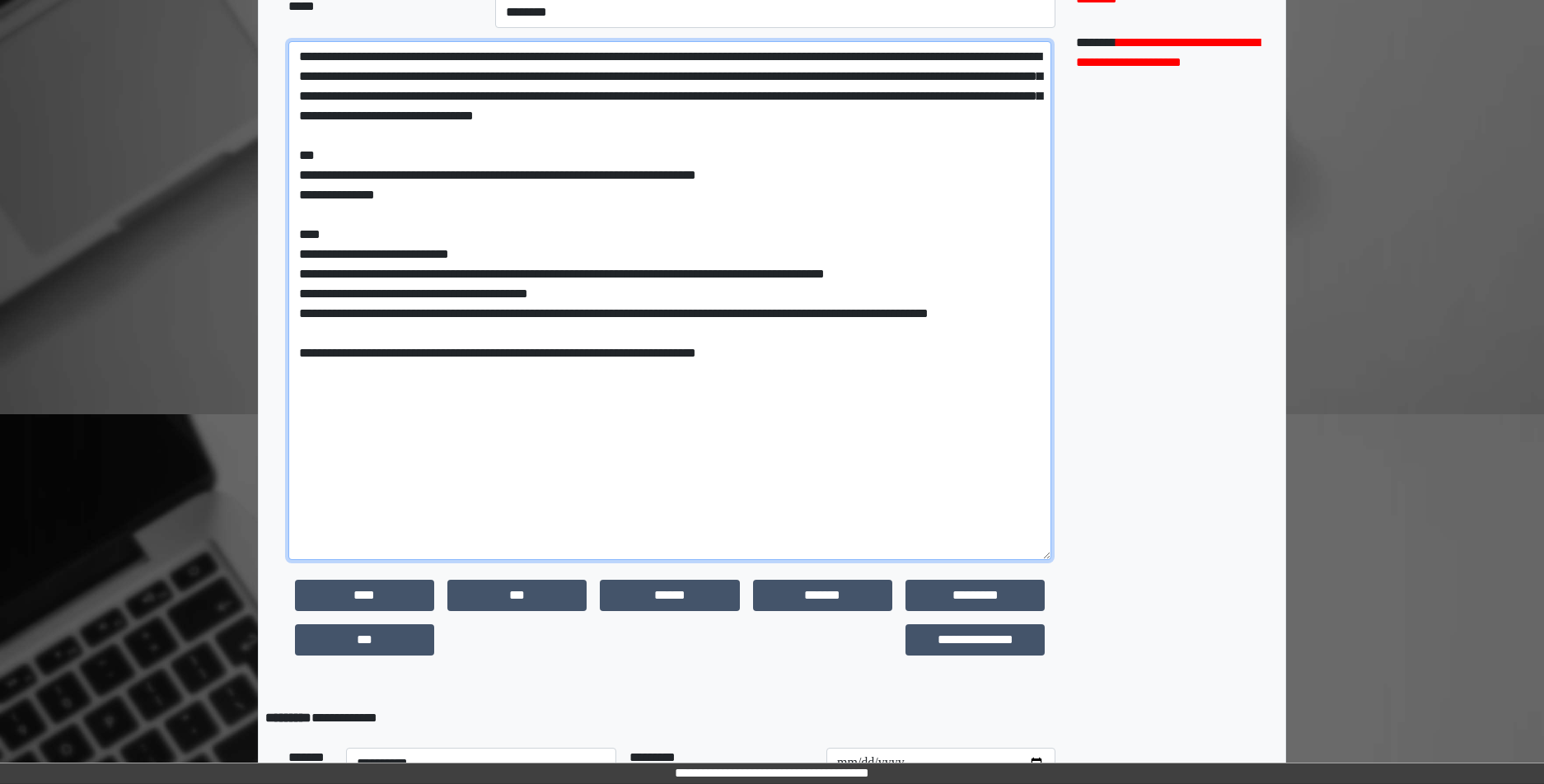click on "**********" at bounding box center (670, 301) 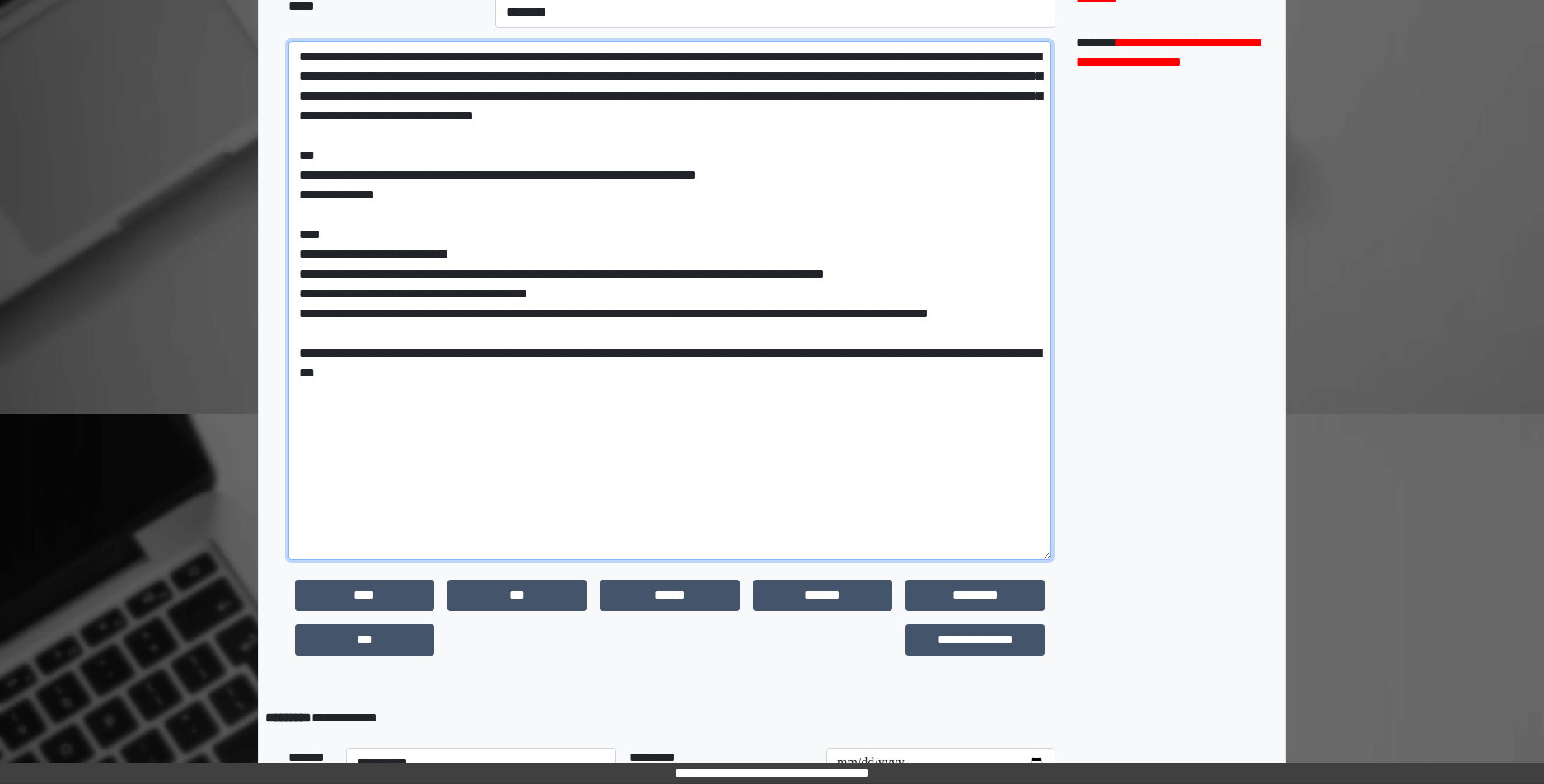 click at bounding box center (670, 301) 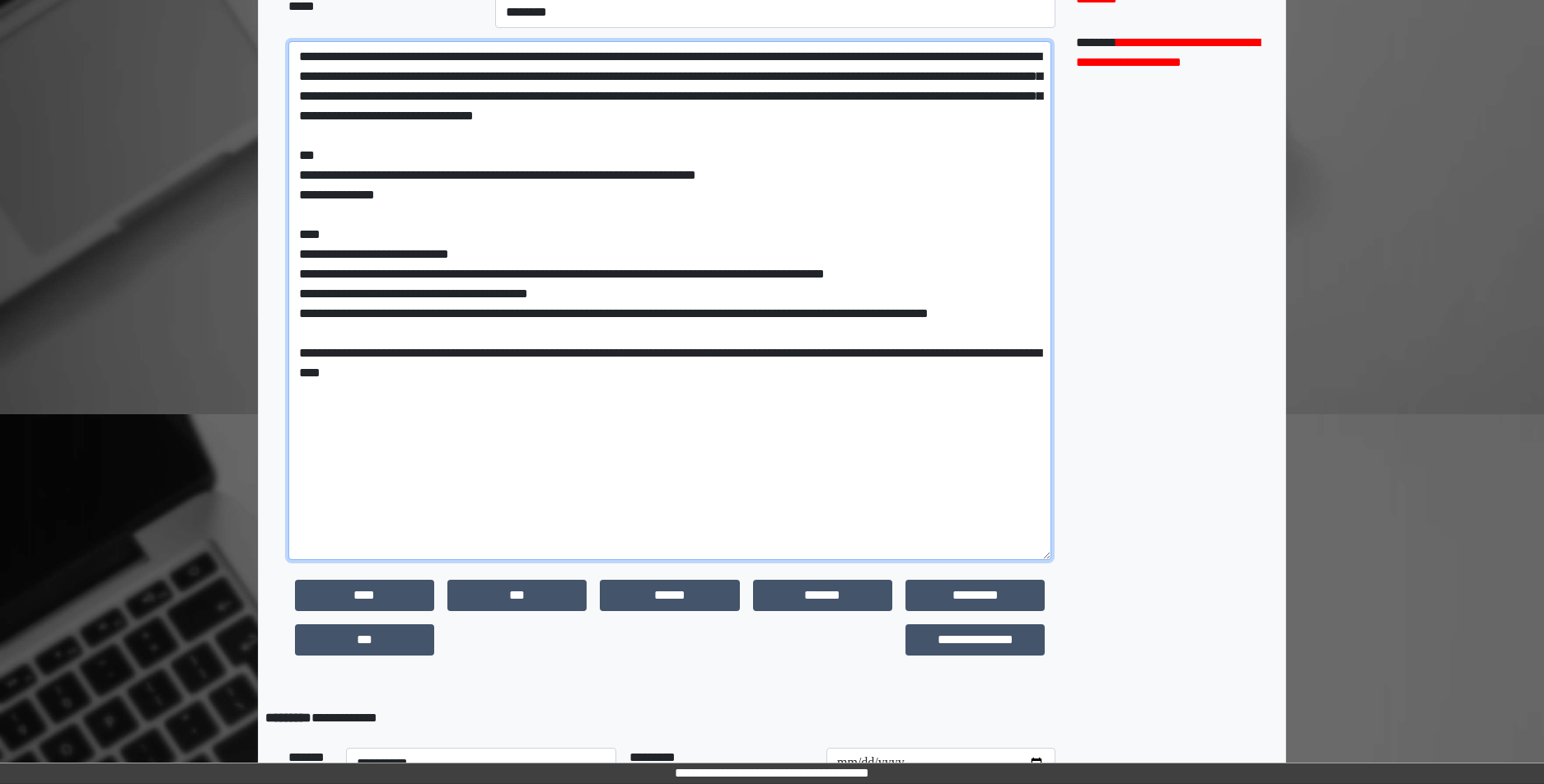 click at bounding box center (670, 301) 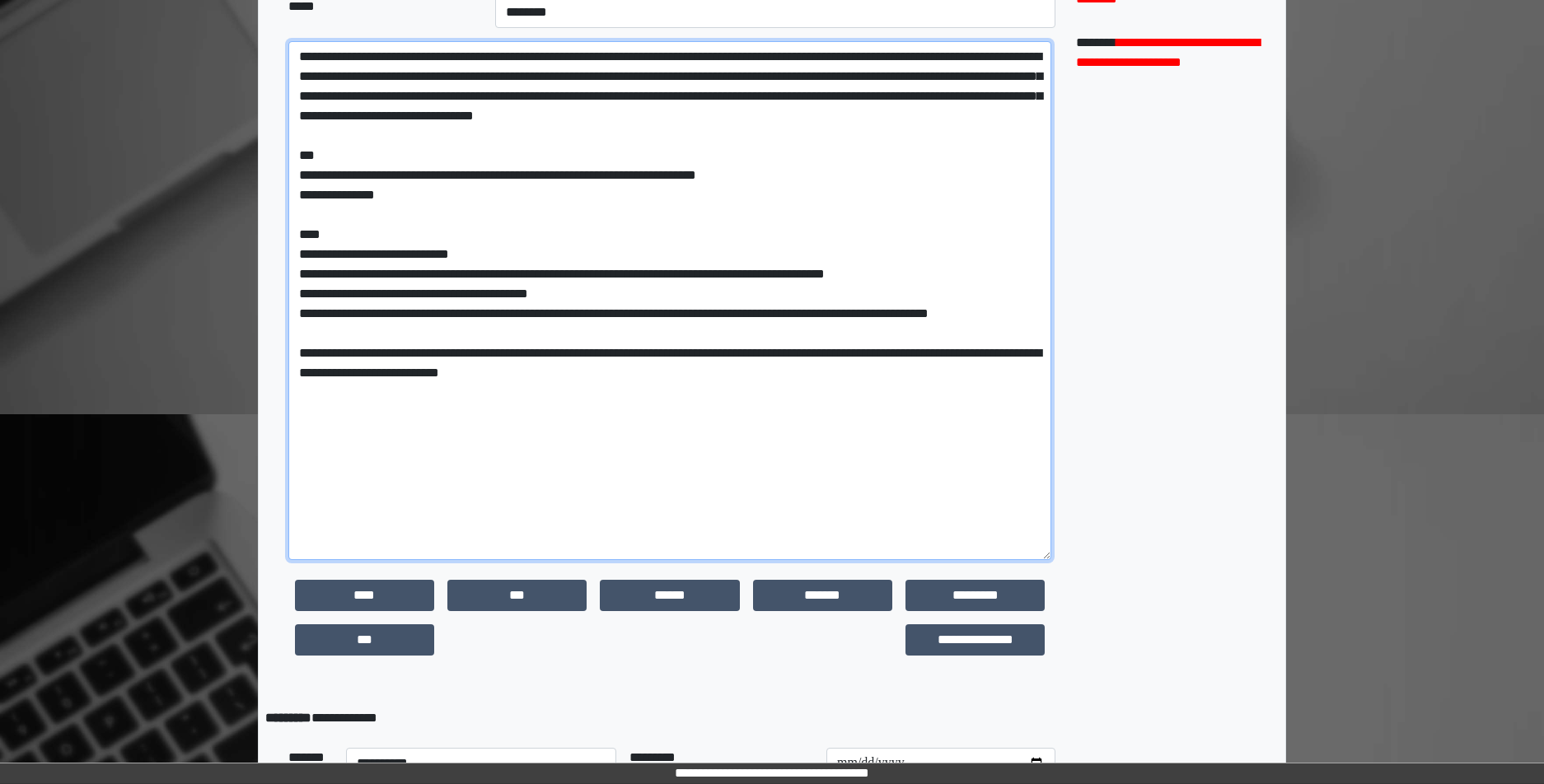 paste on "**********" 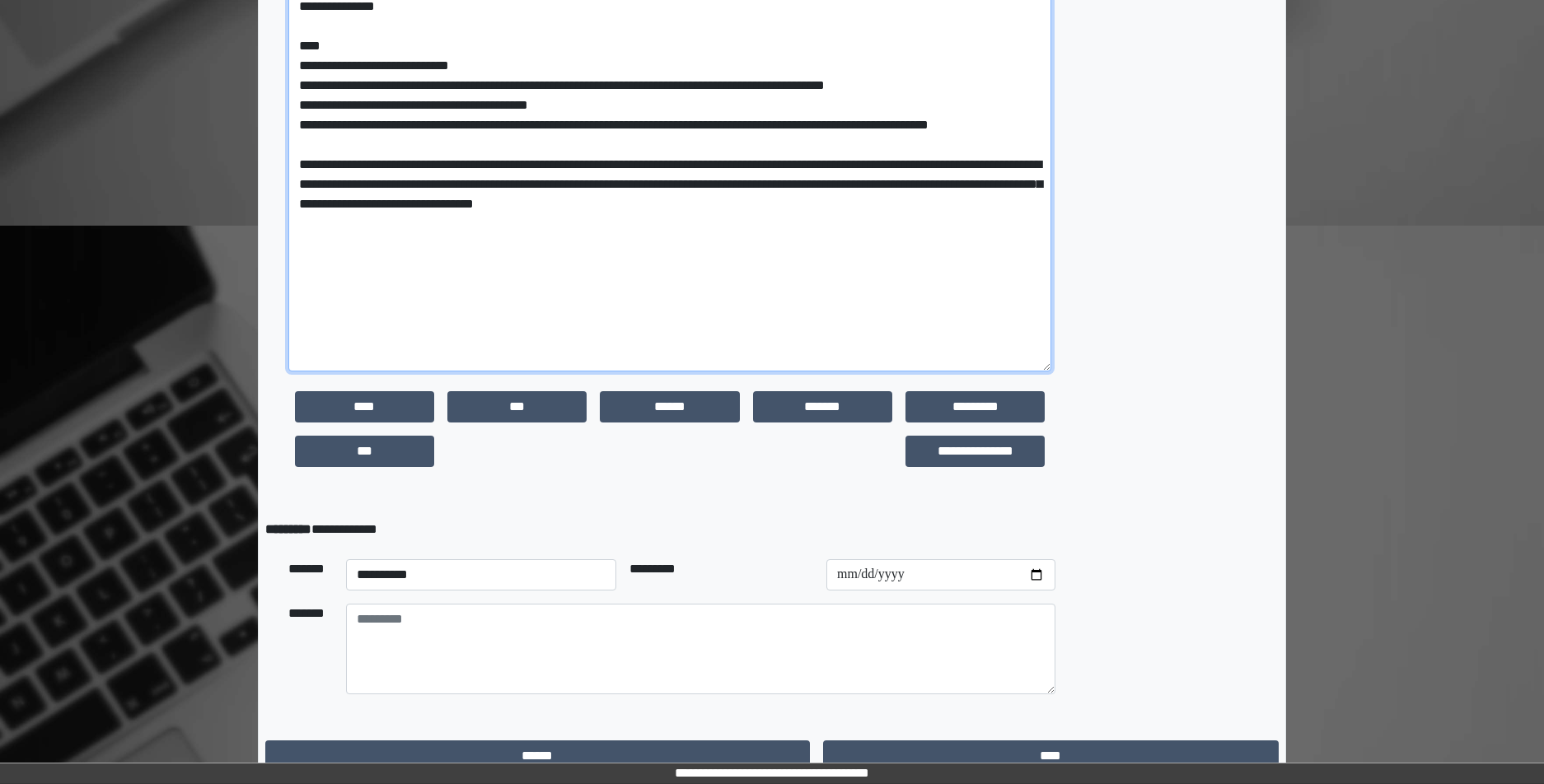 scroll, scrollTop: 680, scrollLeft: 0, axis: vertical 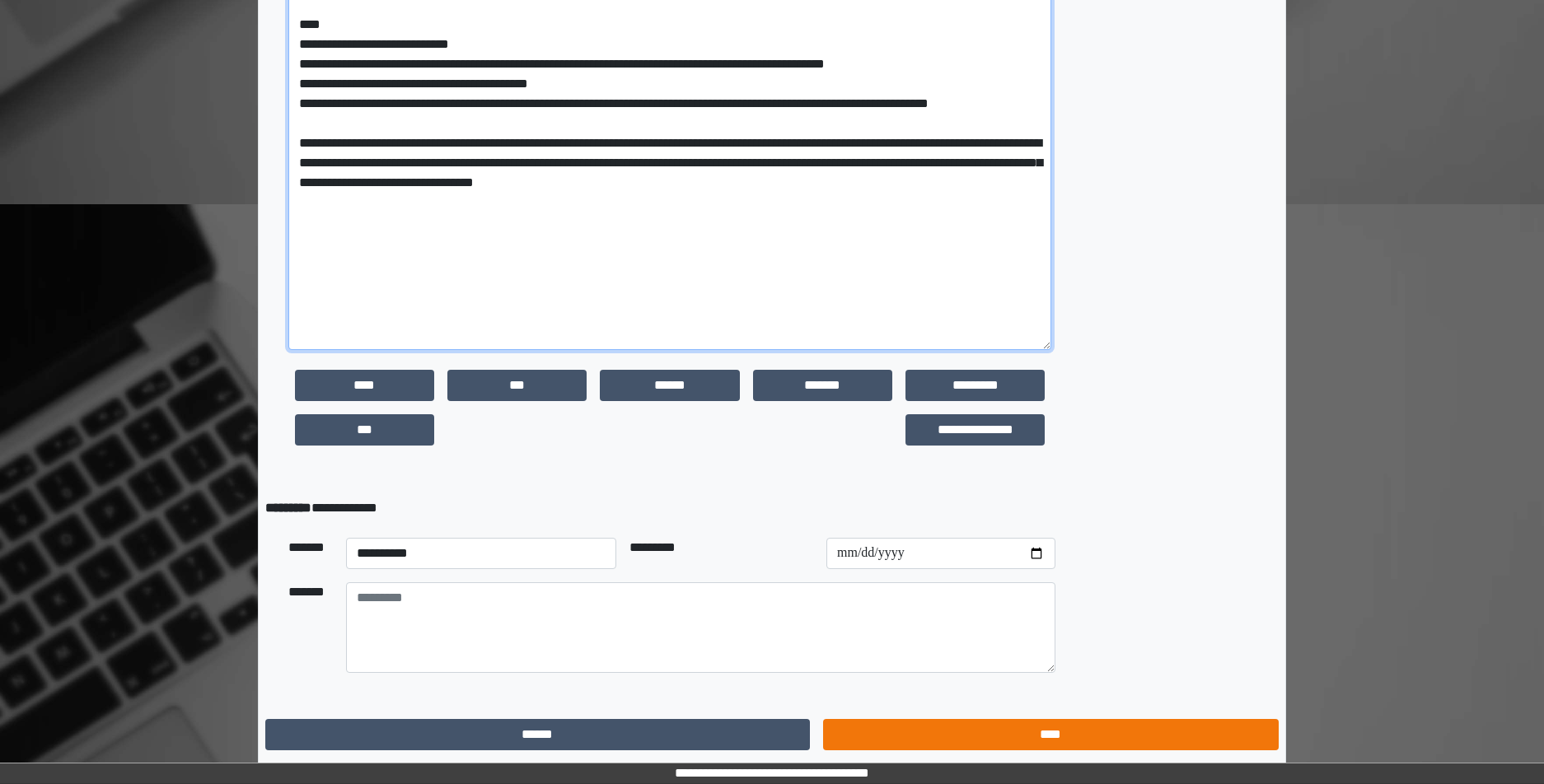 type on "**********" 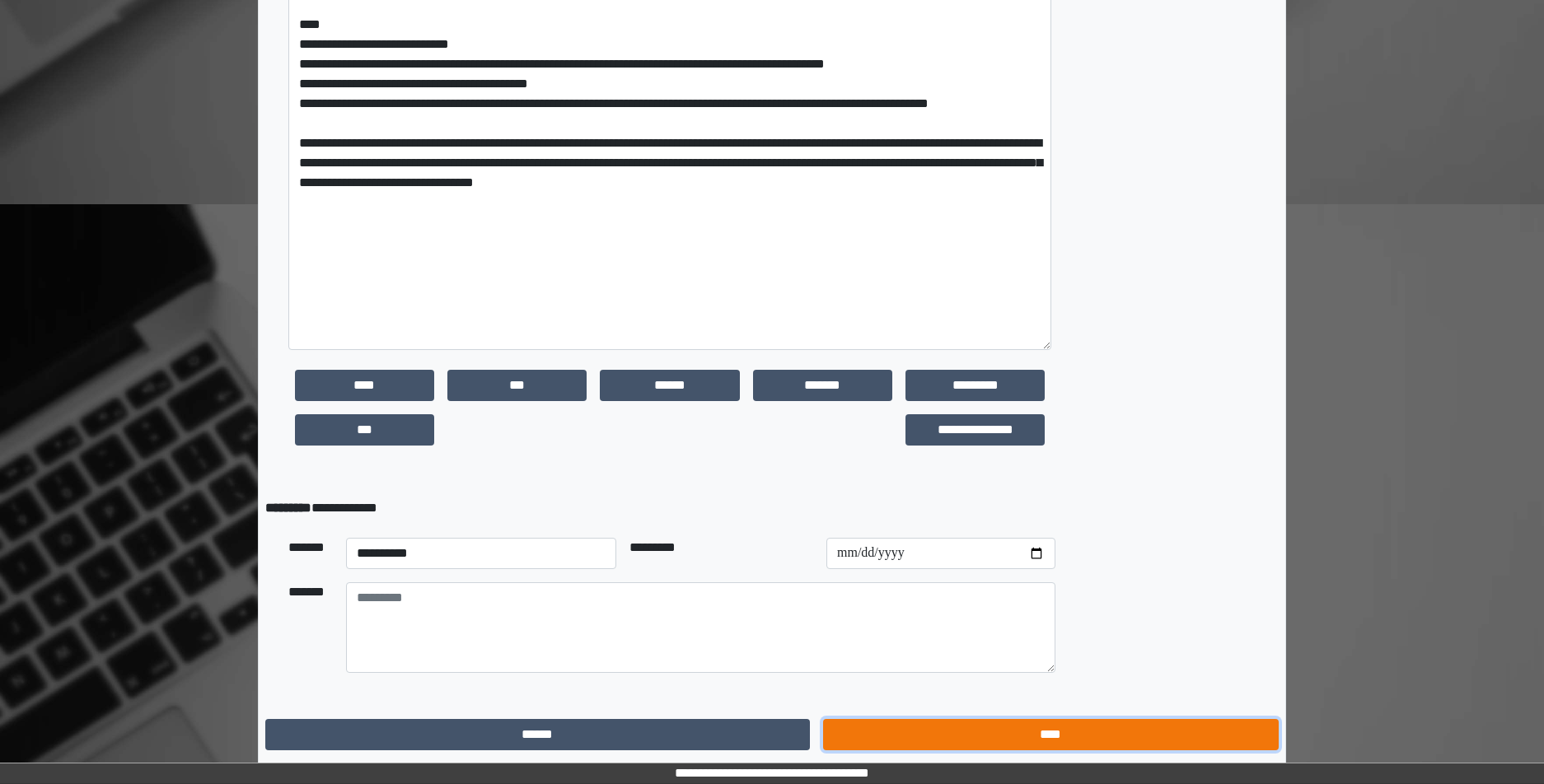 click on "****" at bounding box center [1050, 735] 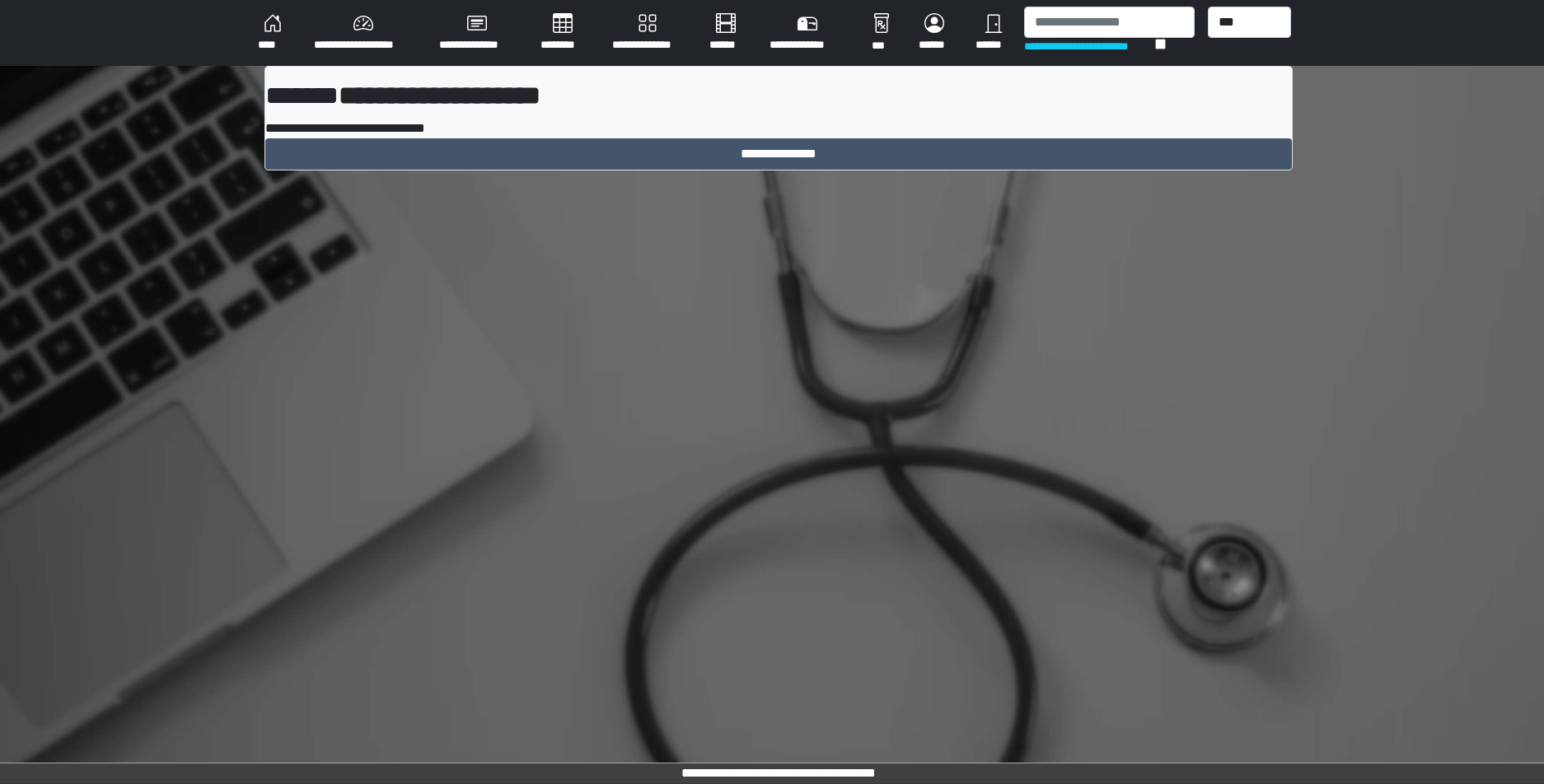 scroll, scrollTop: 0, scrollLeft: 0, axis: both 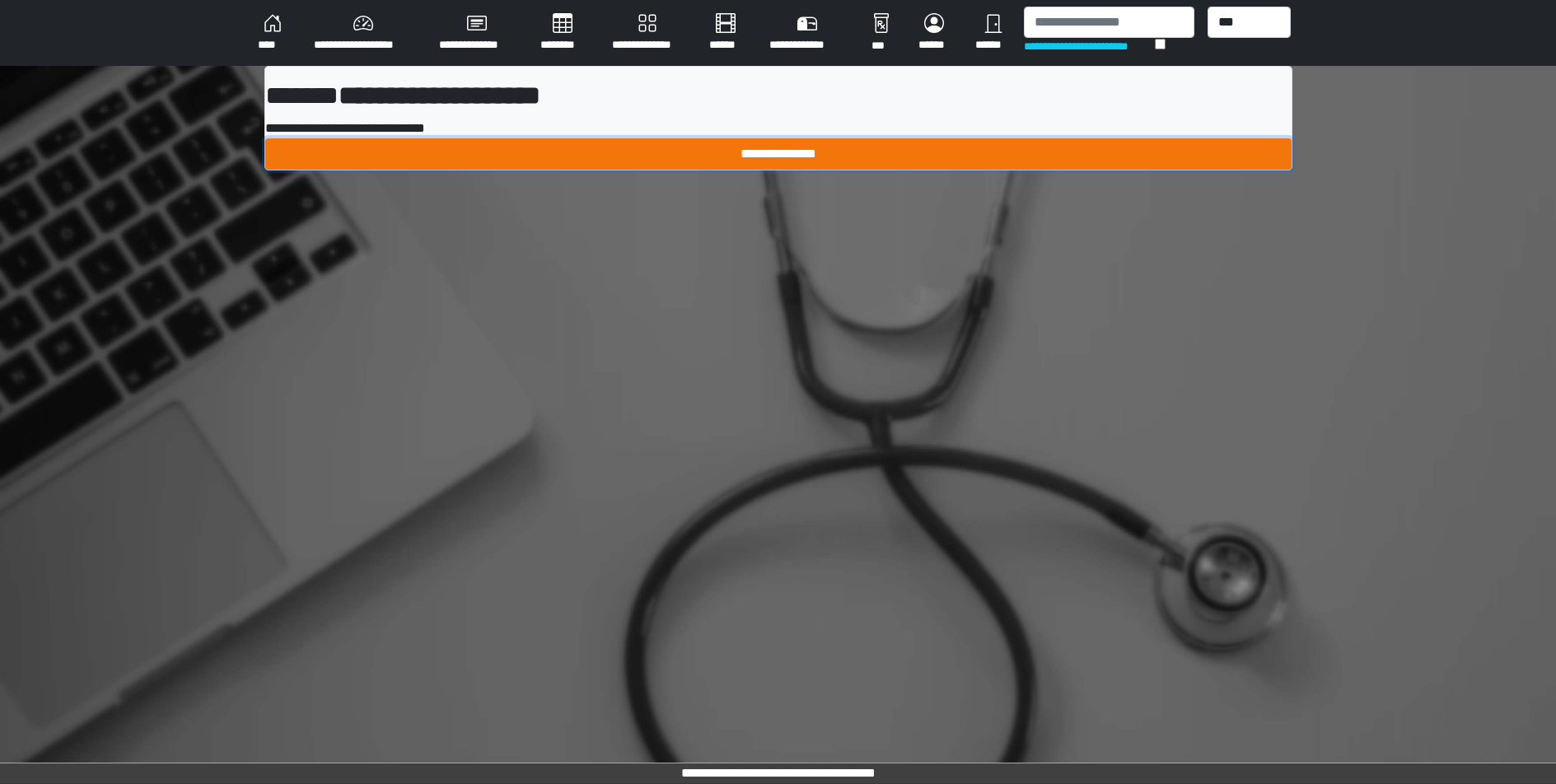 click on "**********" at bounding box center (778, 154) 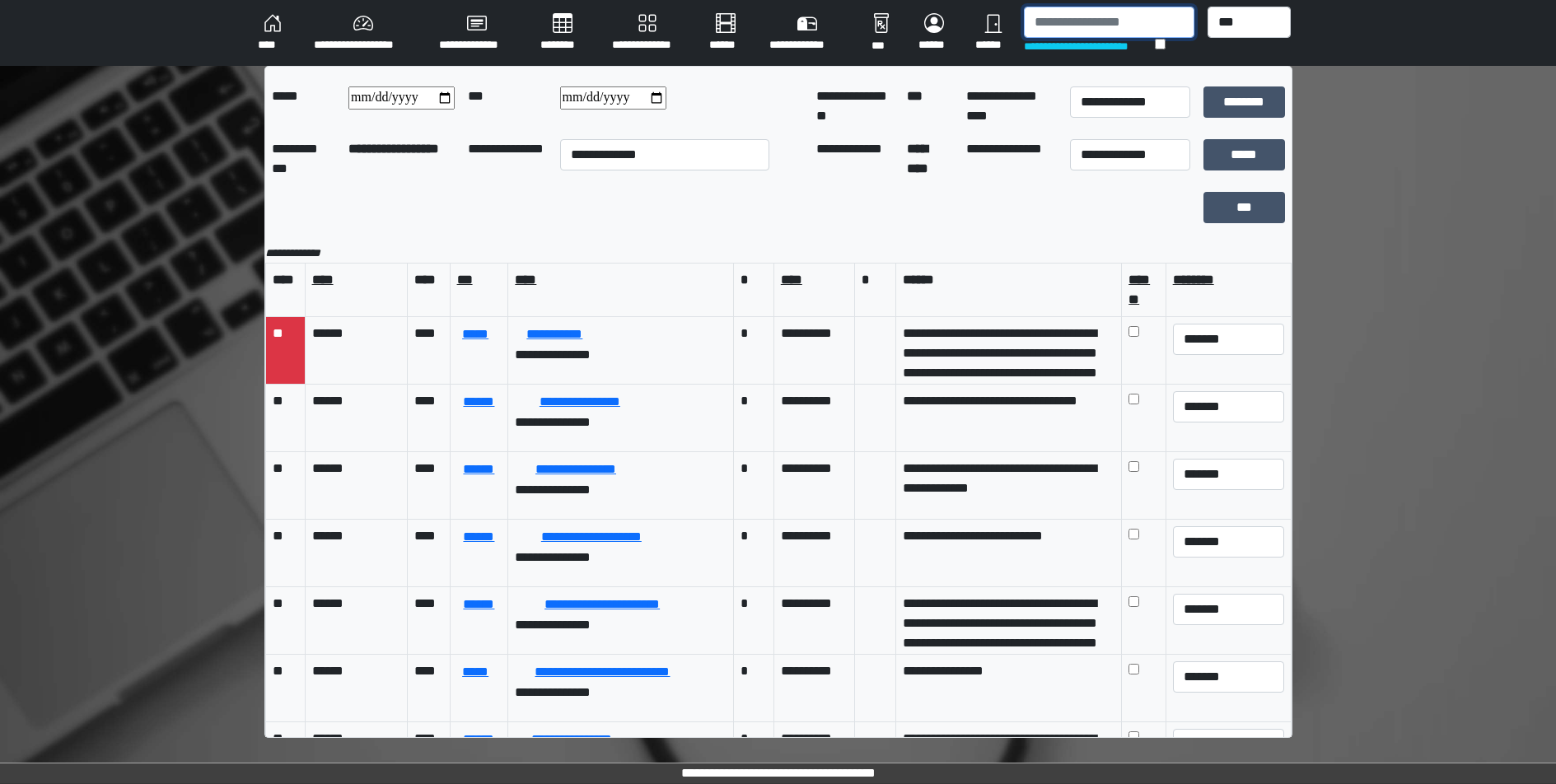 click at bounding box center (1109, 22) 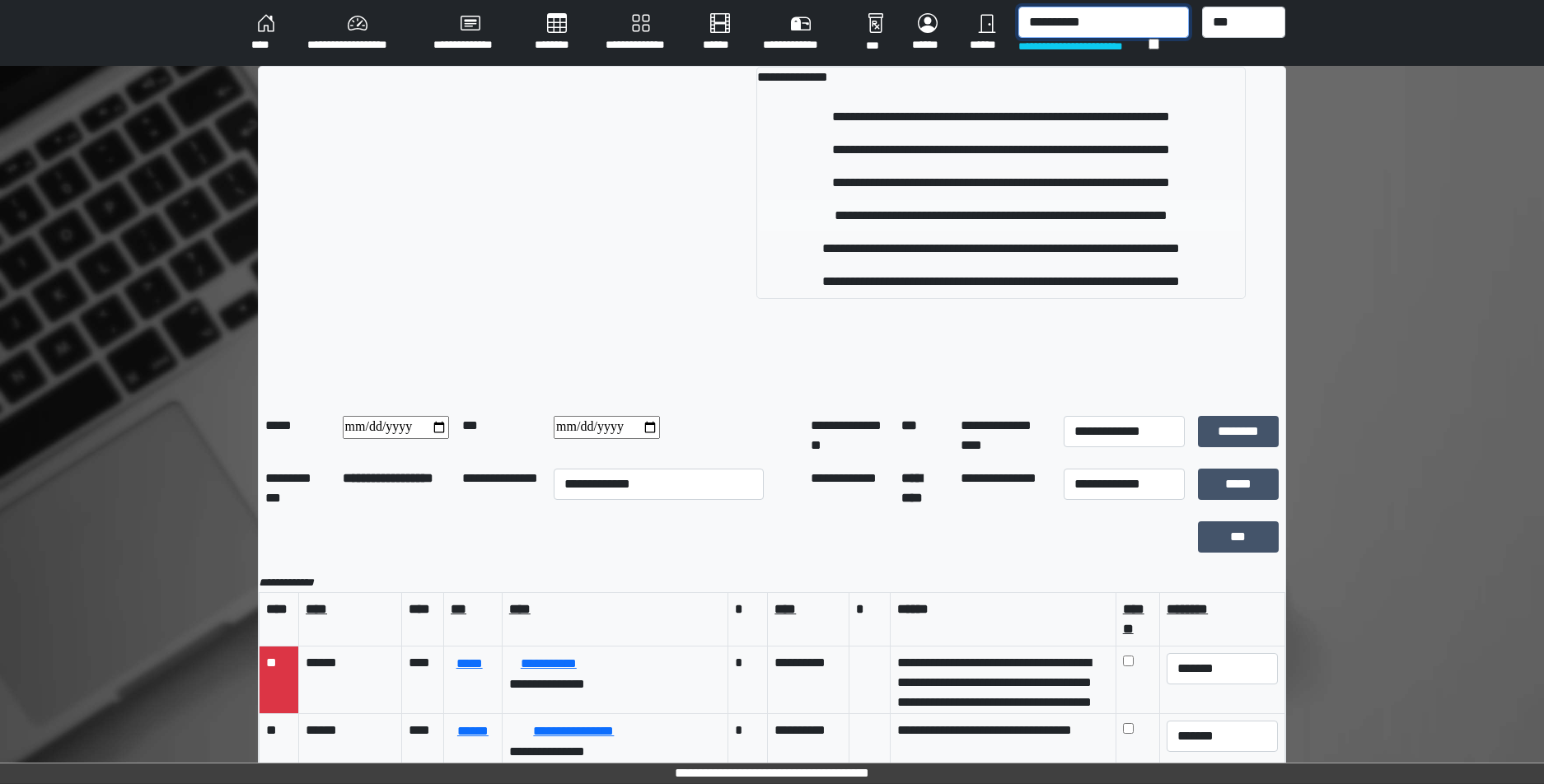 type on "**********" 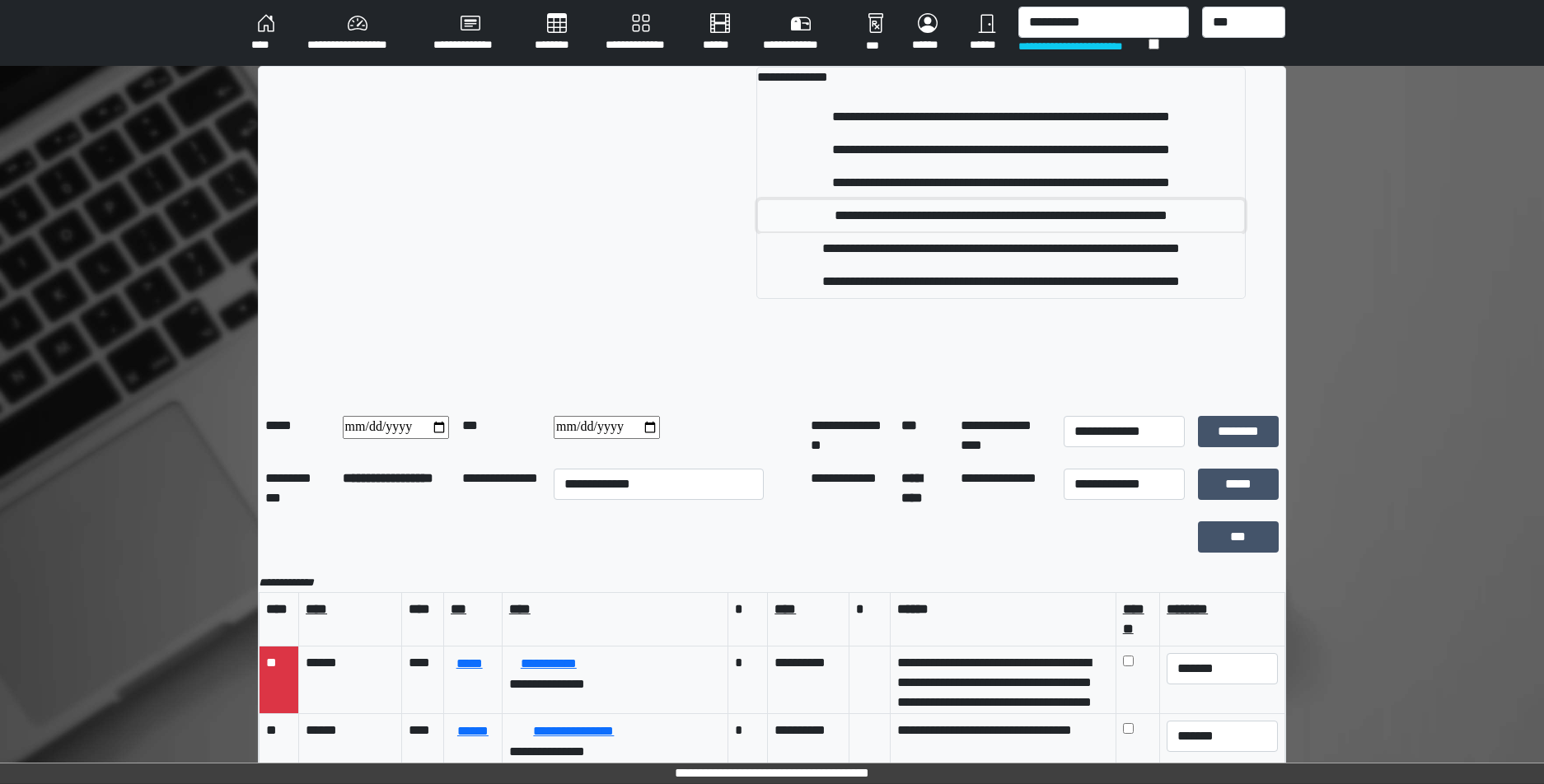 click on "**********" at bounding box center (1001, 216) 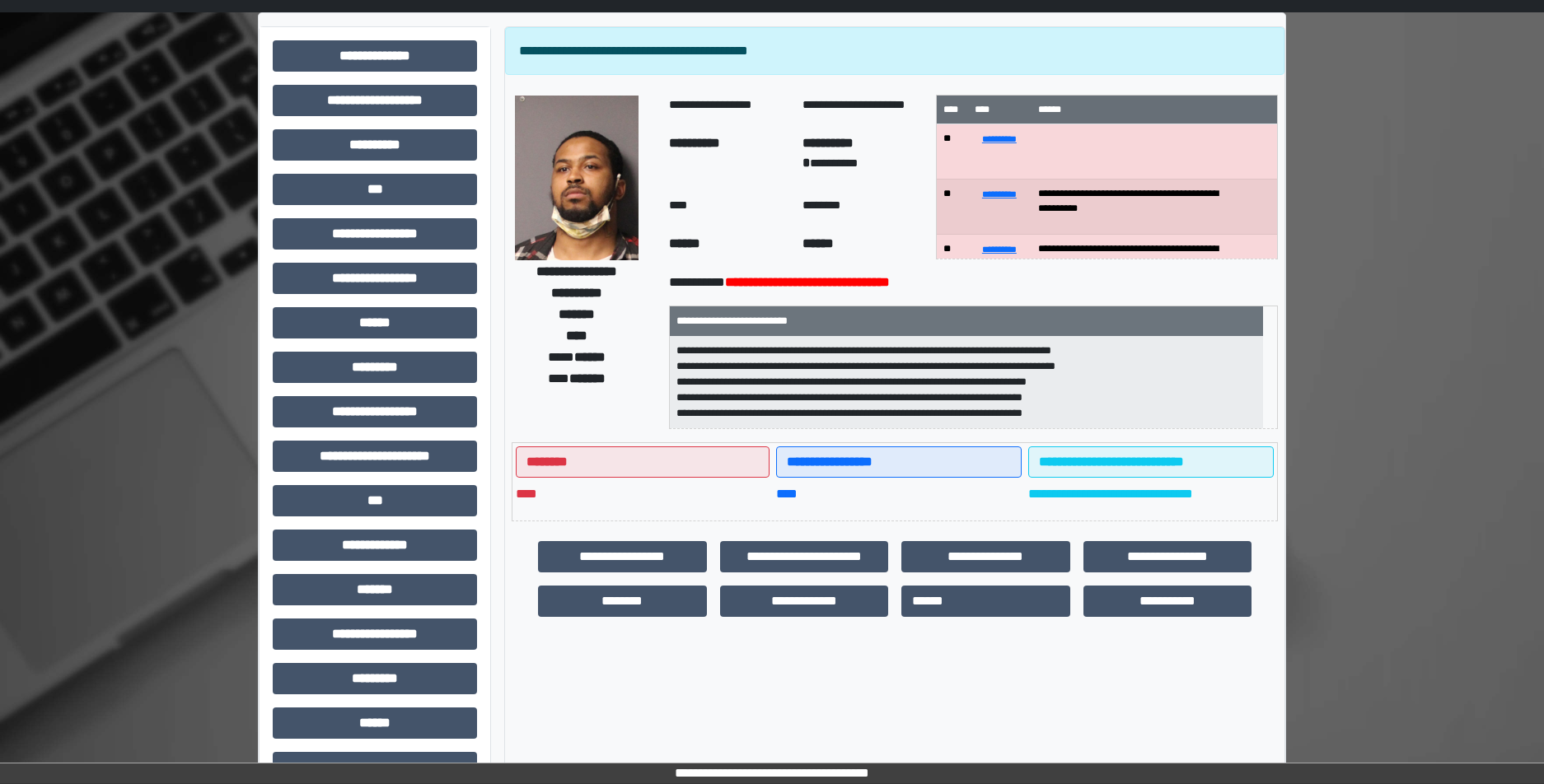 scroll, scrollTop: 82, scrollLeft: 0, axis: vertical 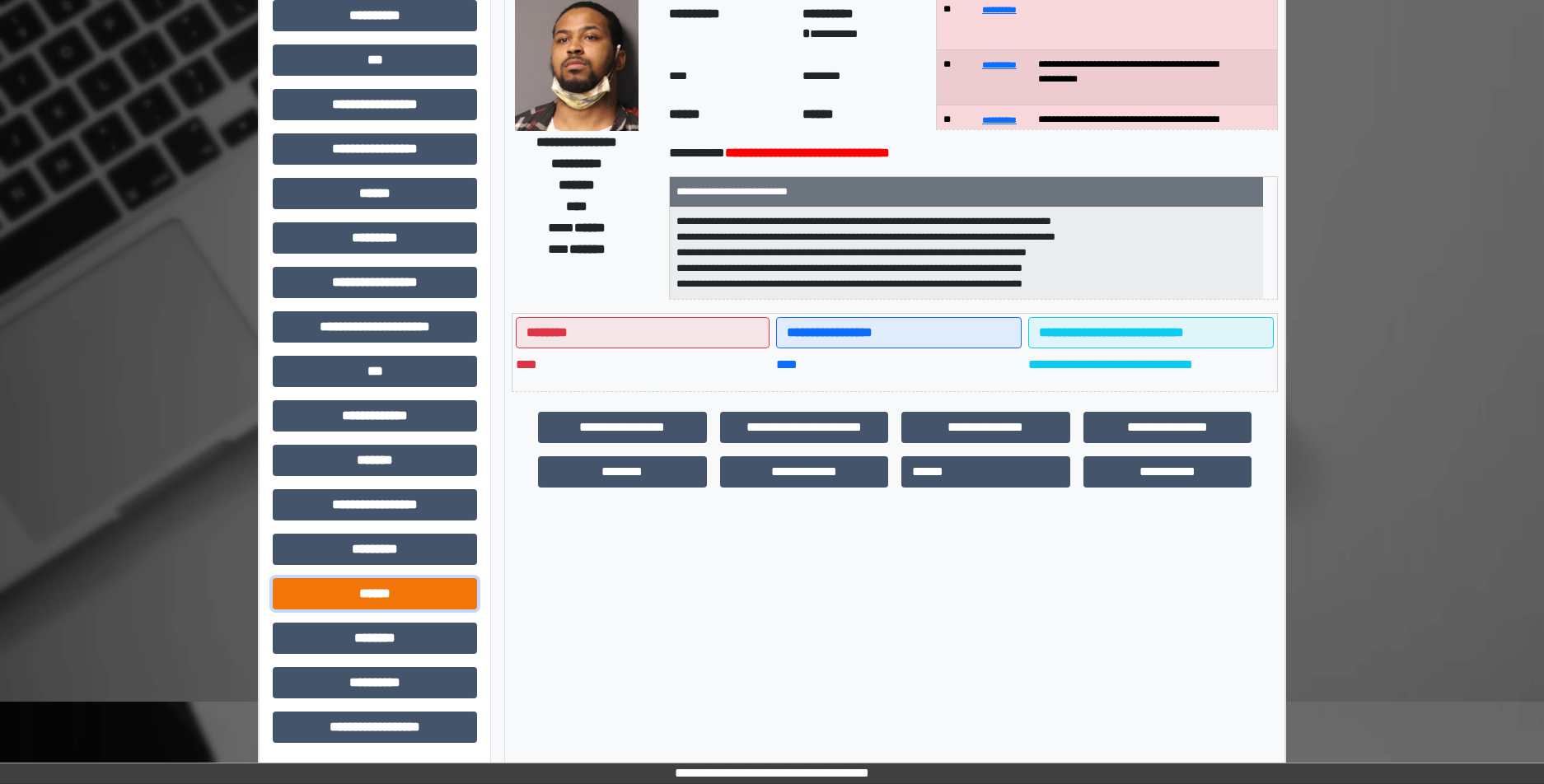 click on "******" at bounding box center (375, 594) 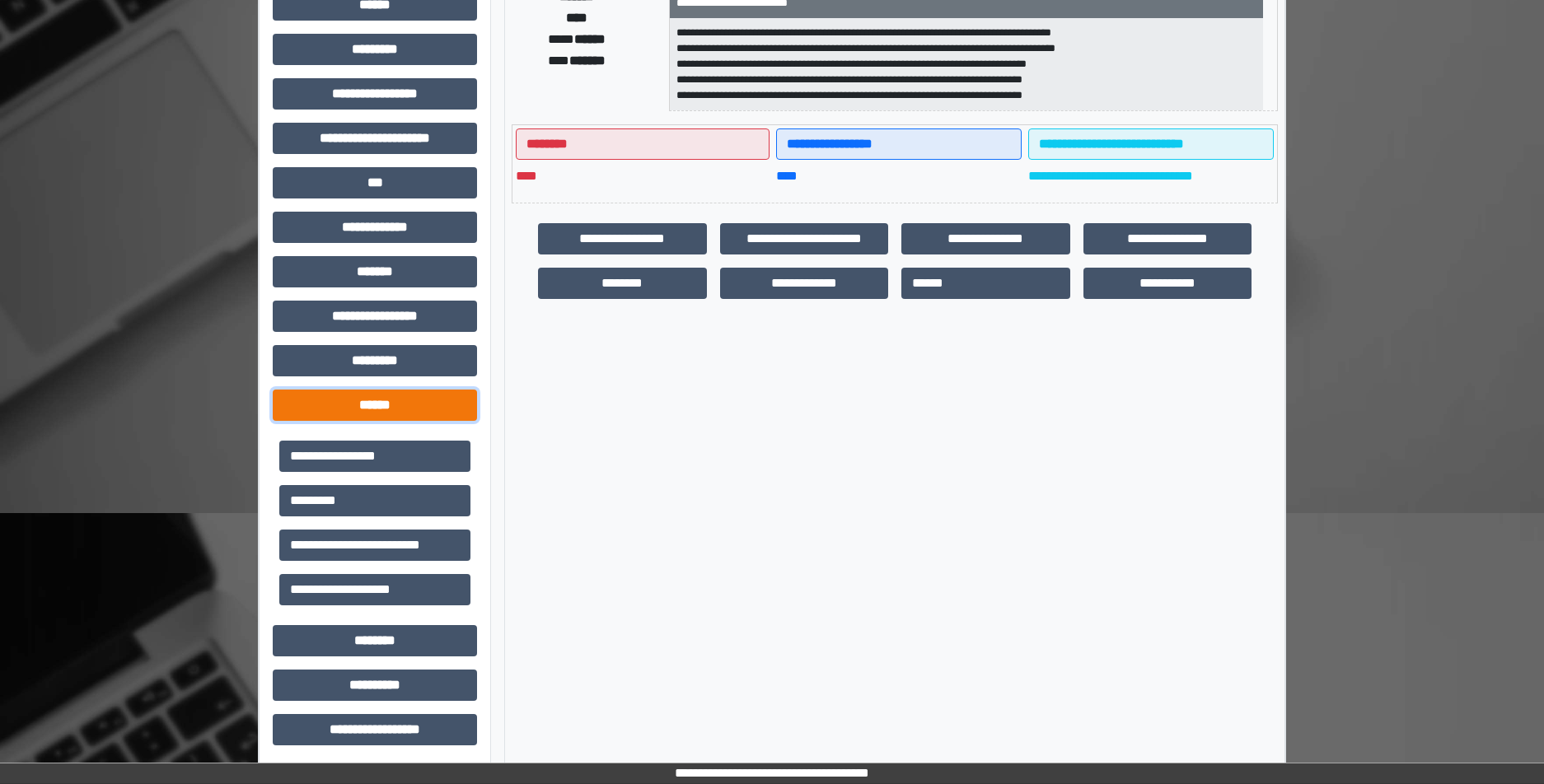 scroll, scrollTop: 374, scrollLeft: 0, axis: vertical 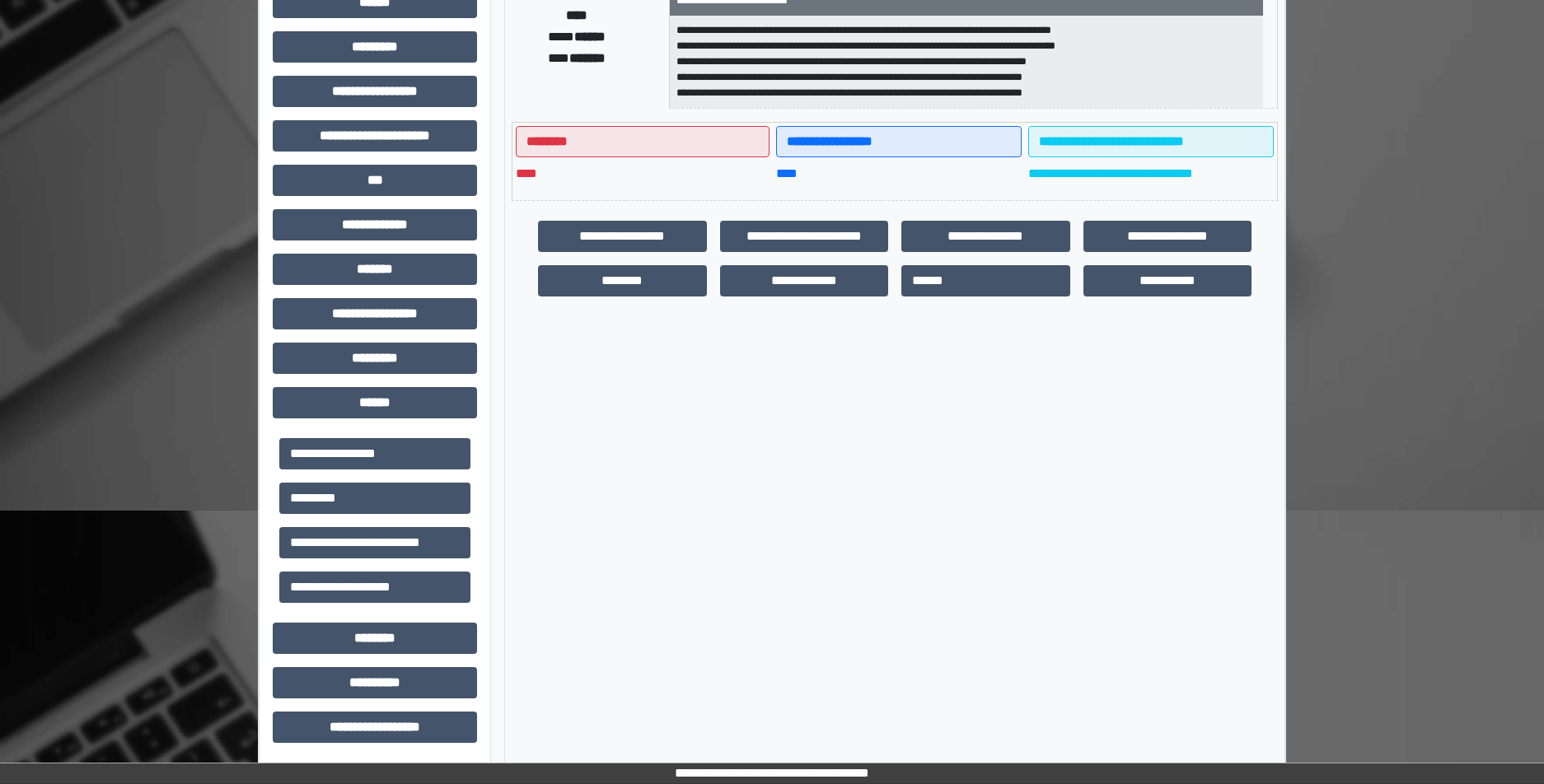 click on "**********" at bounding box center [375, 543] 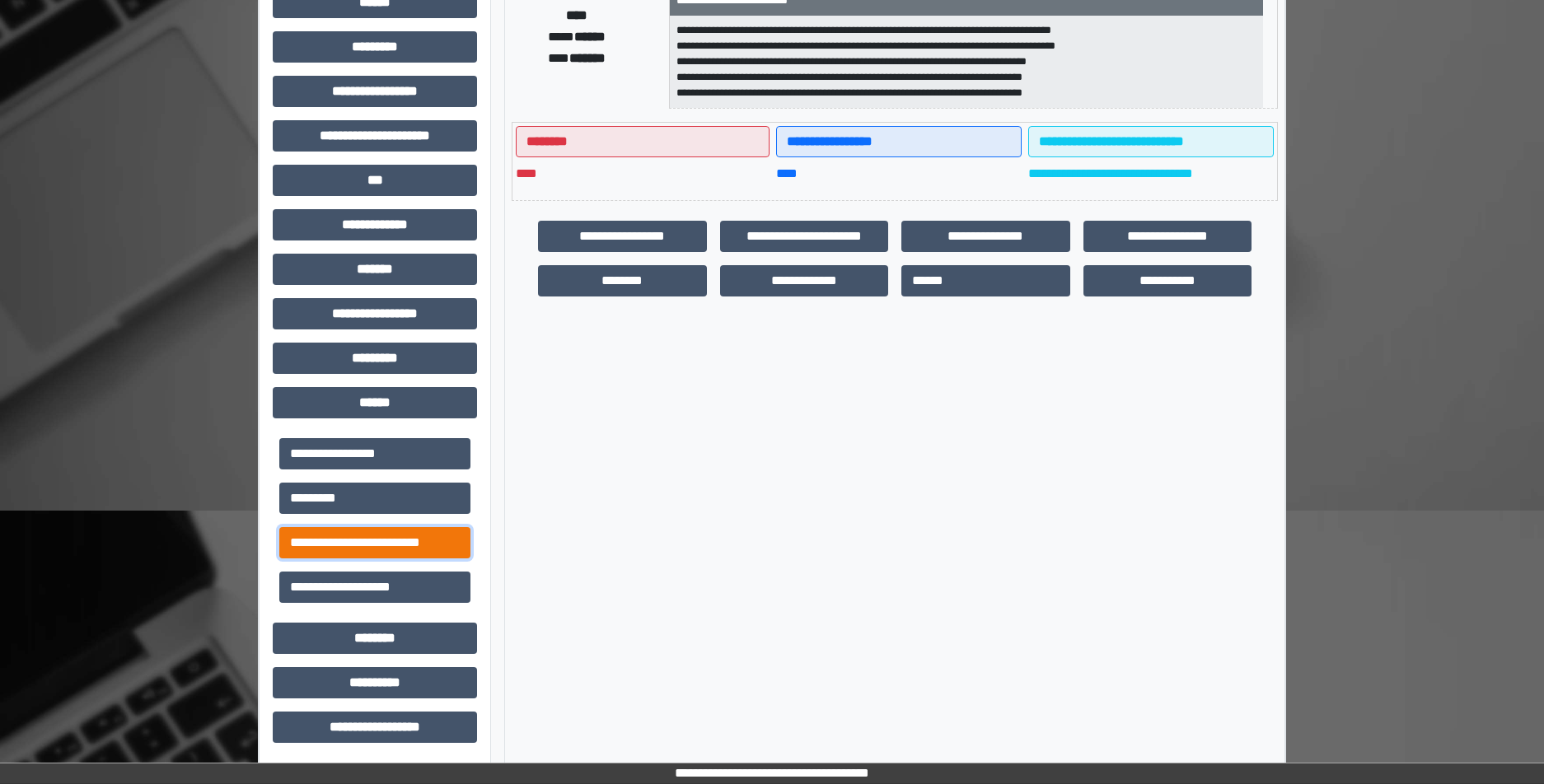 click on "**********" at bounding box center (375, 543) 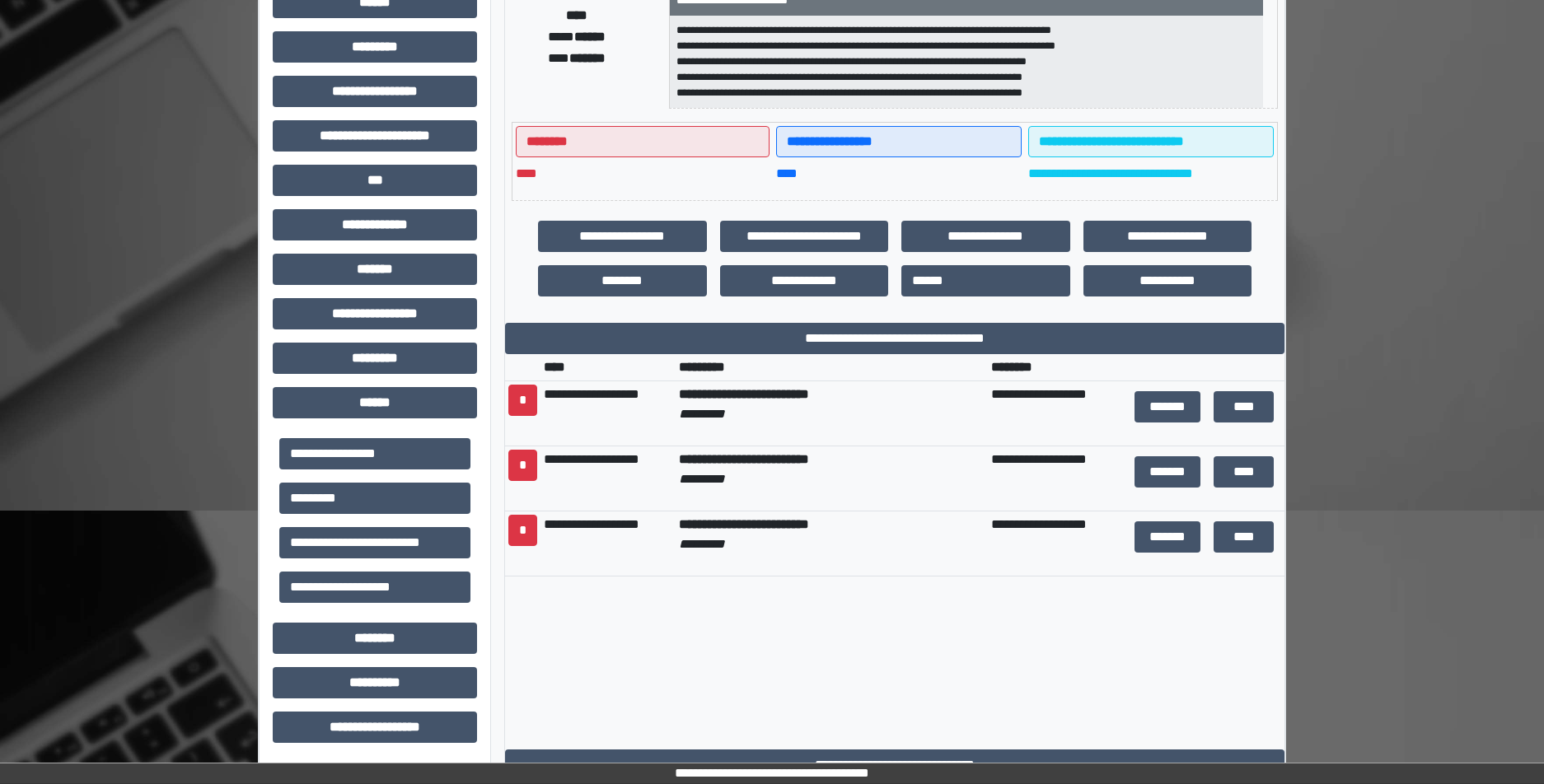 click on "****" at bounding box center (1244, 407) 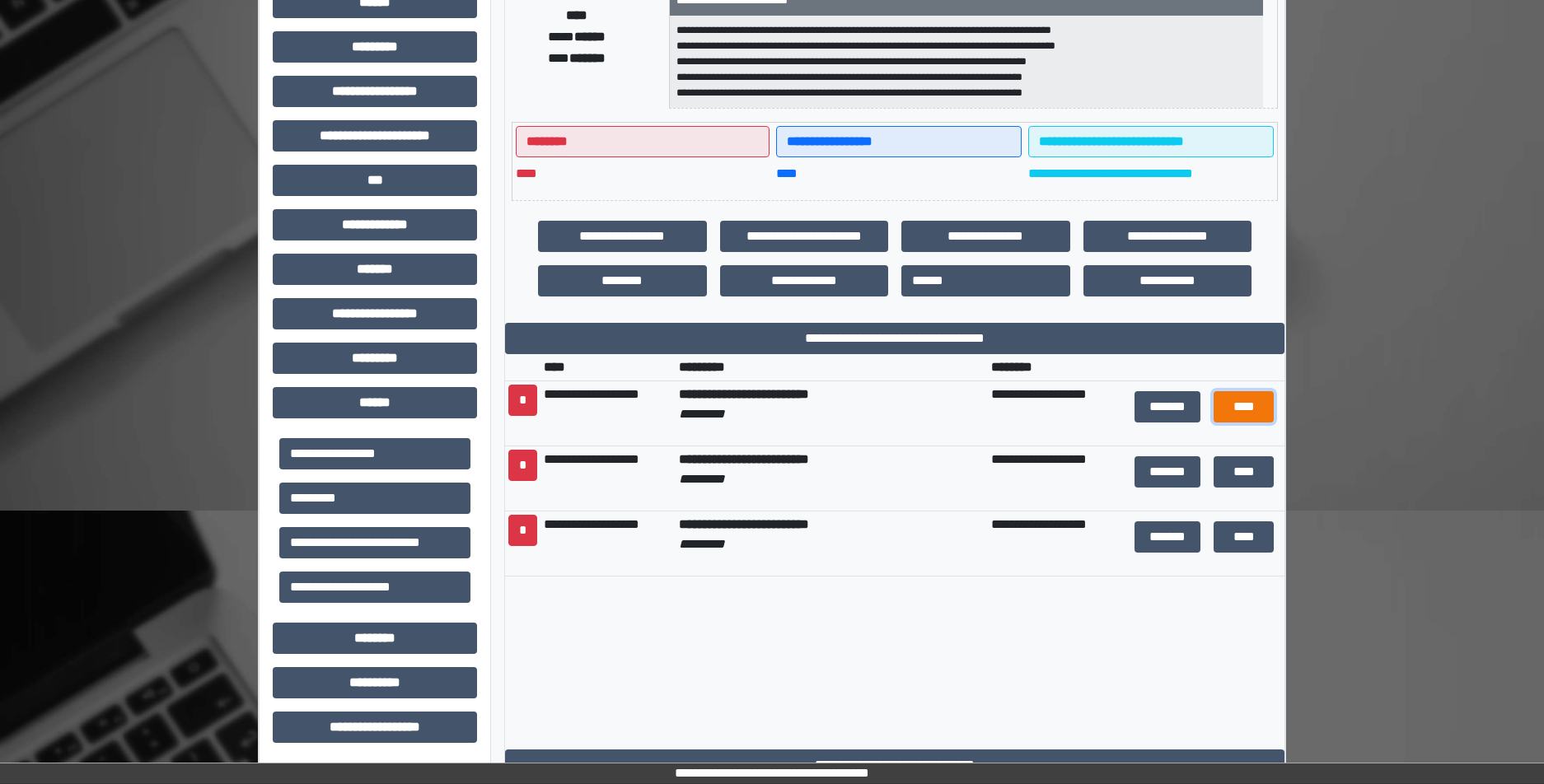 click on "****" at bounding box center (1243, 407) 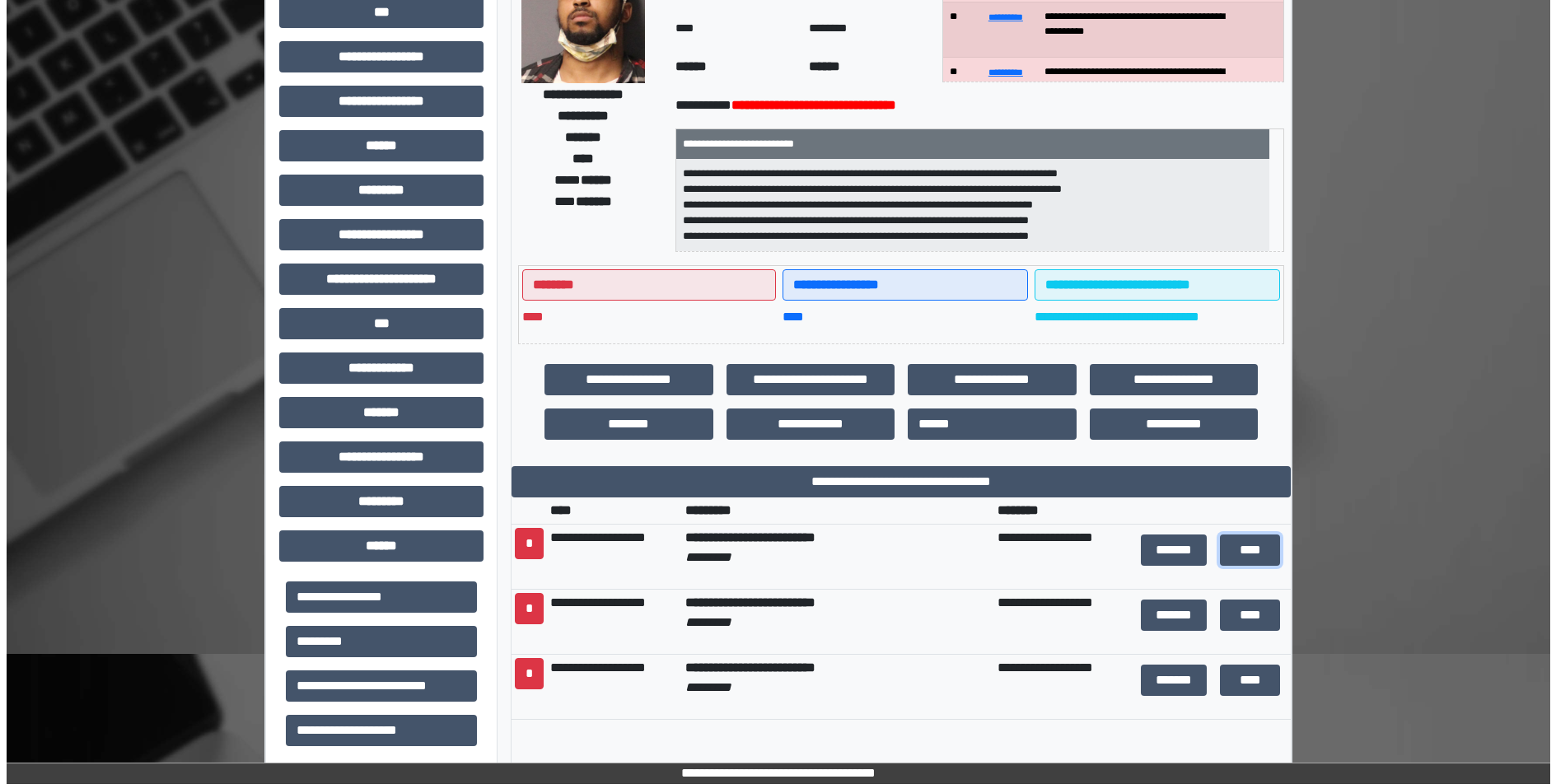 scroll, scrollTop: 0, scrollLeft: 0, axis: both 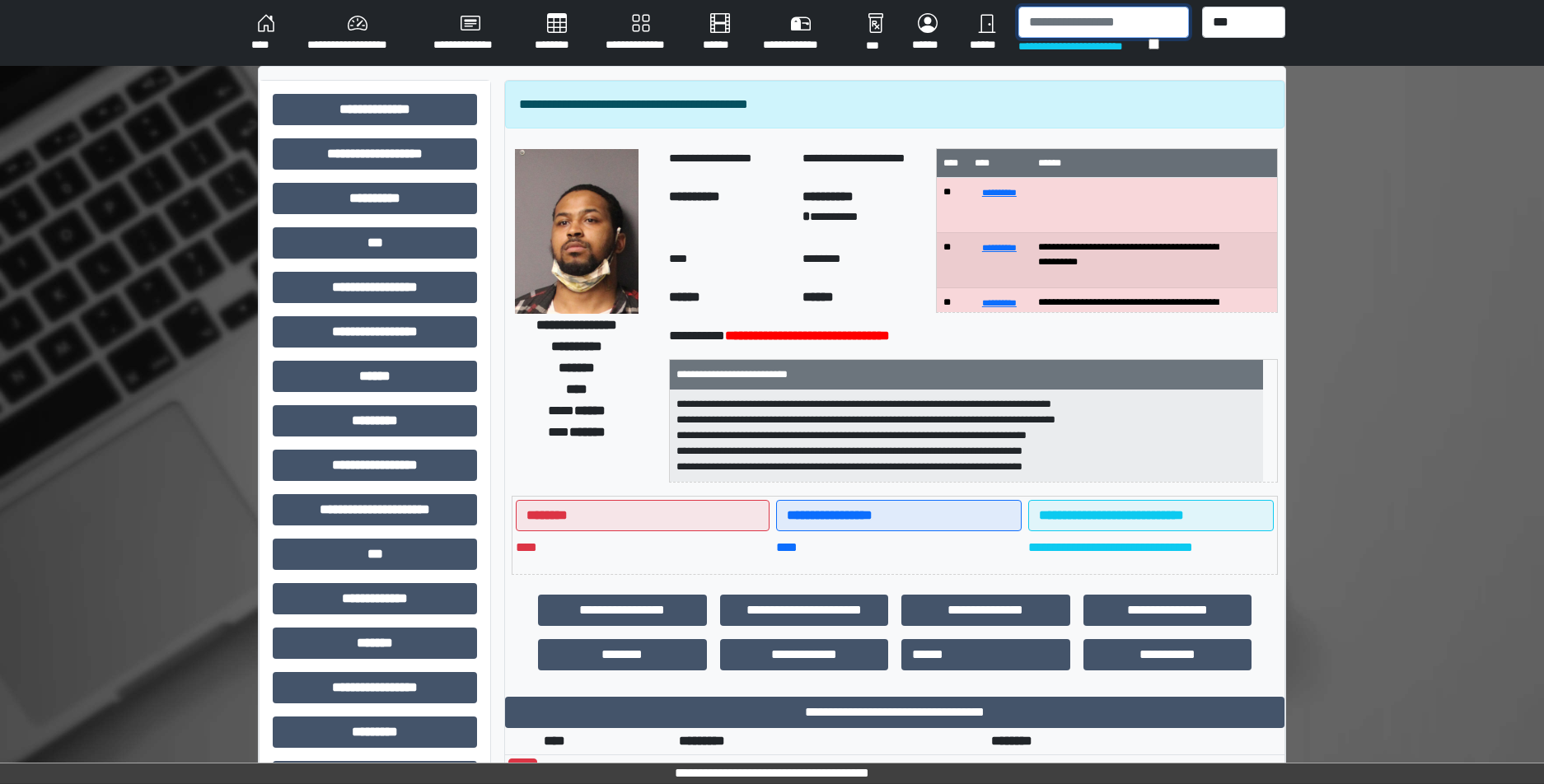click at bounding box center (1103, 22) 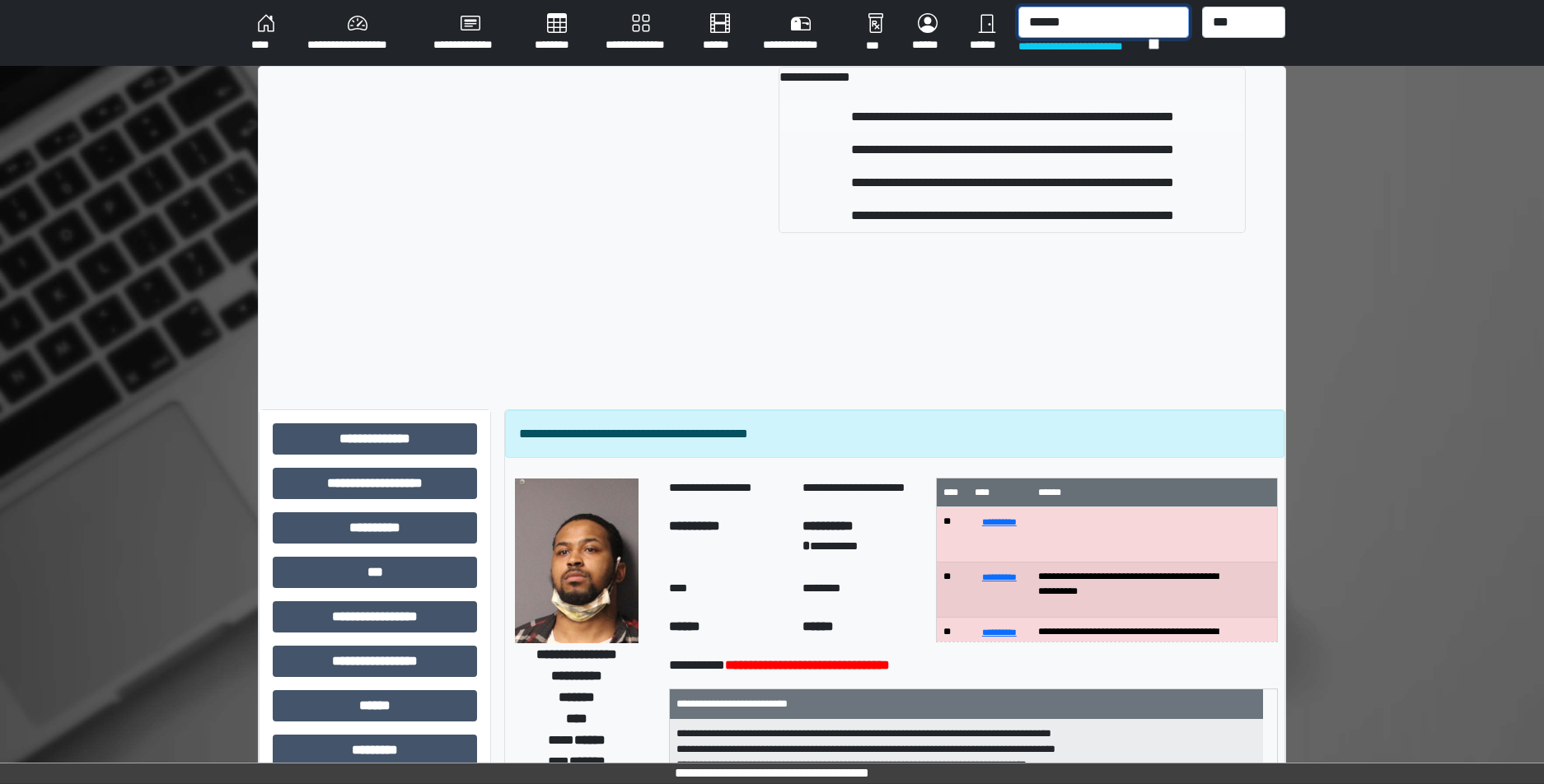 type on "******" 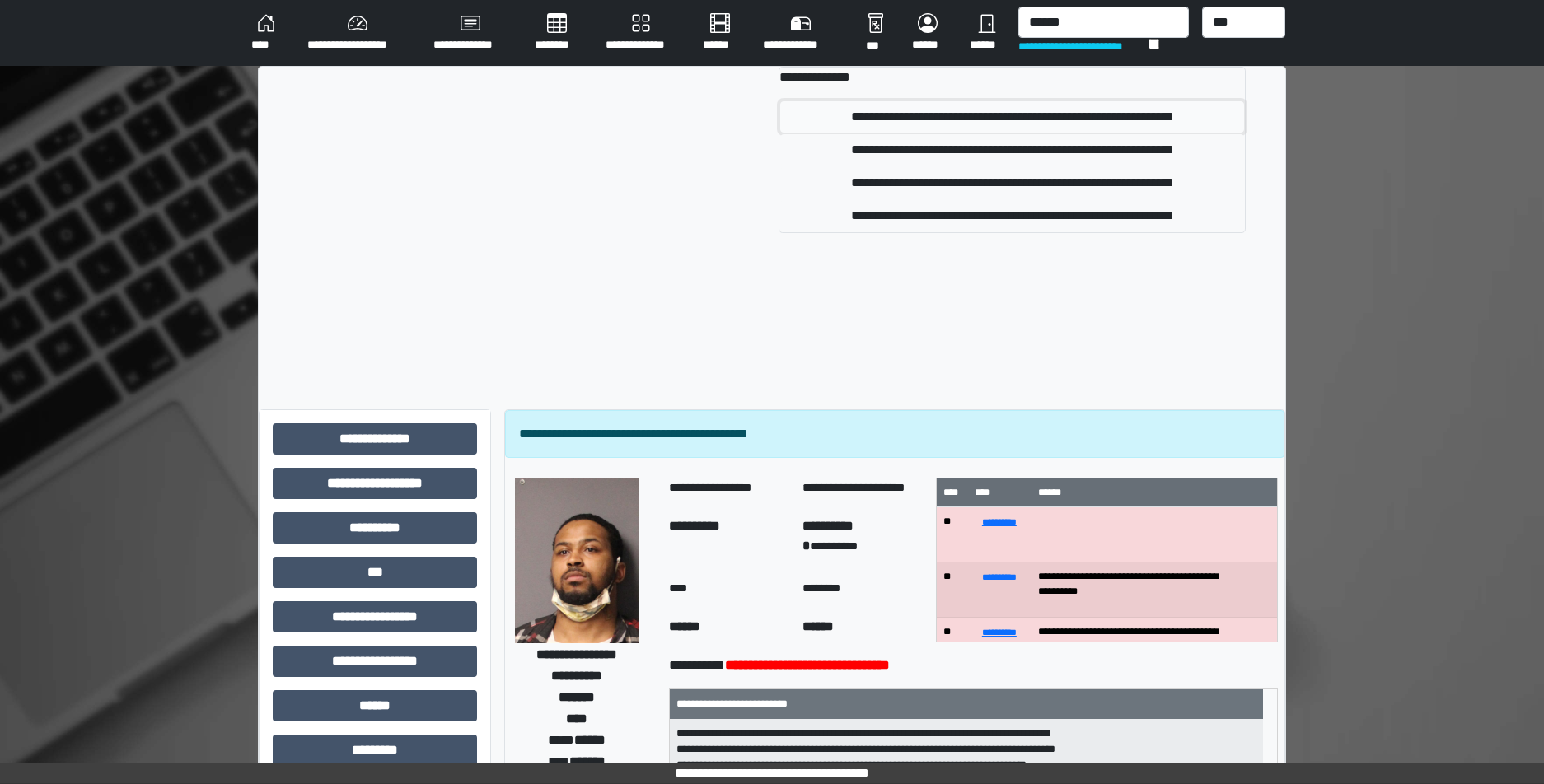 click on "**********" at bounding box center (1012, 117) 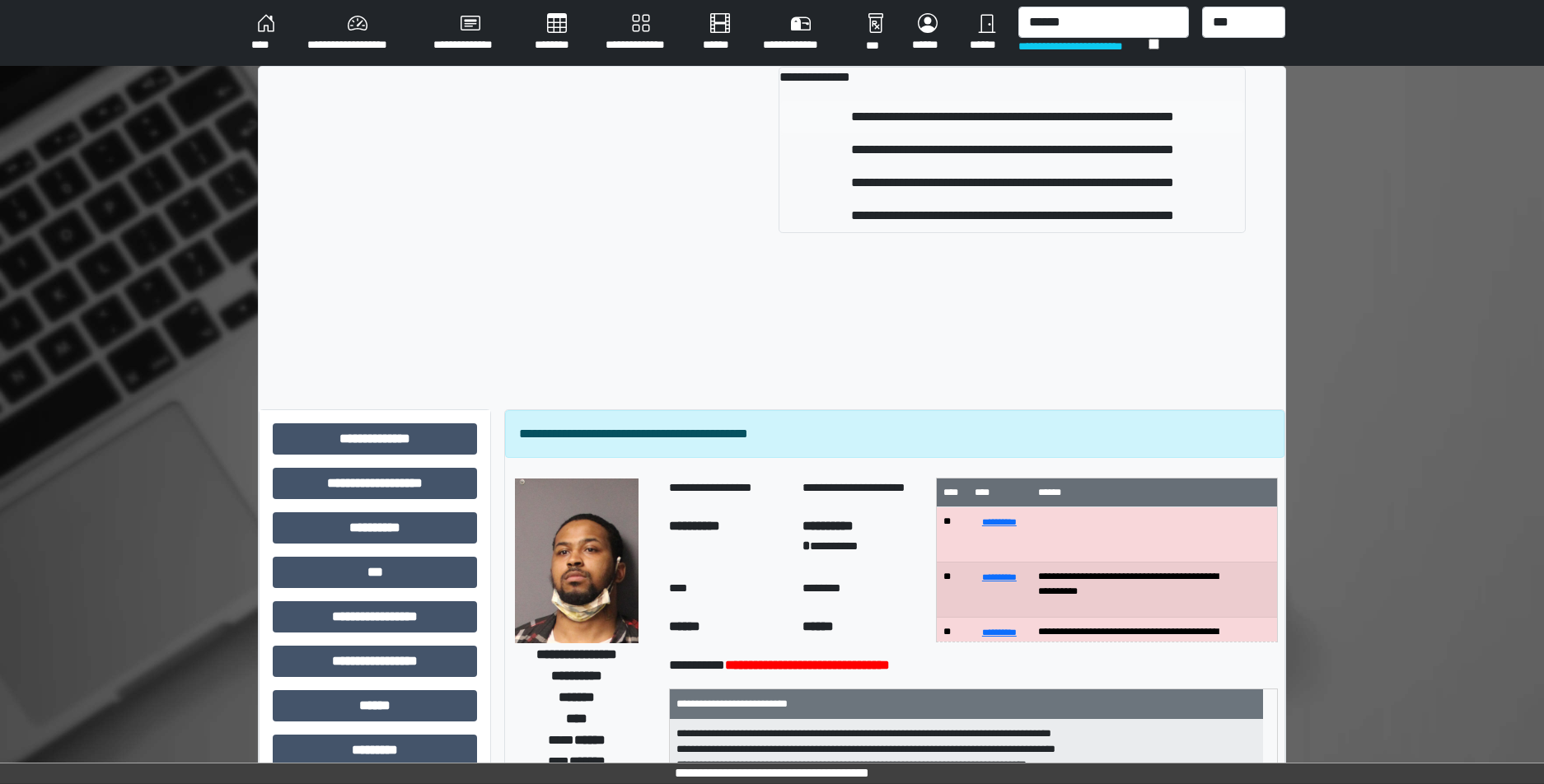 type 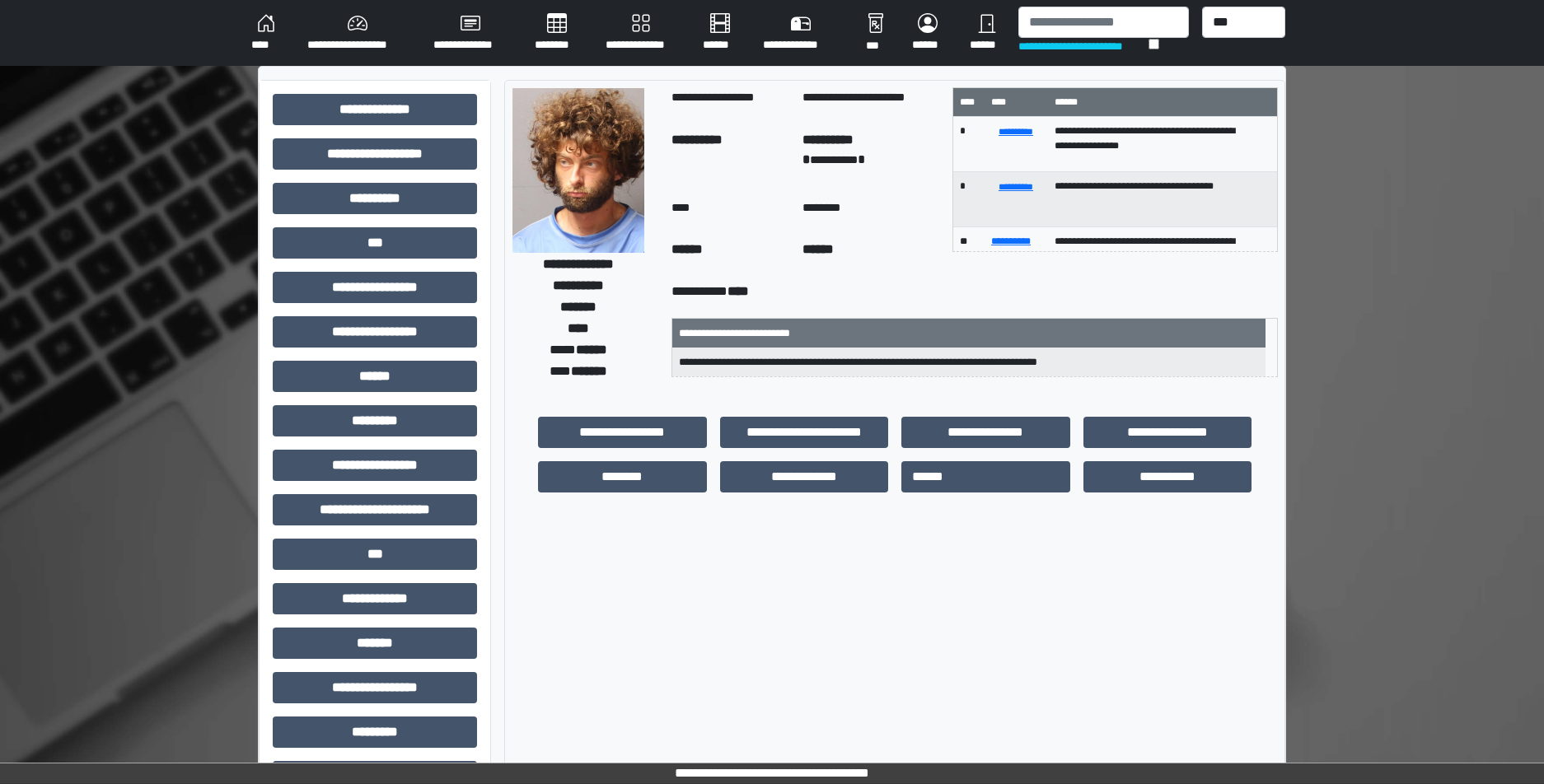 click on "********" at bounding box center (557, 33) 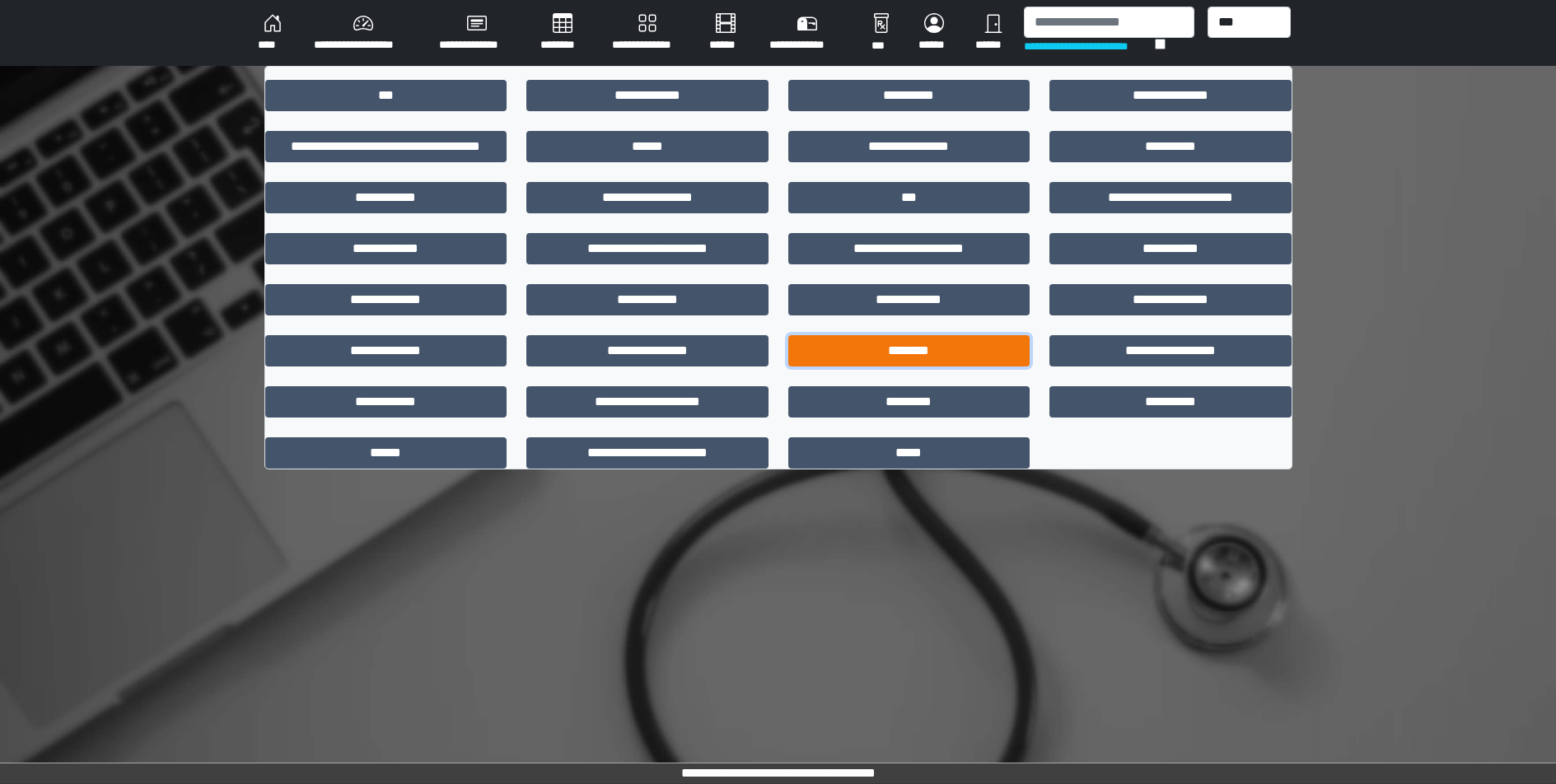 click on "********" at bounding box center [909, 351] 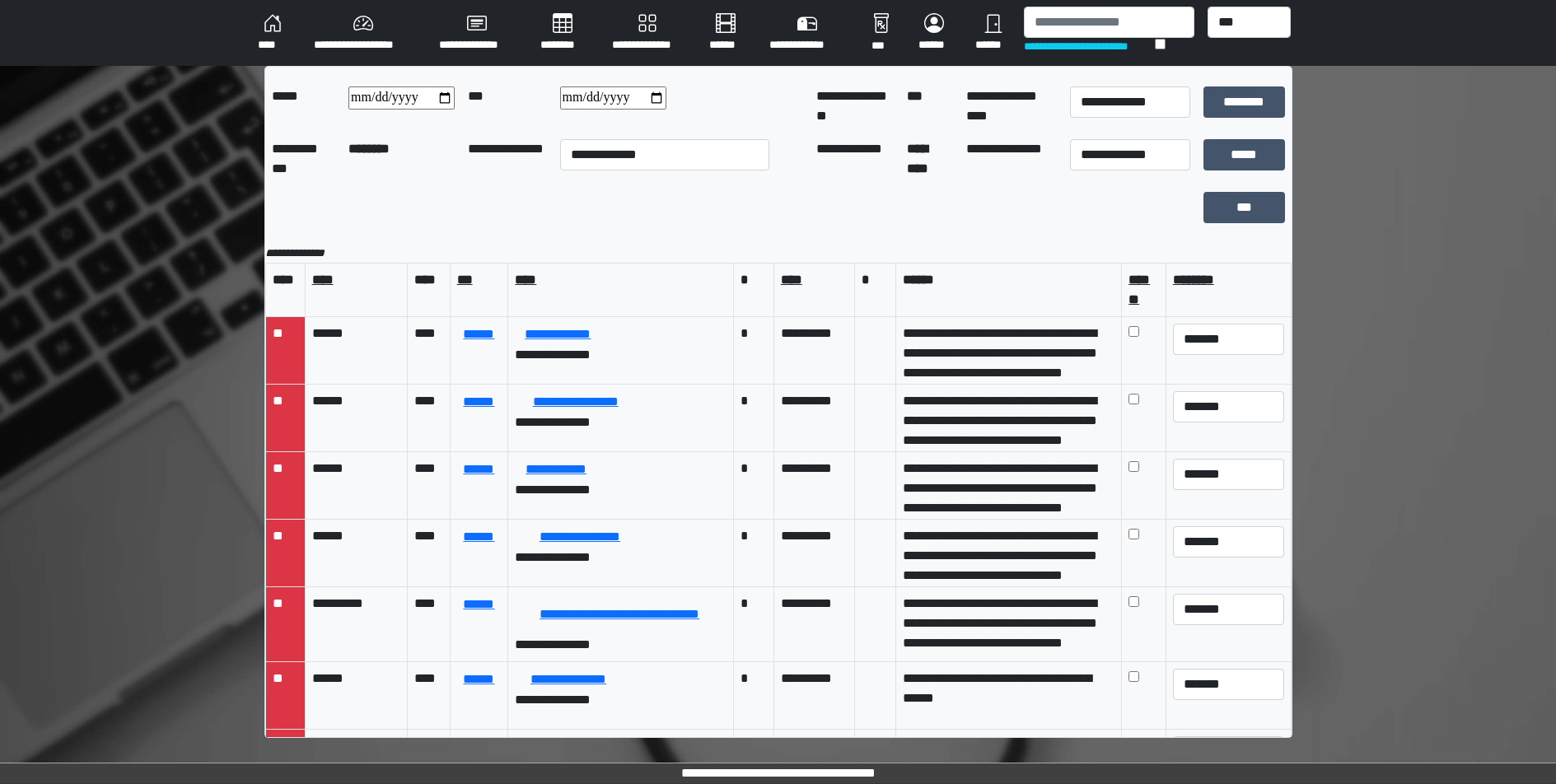 click on "********" at bounding box center [563, 33] 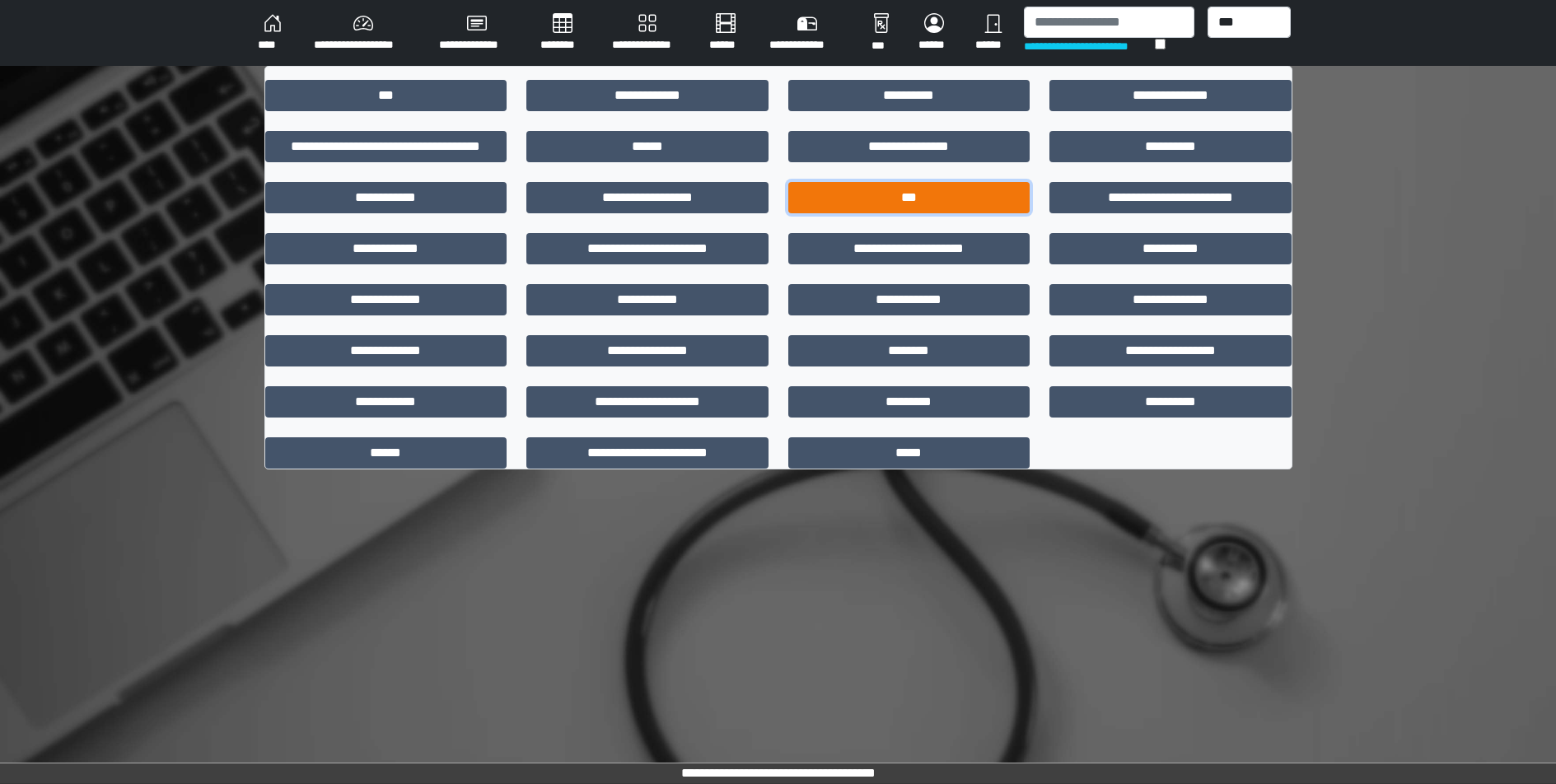 click on "***" at bounding box center [909, 198] 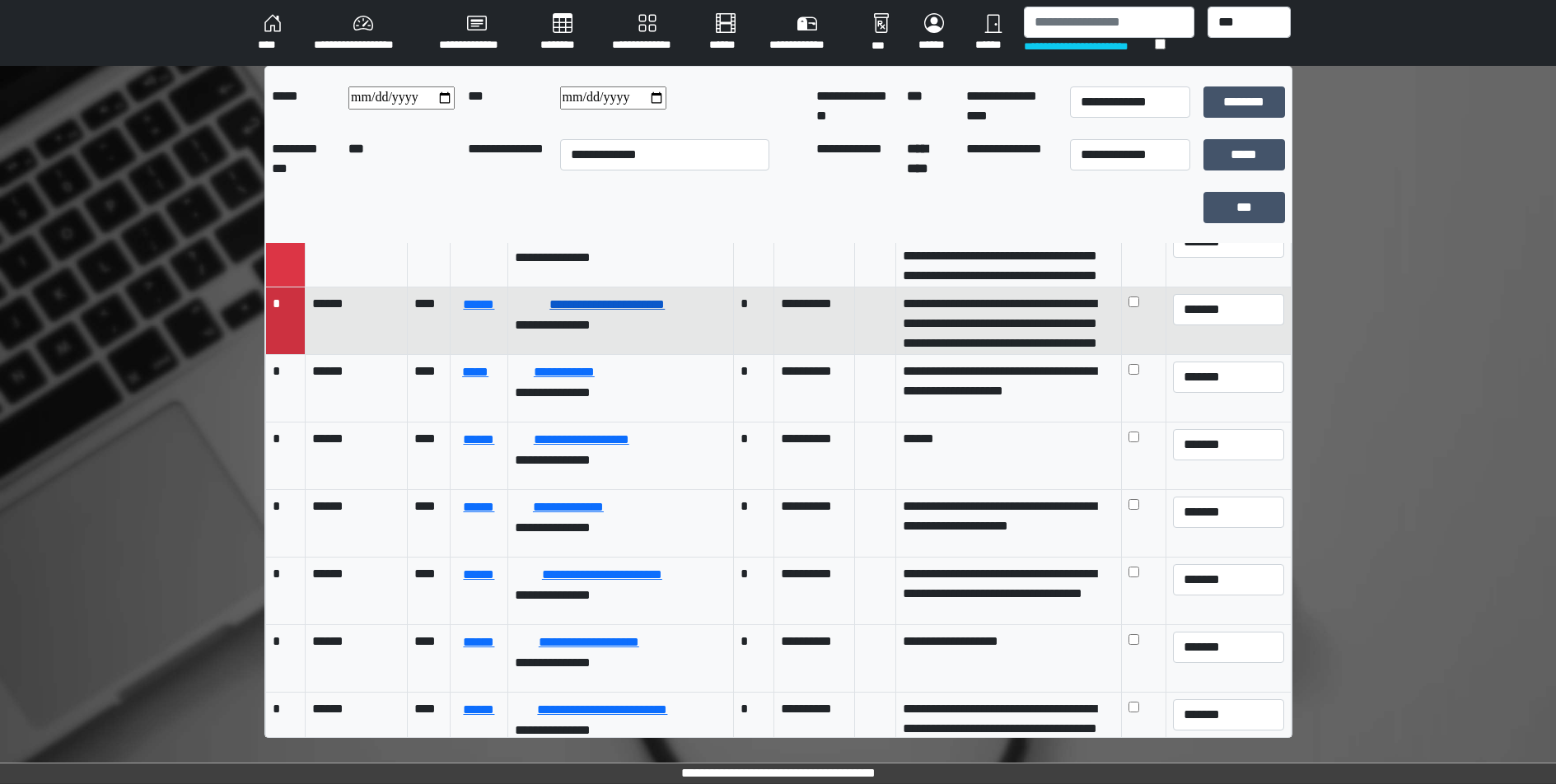 scroll, scrollTop: 247, scrollLeft: 0, axis: vertical 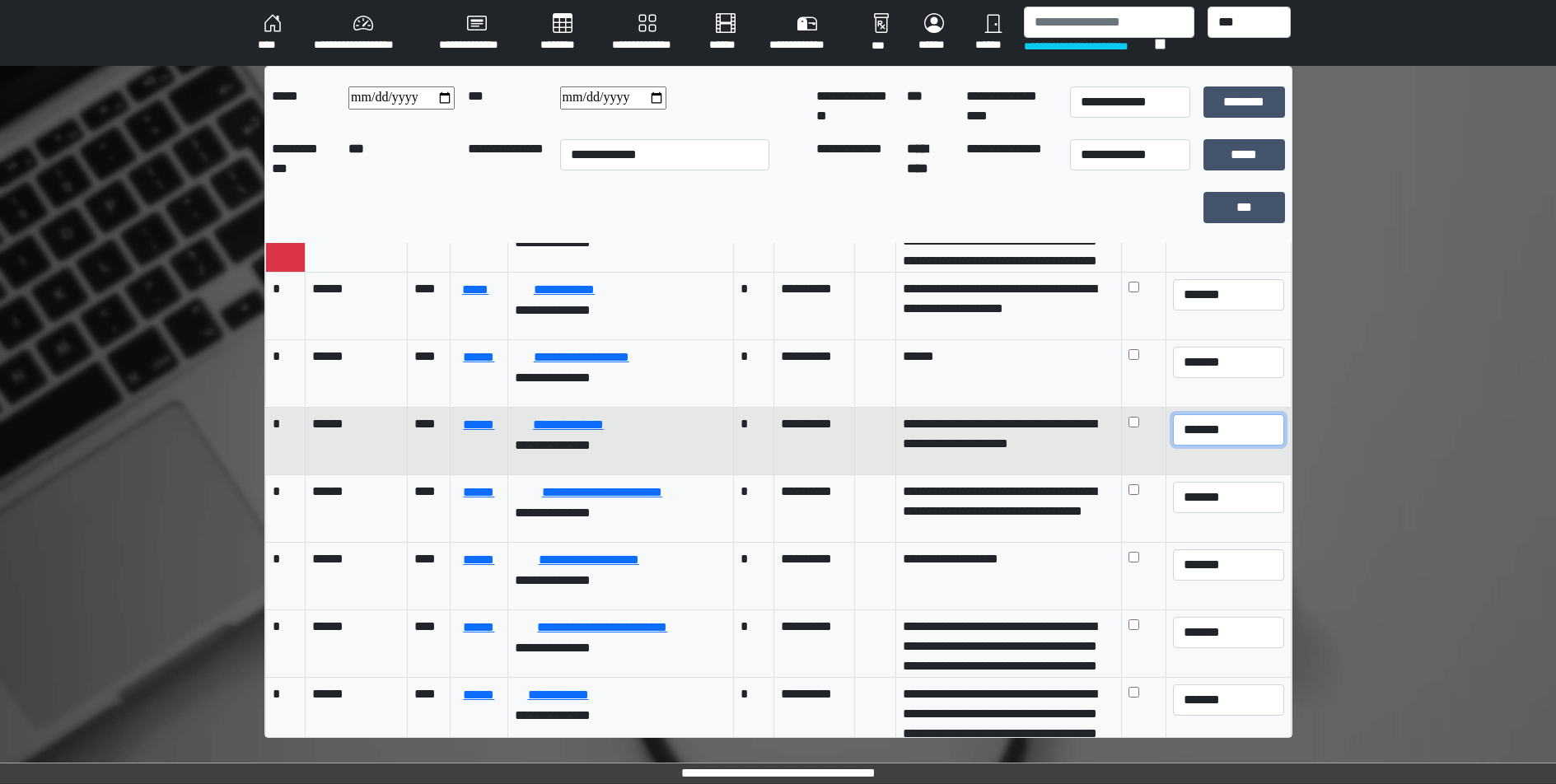 click on "******* ****** ********" at bounding box center (1228, 430) 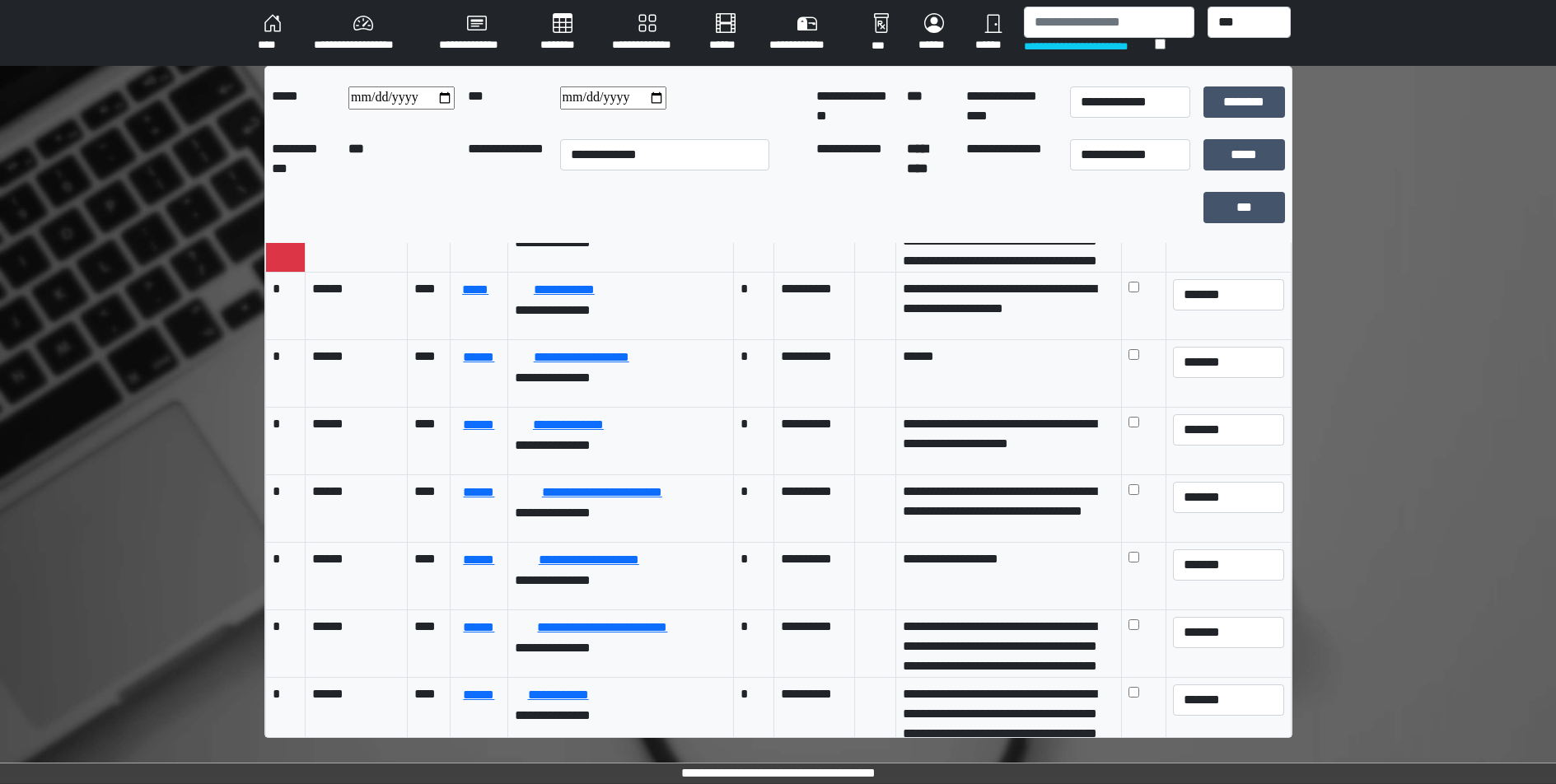 click on "**********" at bounding box center (778, 408) 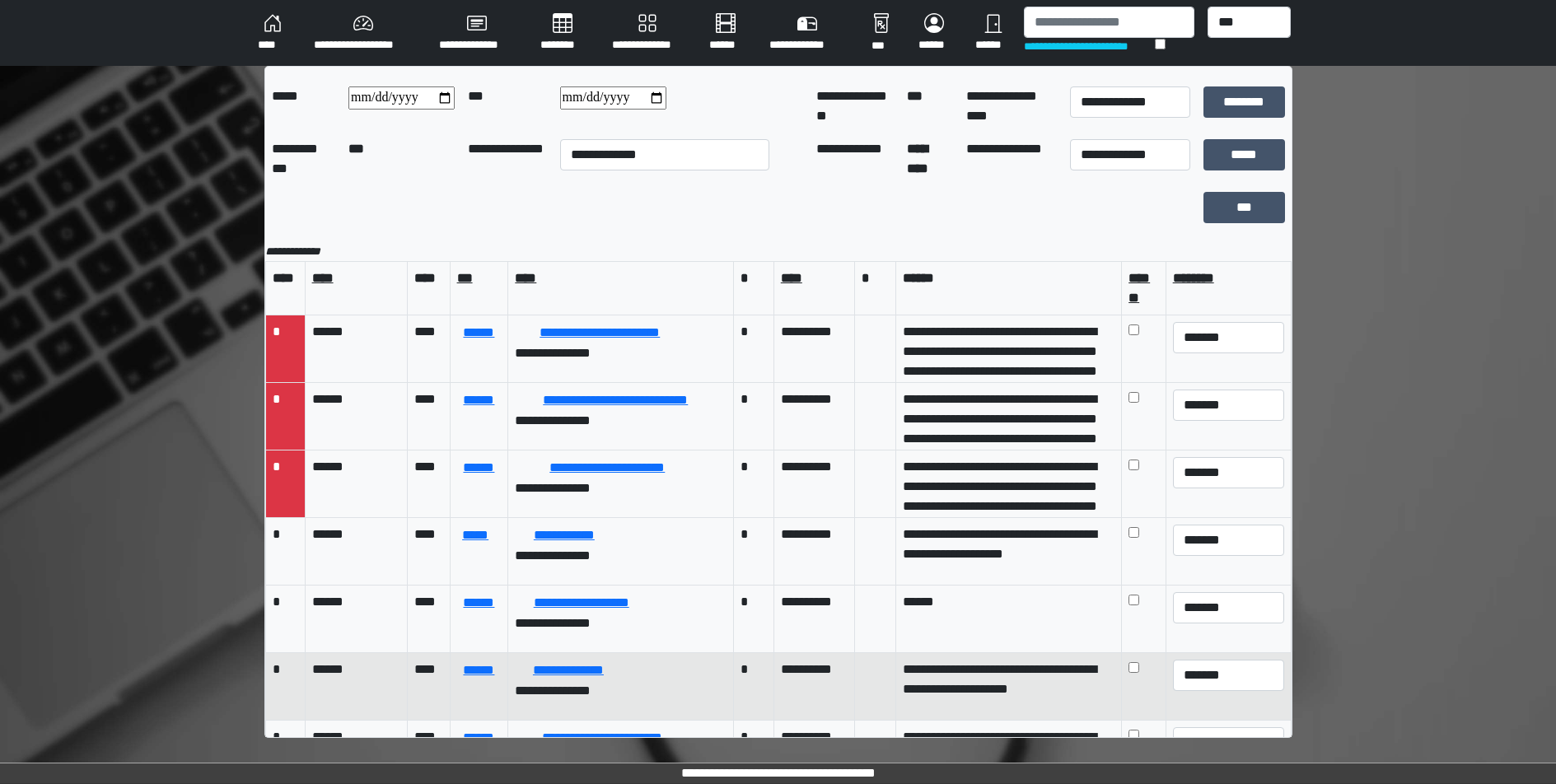 scroll, scrollTop: 0, scrollLeft: 0, axis: both 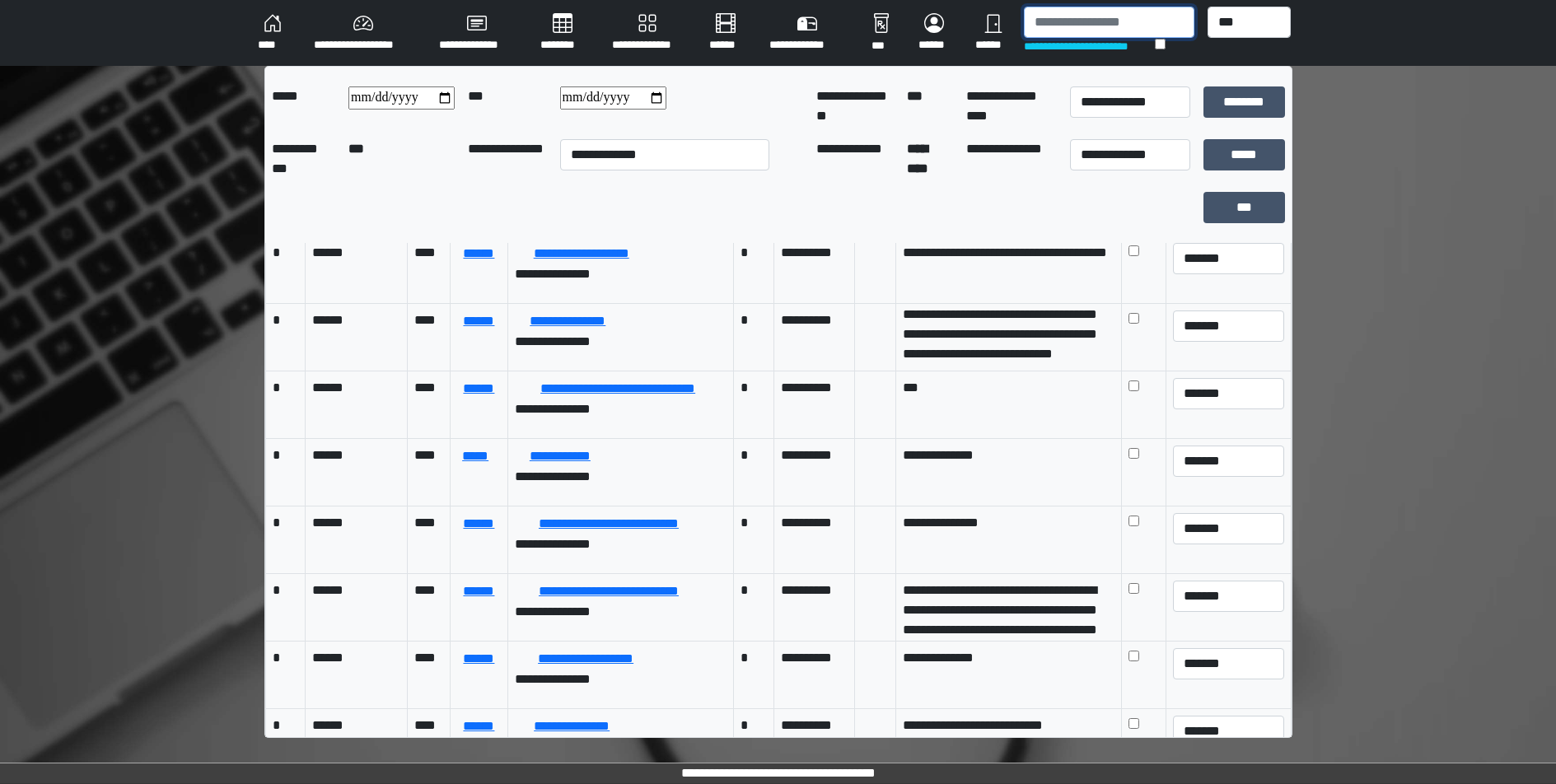 click at bounding box center (1109, 22) 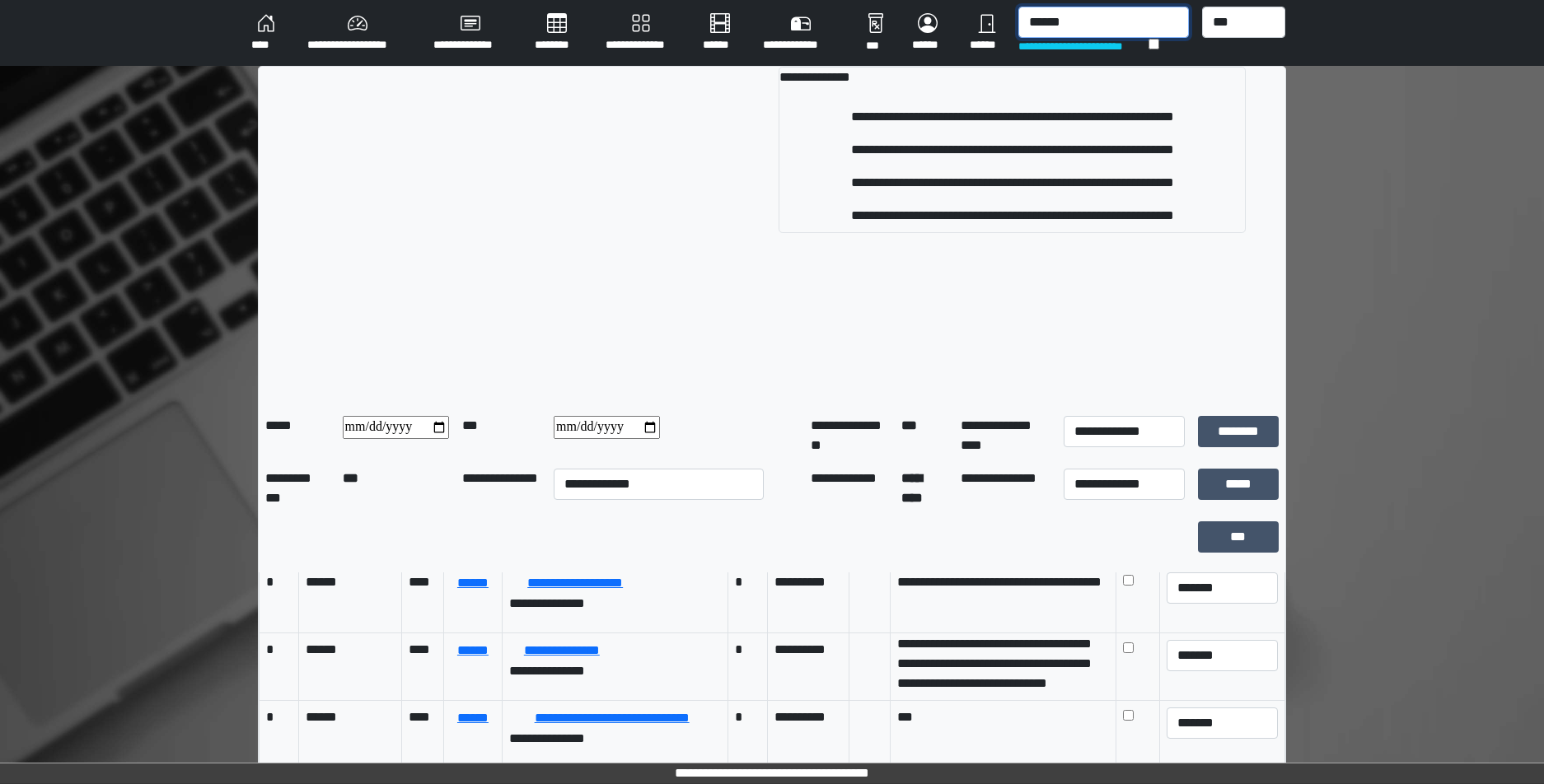 type on "******" 